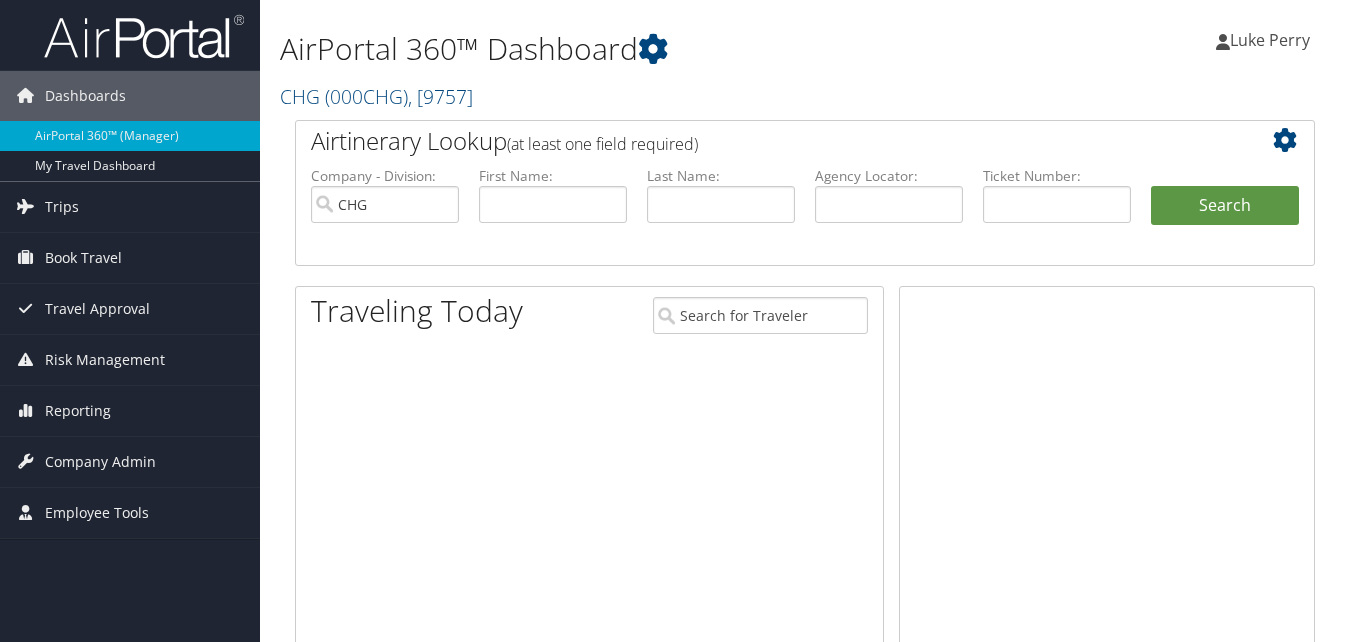 scroll, scrollTop: 0, scrollLeft: 0, axis: both 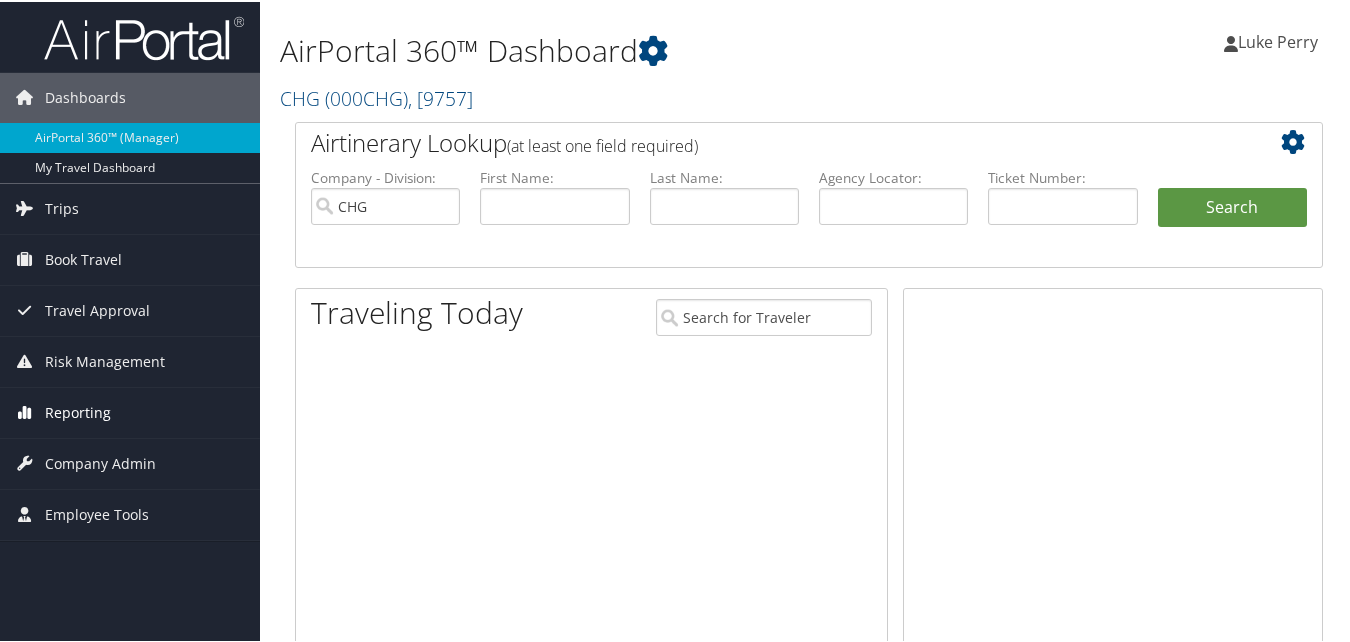 drag, startPoint x: 0, startPoint y: 0, endPoint x: 77, endPoint y: 411, distance: 418.1507 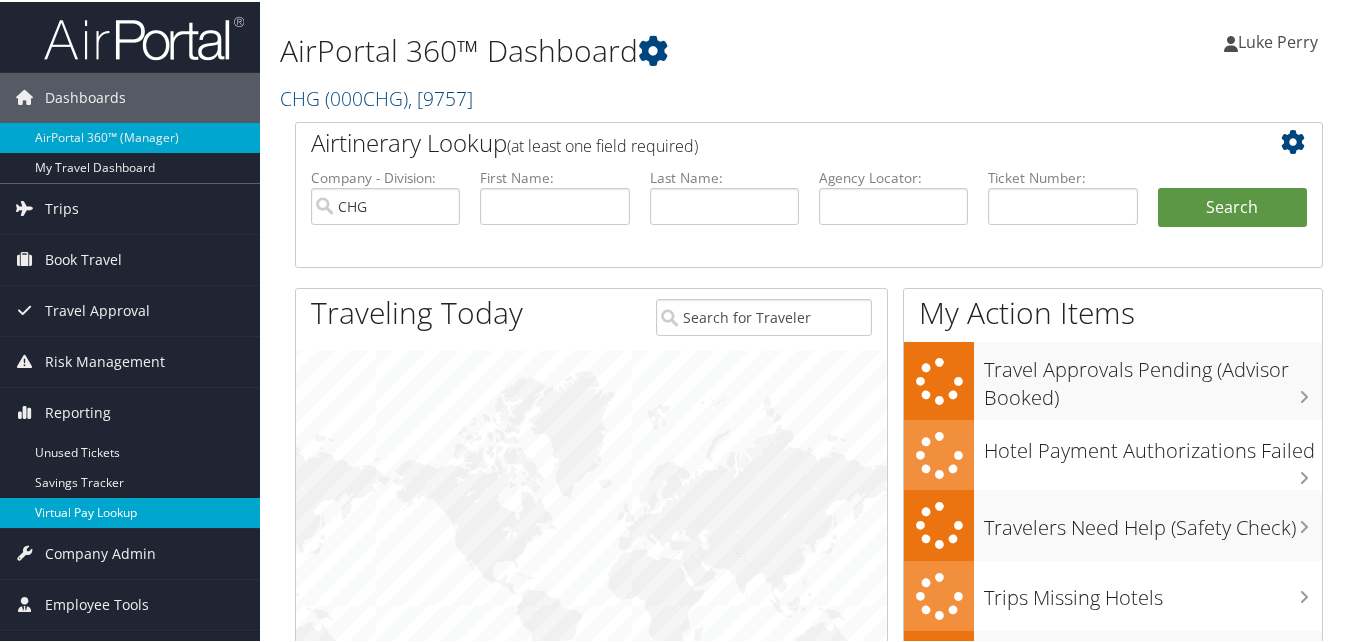 click on "Virtual Pay Lookup" at bounding box center [130, 511] 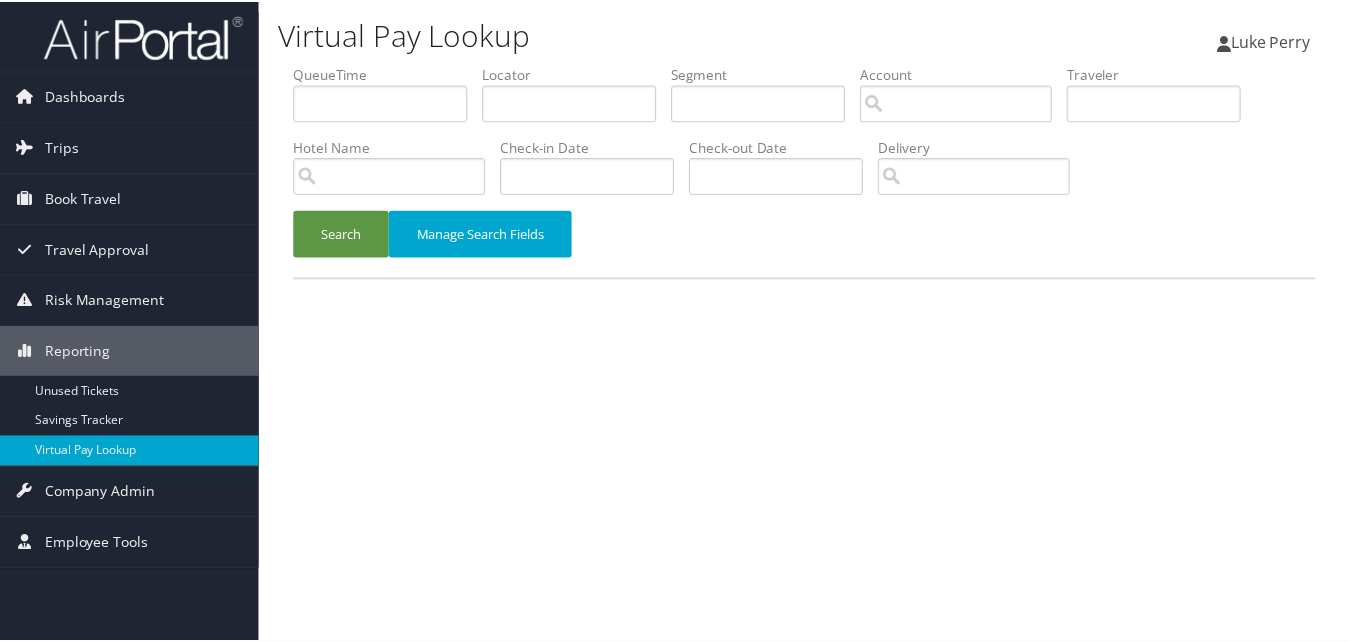scroll, scrollTop: 0, scrollLeft: 0, axis: both 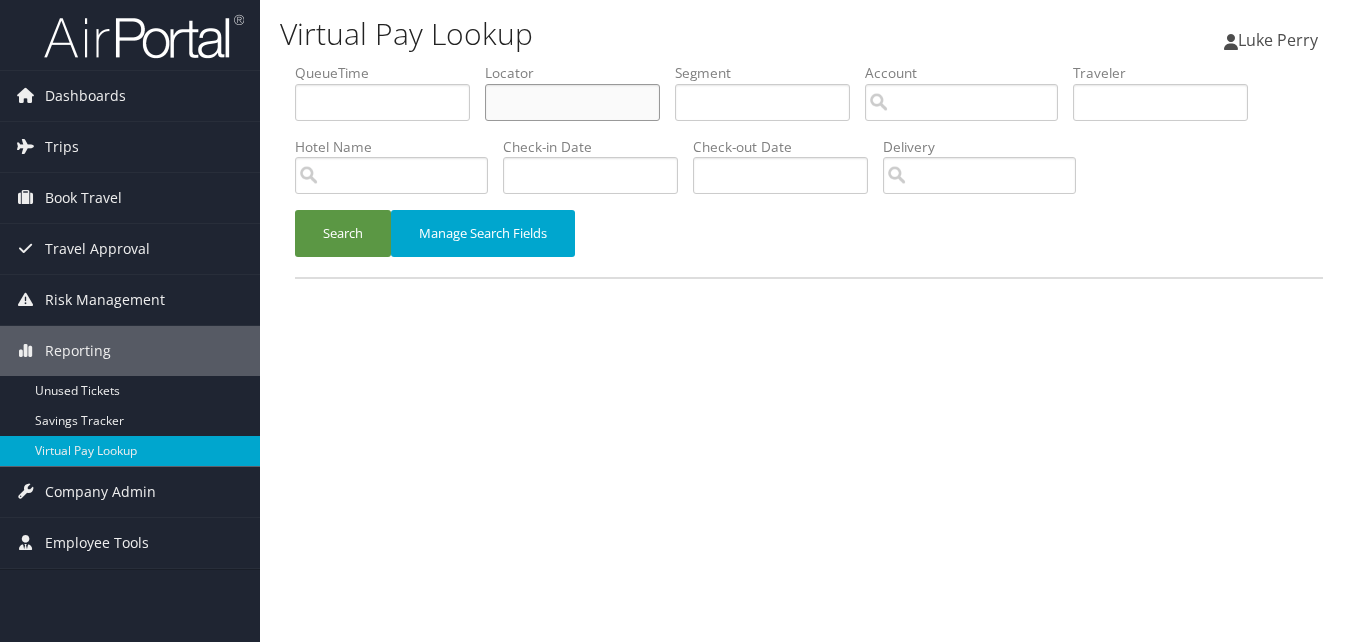 drag, startPoint x: 574, startPoint y: 99, endPoint x: 563, endPoint y: 100, distance: 11.045361 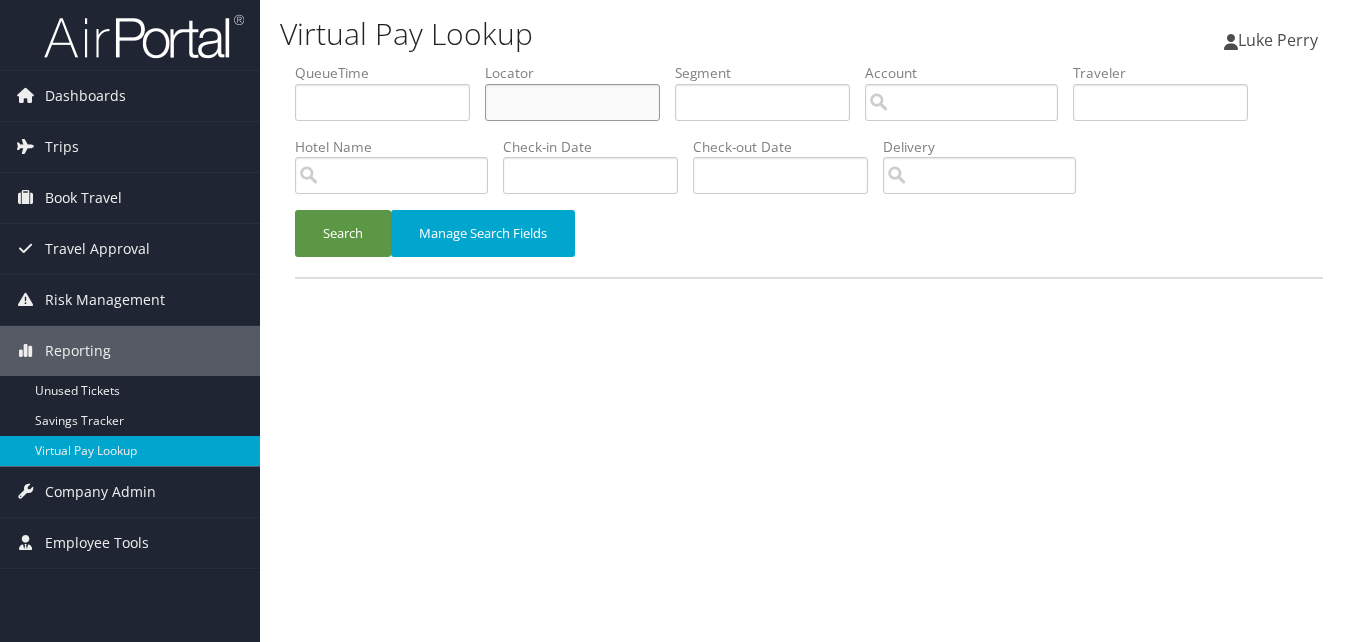 click at bounding box center (572, 102) 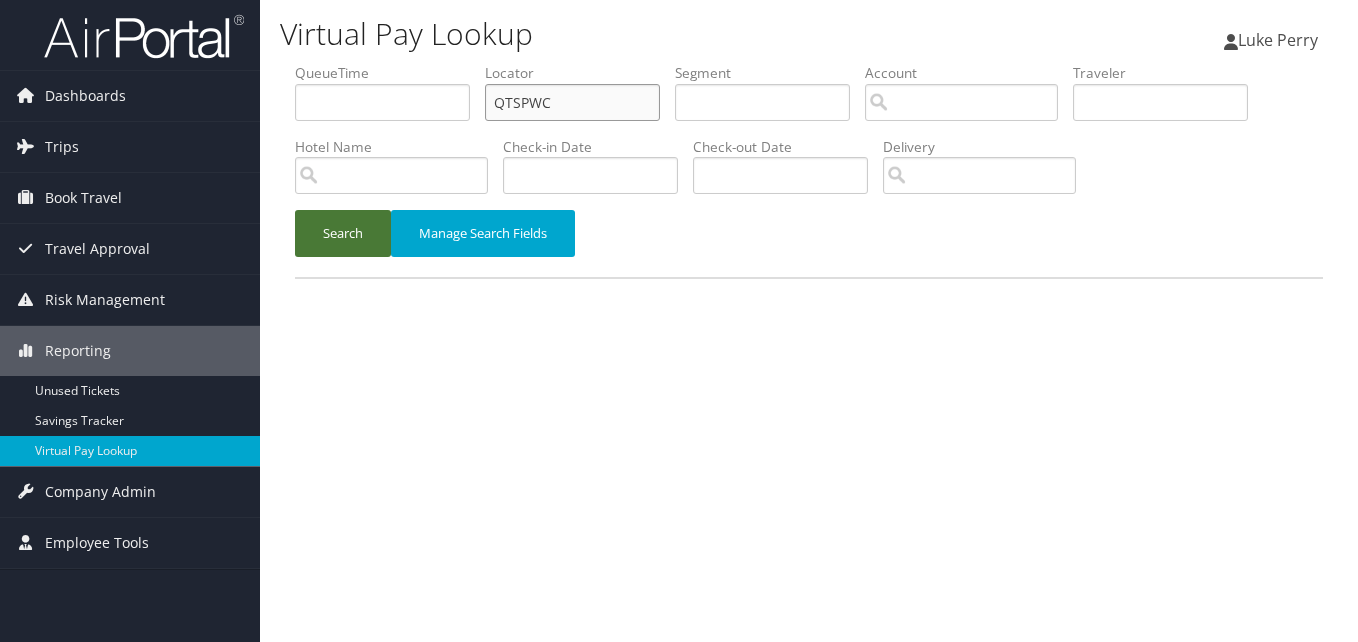 type on "QTSPWC" 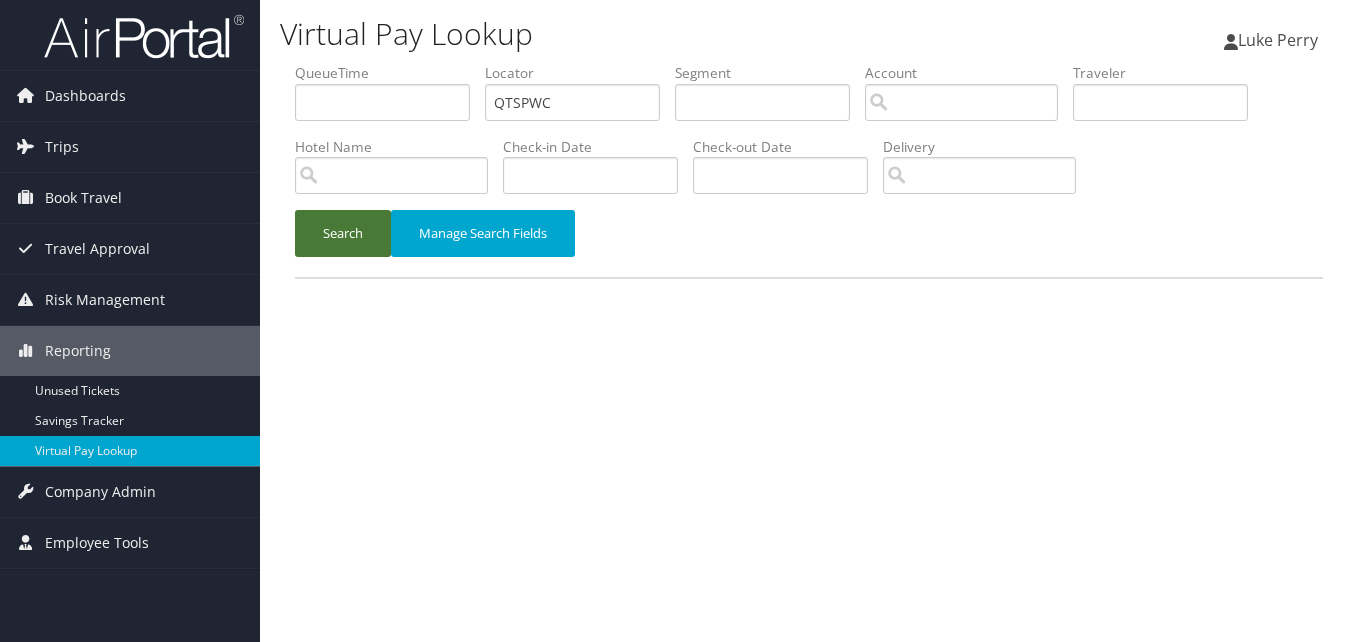 drag, startPoint x: 373, startPoint y: 248, endPoint x: 385, endPoint y: 249, distance: 12.0415945 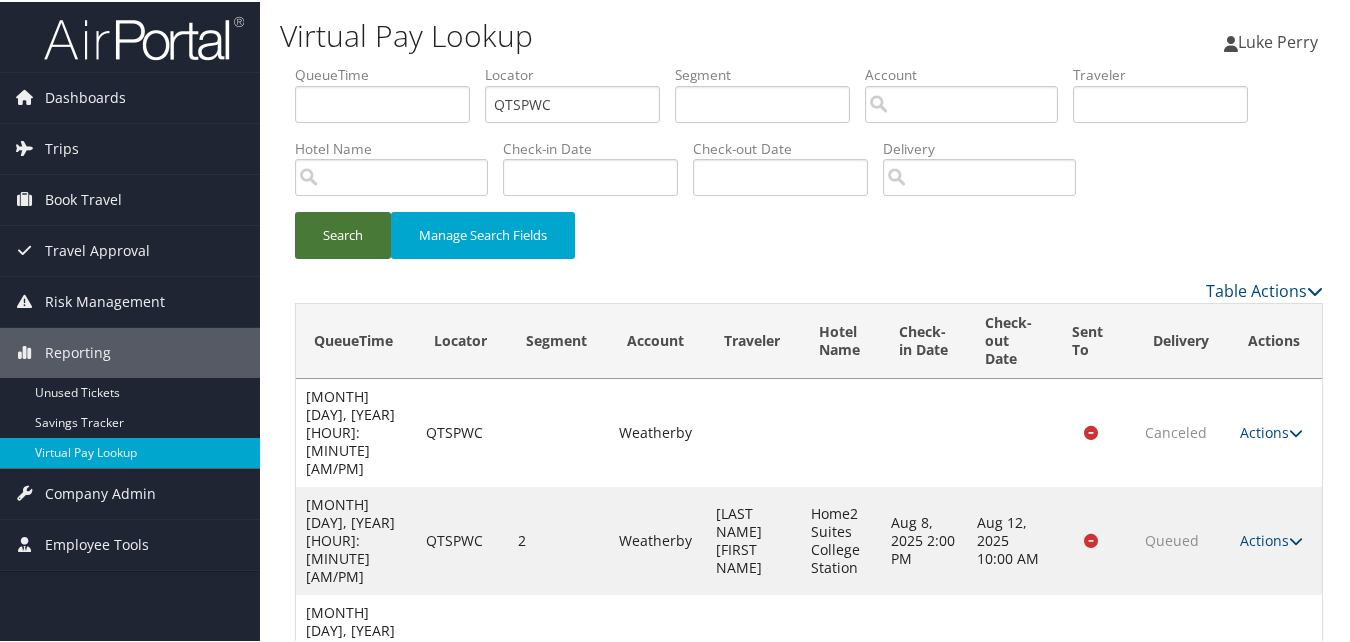 scroll, scrollTop: 58, scrollLeft: 0, axis: vertical 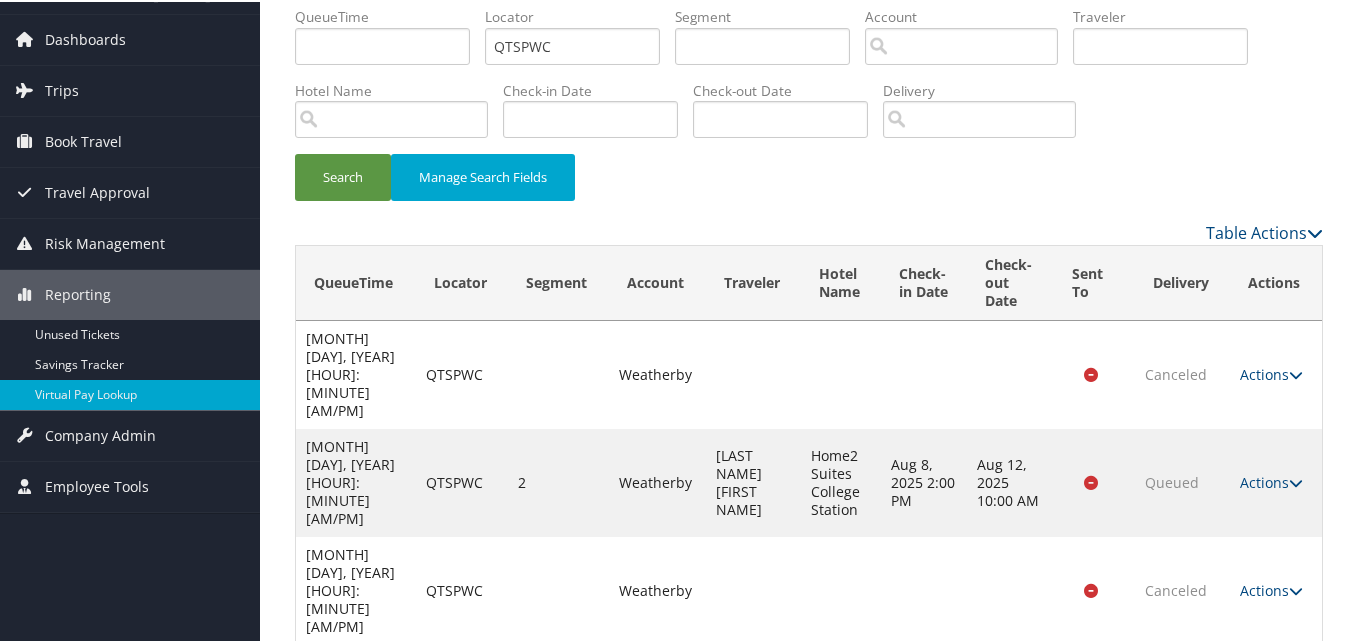 click on "Actions" at bounding box center (1271, 696) 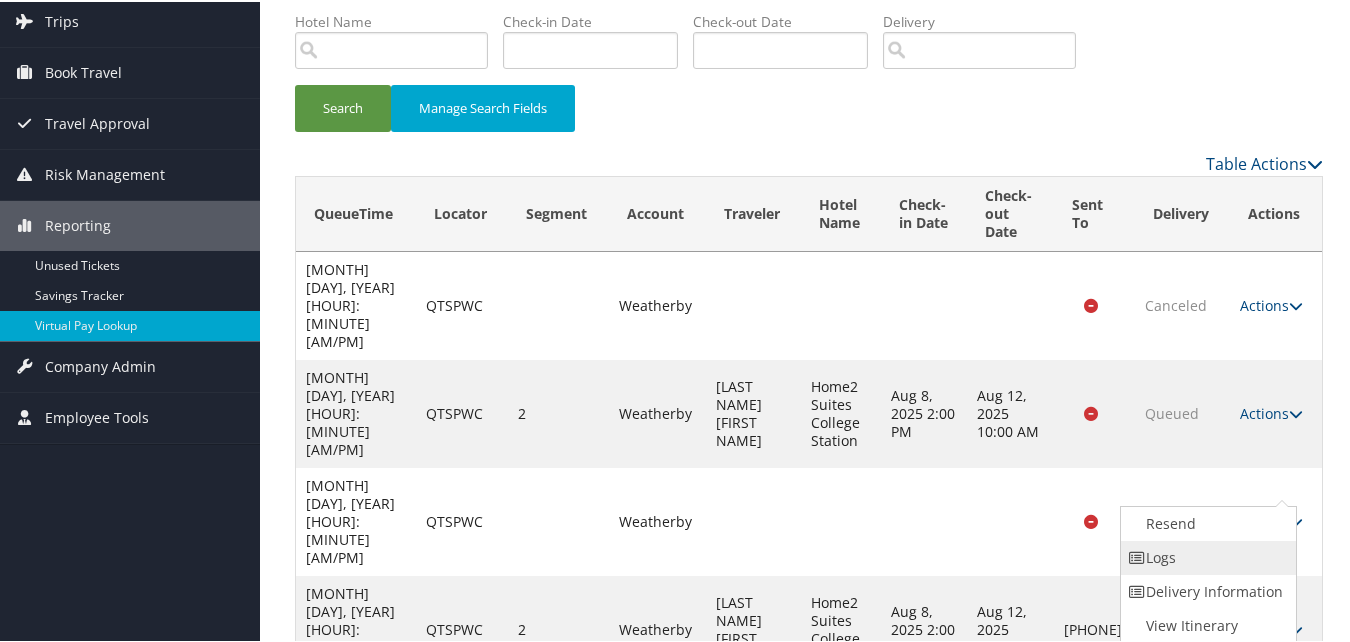 click on "Logs" at bounding box center [1206, 556] 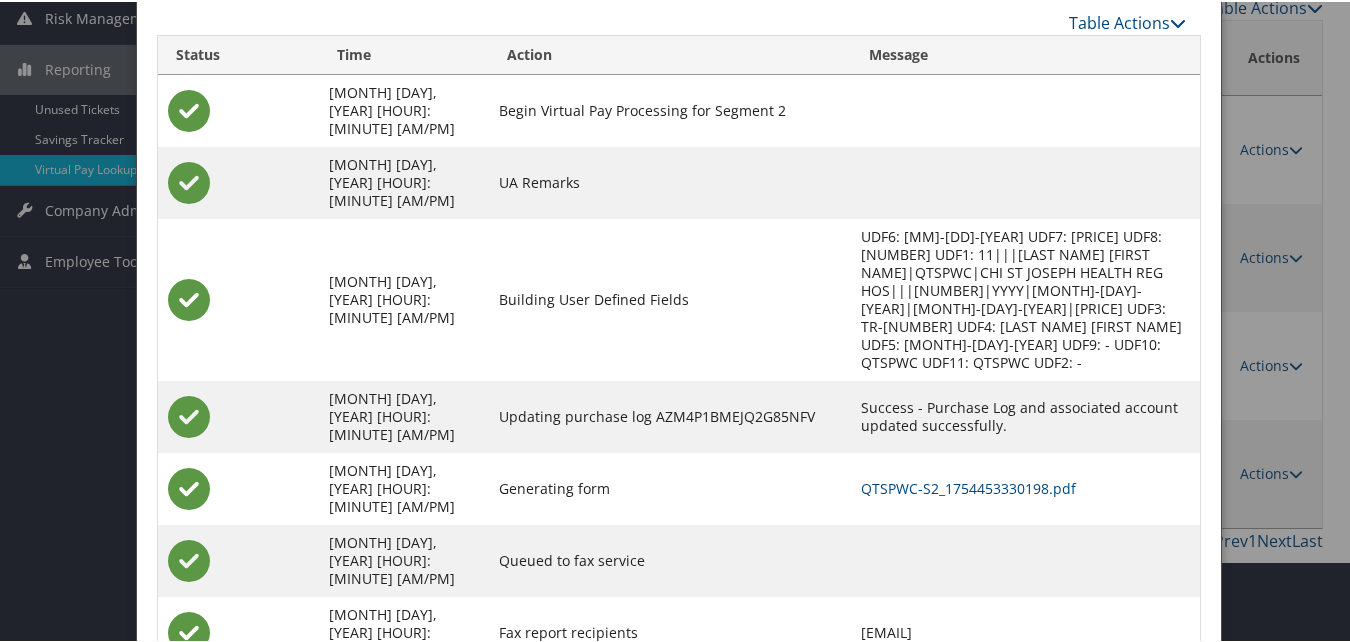 scroll, scrollTop: 298, scrollLeft: 0, axis: vertical 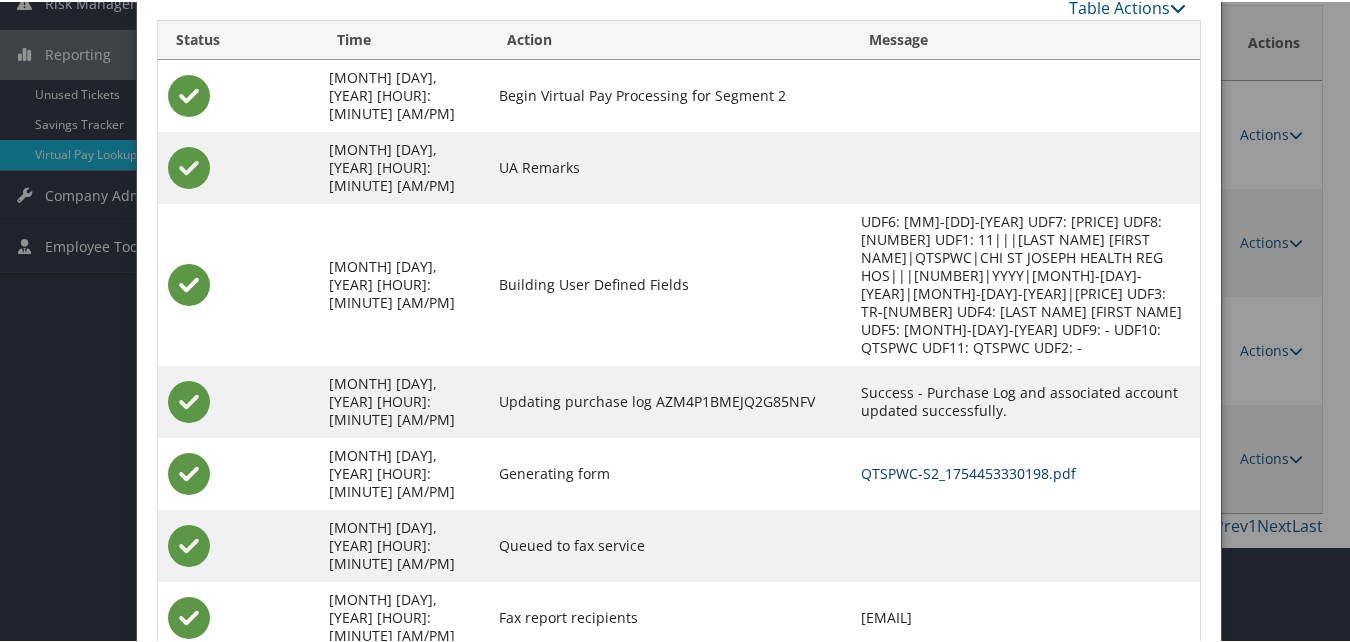 click on "QTSPWC-S2_1754453330198.pdf" at bounding box center (968, 471) 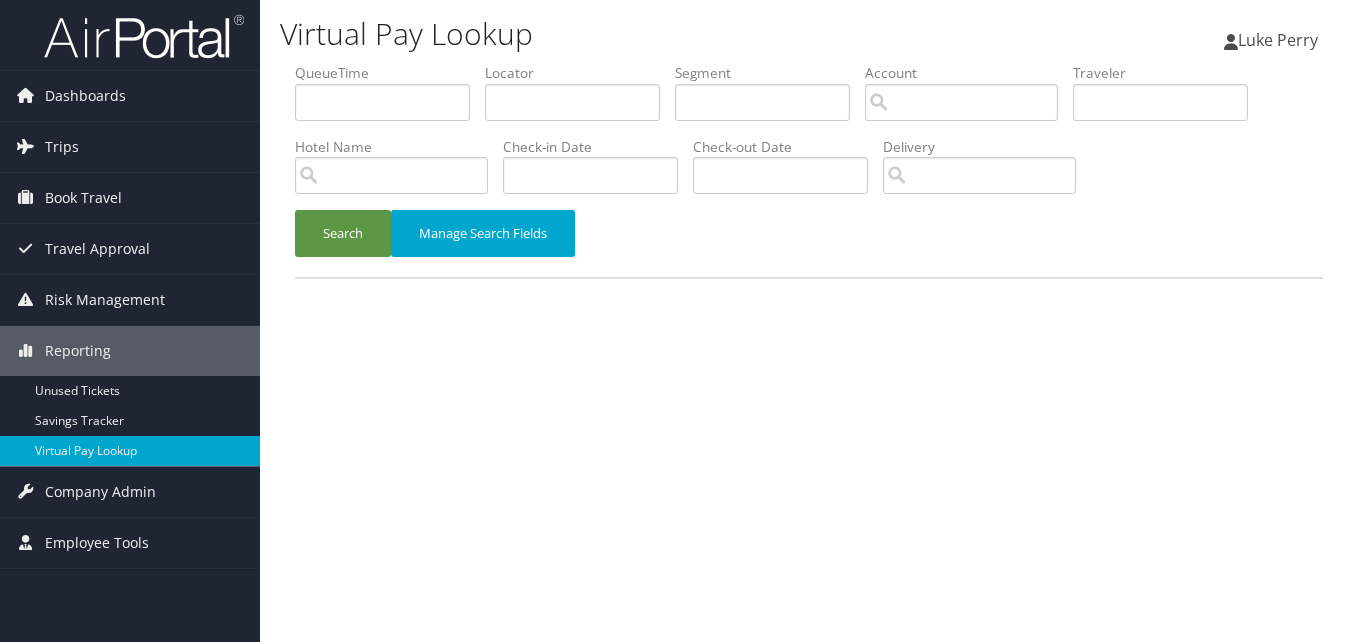 scroll, scrollTop: 0, scrollLeft: 0, axis: both 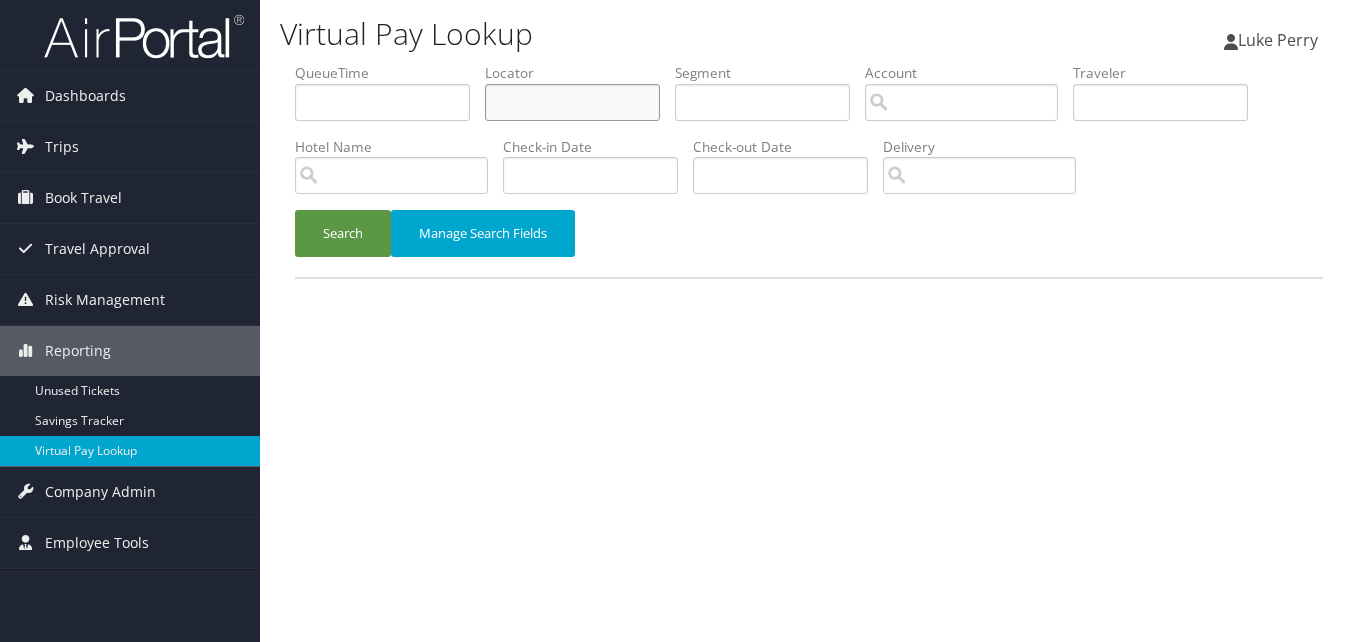 click at bounding box center [572, 102] 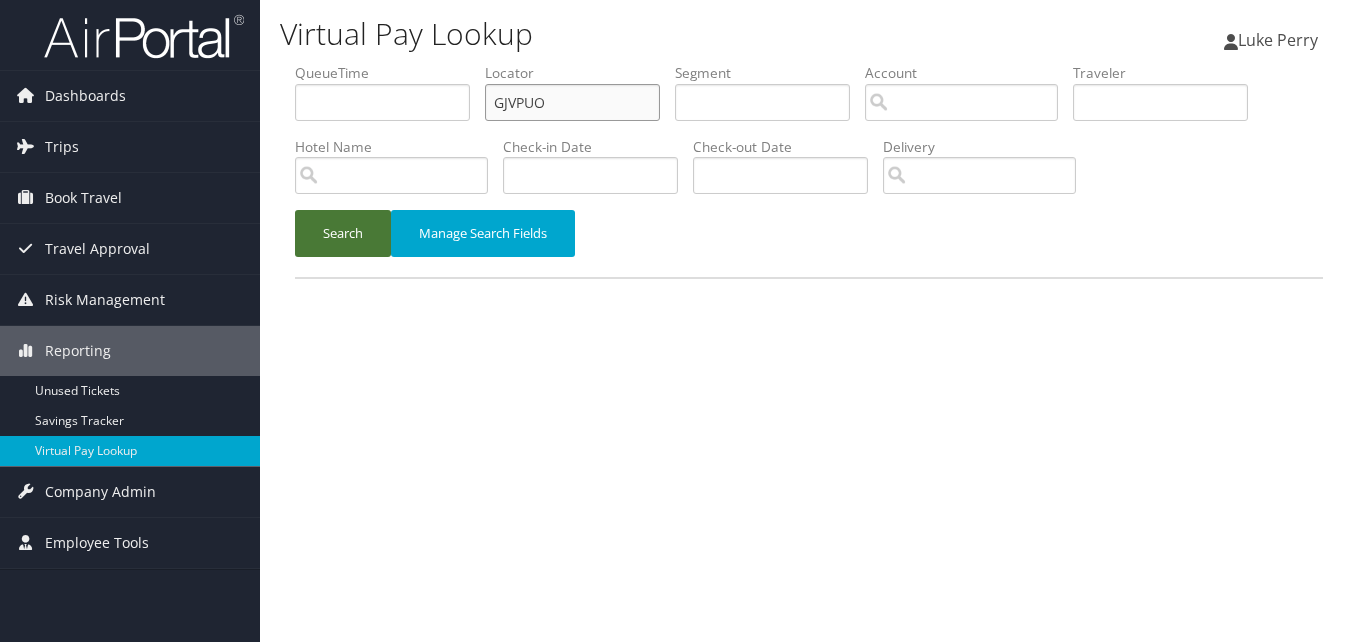type on "GJVPUO" 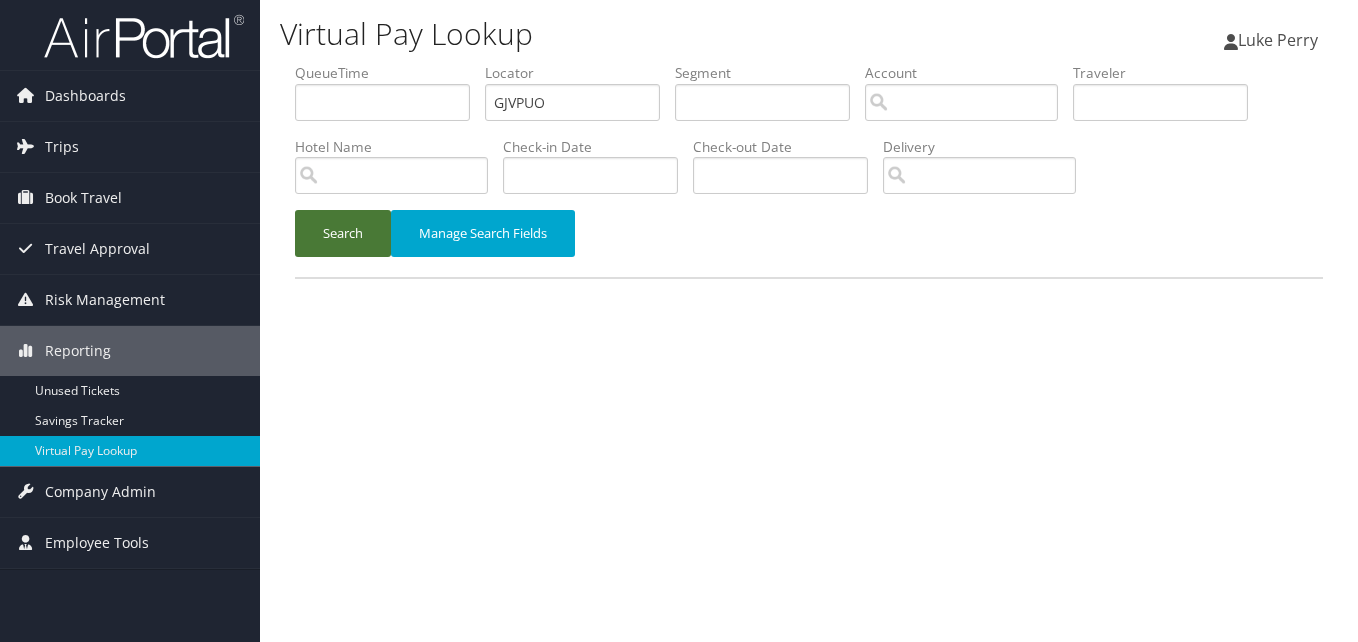 click on "Search" at bounding box center (343, 233) 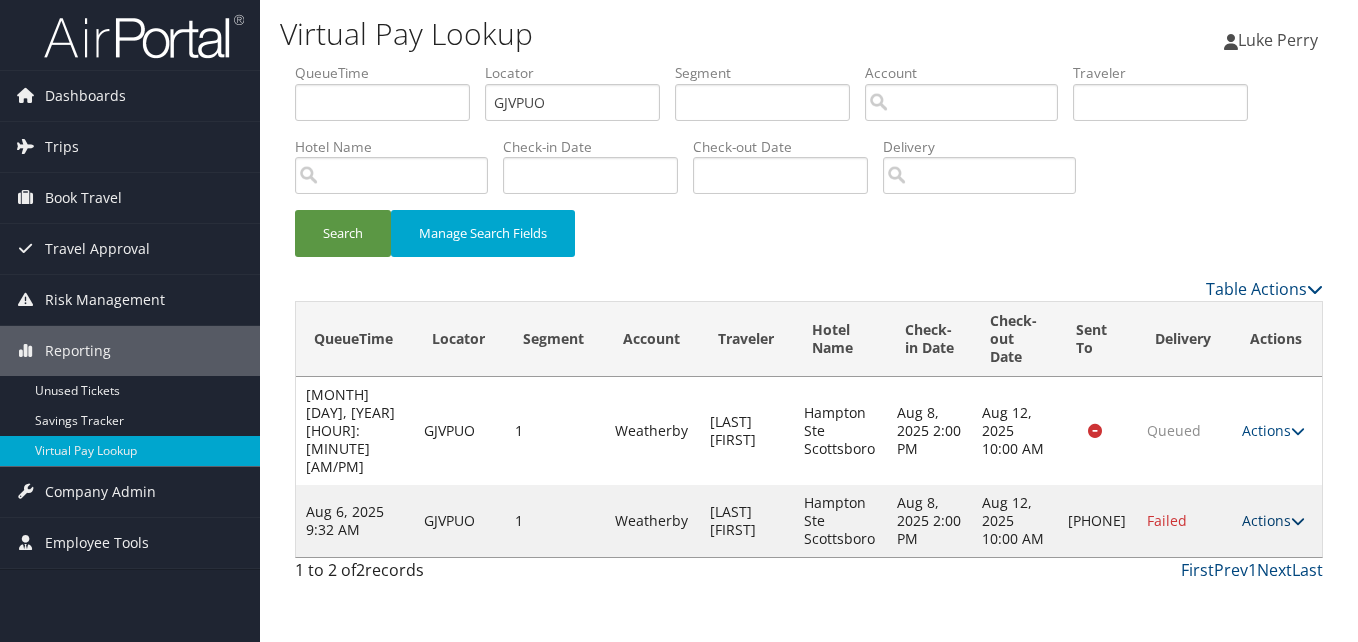 click on "Actions" at bounding box center [1273, 520] 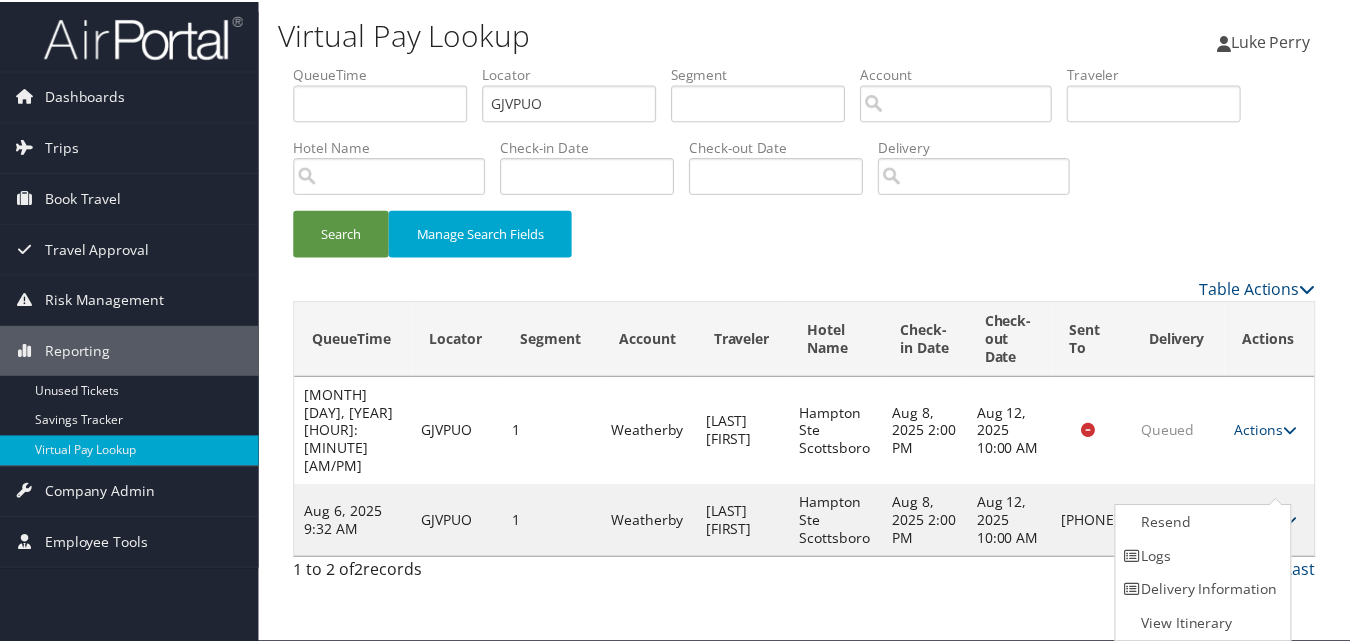 scroll, scrollTop: 1, scrollLeft: 0, axis: vertical 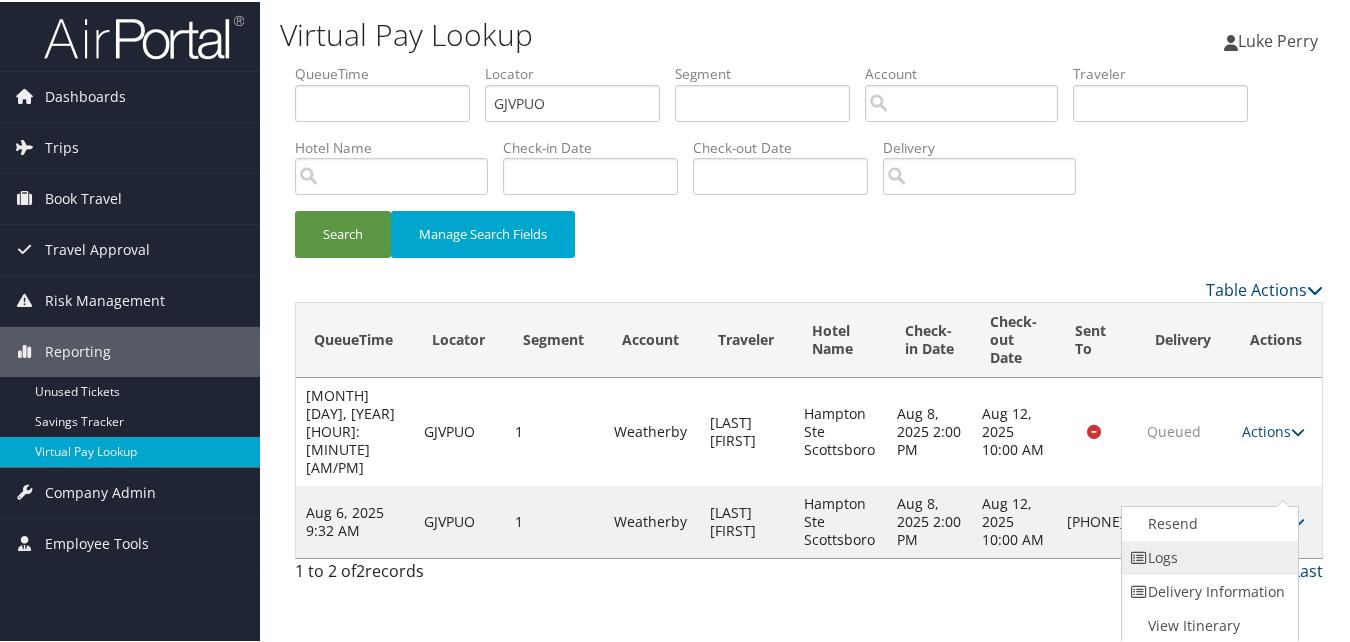 drag, startPoint x: 1254, startPoint y: 493, endPoint x: 1163, endPoint y: 558, distance: 111.83023 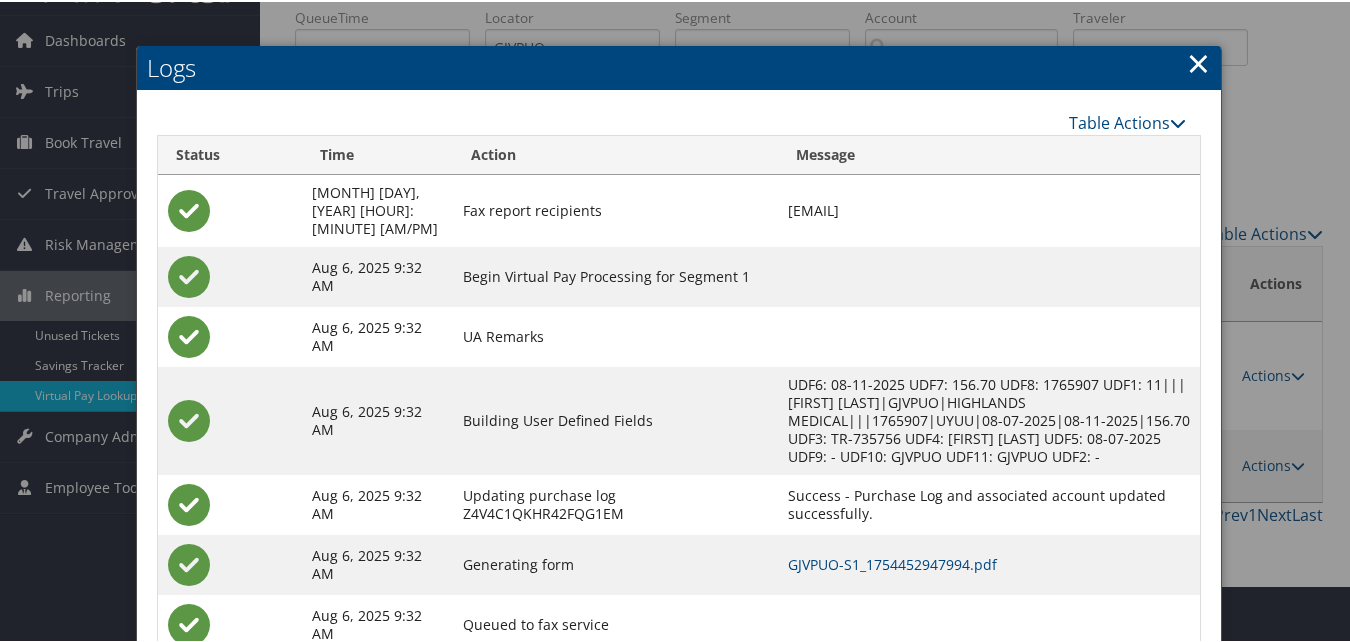 scroll, scrollTop: 112, scrollLeft: 0, axis: vertical 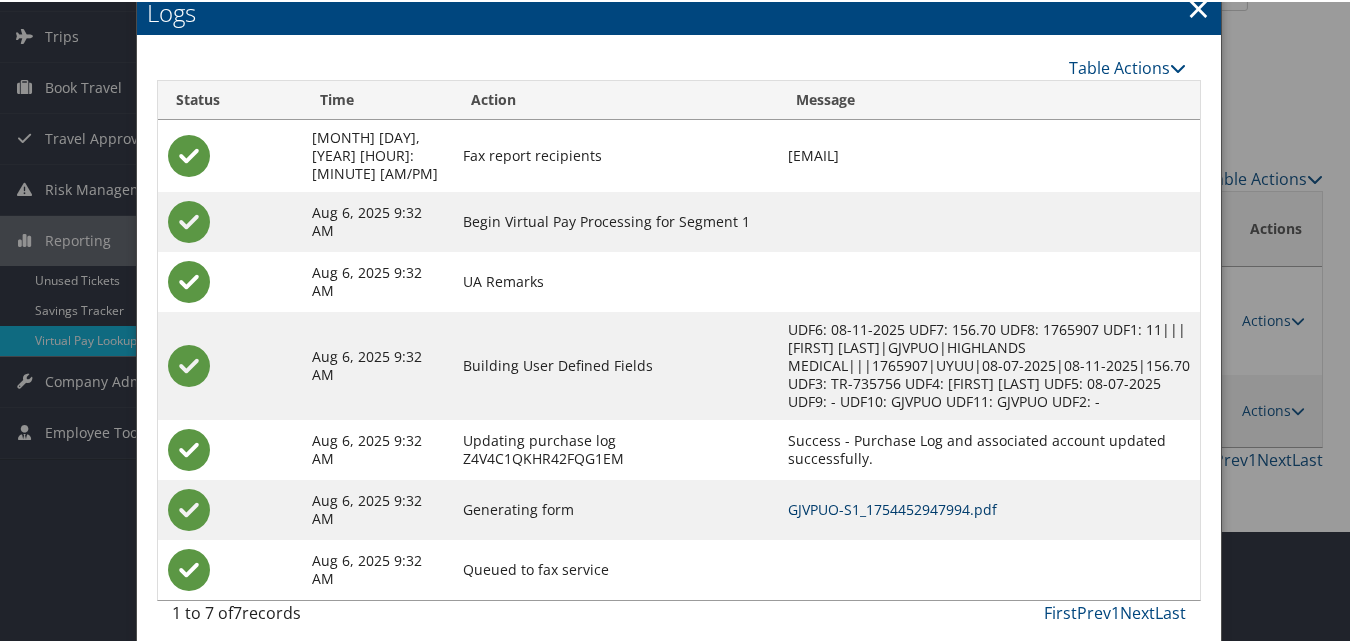 drag, startPoint x: 867, startPoint y: 499, endPoint x: 852, endPoint y: 496, distance: 15.297058 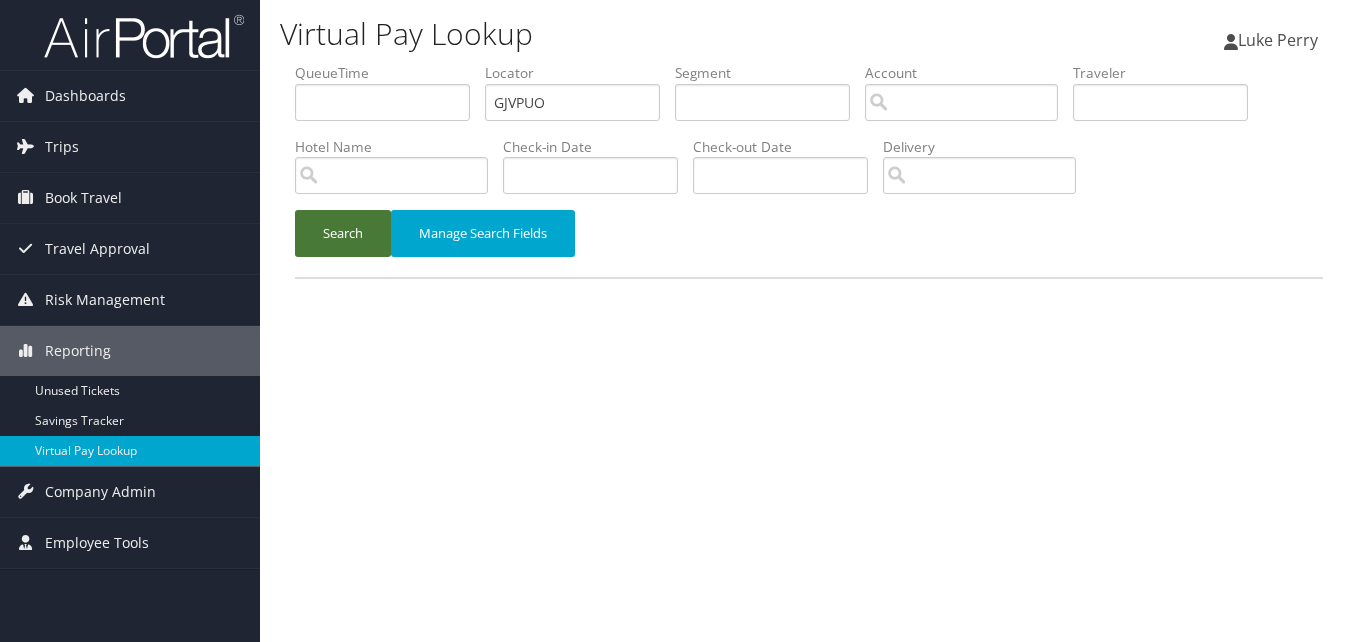 scroll, scrollTop: 0, scrollLeft: 0, axis: both 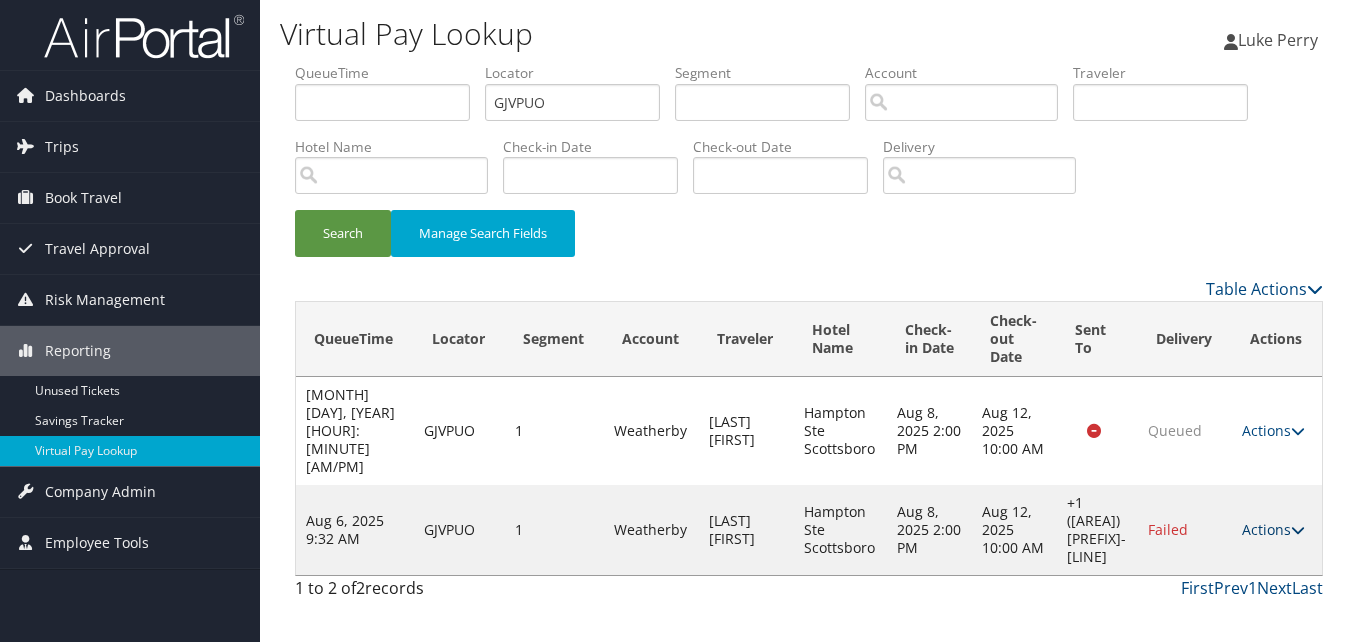 click on "Actions" at bounding box center [1273, 529] 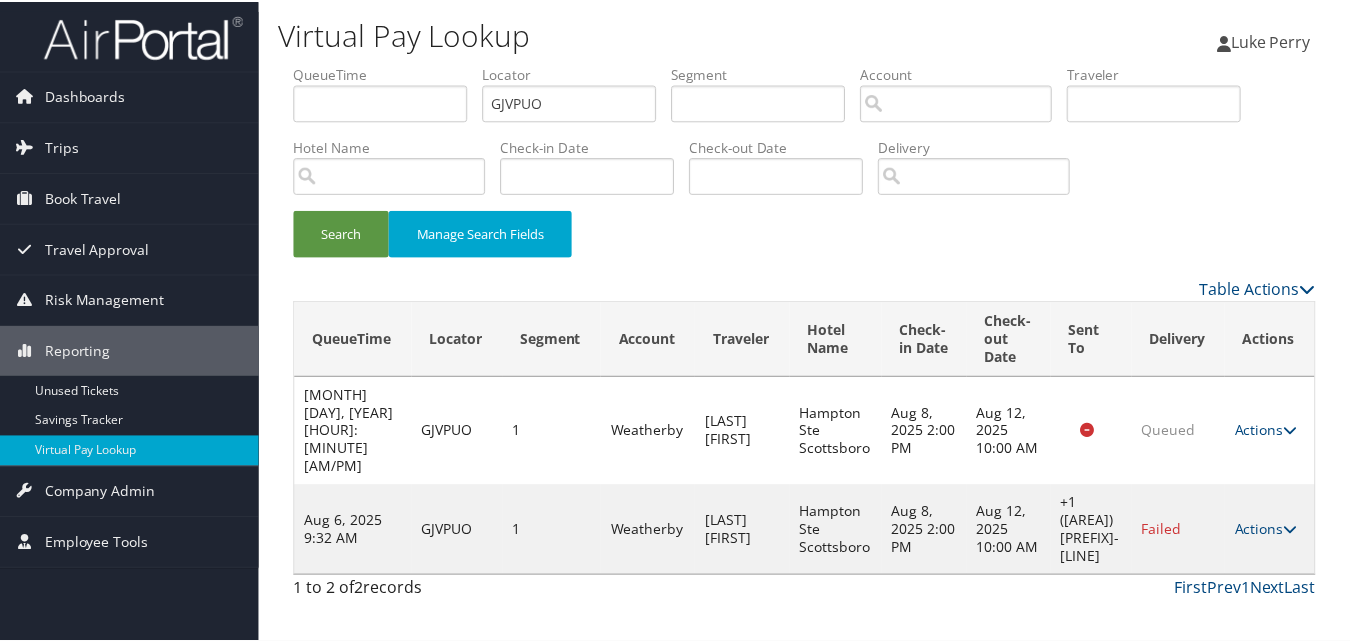 scroll, scrollTop: 1, scrollLeft: 0, axis: vertical 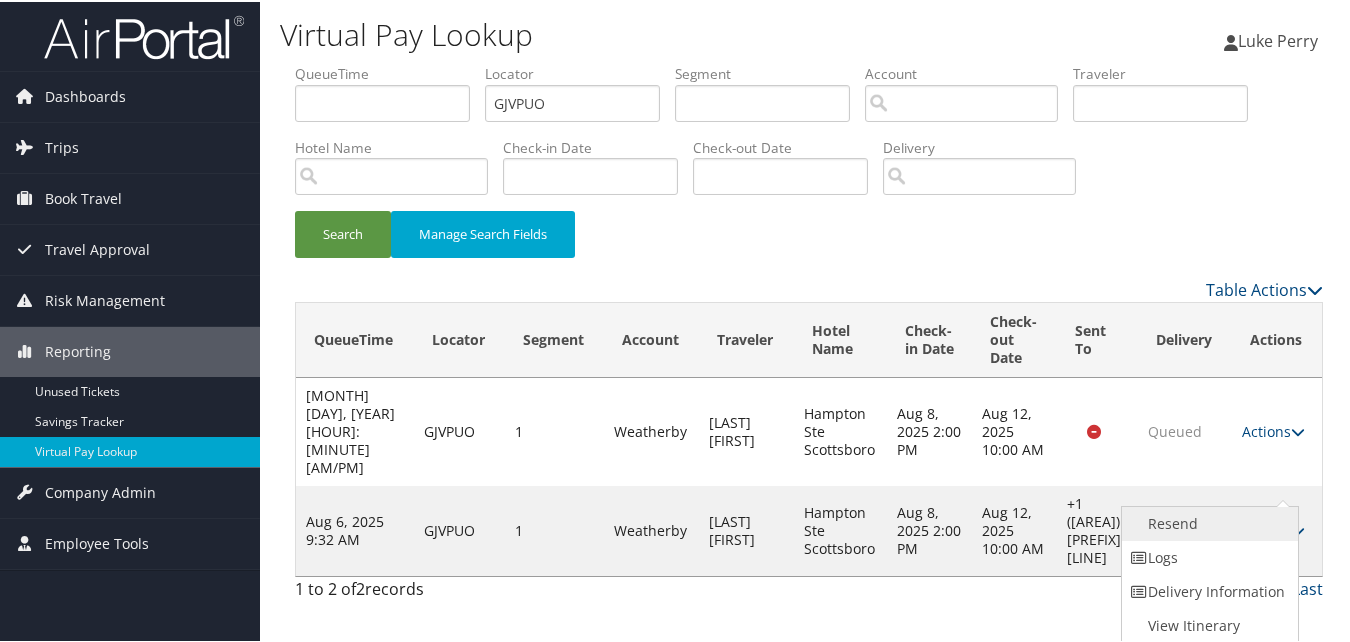 click on "Resend" at bounding box center [1207, 522] 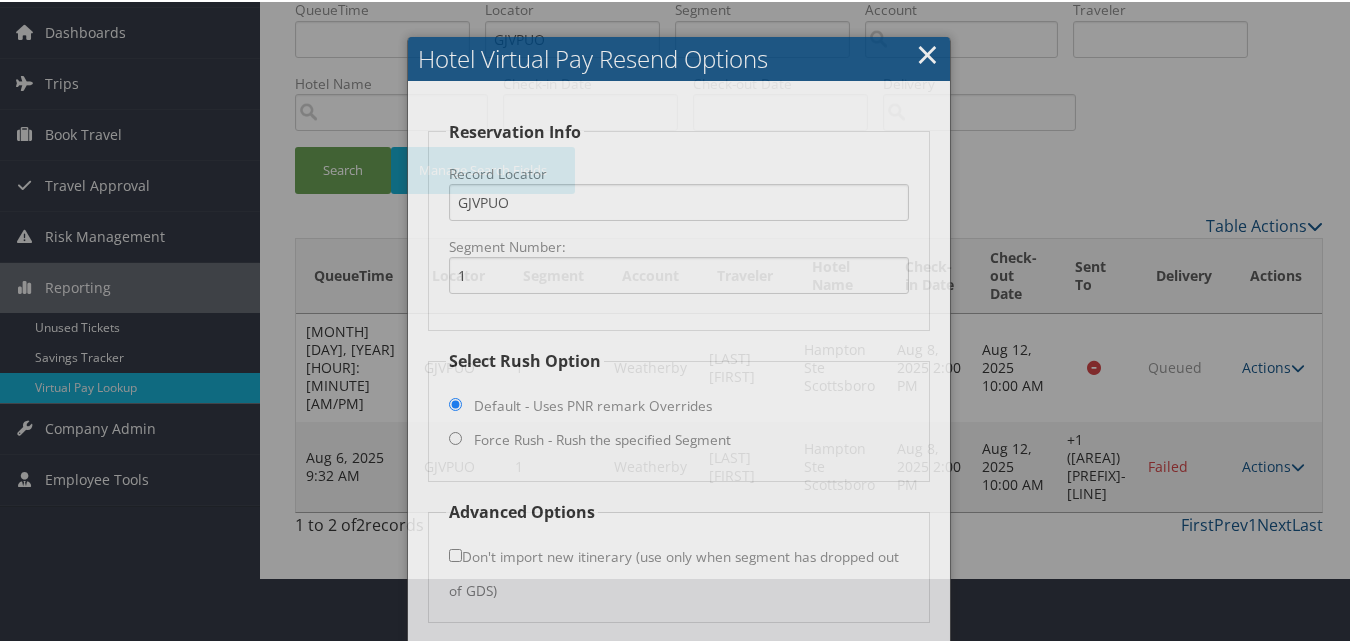 scroll, scrollTop: 100, scrollLeft: 0, axis: vertical 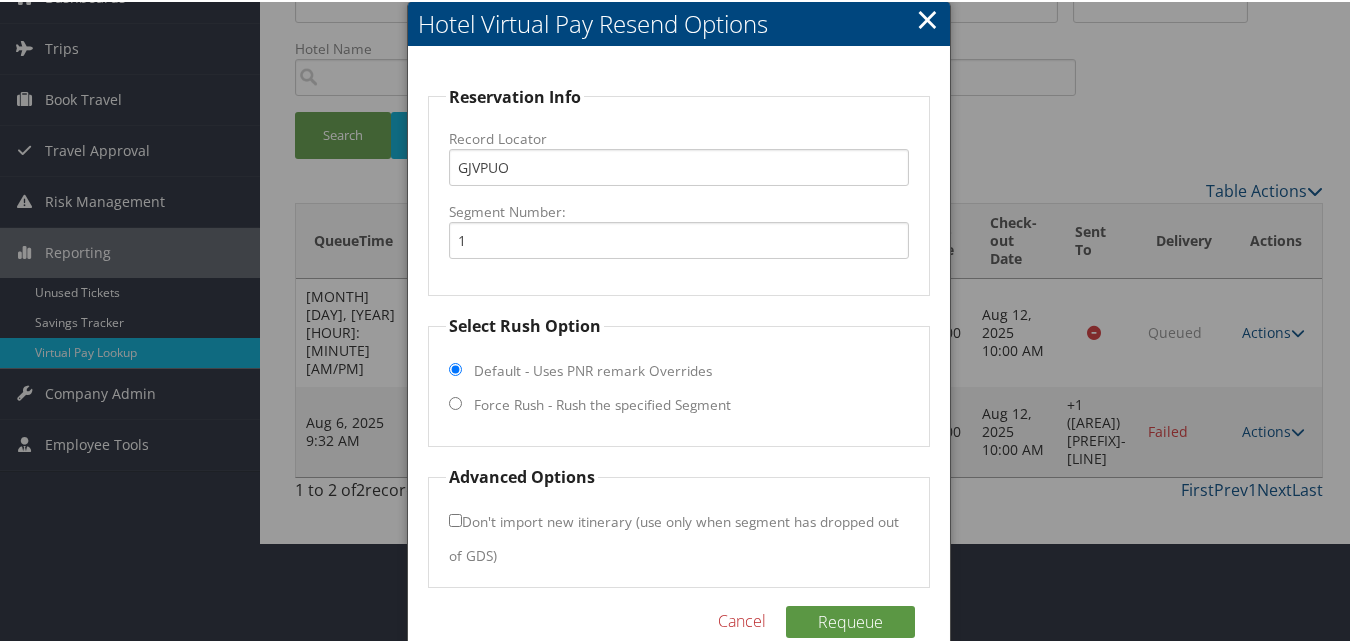 click on "Force Rush - Rush the specified Segment" at bounding box center (455, 401) 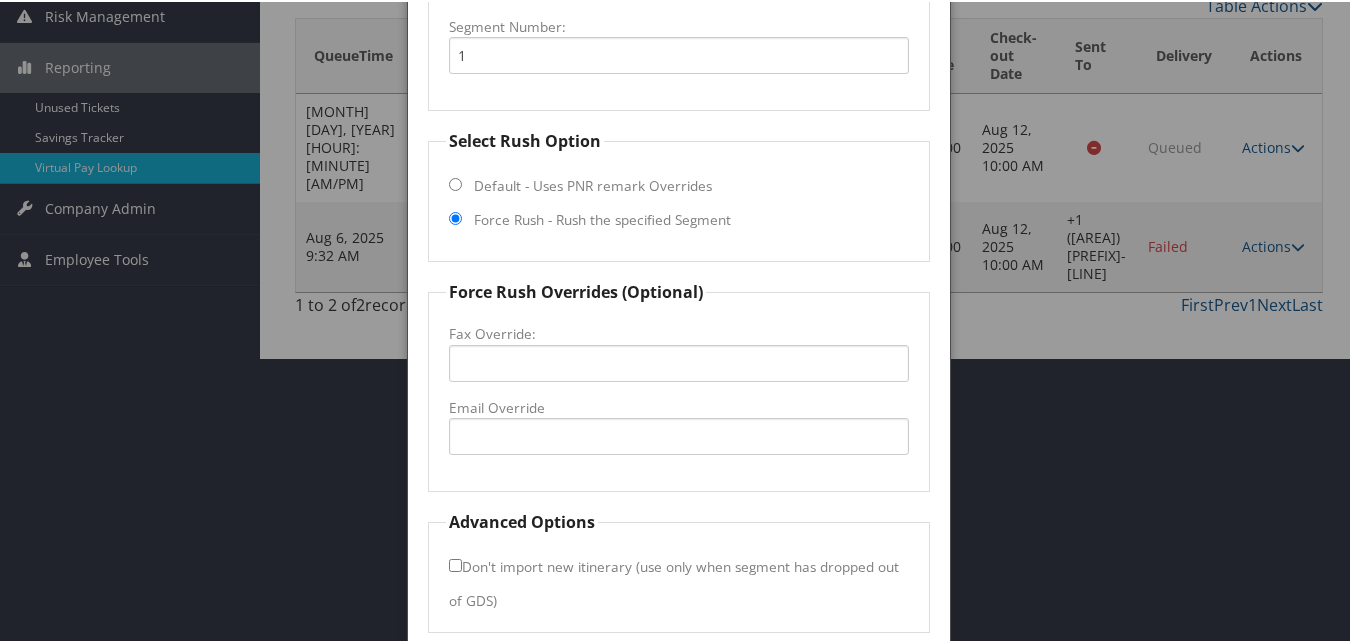 scroll, scrollTop: 300, scrollLeft: 0, axis: vertical 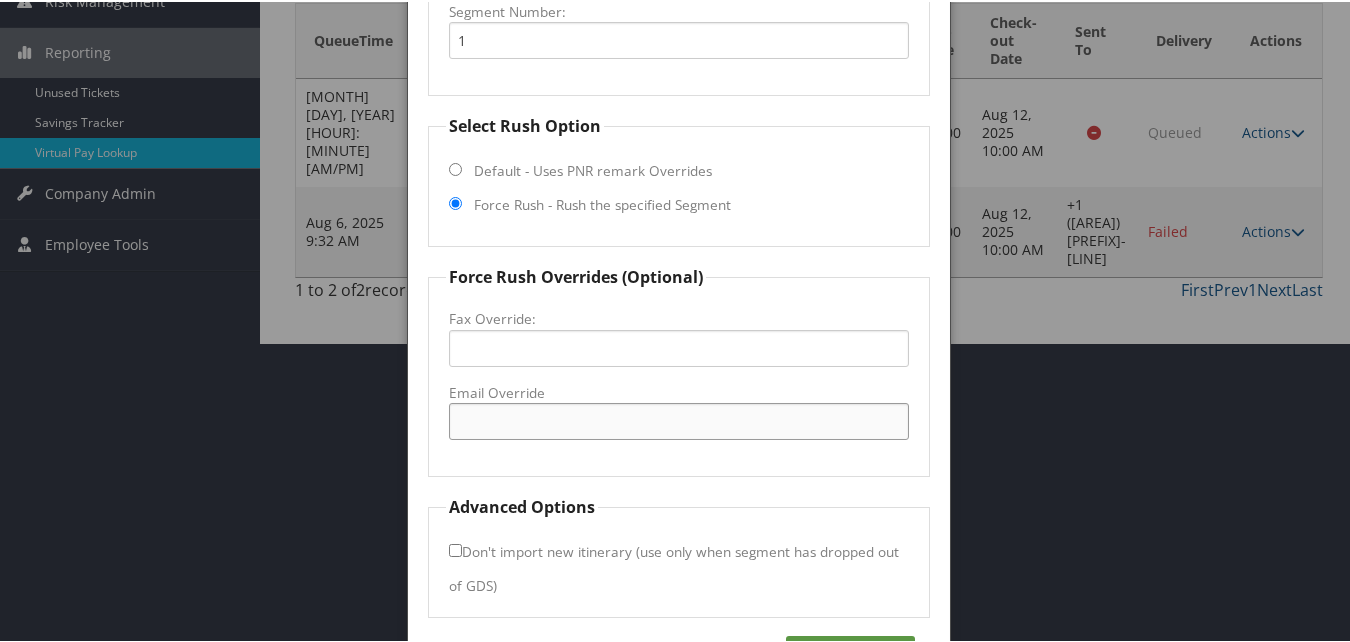 click on "Email Override" at bounding box center (678, 419) 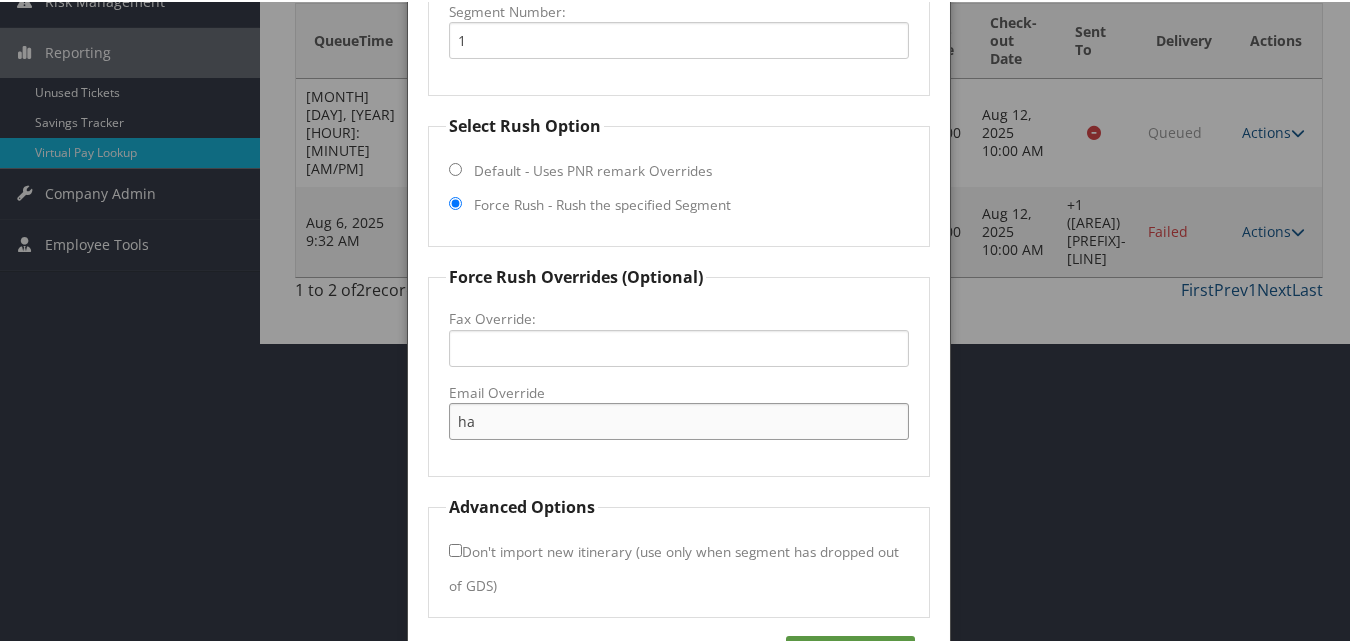 type on "h" 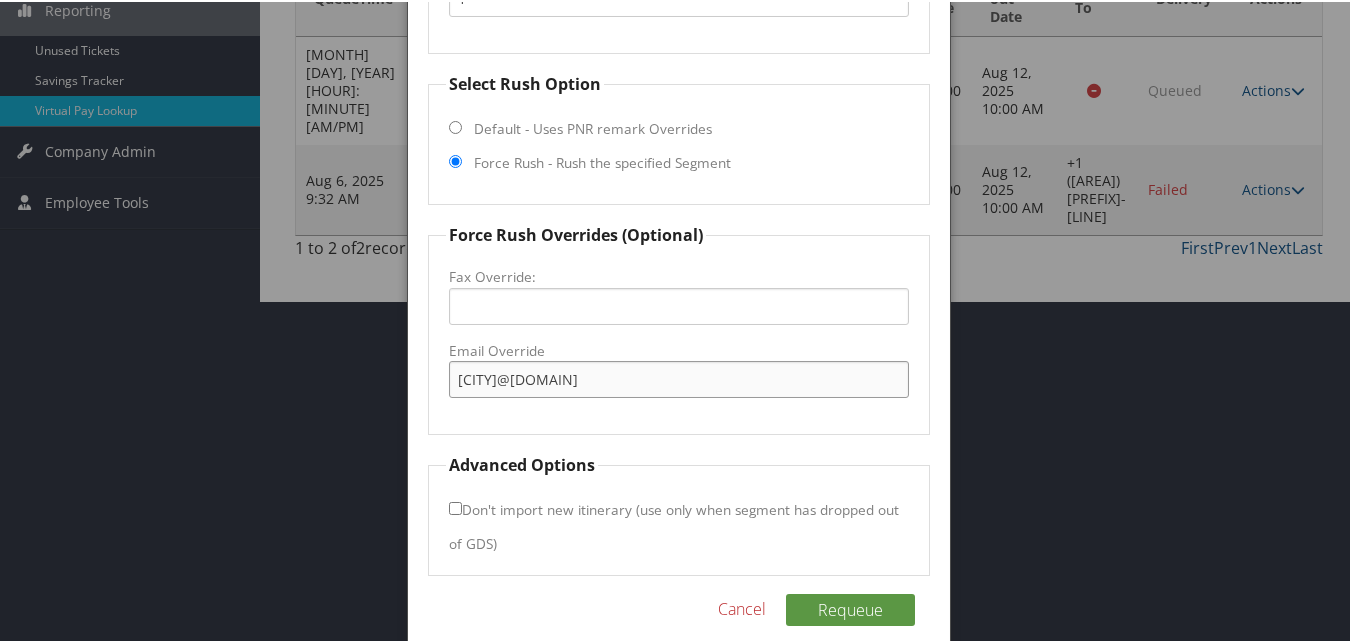 scroll, scrollTop: 365, scrollLeft: 0, axis: vertical 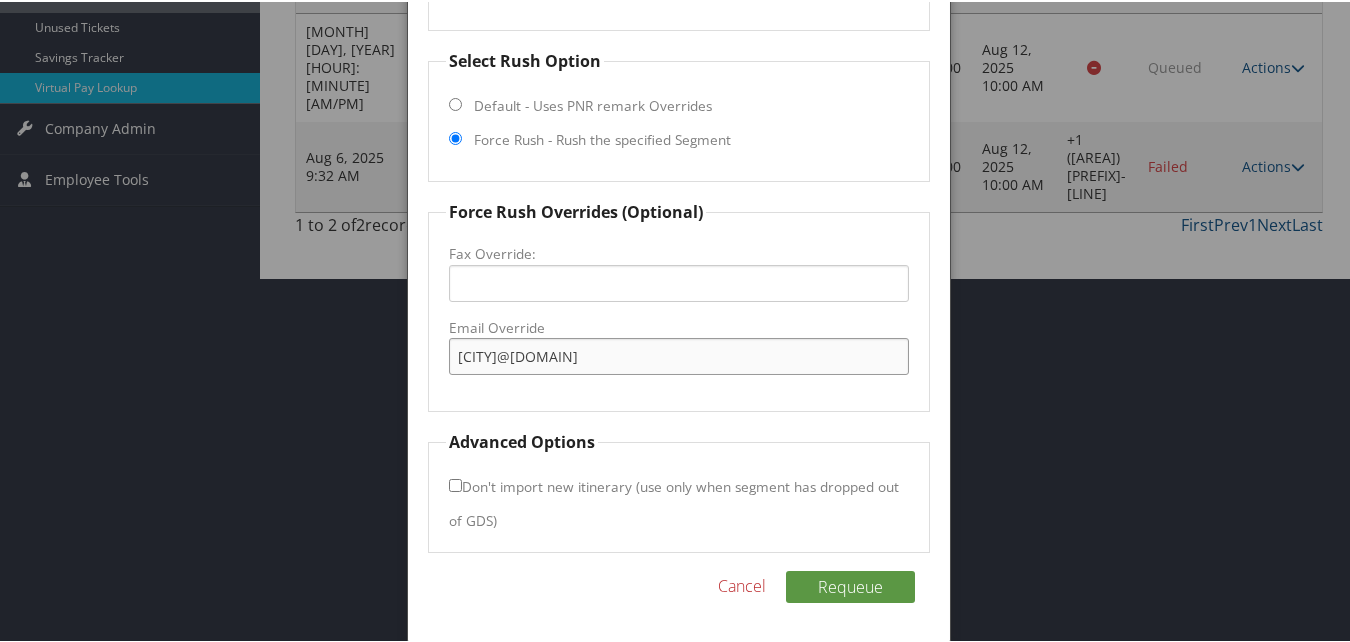 type on "[EMAIL]" 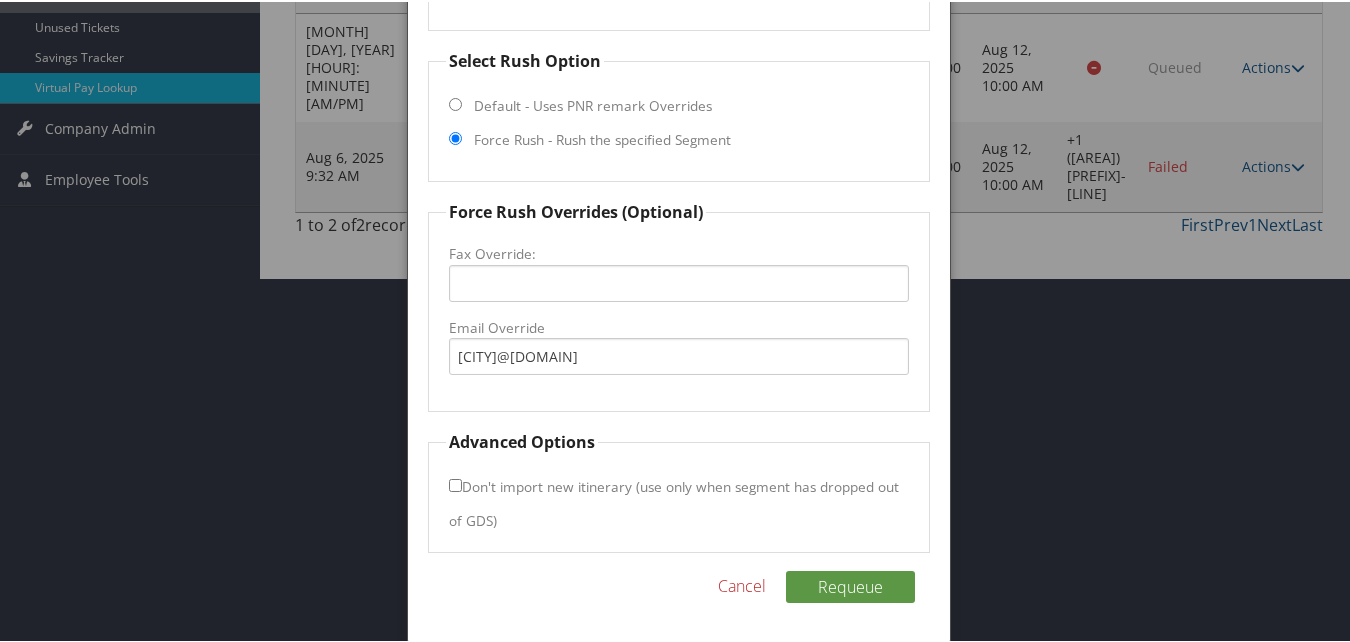 click on "Don't import new itinerary (use only when segment has dropped out of GDS)" at bounding box center (455, 483) 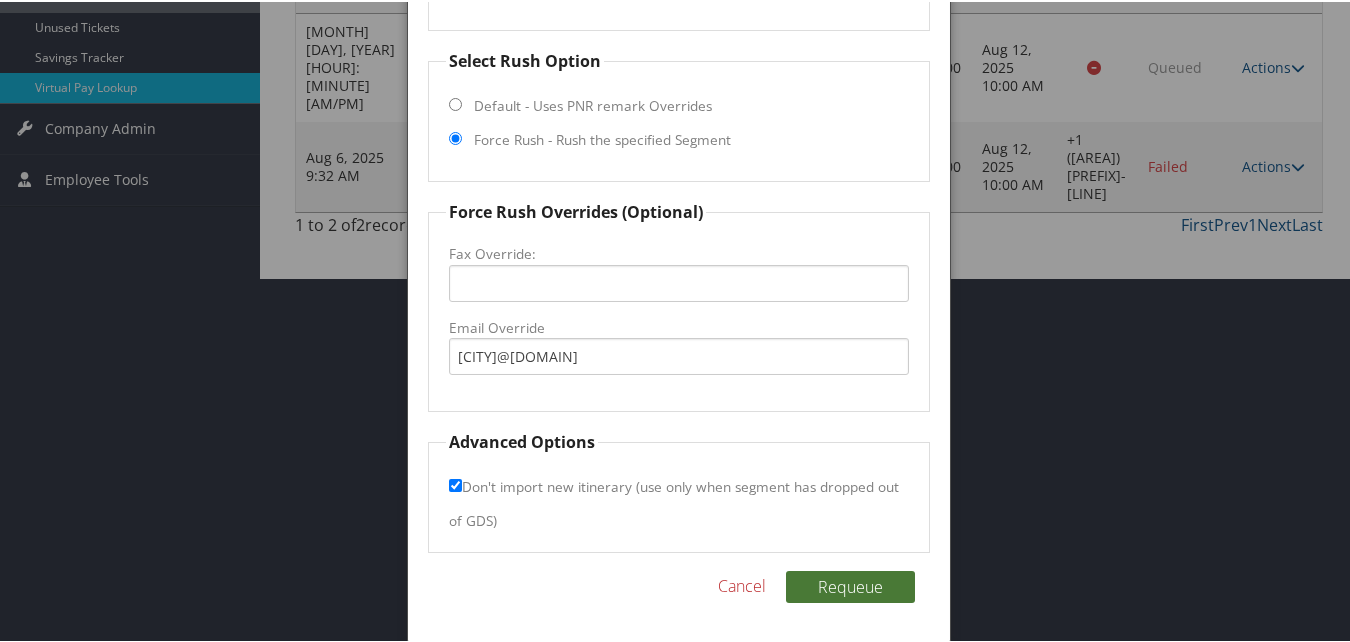 click on "Requeue" at bounding box center [850, 585] 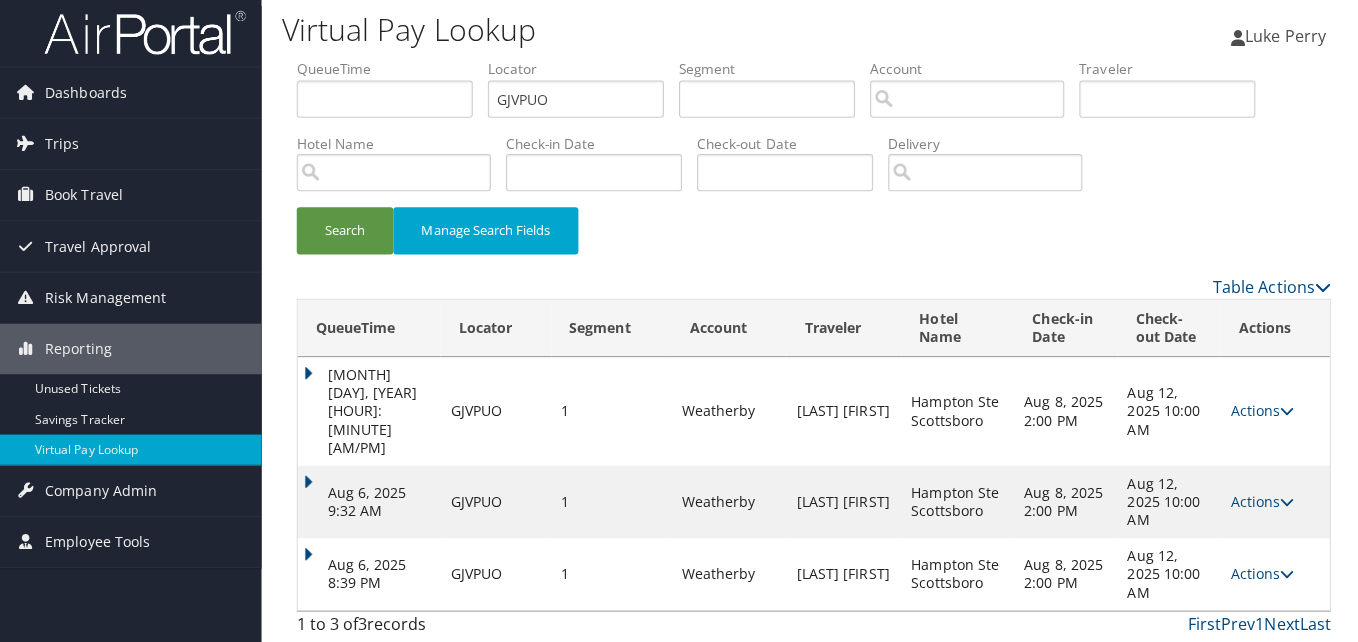 scroll, scrollTop: 0, scrollLeft: 0, axis: both 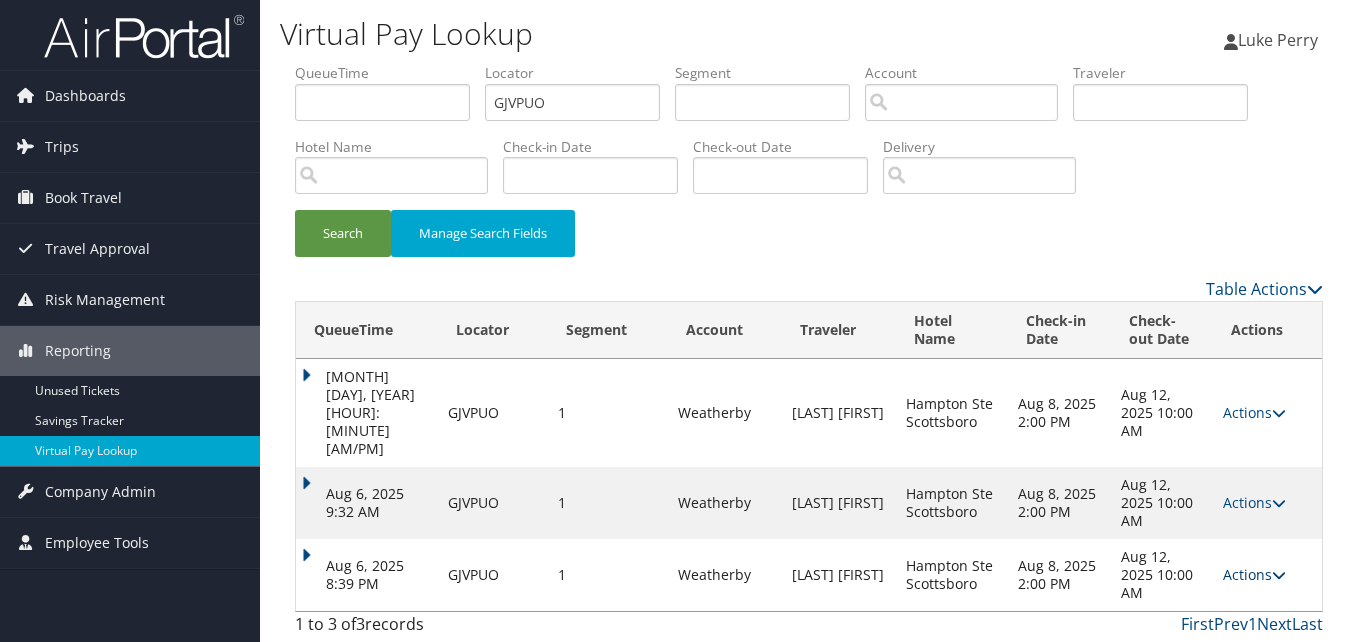 click on "Actions" at bounding box center (1254, 574) 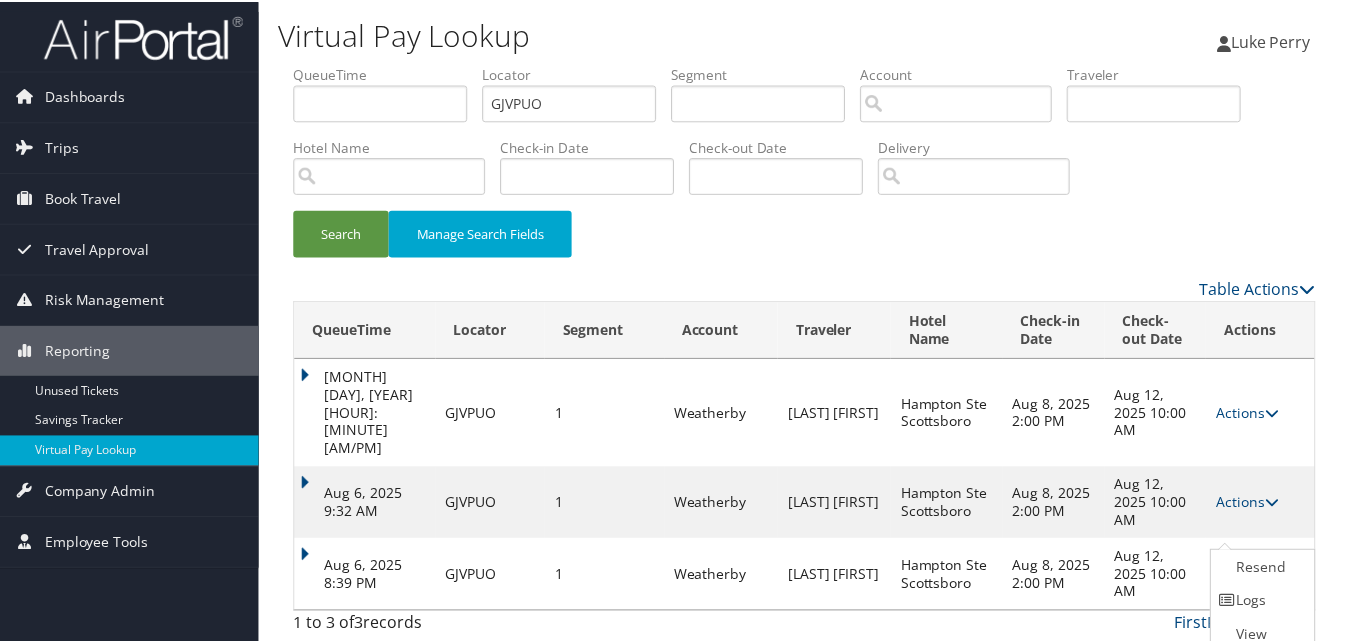 scroll, scrollTop: 30, scrollLeft: 0, axis: vertical 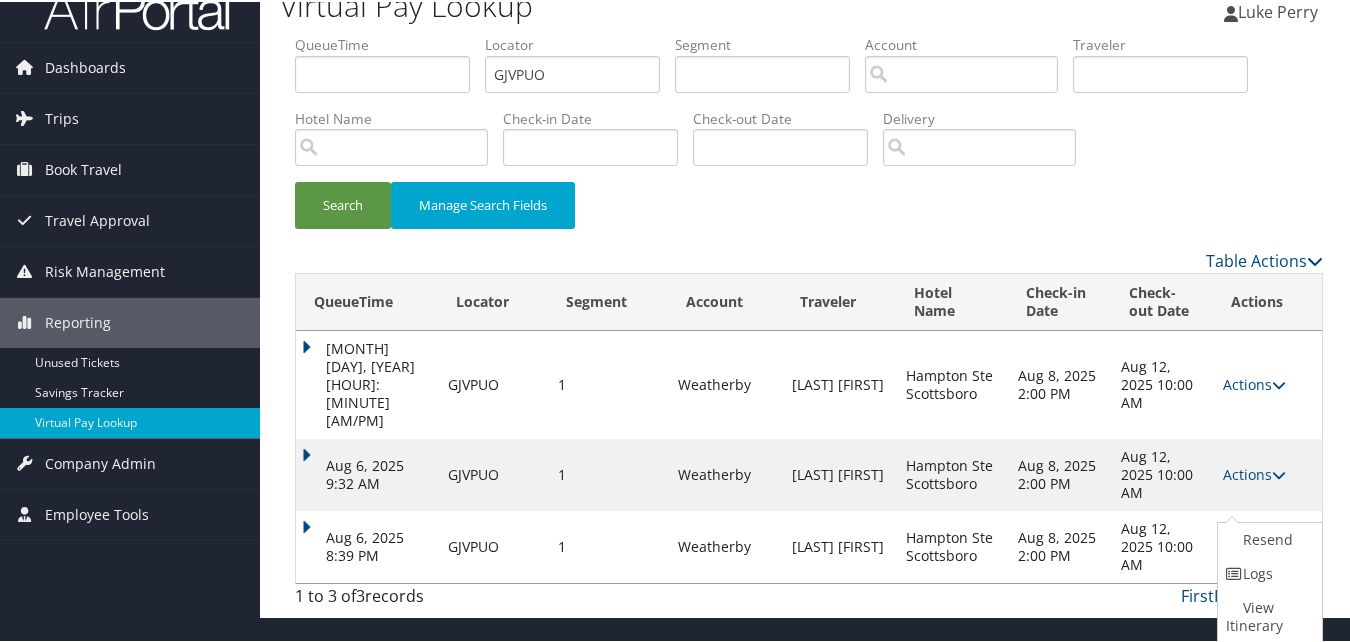 click on "Logs" at bounding box center (1267, 572) 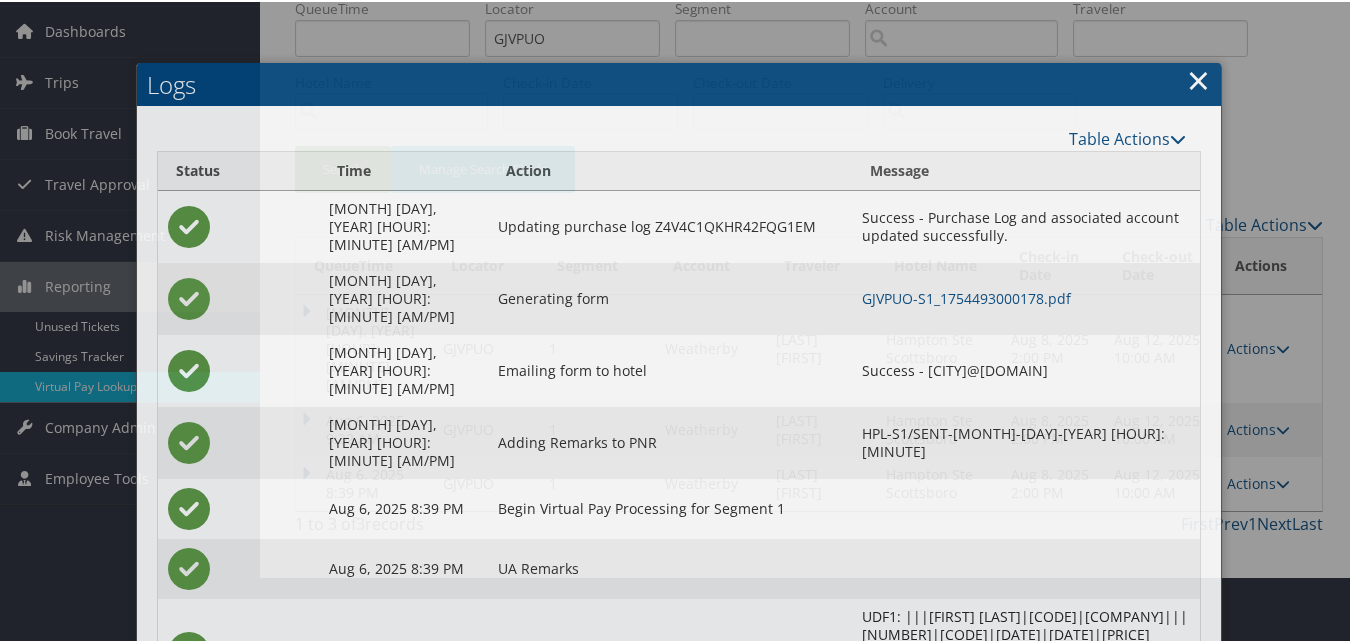 scroll, scrollTop: 100, scrollLeft: 0, axis: vertical 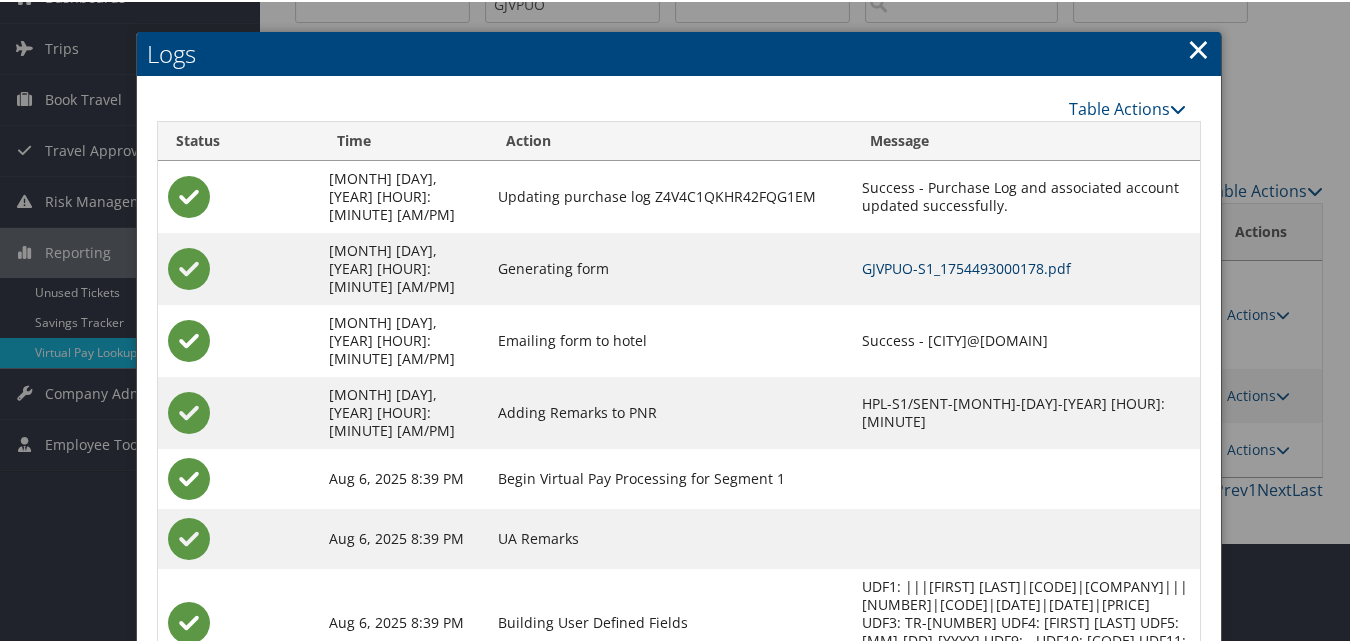 click on "GJVPUO-S1_1754493000178.pdf" at bounding box center [966, 266] 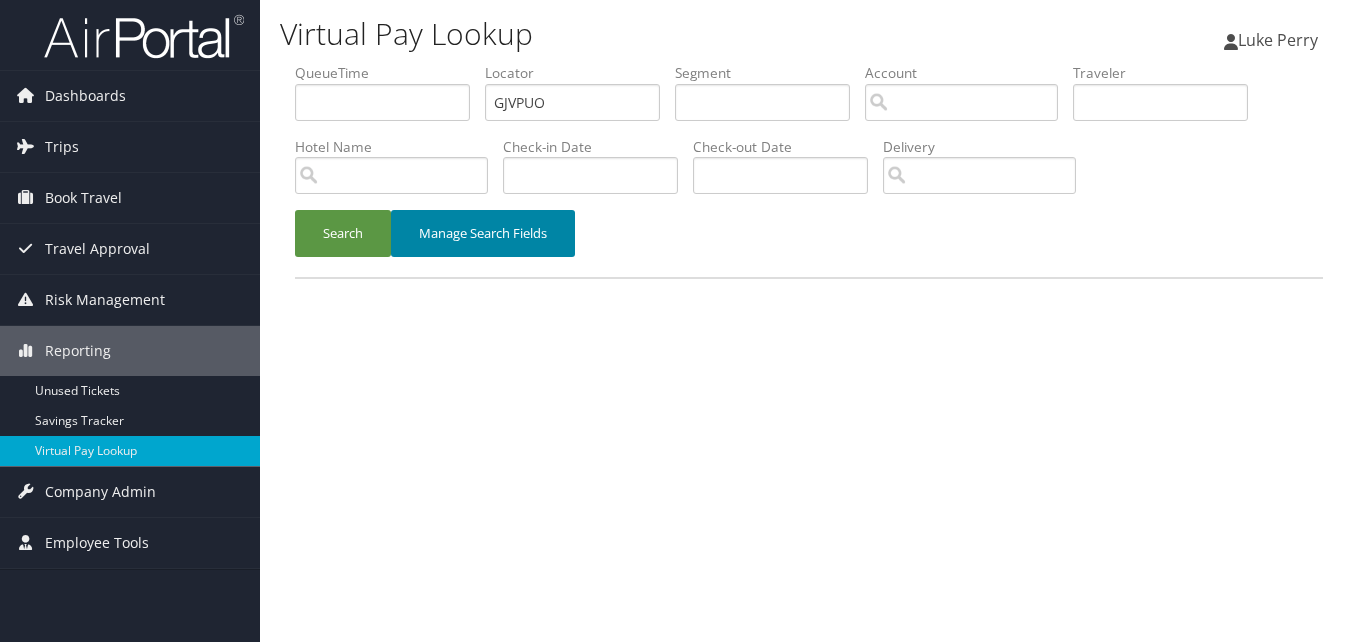 scroll, scrollTop: 0, scrollLeft: 0, axis: both 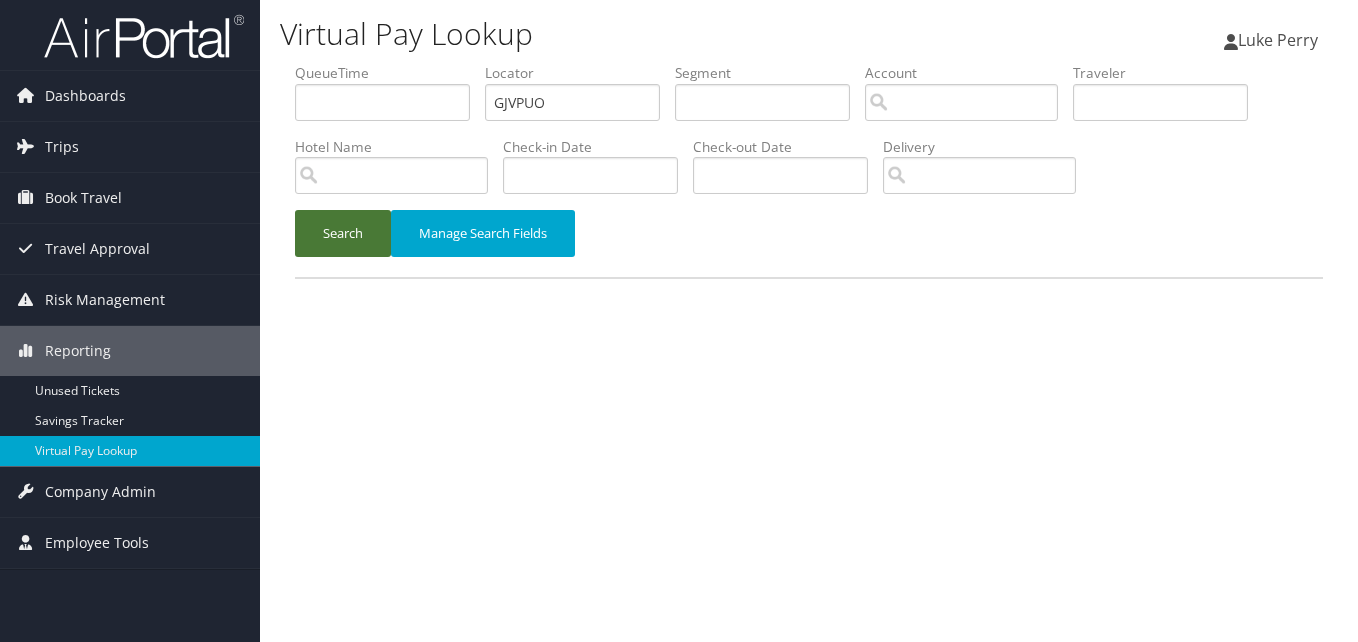click on "Search" at bounding box center [343, 233] 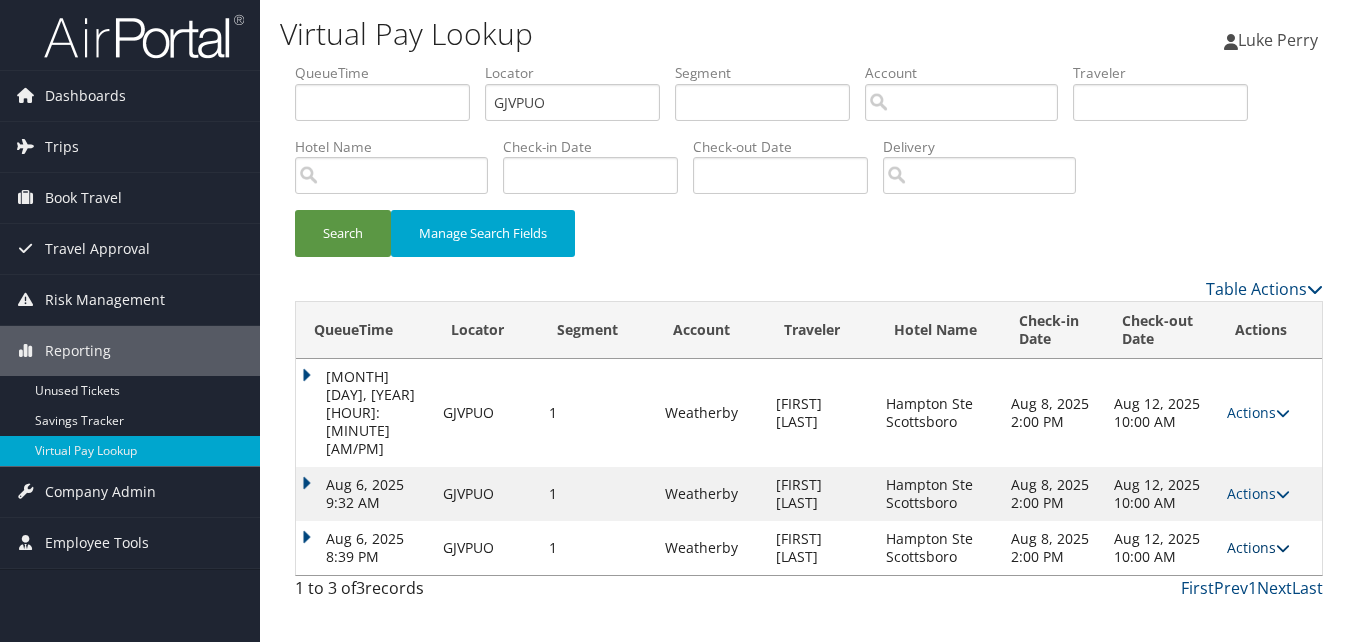 click on "Actions" at bounding box center [1258, 547] 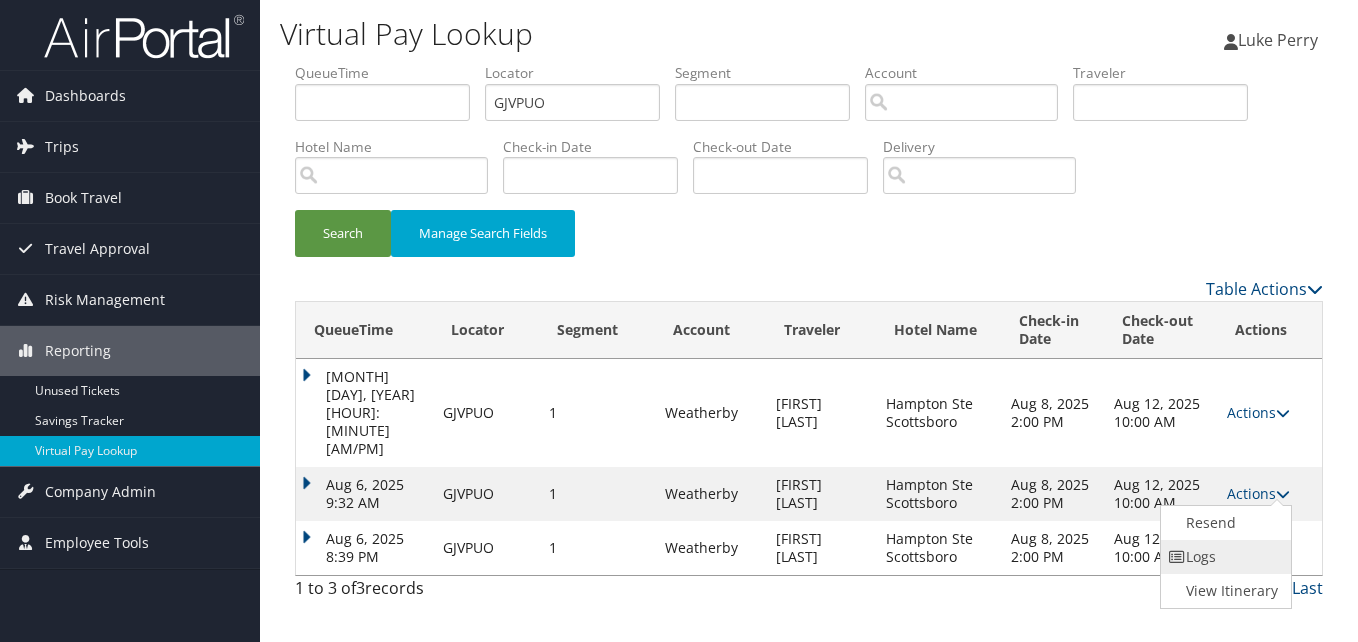 click on "Logs" at bounding box center [1224, 557] 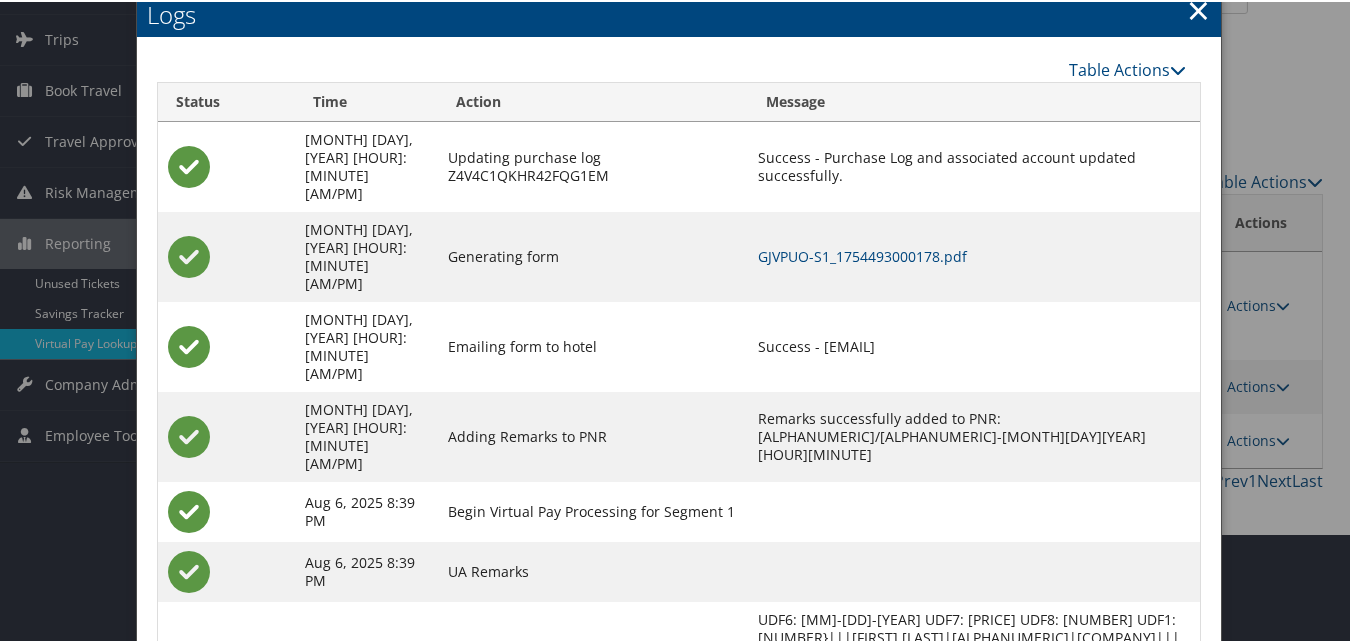 scroll, scrollTop: 111, scrollLeft: 0, axis: vertical 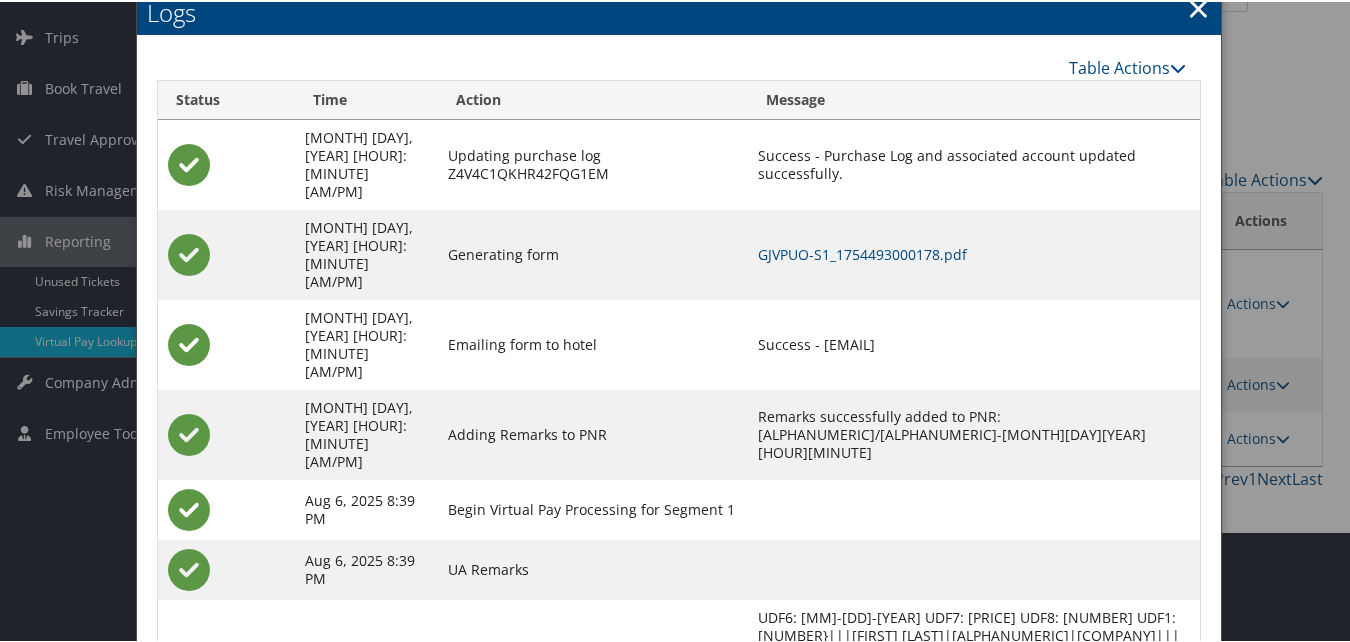 drag, startPoint x: 822, startPoint y: 269, endPoint x: 1052, endPoint y: 268, distance: 230.00217 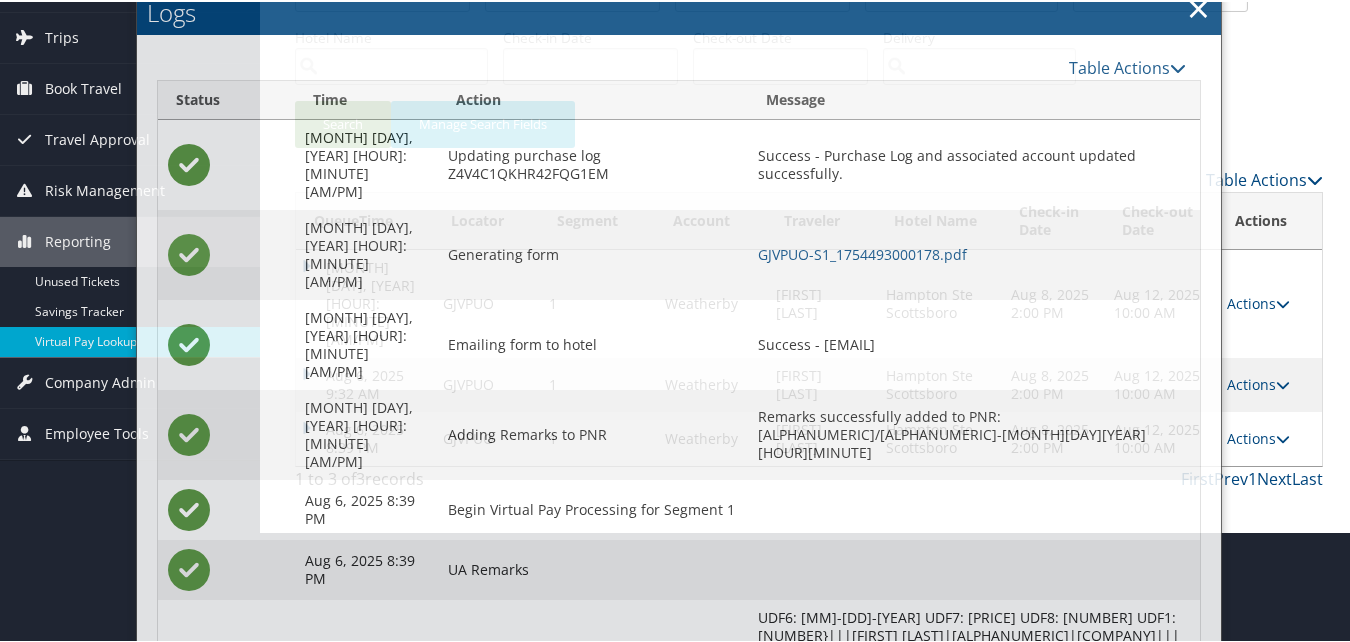 scroll, scrollTop: 0, scrollLeft: 0, axis: both 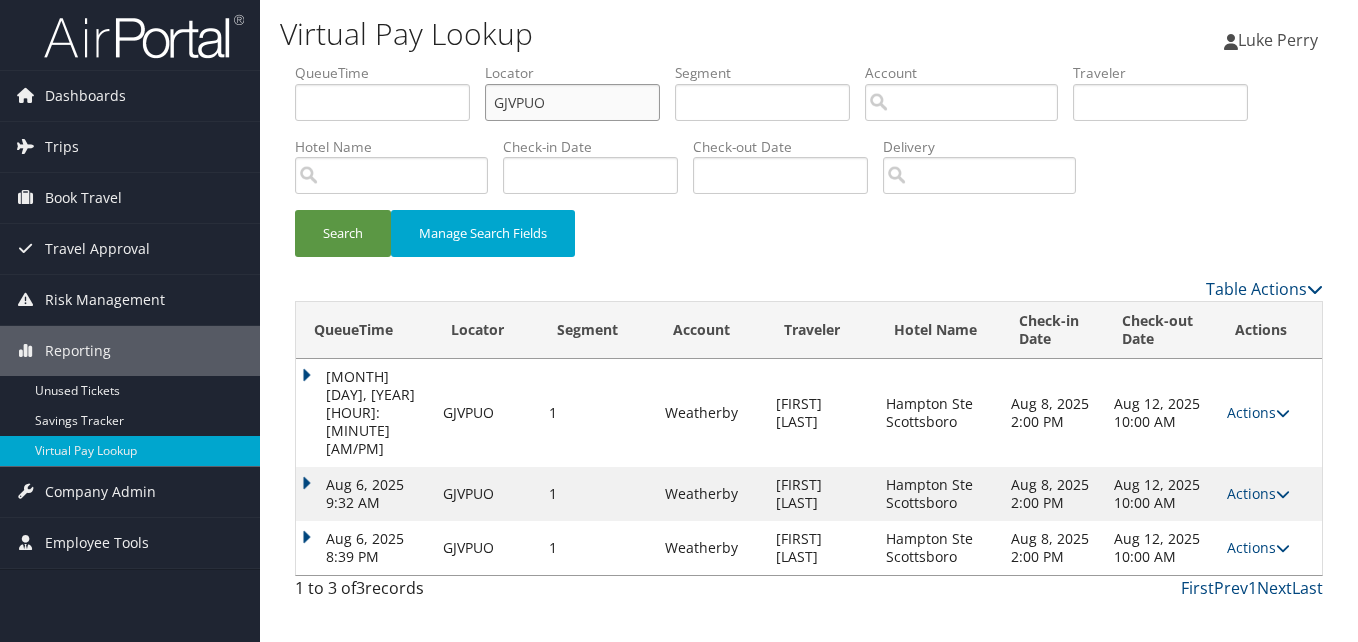 drag, startPoint x: 611, startPoint y: 99, endPoint x: 420, endPoint y: 123, distance: 192.50195 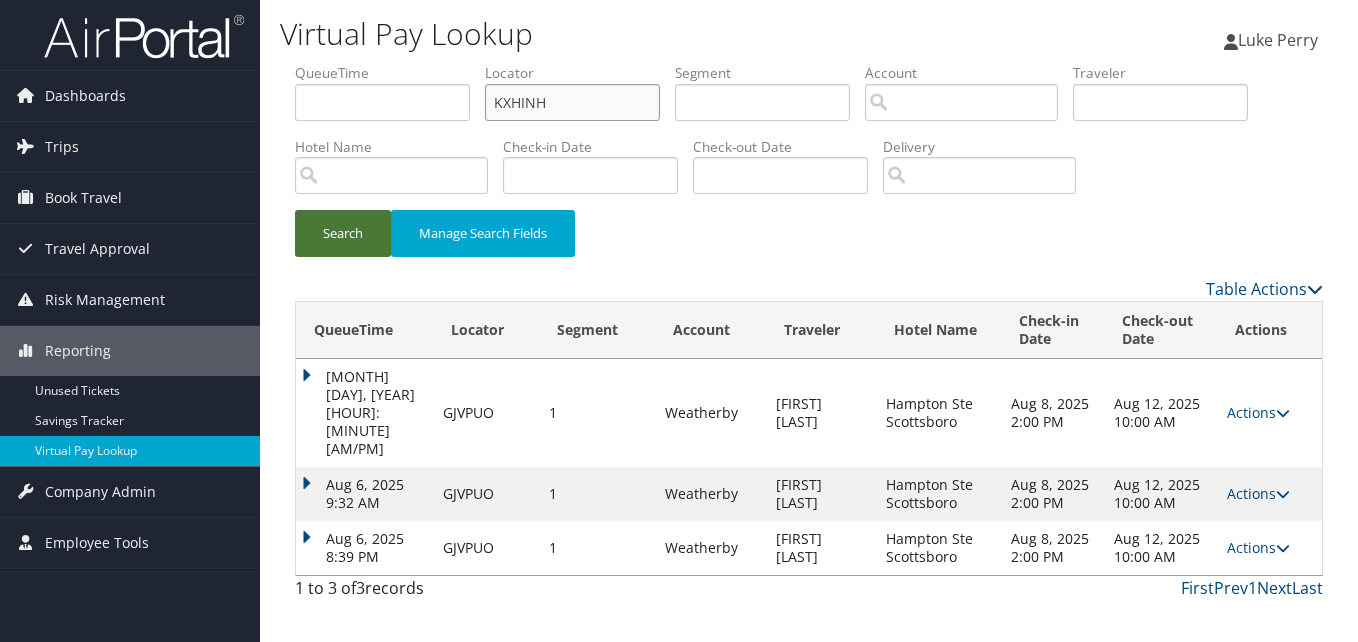 type on "KXHINH" 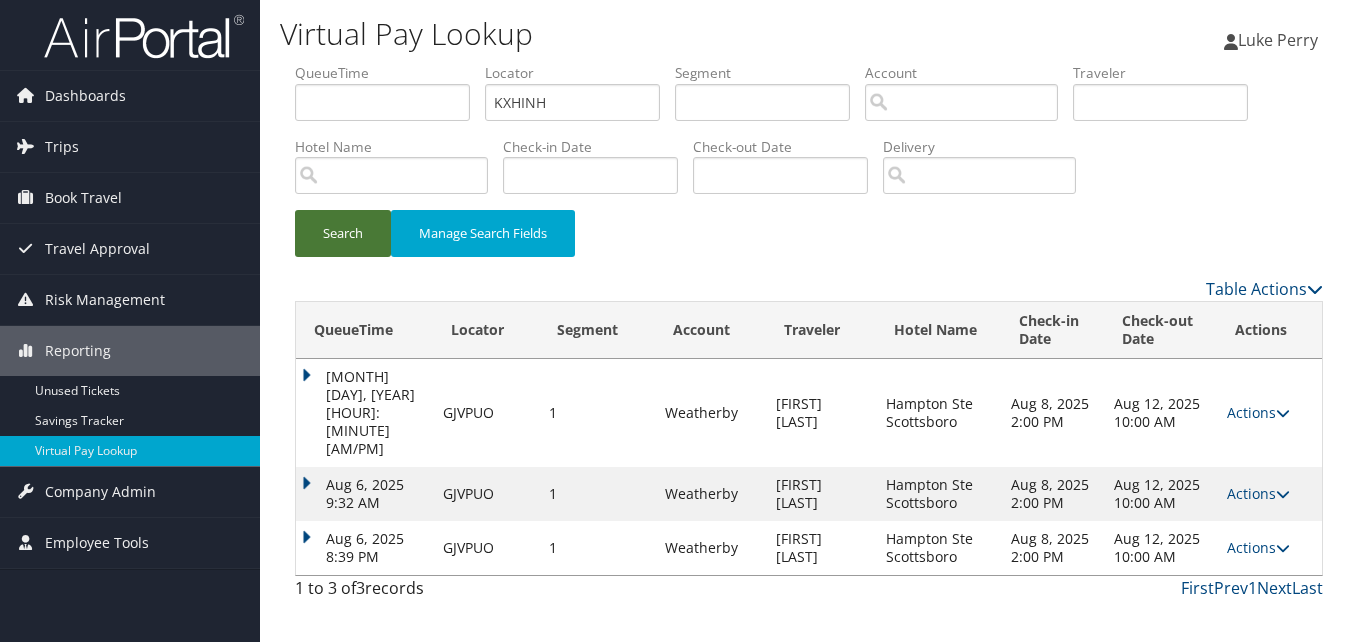 click on "Search" at bounding box center (343, 233) 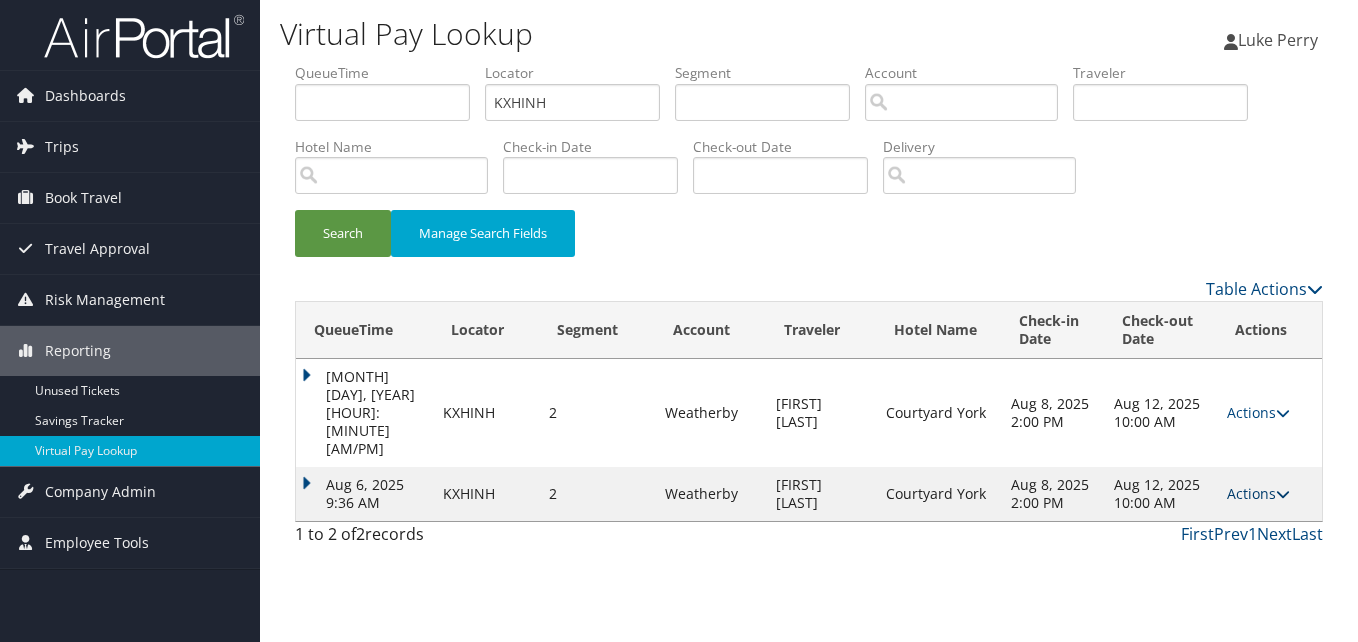 click on "Actions" at bounding box center [1258, 493] 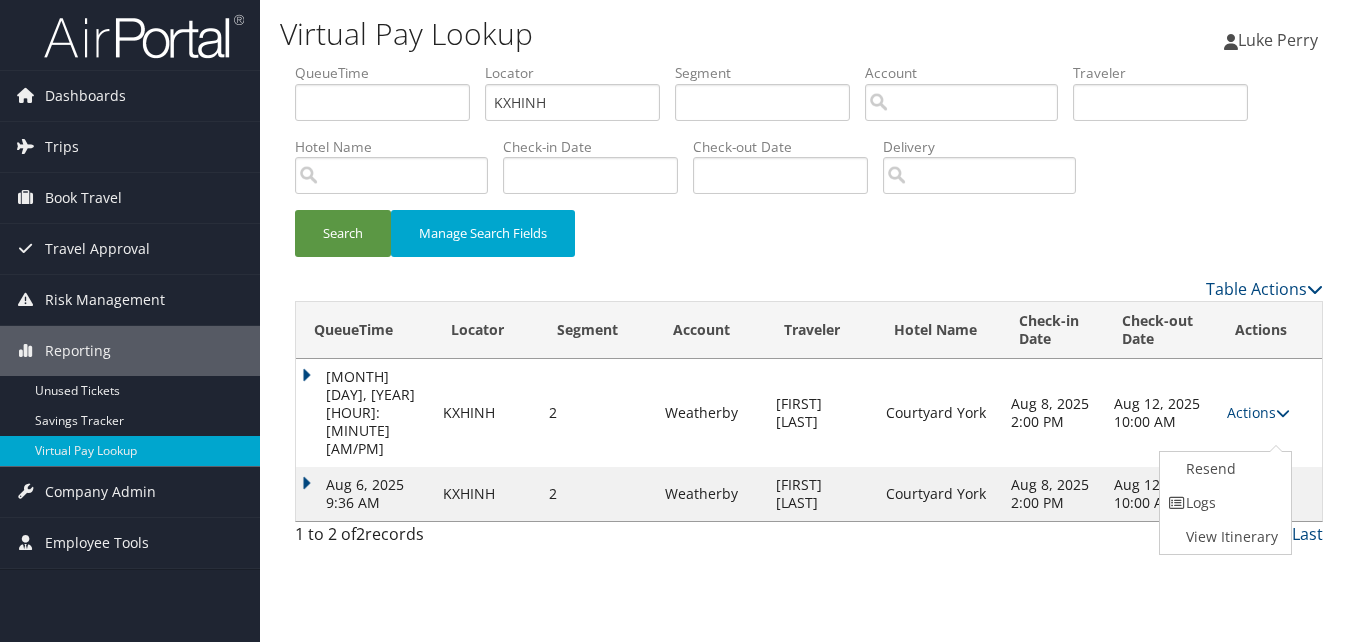 drag, startPoint x: 1218, startPoint y: 509, endPoint x: 1207, endPoint y: 509, distance: 11 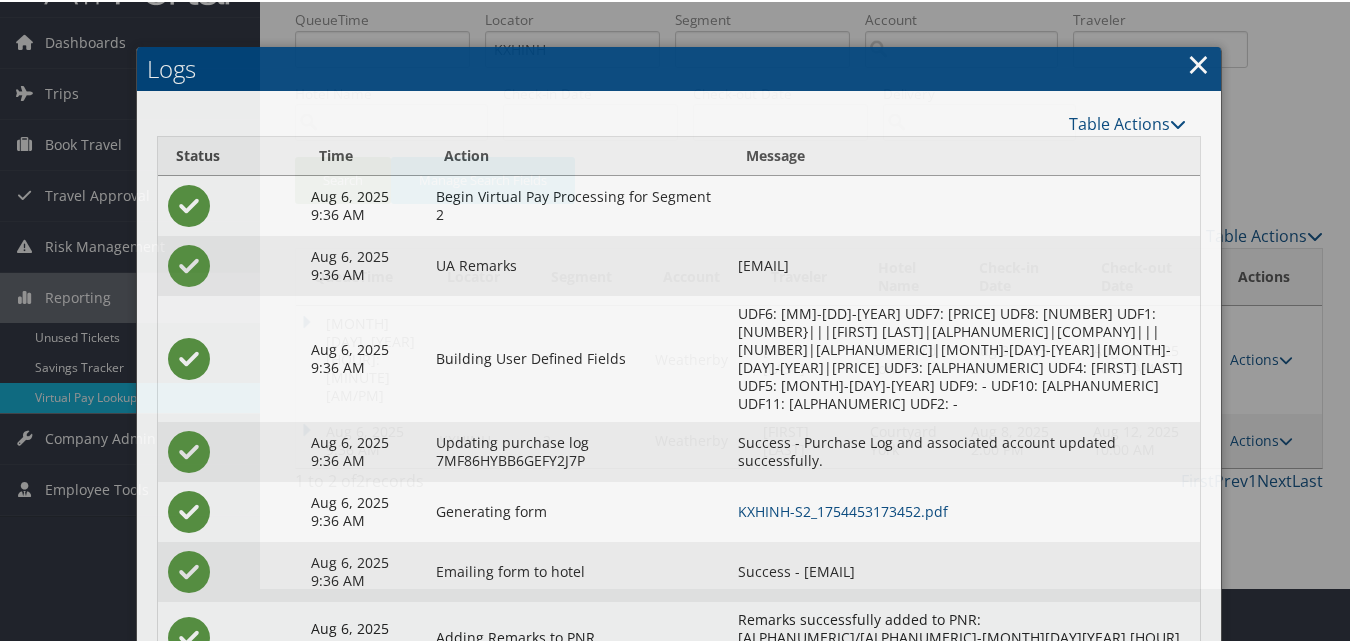 scroll, scrollTop: 111, scrollLeft: 0, axis: vertical 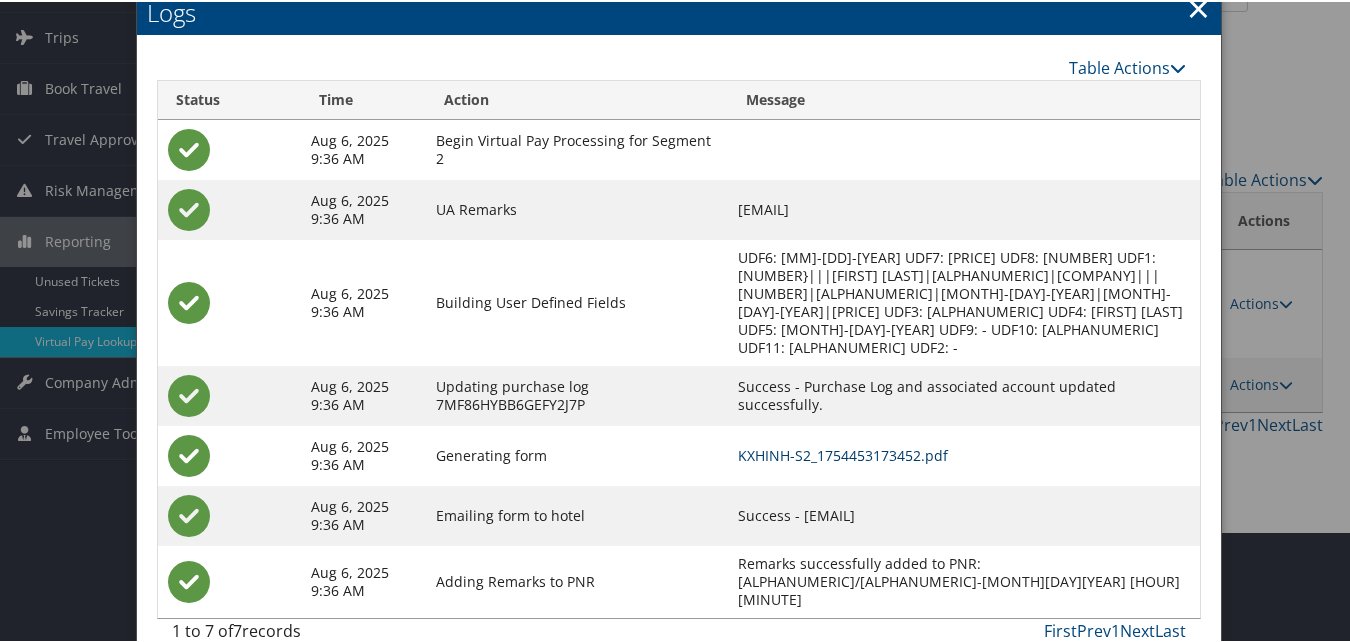 click on "KXHINH-S2_1754453173452.pdf" at bounding box center (843, 453) 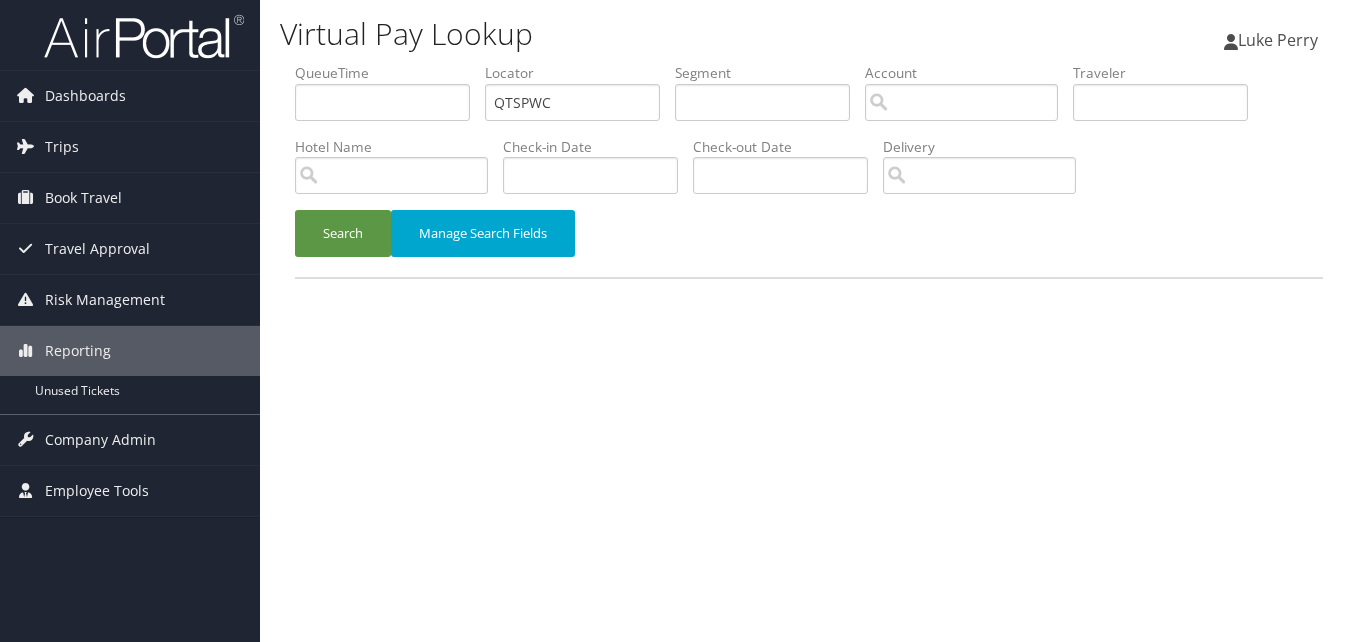 scroll, scrollTop: 0, scrollLeft: 0, axis: both 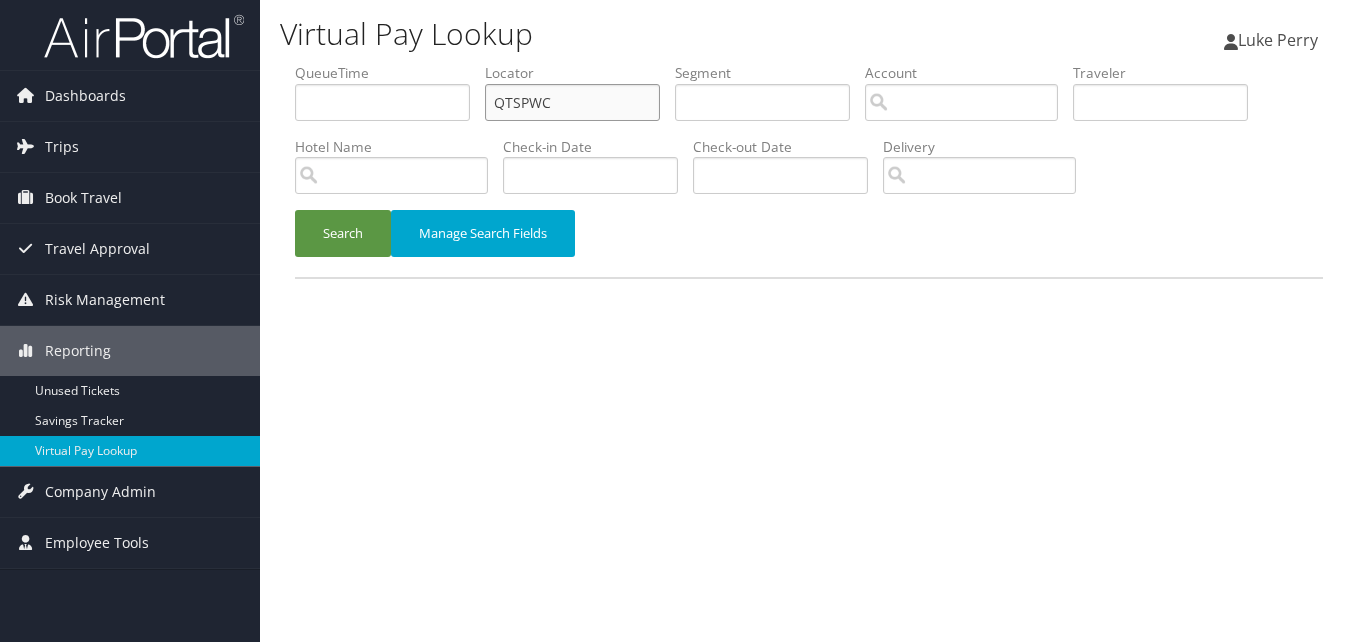 drag, startPoint x: 484, startPoint y: 126, endPoint x: 357, endPoint y: 129, distance: 127.03543 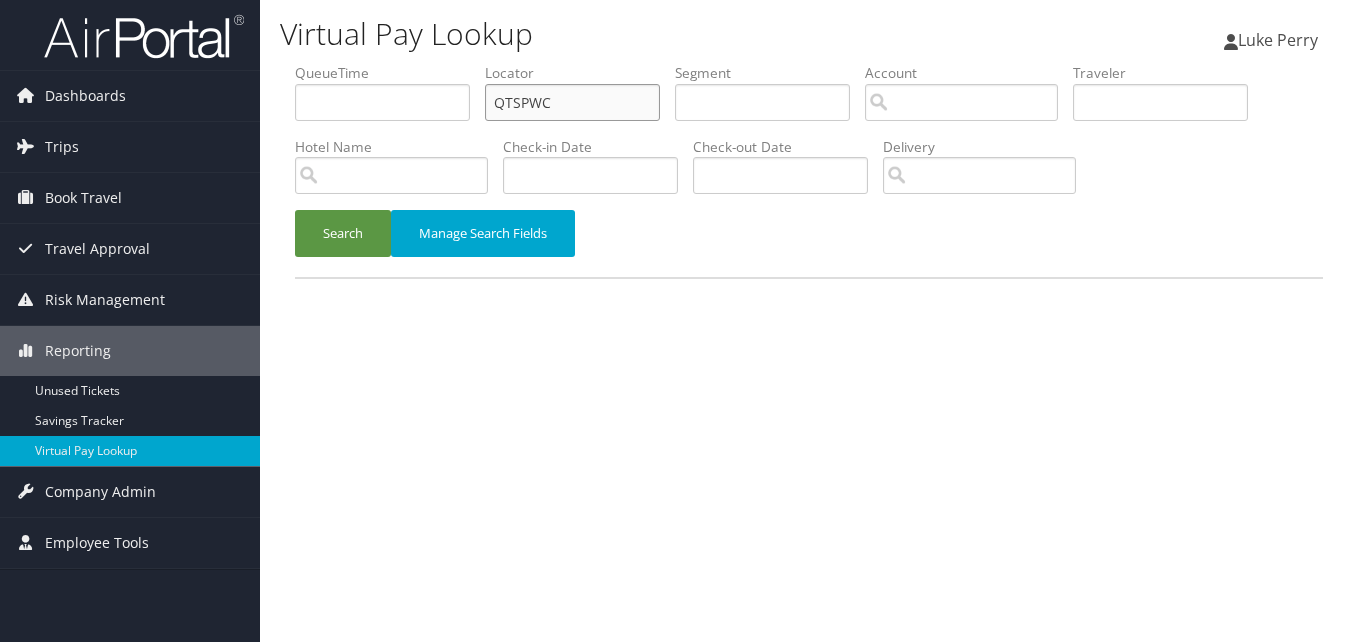 click on "QueueTime Locator QTSPWC Segment Account Traveler Hotel Name Check-in Date Check-out Date Delivery" at bounding box center (809, 63) 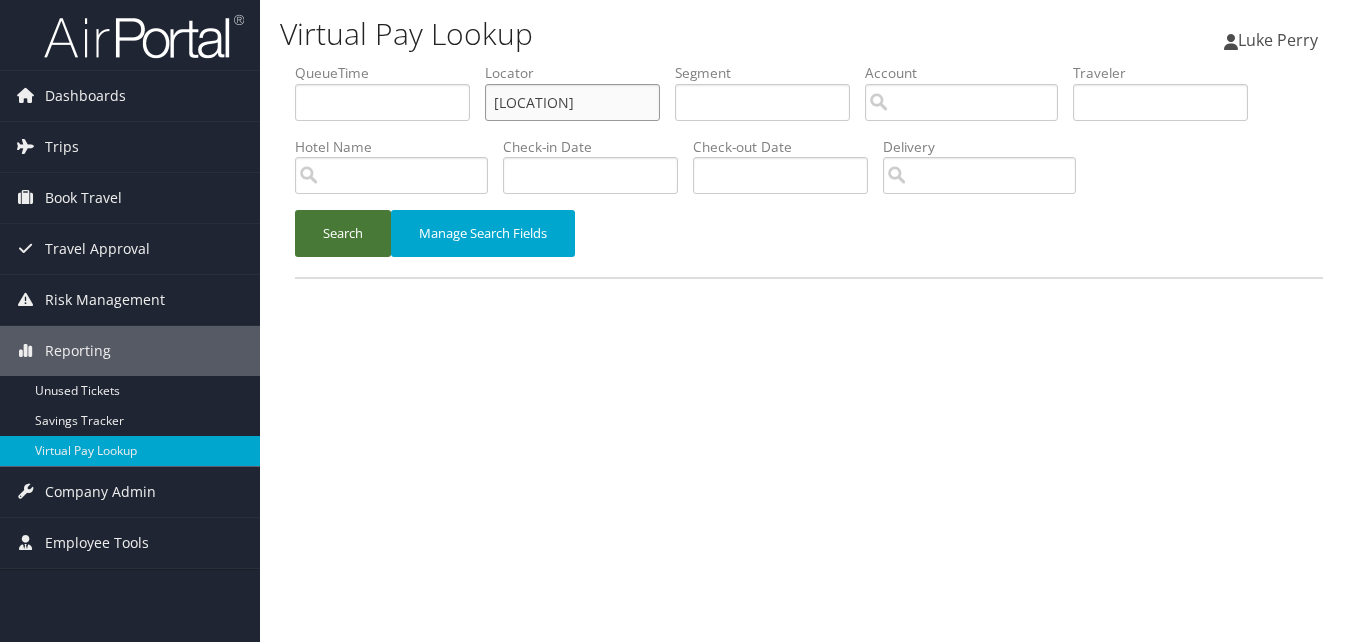 type on "[LOCATION]" 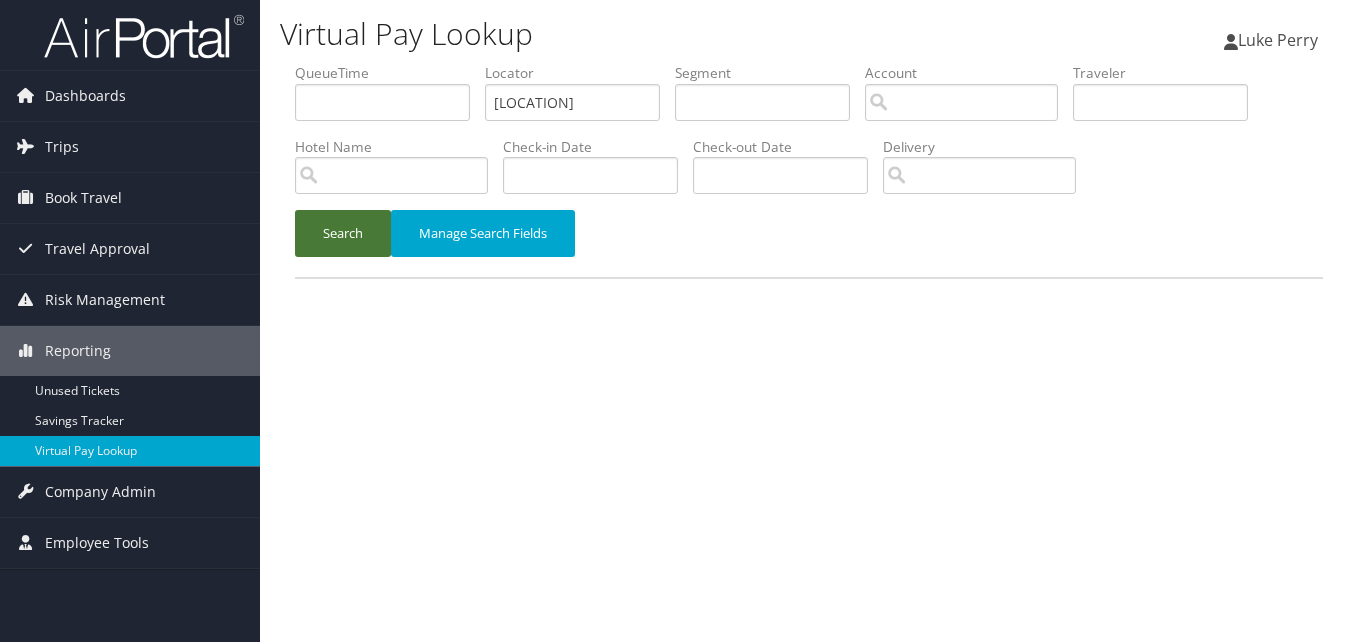 click on "Search" at bounding box center (343, 233) 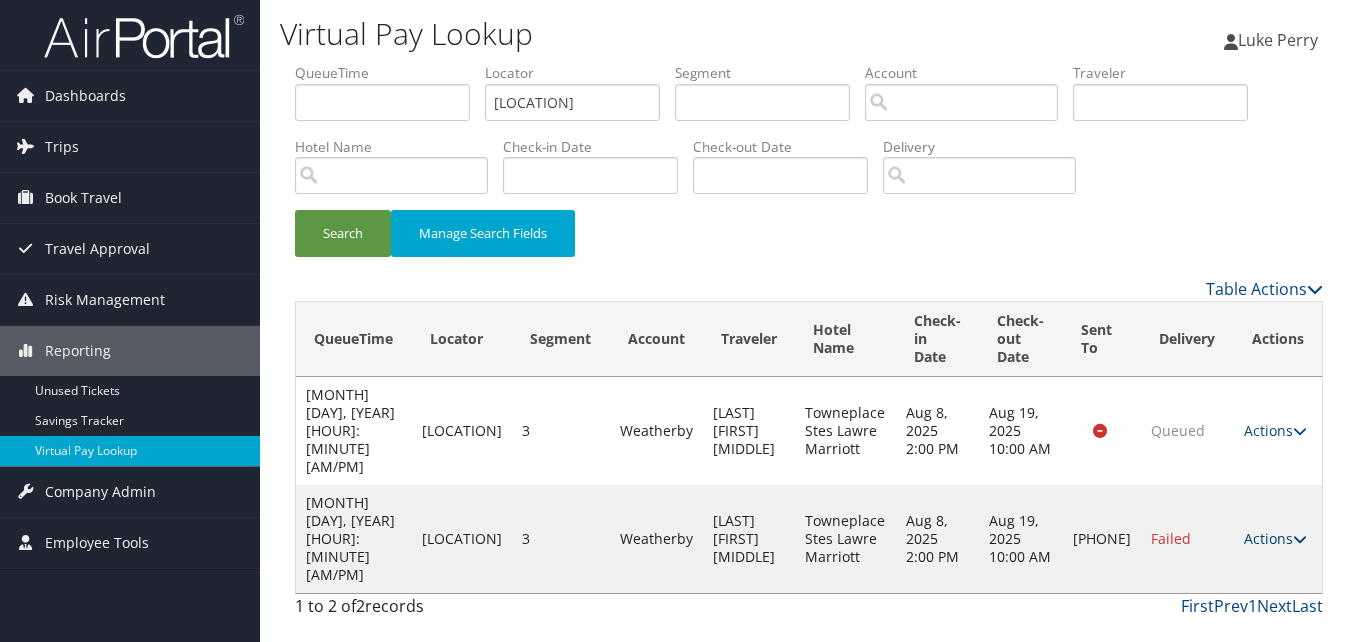 click on "Actions" at bounding box center (1275, 538) 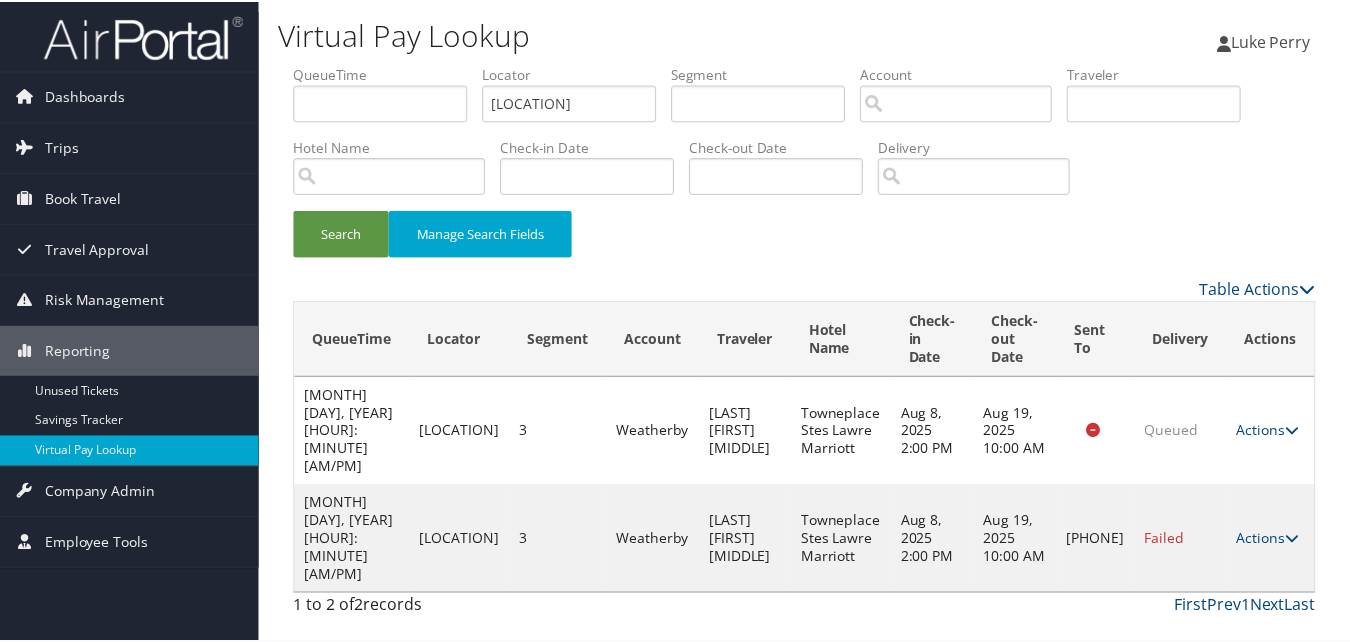 scroll, scrollTop: 1, scrollLeft: 0, axis: vertical 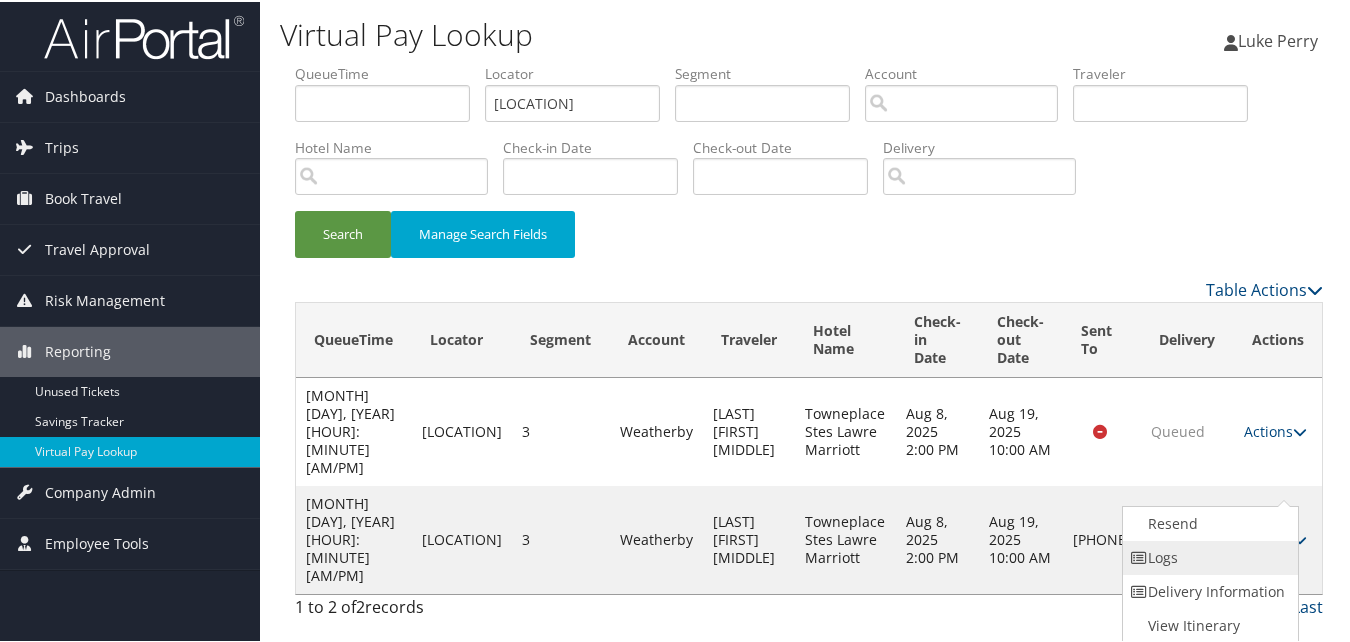 click on "Logs" at bounding box center [1208, 556] 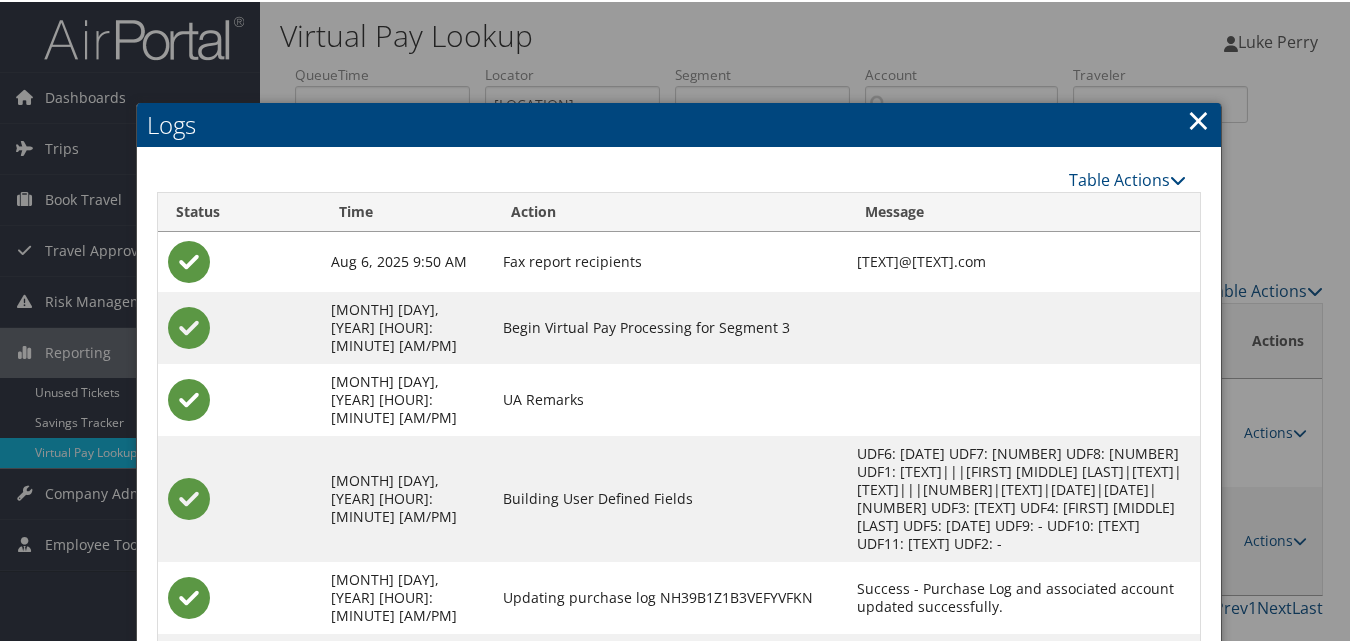 scroll, scrollTop: 130, scrollLeft: 0, axis: vertical 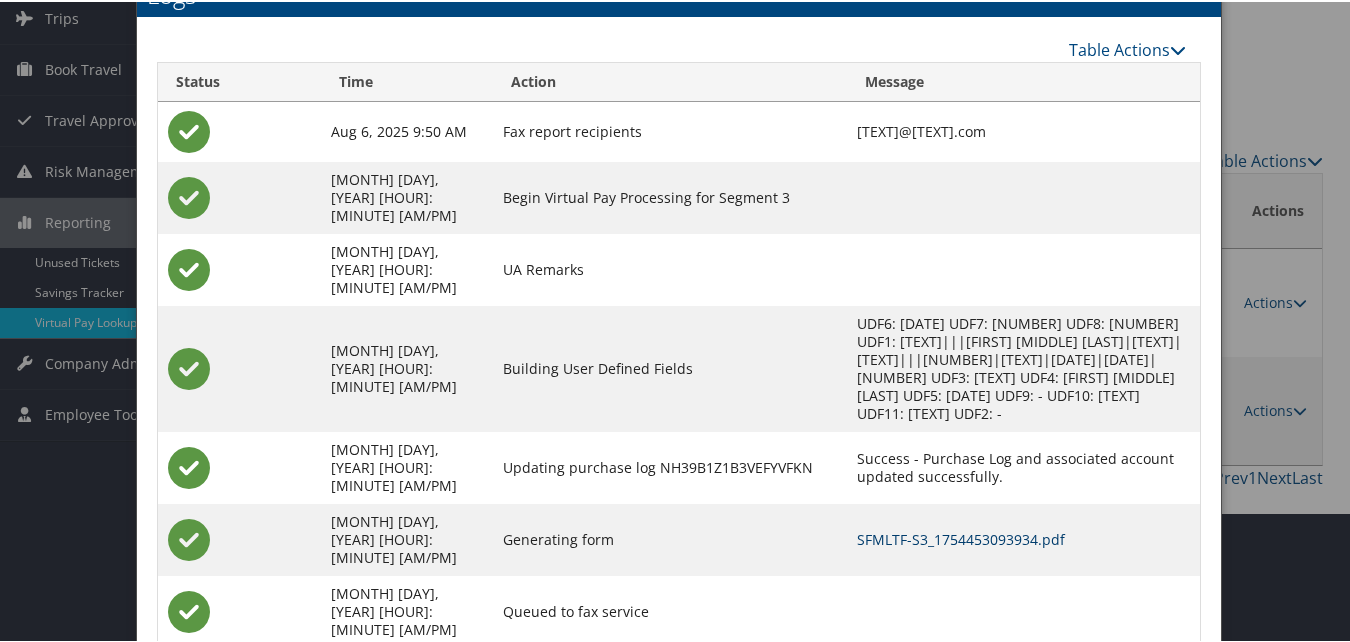 click on "SFMLTF-S3_1754453093934.pdf" at bounding box center [961, 537] 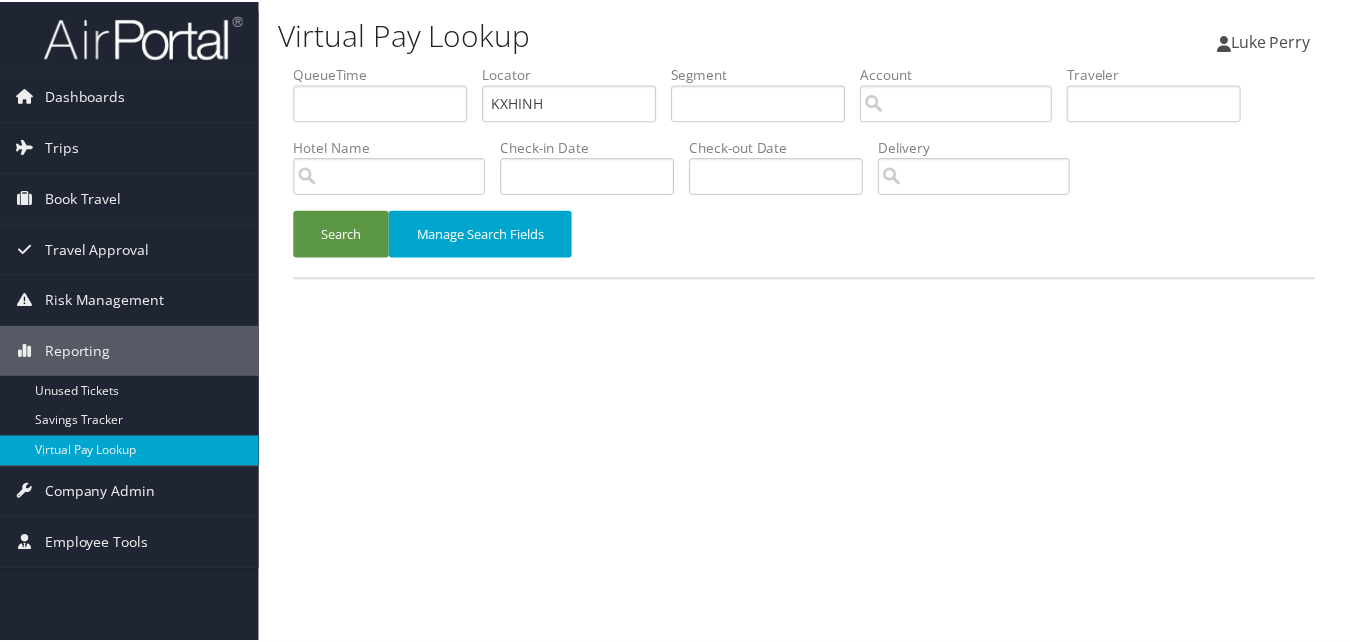 scroll, scrollTop: 0, scrollLeft: 0, axis: both 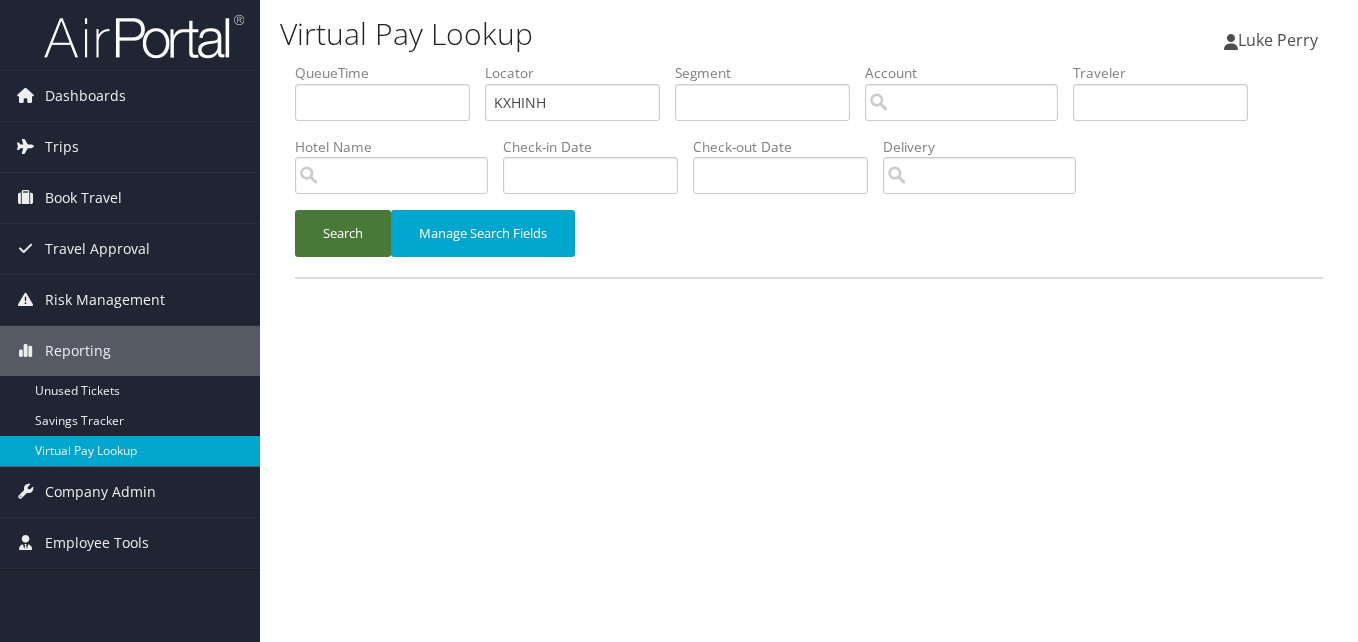 click on "Search" at bounding box center (343, 233) 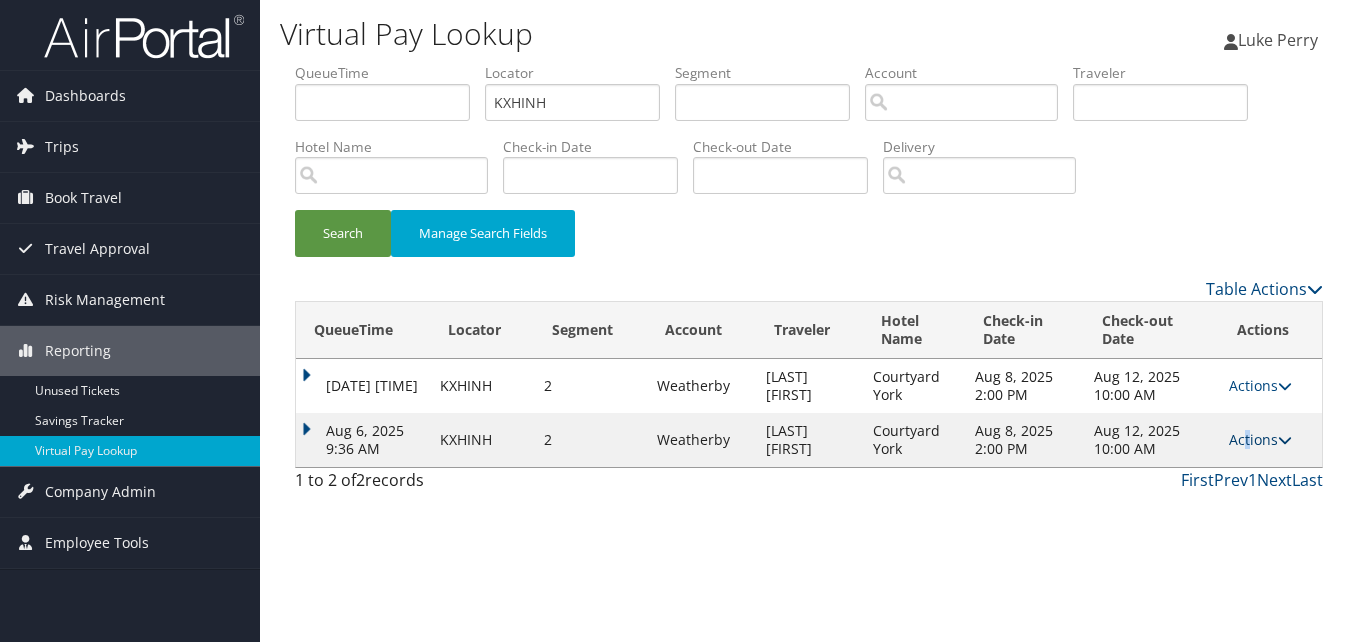 click on "Actions" at bounding box center [1260, 439] 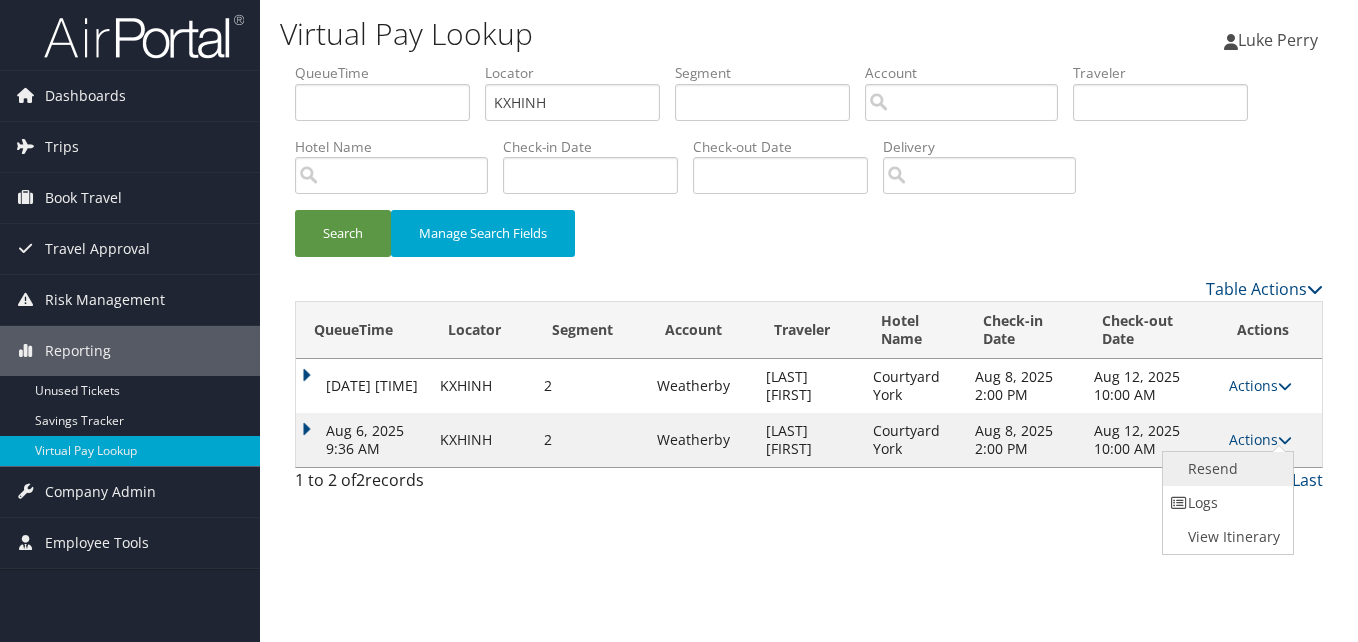 drag, startPoint x: 1248, startPoint y: 439, endPoint x: 1223, endPoint y: 461, distance: 33.30165 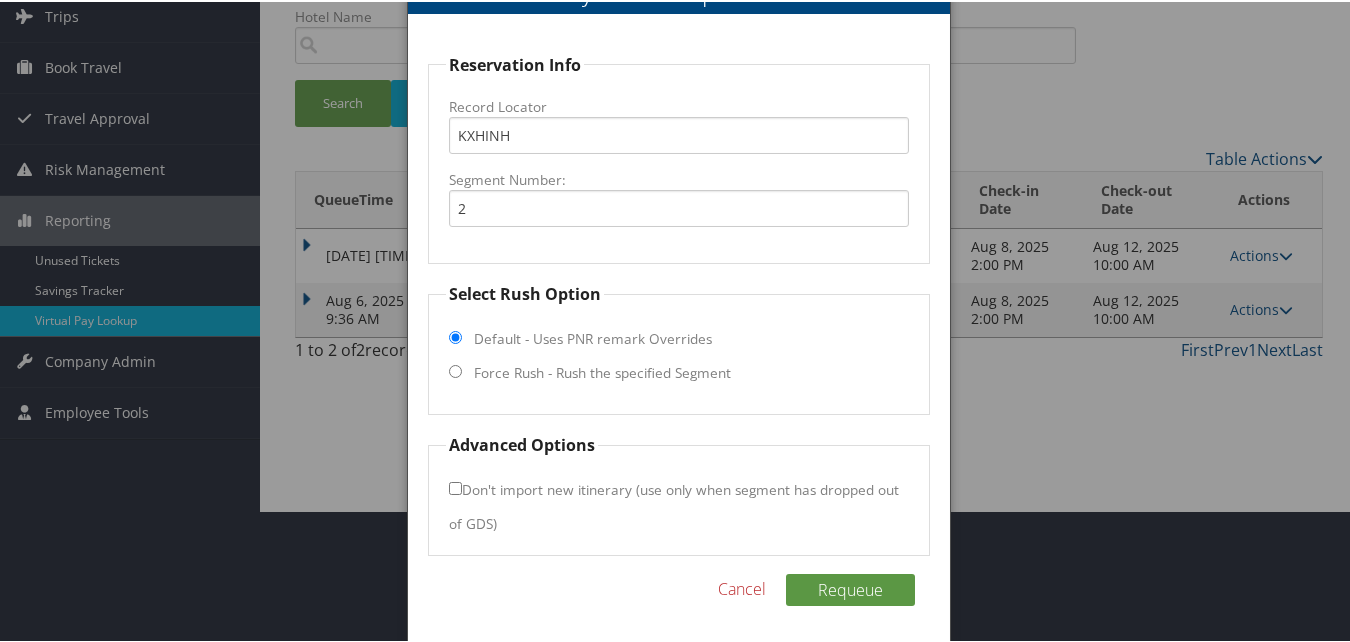 scroll, scrollTop: 135, scrollLeft: 0, axis: vertical 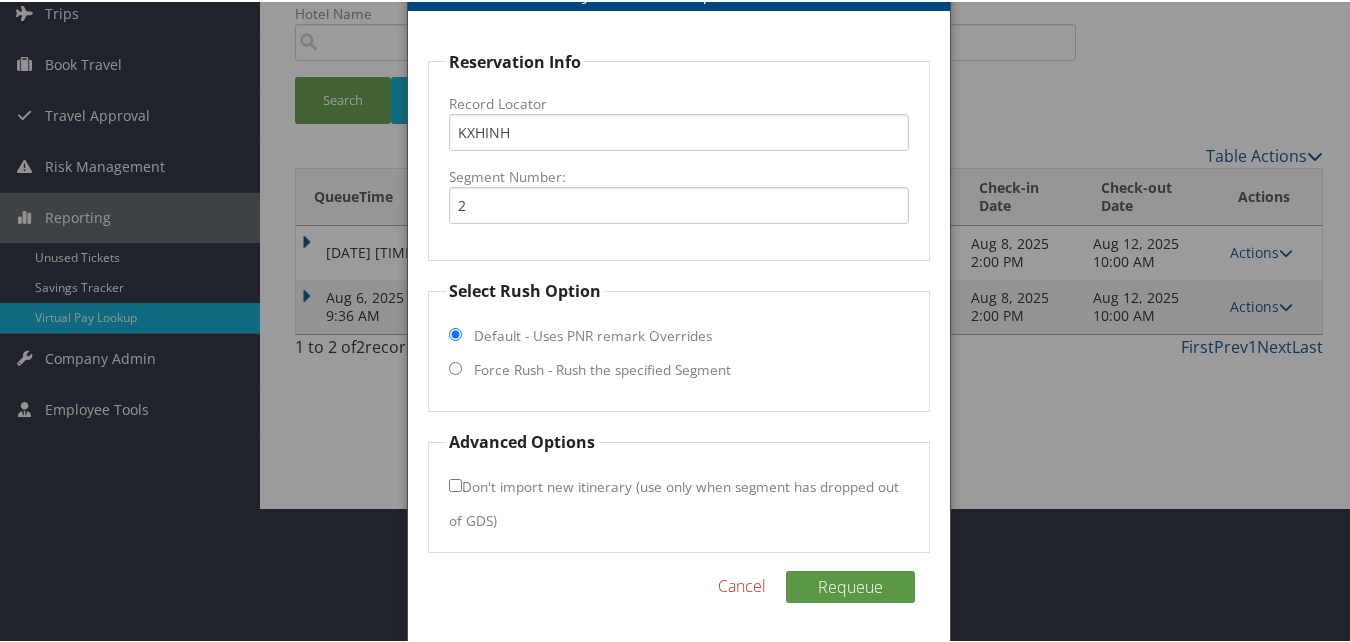 click on "Select Rush Option
Default - Uses PNR remark Overrides
Force Rush - Rush the specified Segment" at bounding box center (678, 343) 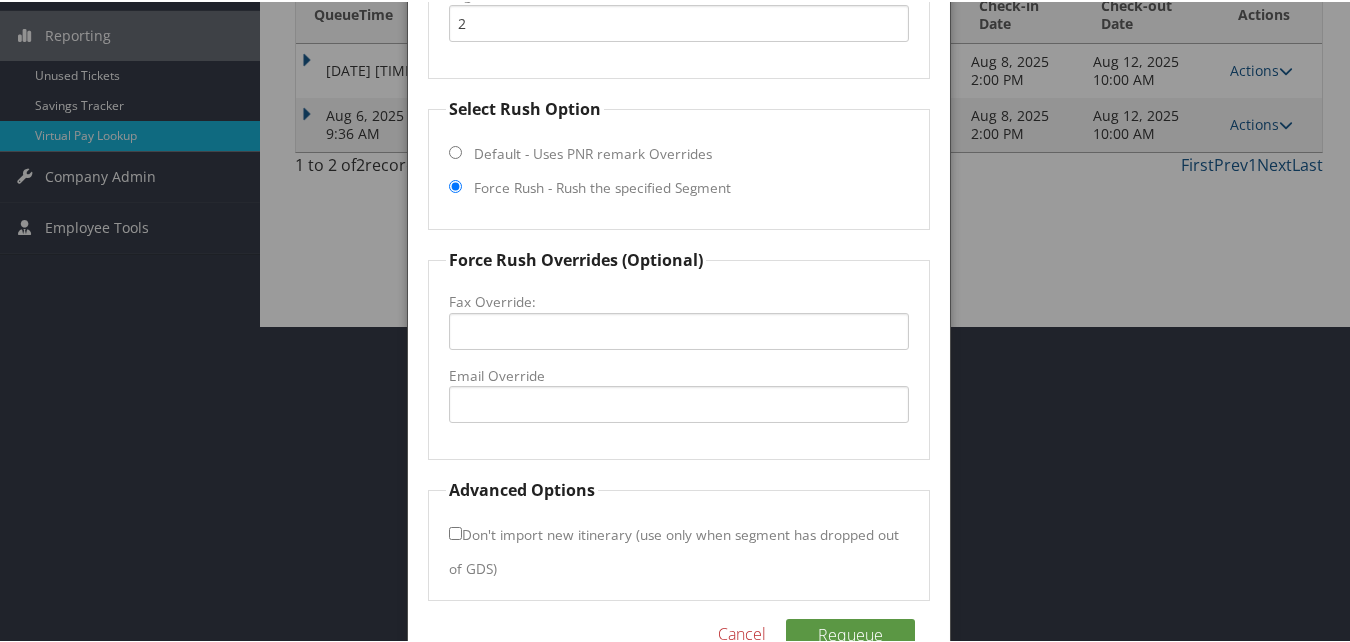 scroll, scrollTop: 335, scrollLeft: 0, axis: vertical 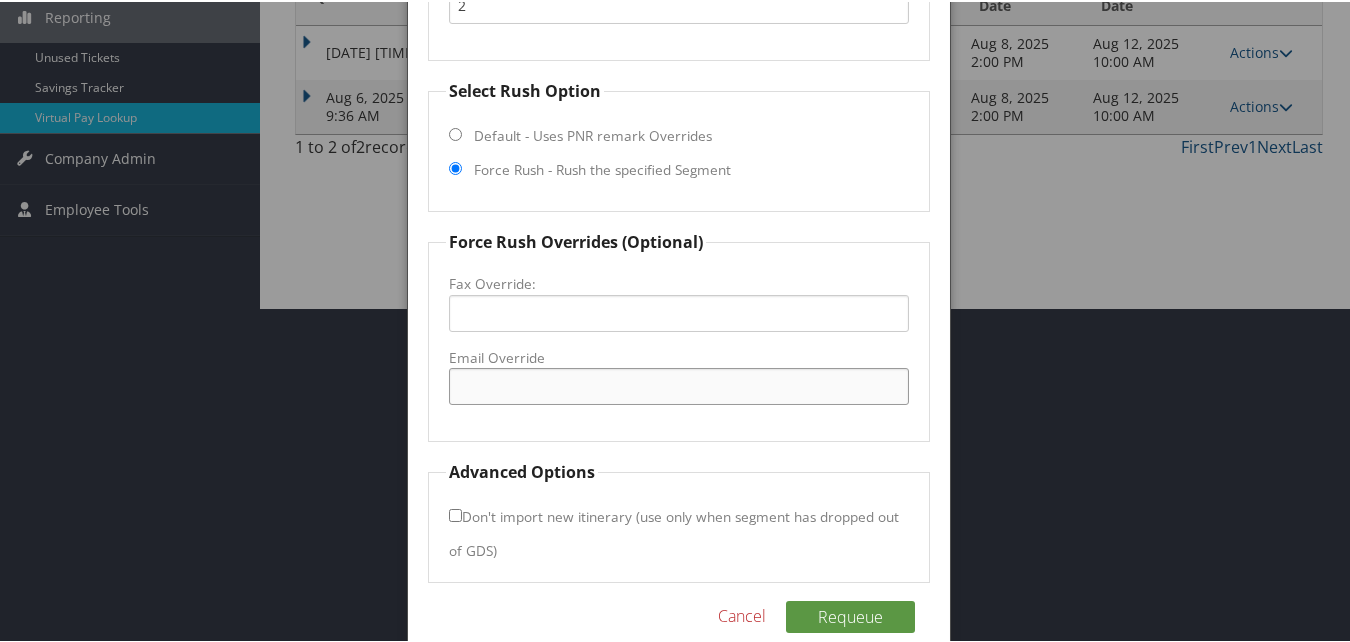 click on "Email Override" at bounding box center [678, 384] 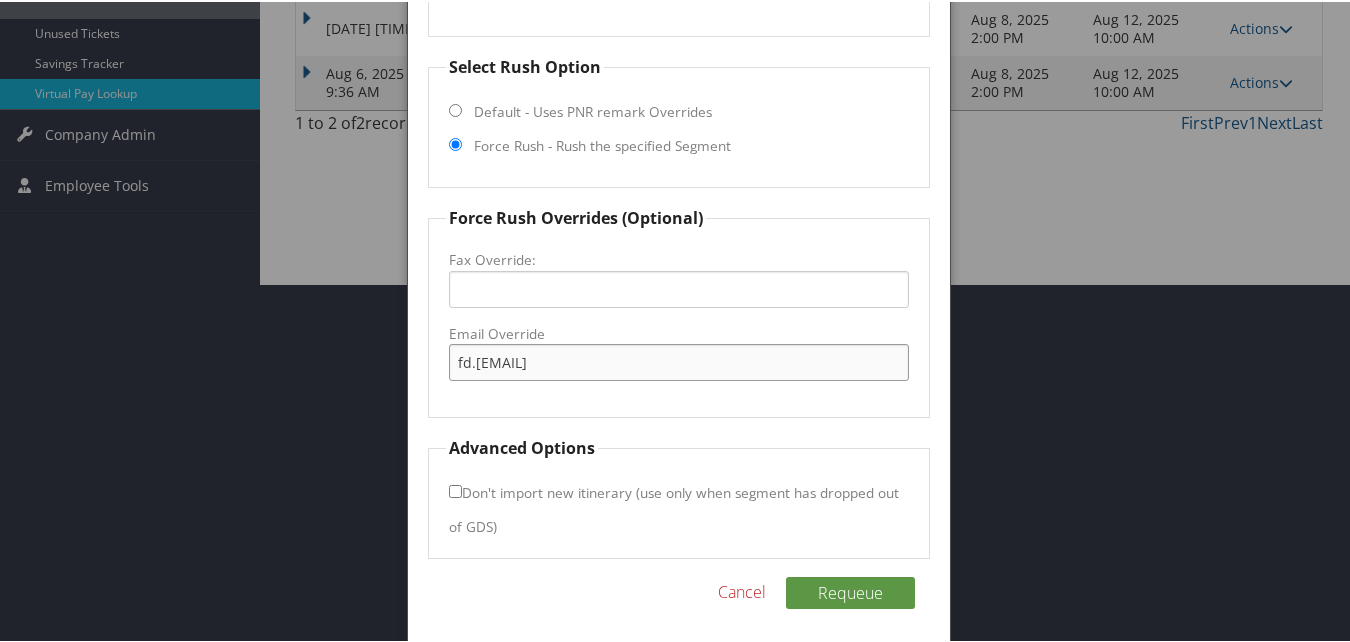 scroll, scrollTop: 365, scrollLeft: 0, axis: vertical 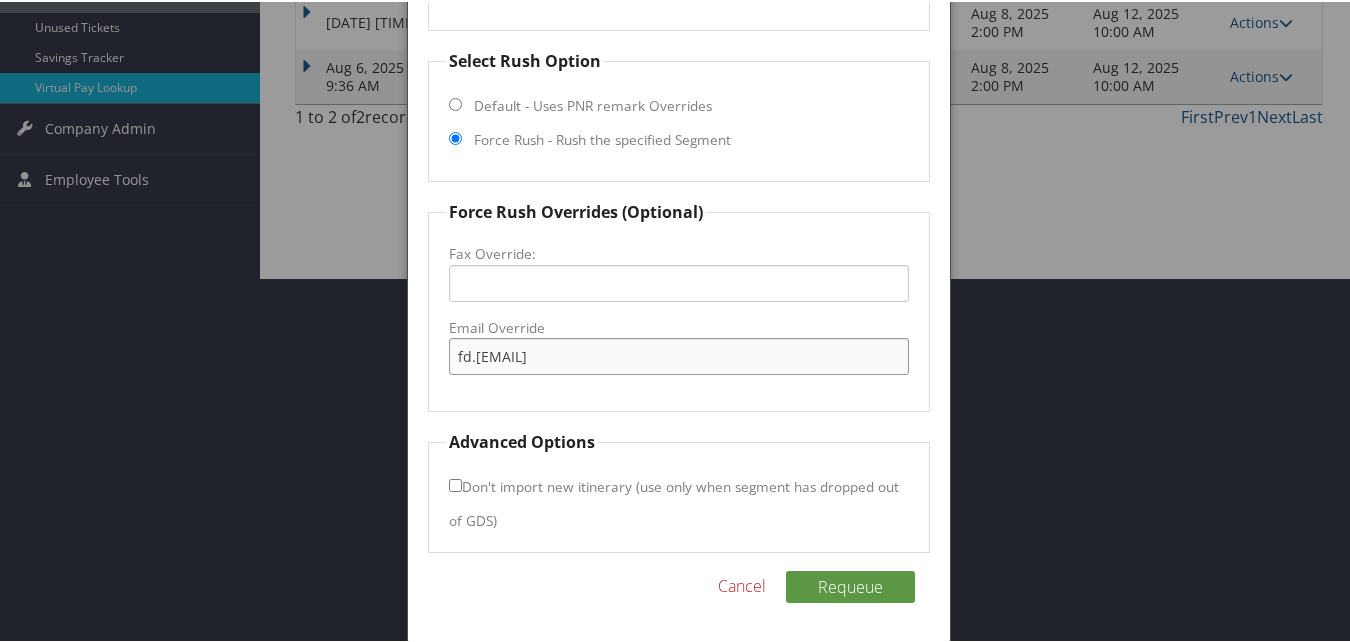 type on "fd.haryk@example.com" 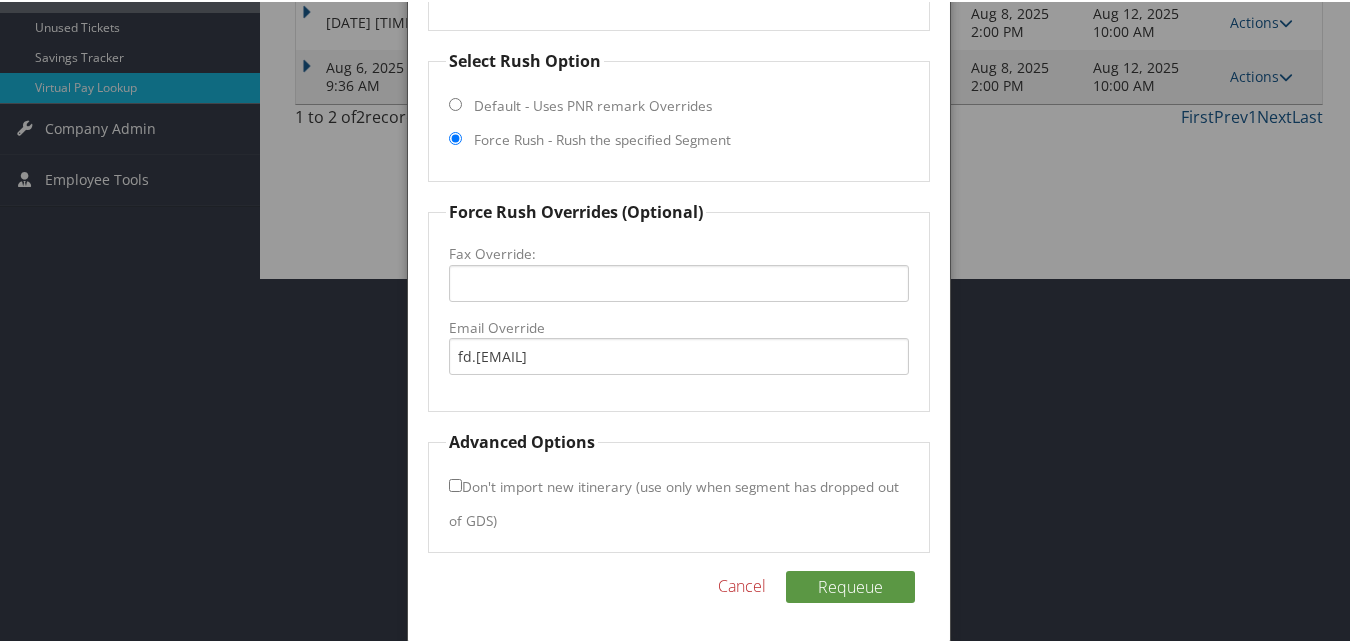 click on "Don't import new itinerary (use only when segment has dropped out of GDS)" at bounding box center (674, 501) 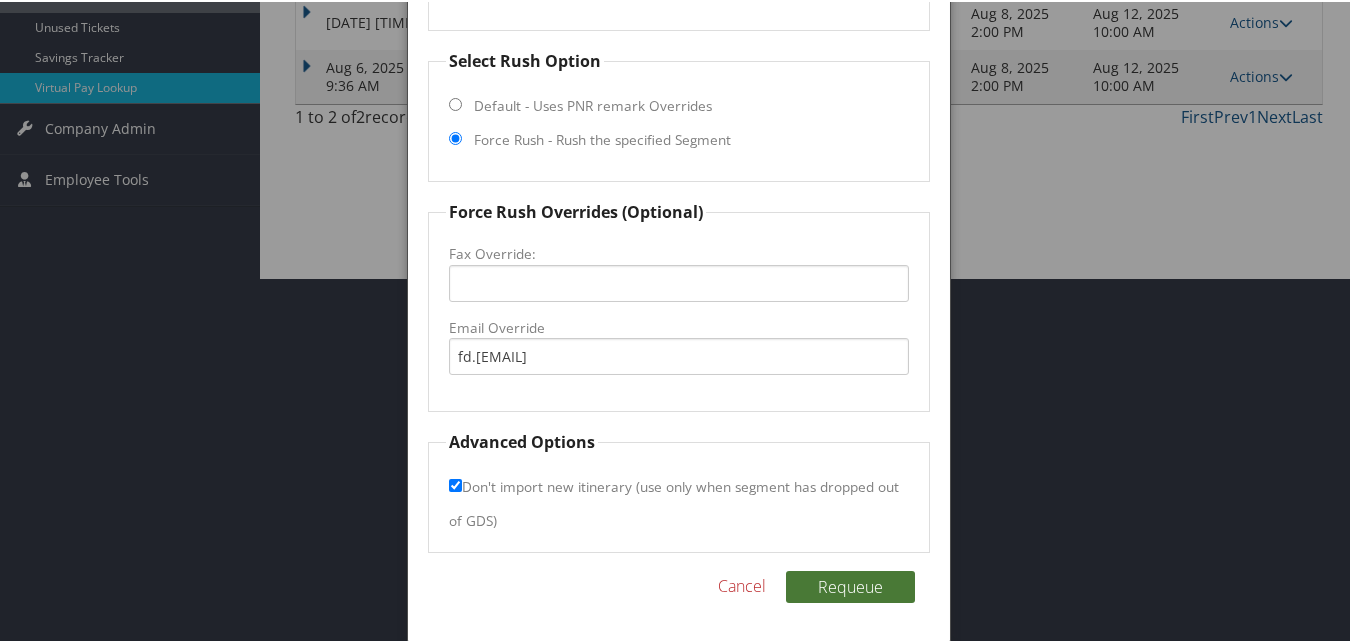 click on "Requeue" at bounding box center (850, 585) 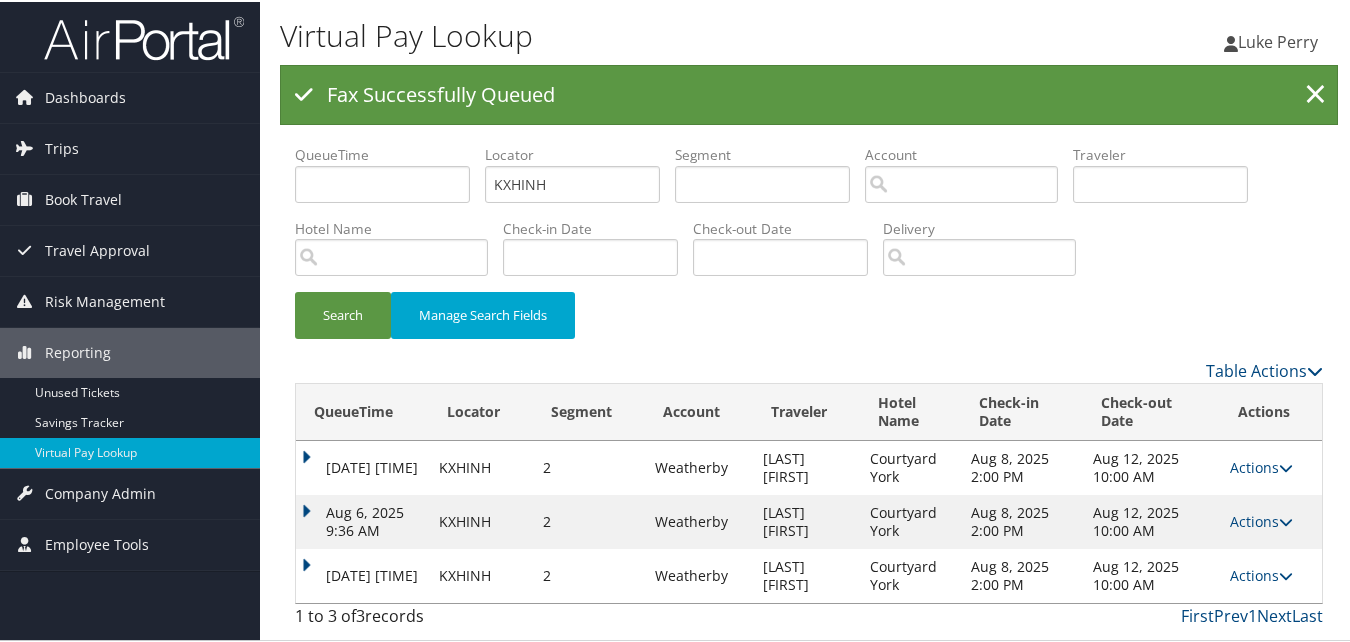 scroll, scrollTop: 0, scrollLeft: 0, axis: both 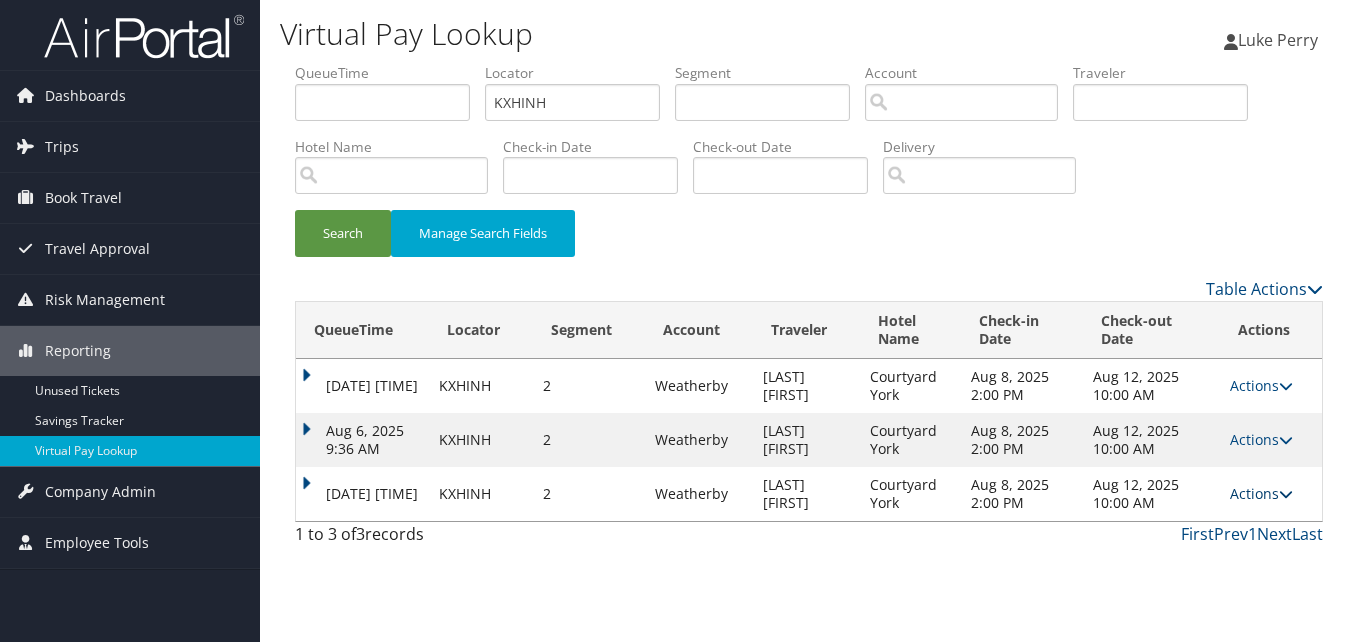 click on "Actions" at bounding box center [1261, 493] 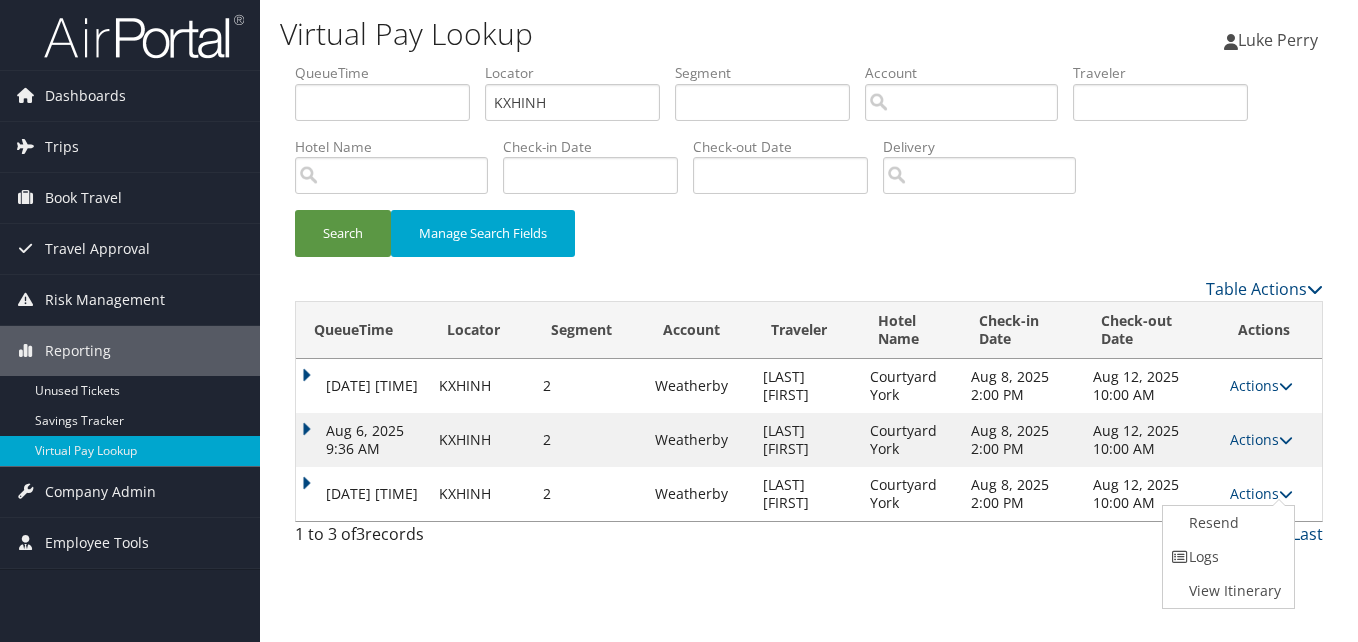 drag, startPoint x: 1209, startPoint y: 548, endPoint x: 1061, endPoint y: 520, distance: 150.62537 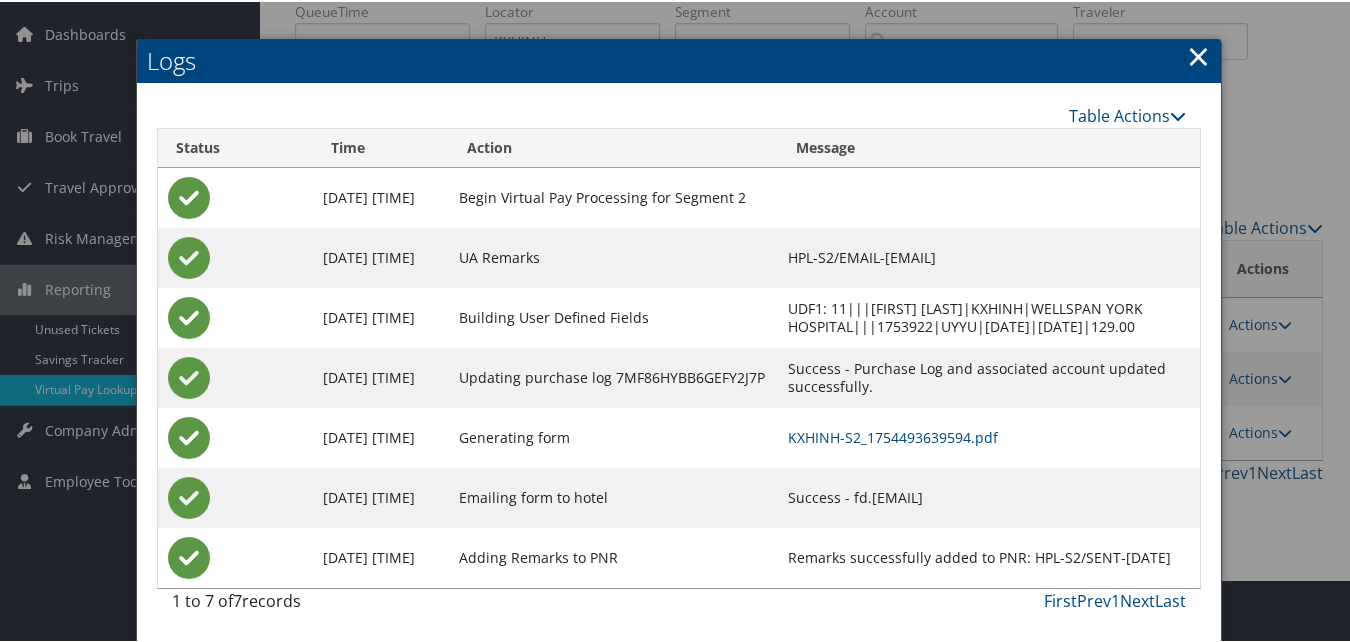 scroll, scrollTop: 111, scrollLeft: 0, axis: vertical 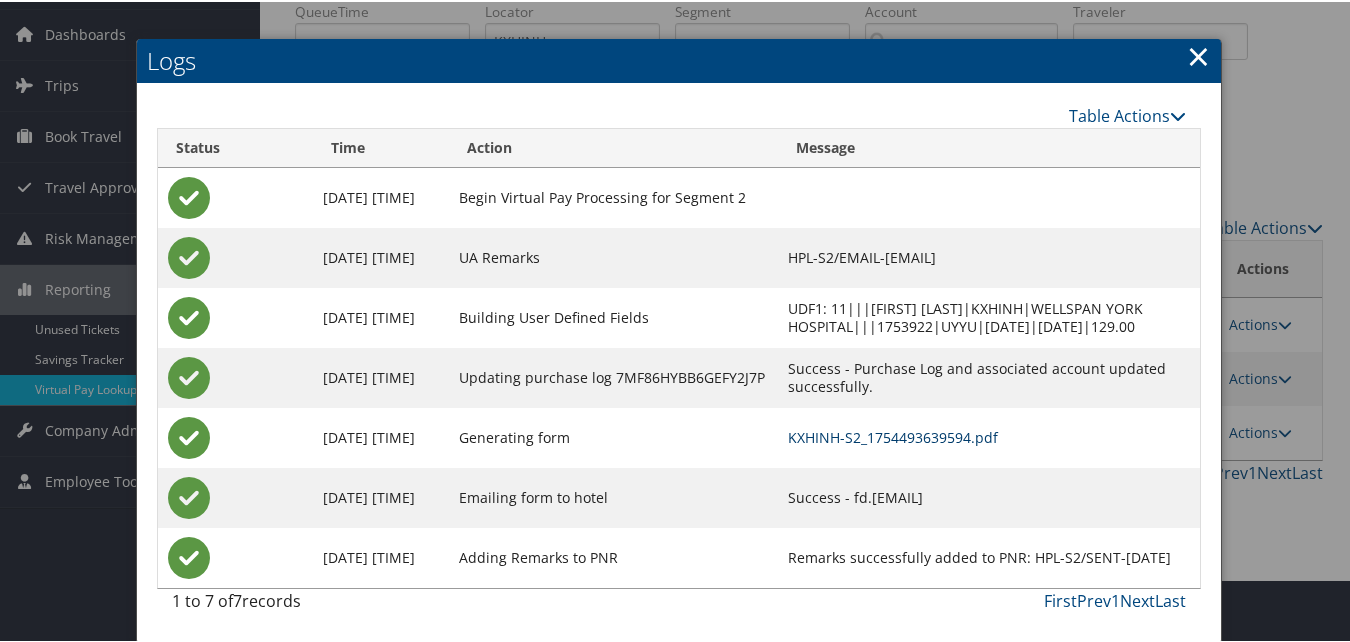 click on "KXHINH-S2_1754493639594.pdf" at bounding box center (893, 435) 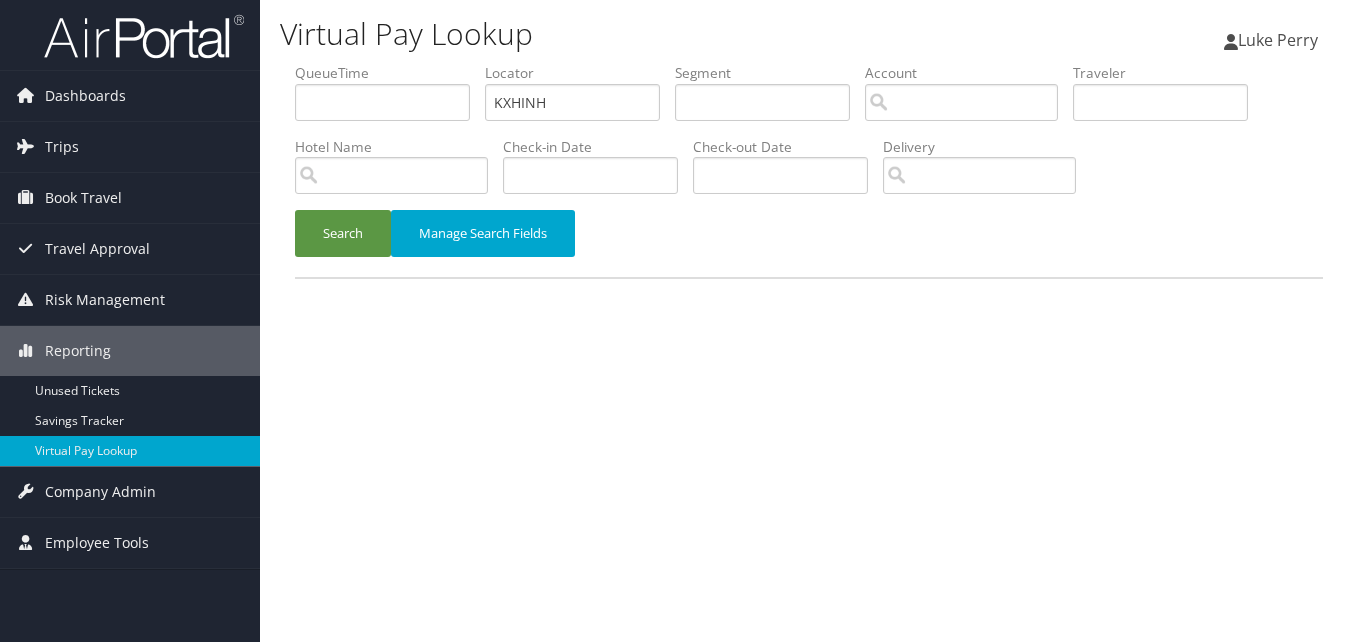 scroll, scrollTop: 0, scrollLeft: 0, axis: both 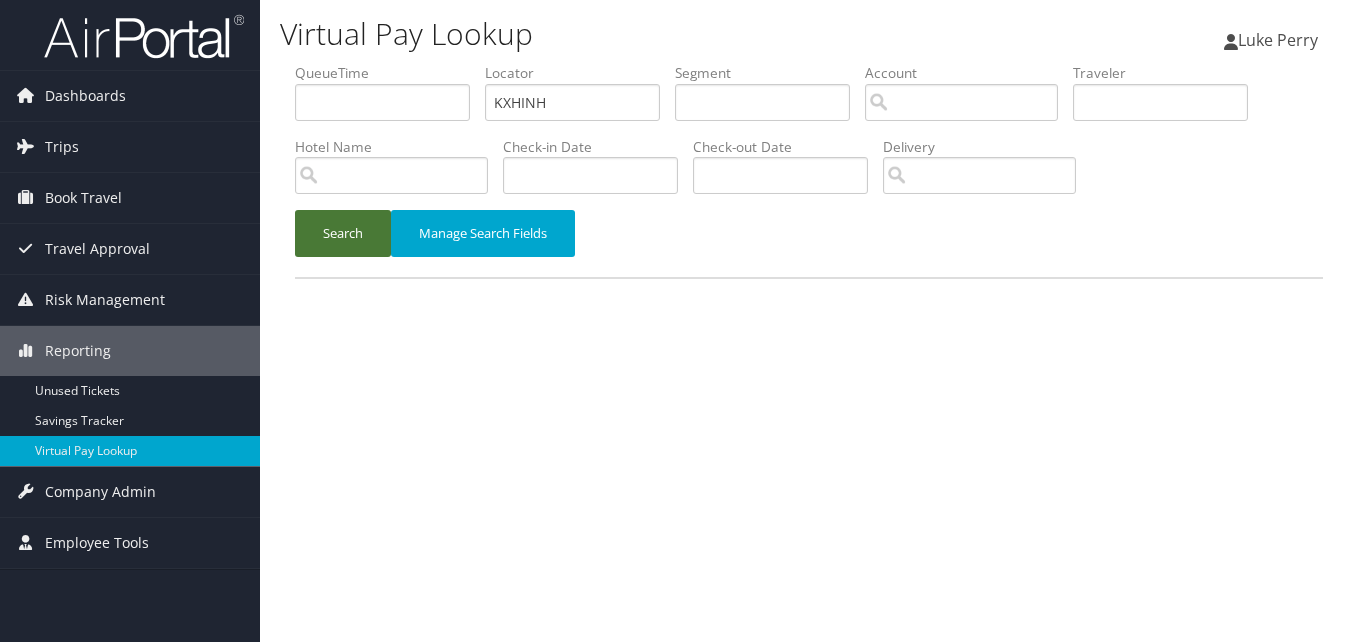 click on "Search" at bounding box center [343, 233] 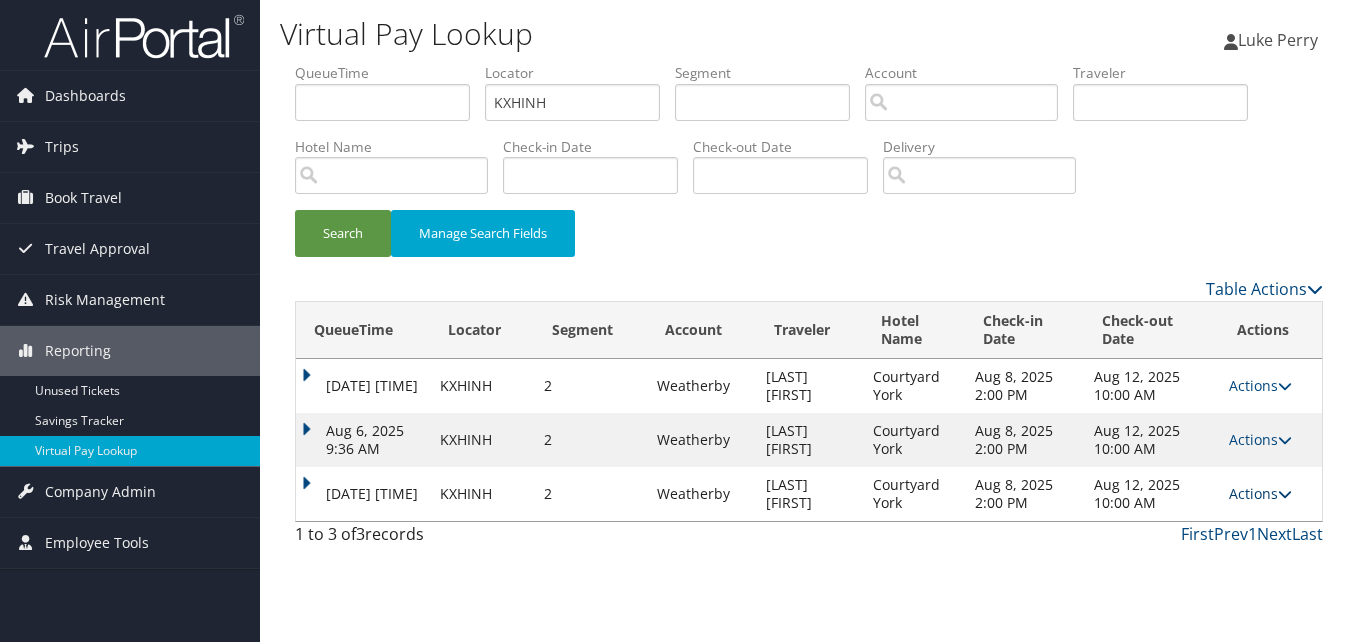 click on "Actions" at bounding box center (1260, 493) 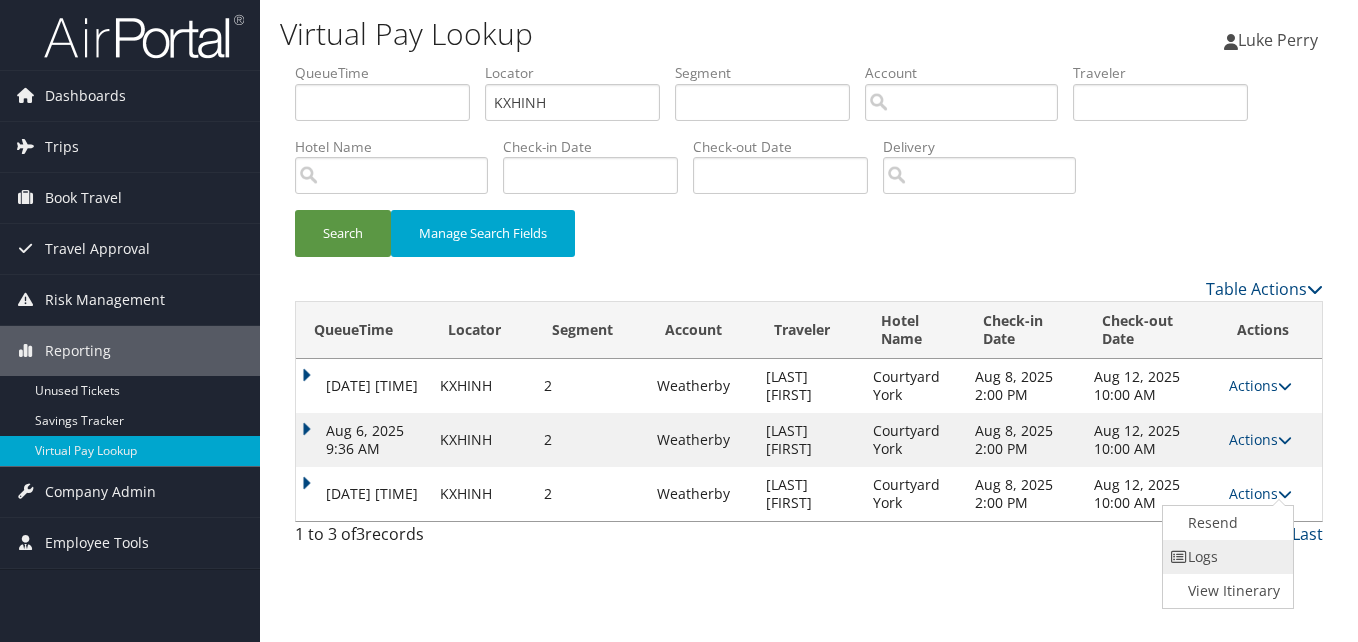 click on "Logs" at bounding box center (1226, 557) 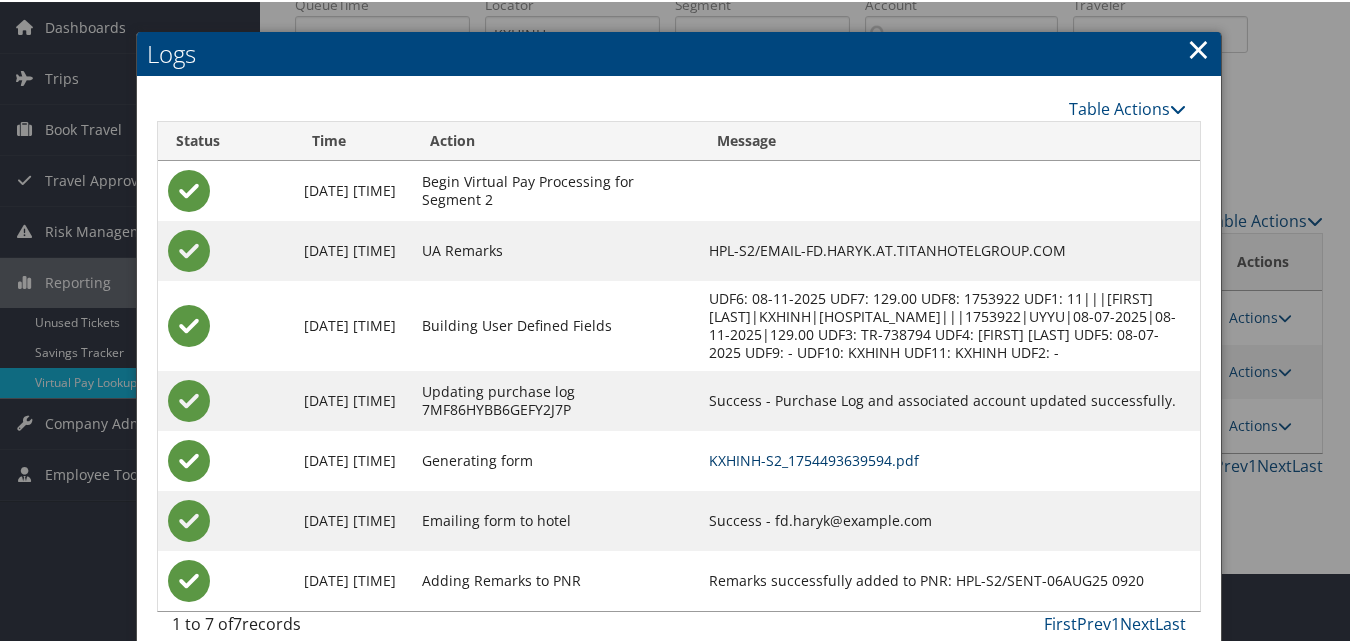 scroll, scrollTop: 100, scrollLeft: 0, axis: vertical 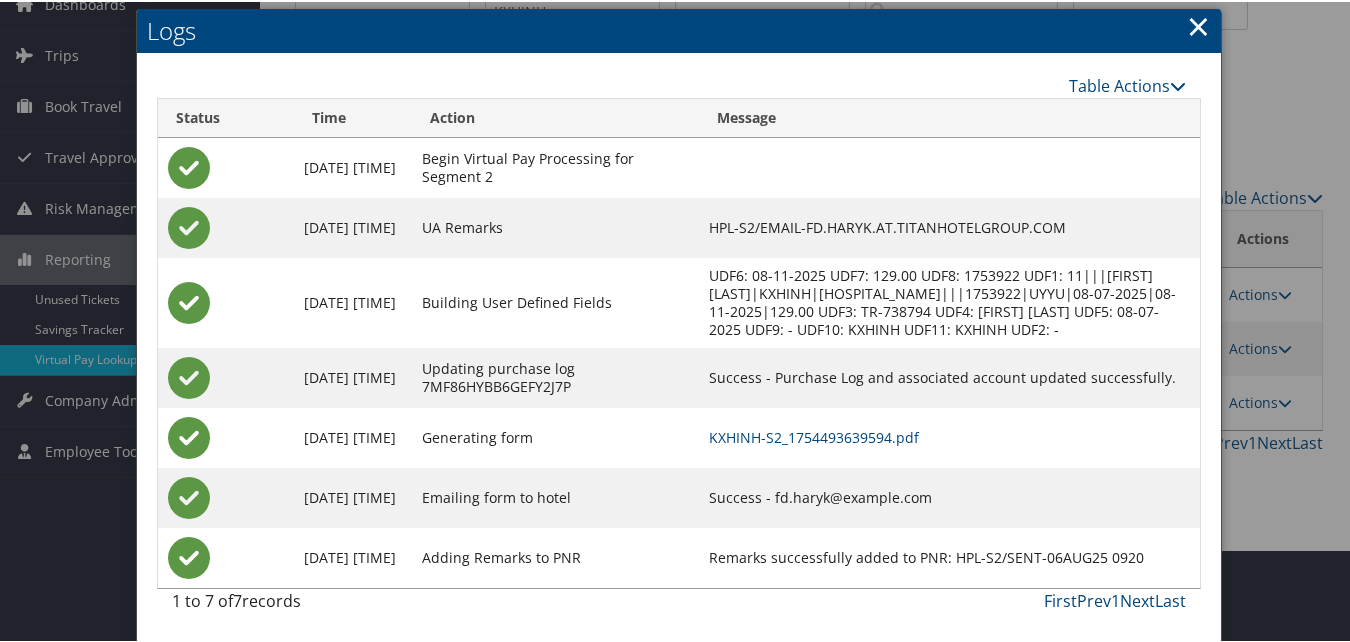 drag, startPoint x: 787, startPoint y: 504, endPoint x: 996, endPoint y: 451, distance: 215.6154 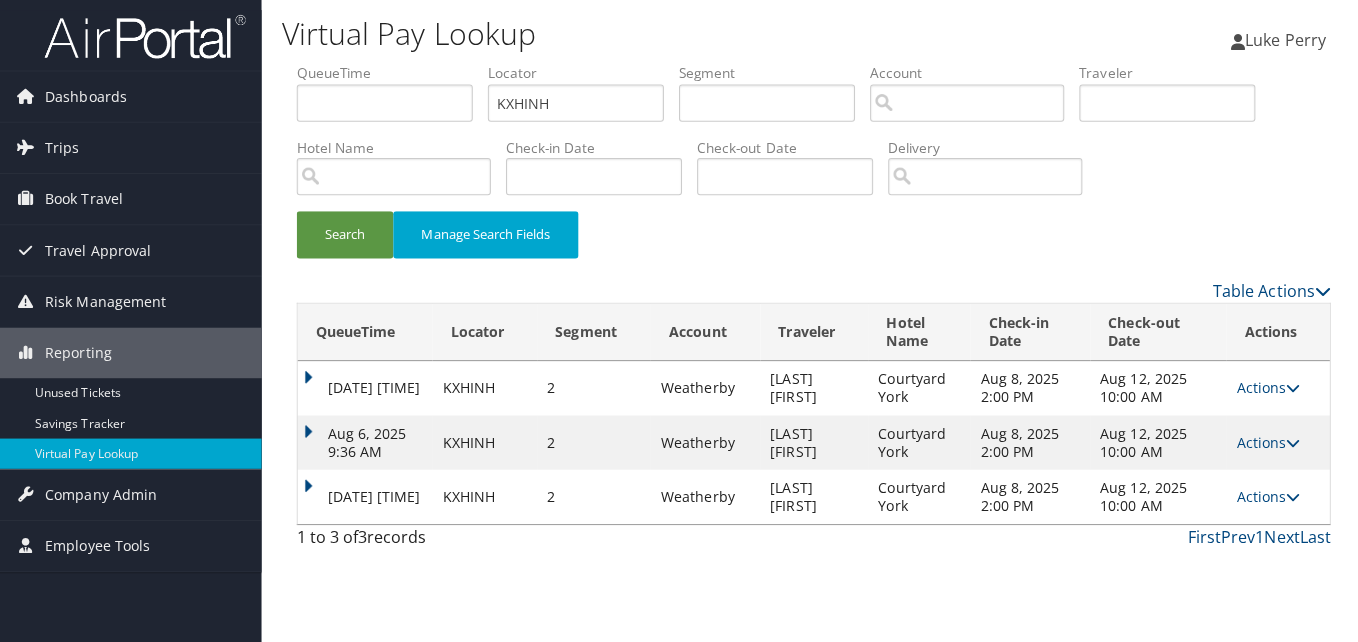 scroll, scrollTop: 0, scrollLeft: 0, axis: both 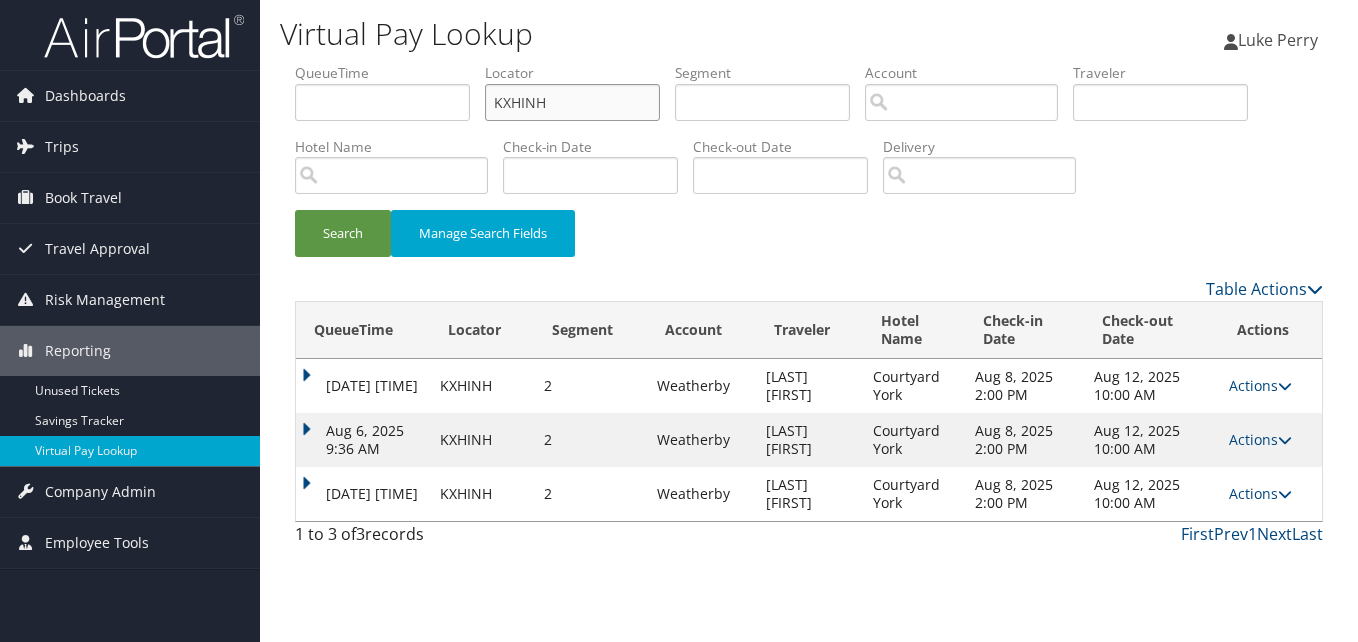 drag, startPoint x: 572, startPoint y: 105, endPoint x: 362, endPoint y: 117, distance: 210.34258 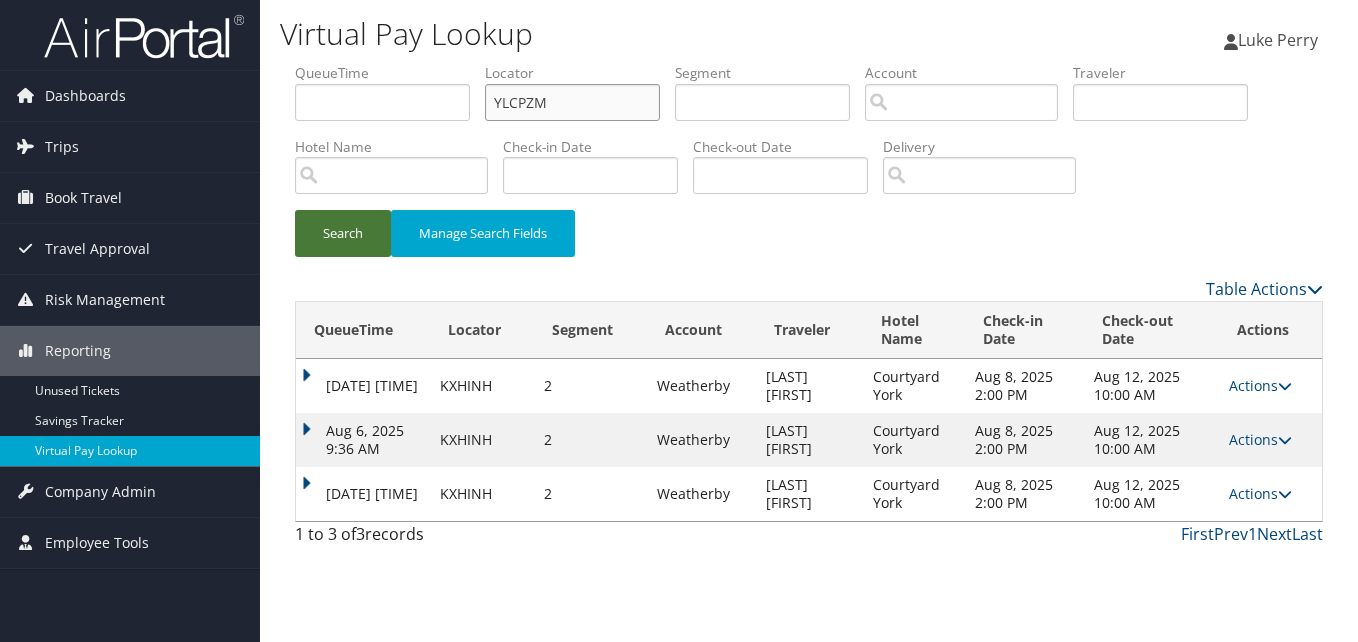 type on "YLCPZM" 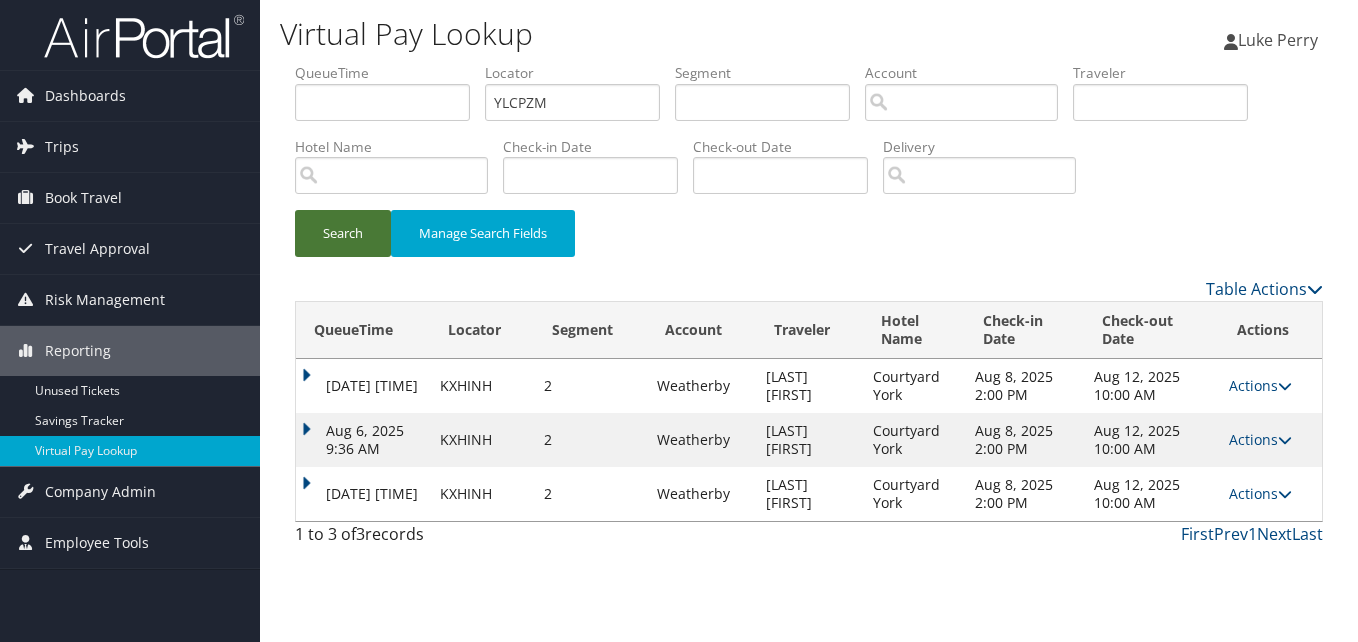 drag, startPoint x: 332, startPoint y: 243, endPoint x: 350, endPoint y: 247, distance: 18.439089 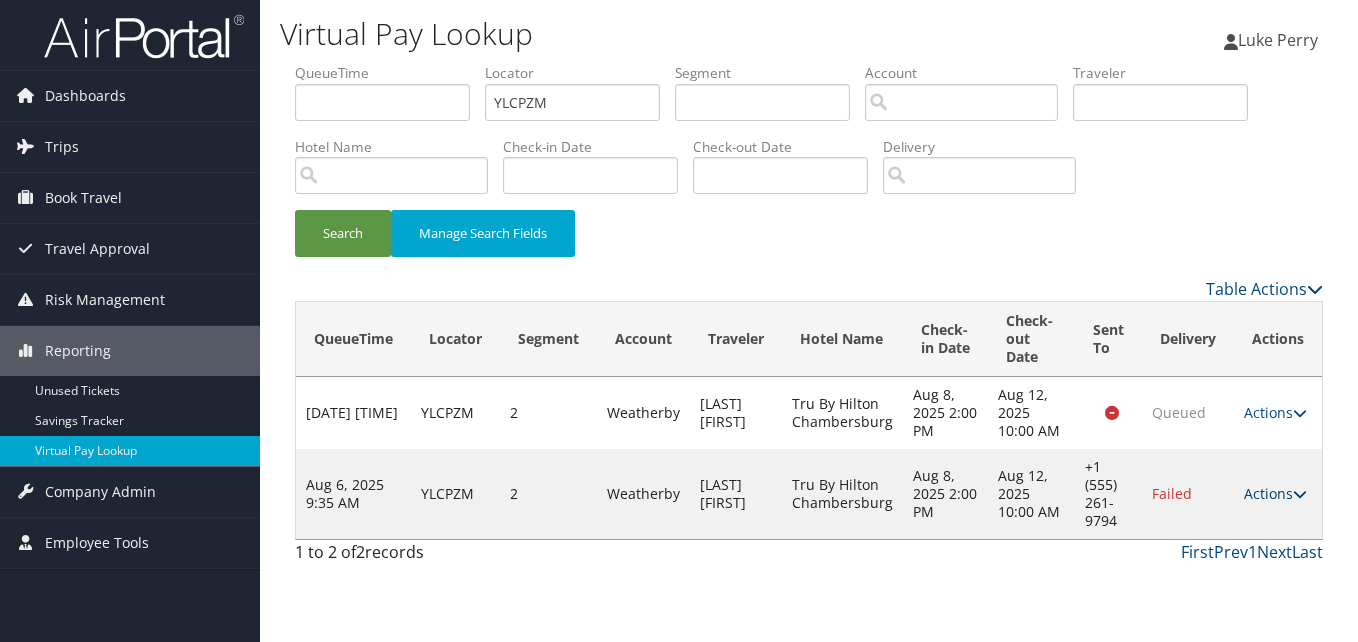 click on "Actions" at bounding box center (1275, 493) 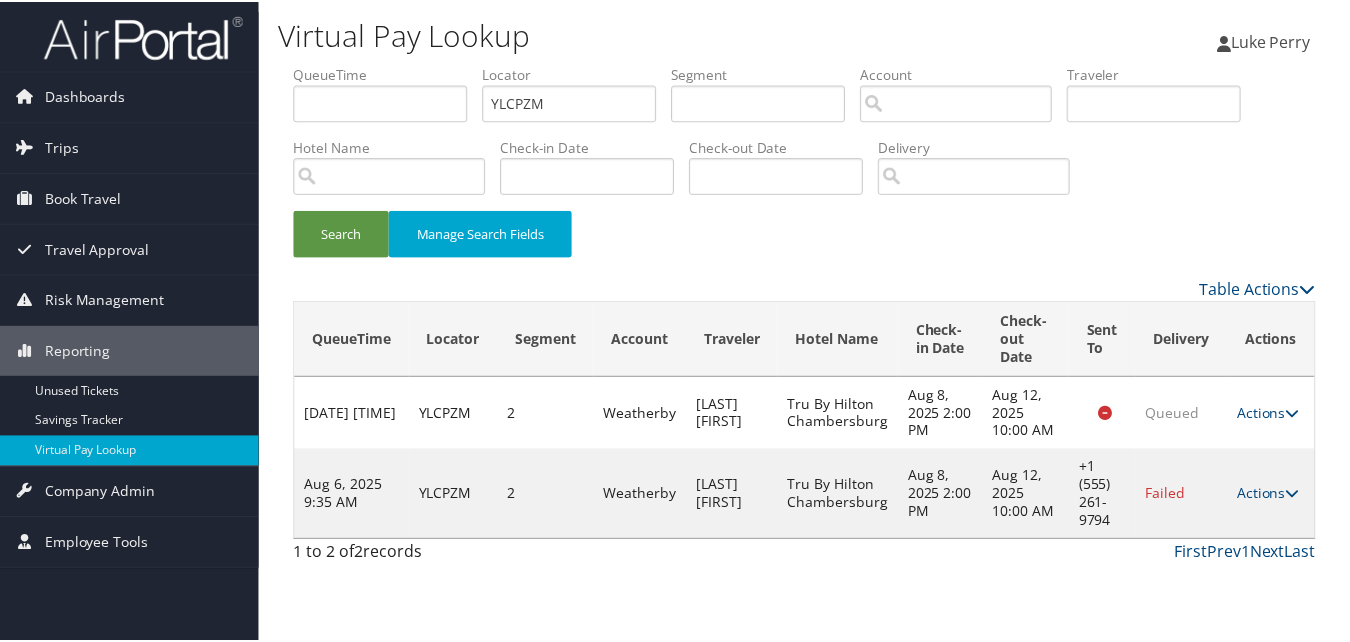 scroll, scrollTop: 1, scrollLeft: 0, axis: vertical 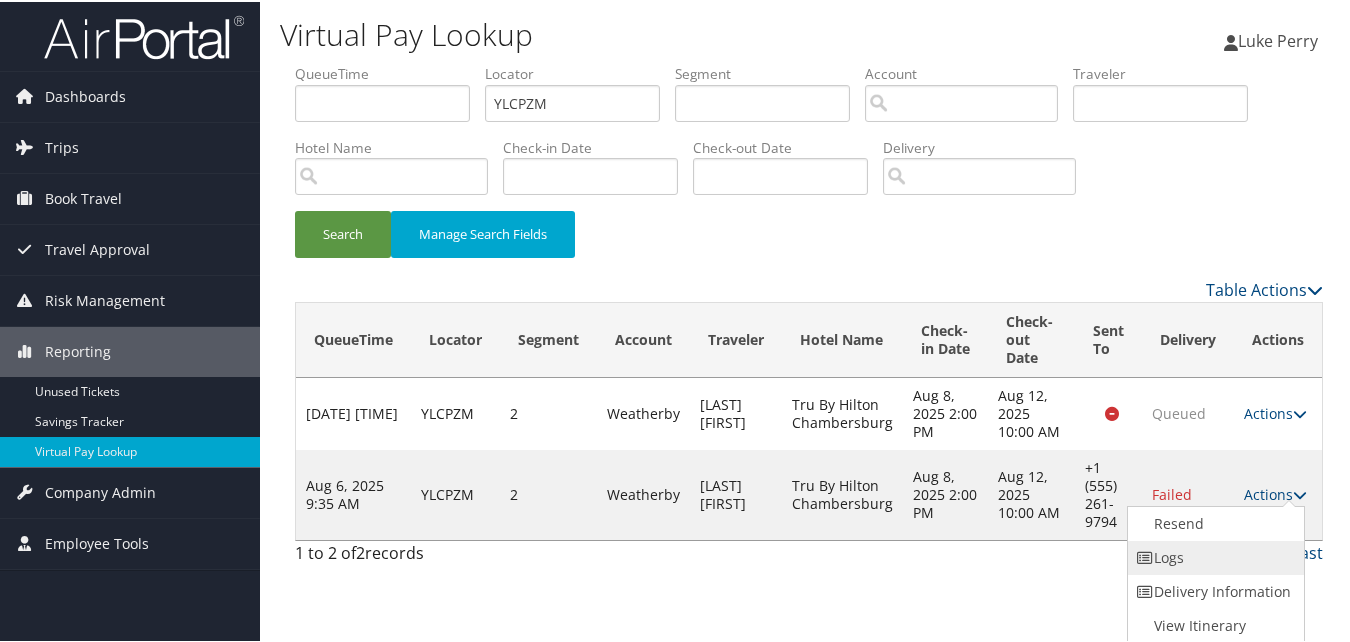 click on "Logs" at bounding box center [1213, 556] 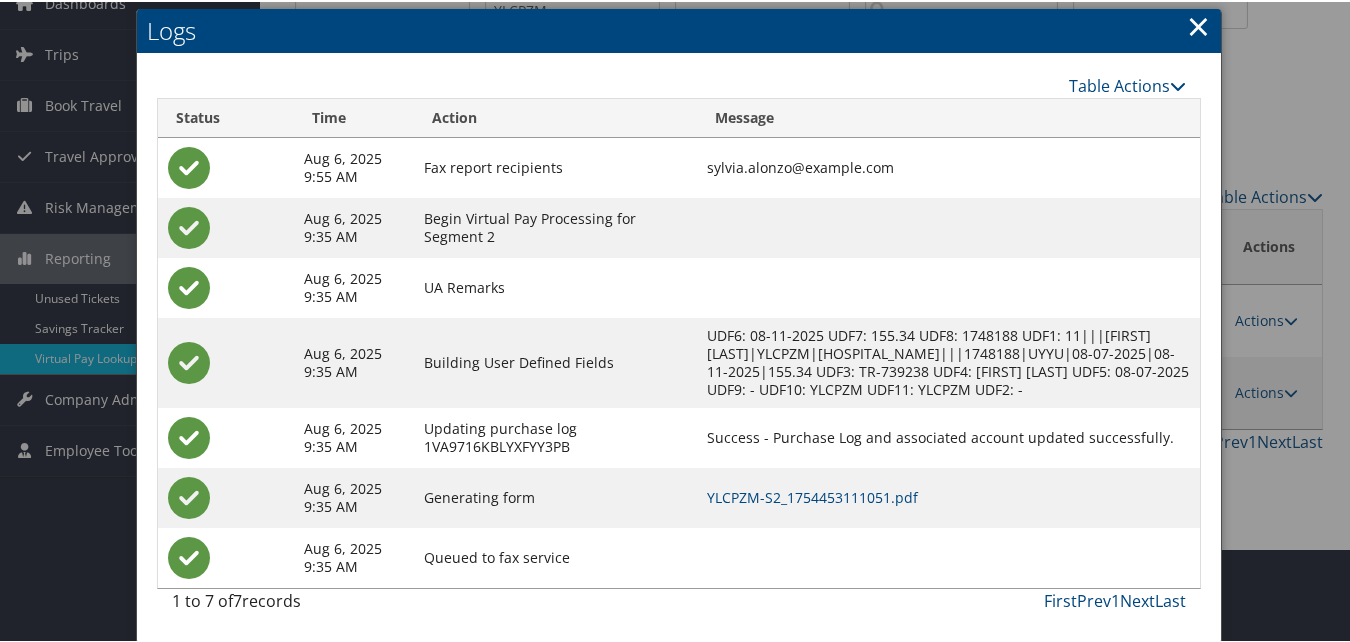 scroll, scrollTop: 112, scrollLeft: 0, axis: vertical 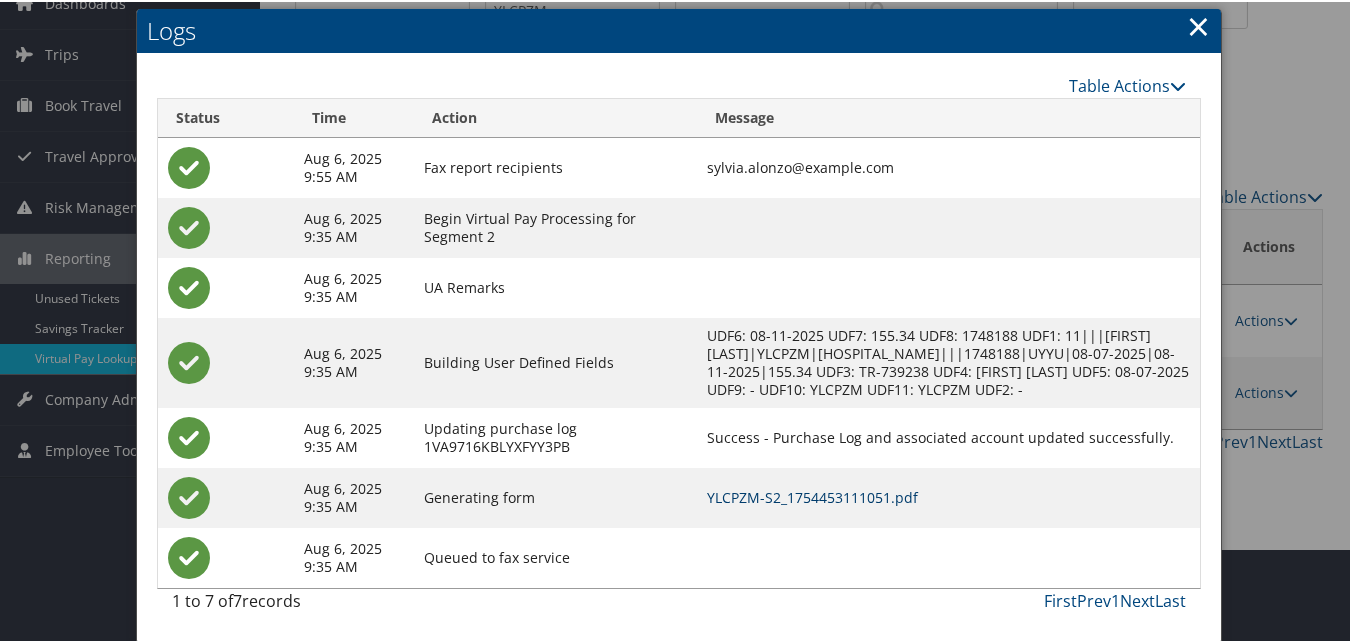 drag, startPoint x: 852, startPoint y: 499, endPoint x: 821, endPoint y: 490, distance: 32.280025 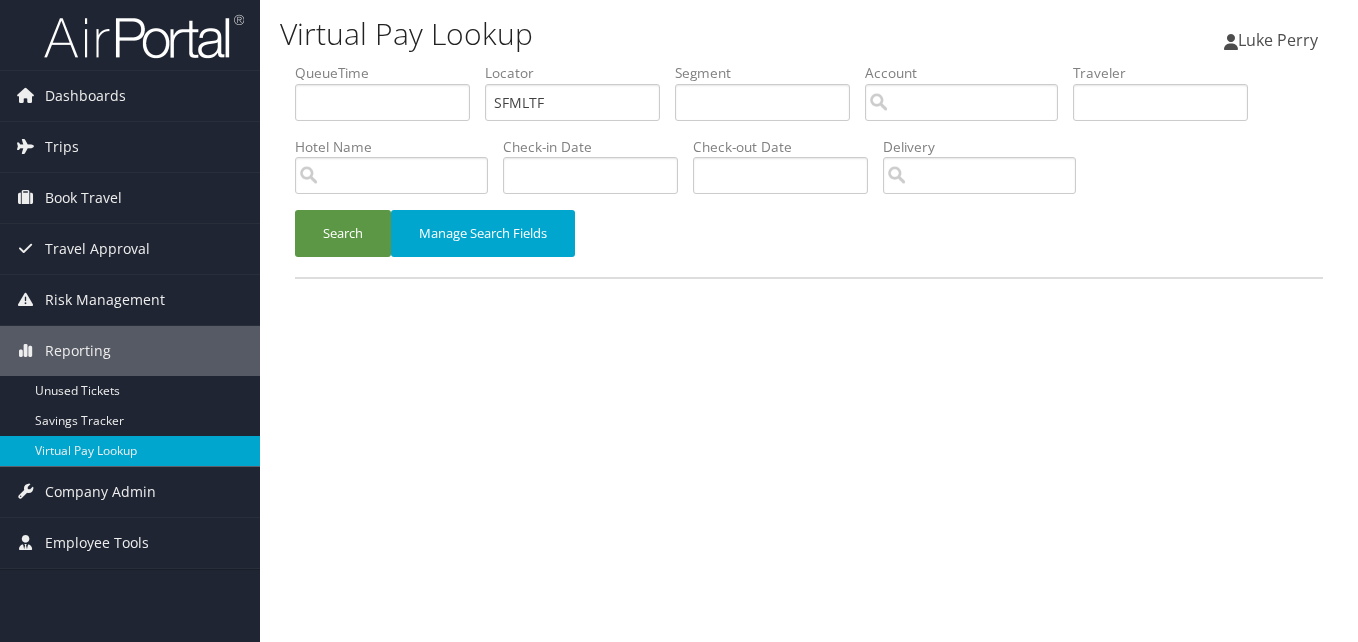 scroll, scrollTop: 0, scrollLeft: 0, axis: both 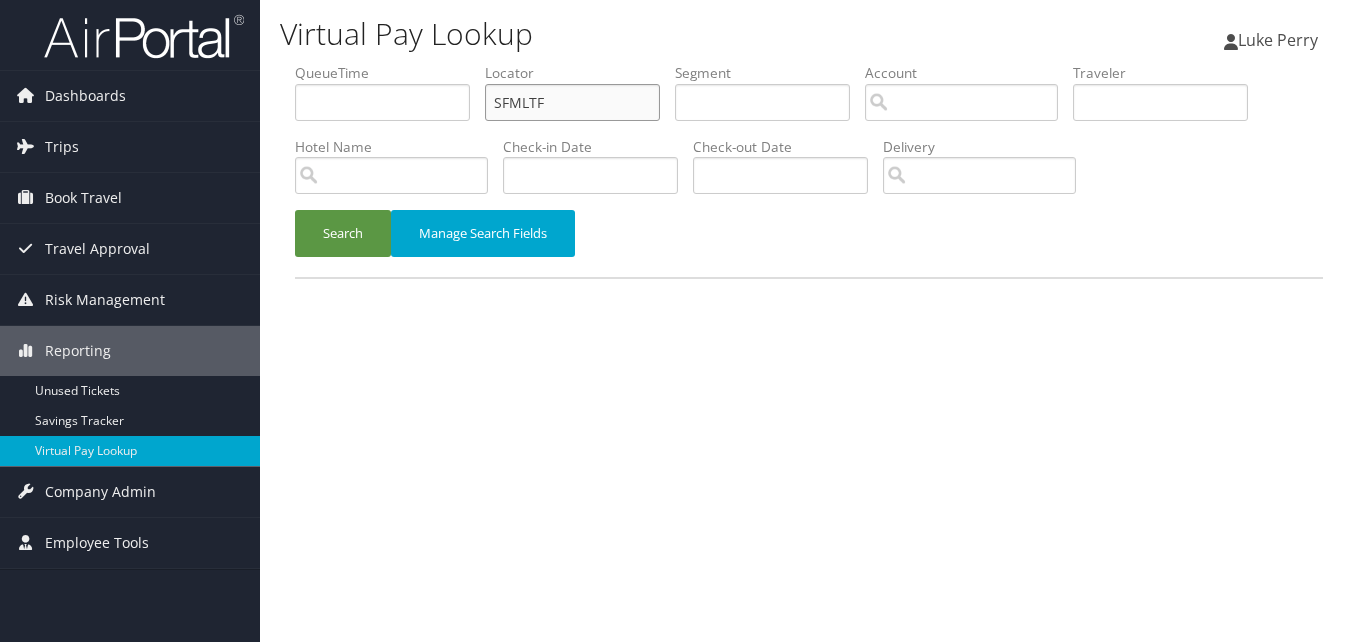 drag, startPoint x: 567, startPoint y: 114, endPoint x: 451, endPoint y: 142, distance: 119.331474 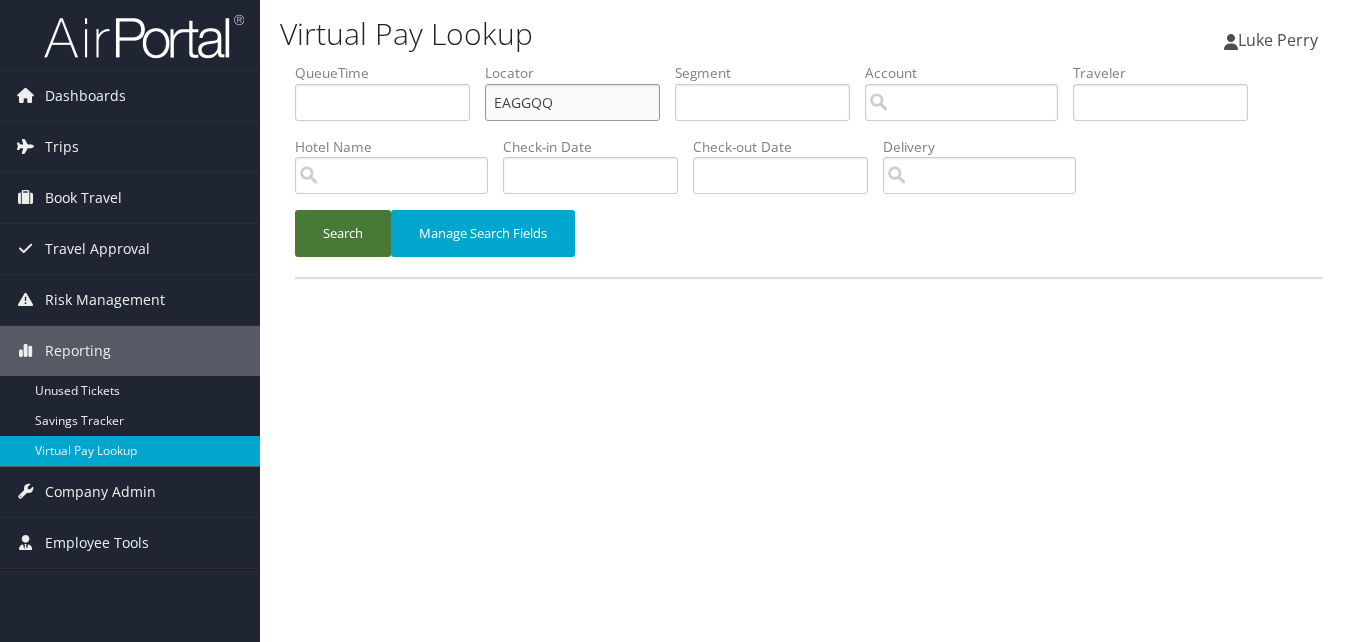 type on "EAGGQQ" 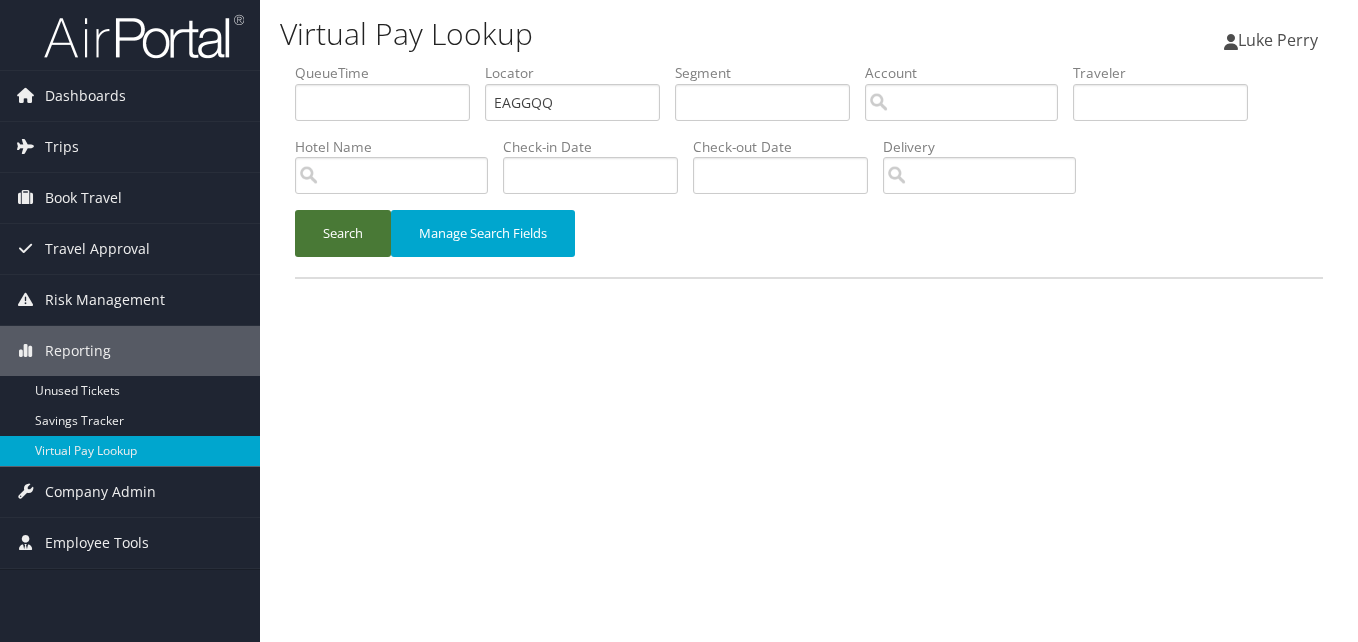 click on "Search" at bounding box center (343, 233) 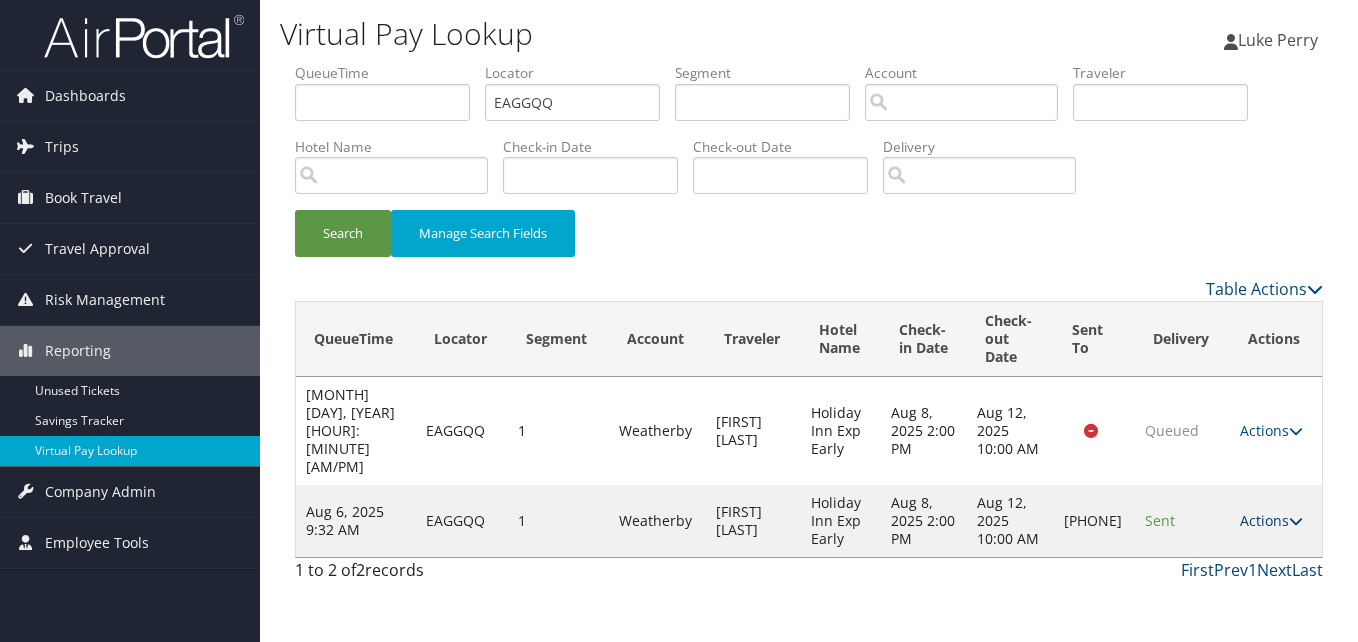 click at bounding box center (1296, 521) 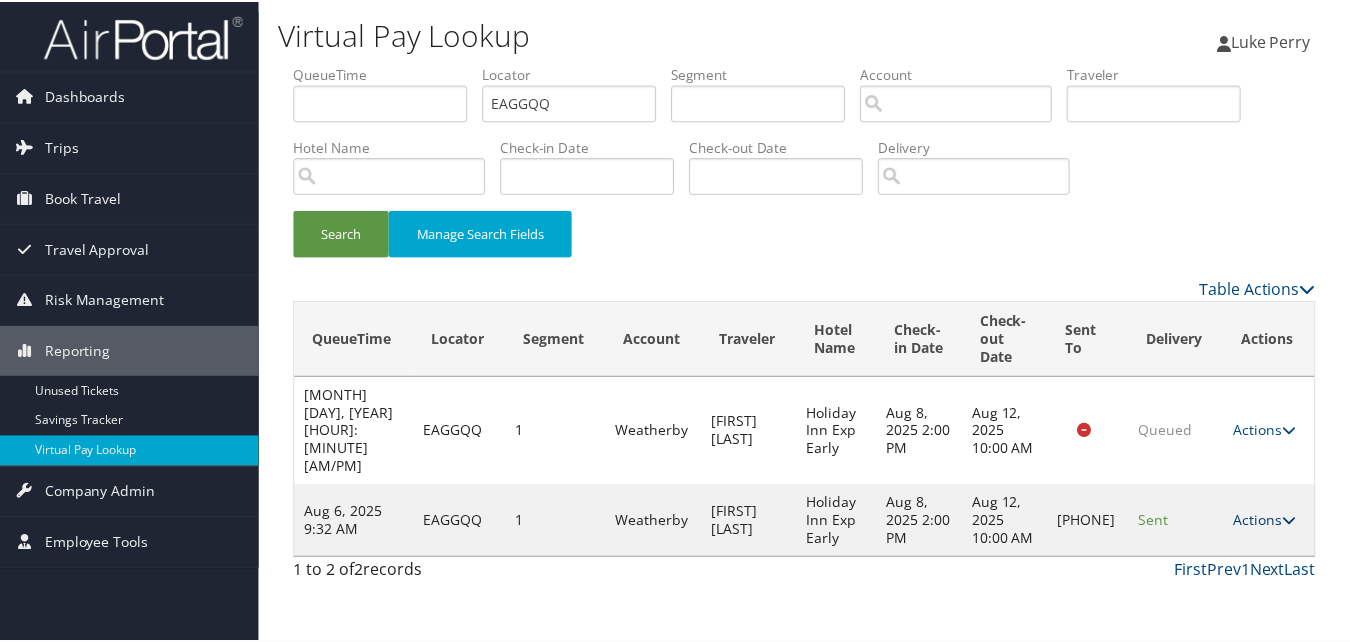 scroll, scrollTop: 1, scrollLeft: 0, axis: vertical 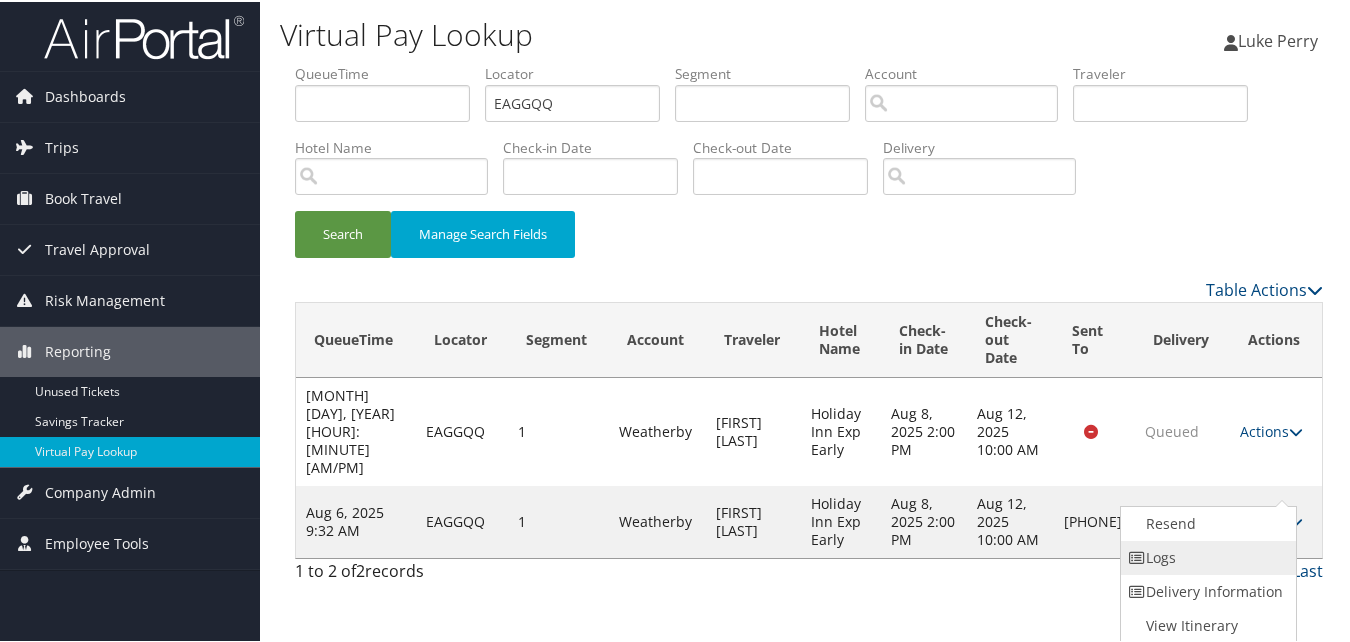 click on "Logs" at bounding box center [1206, 556] 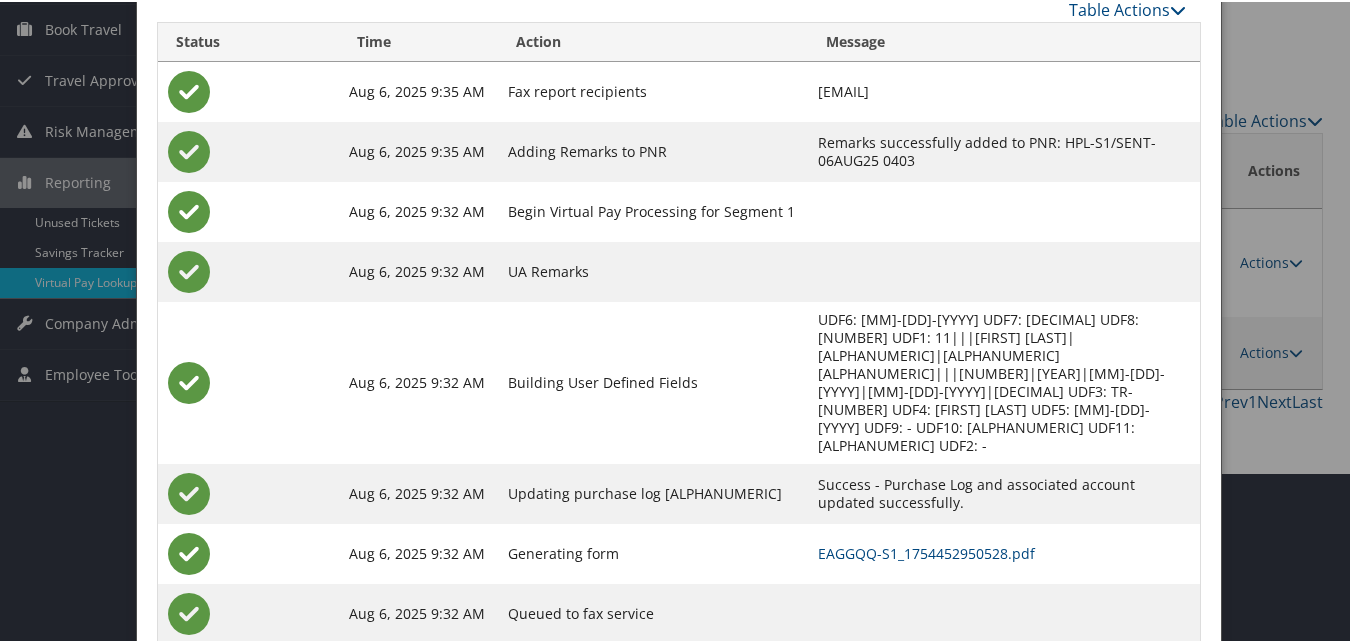 scroll, scrollTop: 172, scrollLeft: 0, axis: vertical 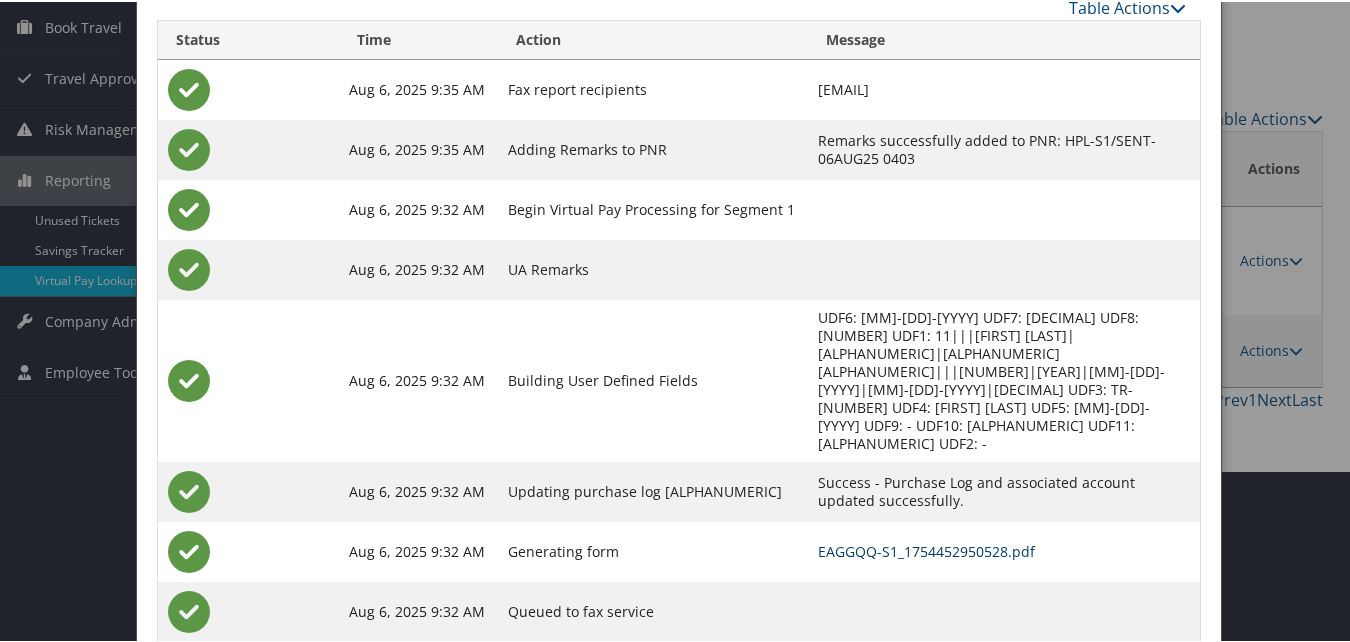 click on "EAGGQQ-S1_1754452950528.pdf" at bounding box center (926, 549) 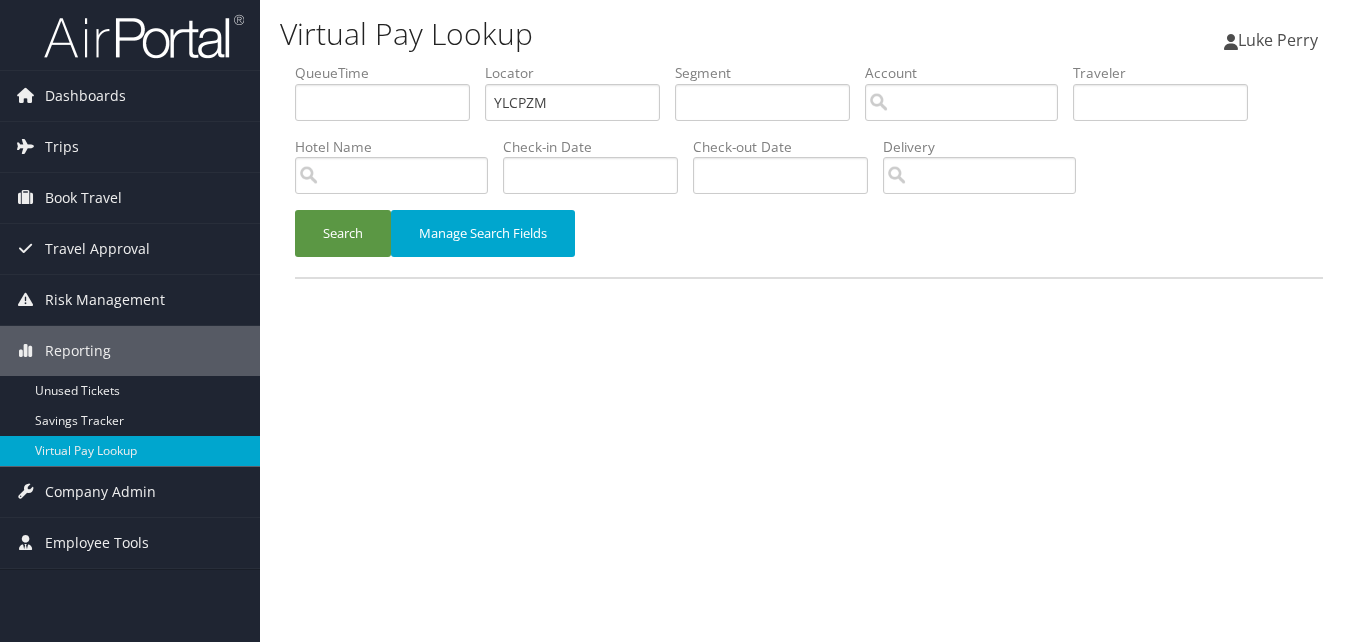 scroll, scrollTop: 0, scrollLeft: 0, axis: both 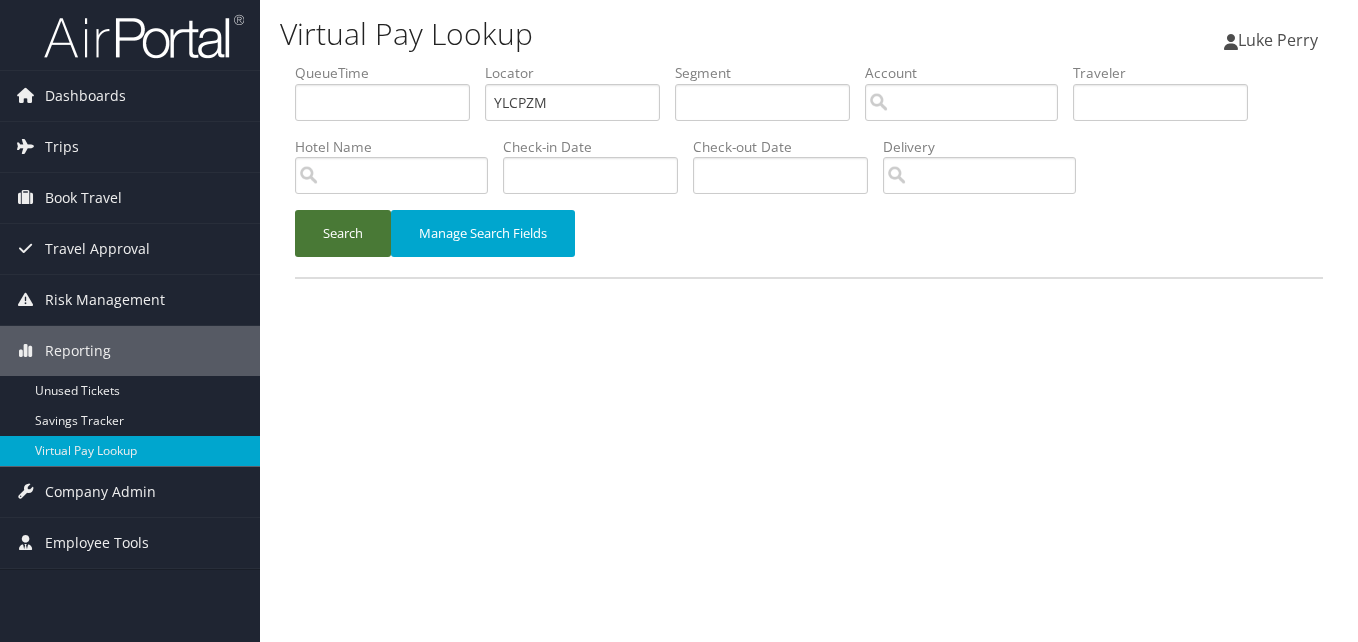 click on "Search" at bounding box center (343, 233) 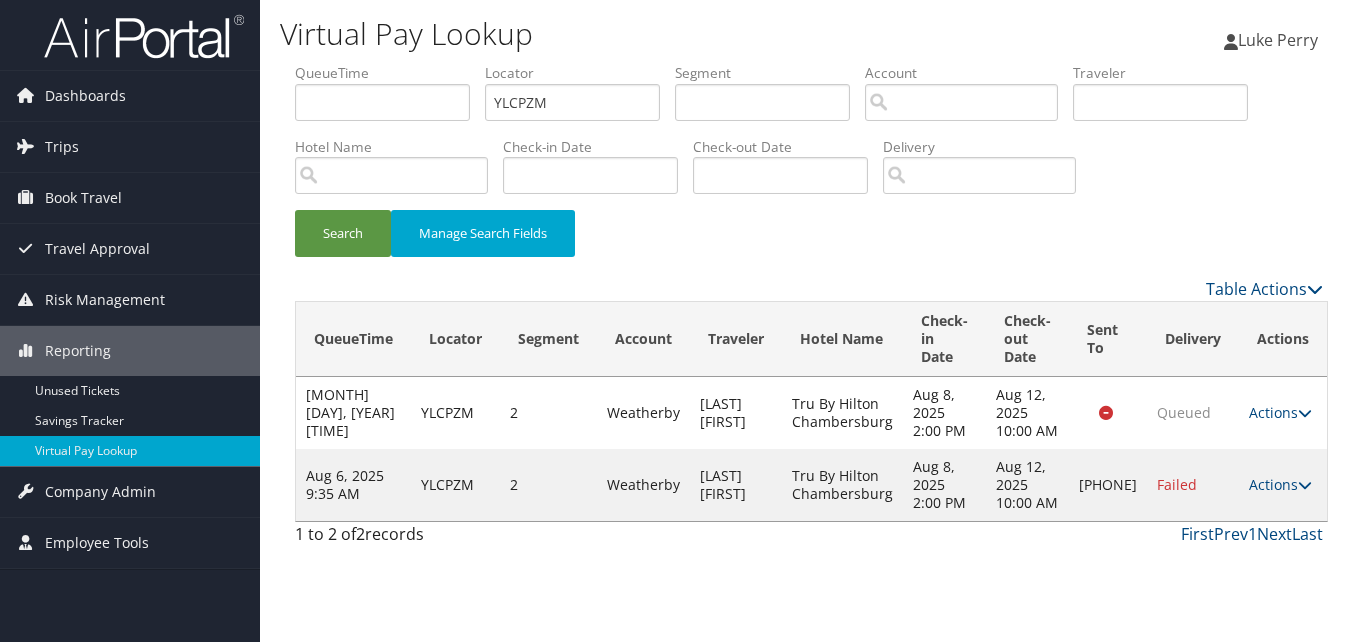 click on "Actions   Resend  Logs  Delivery Information  View Itinerary" at bounding box center [1283, 485] 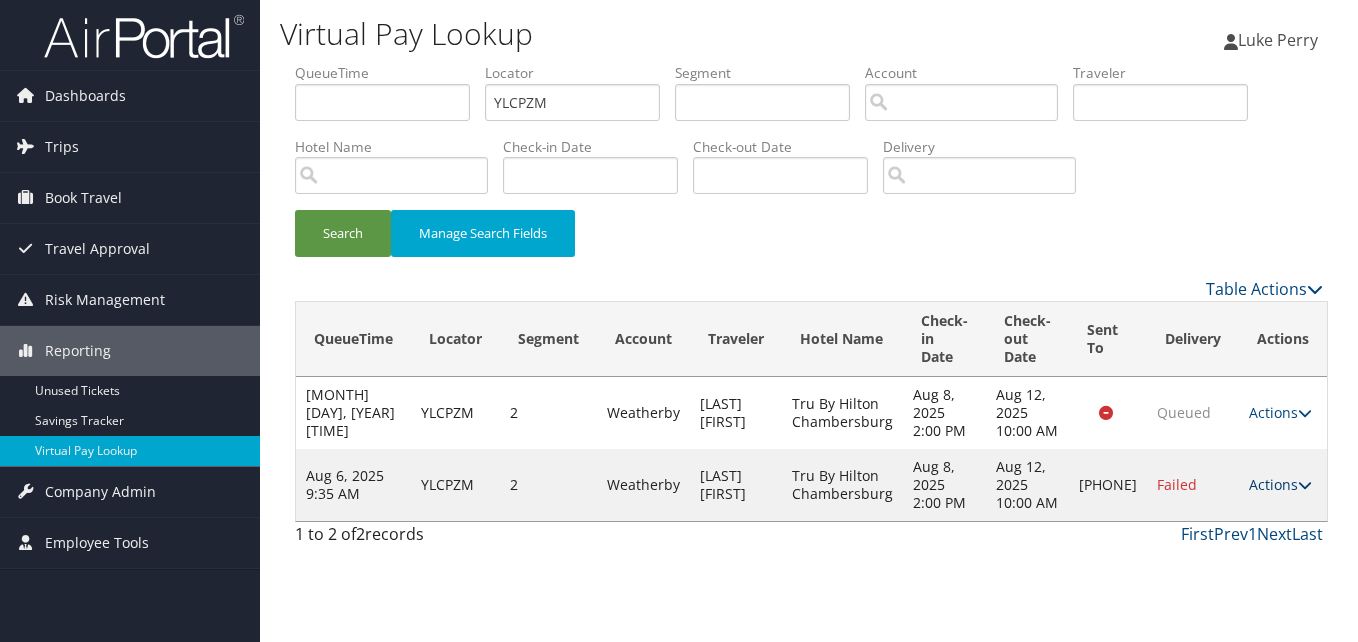 click on "Actions" at bounding box center (1280, 484) 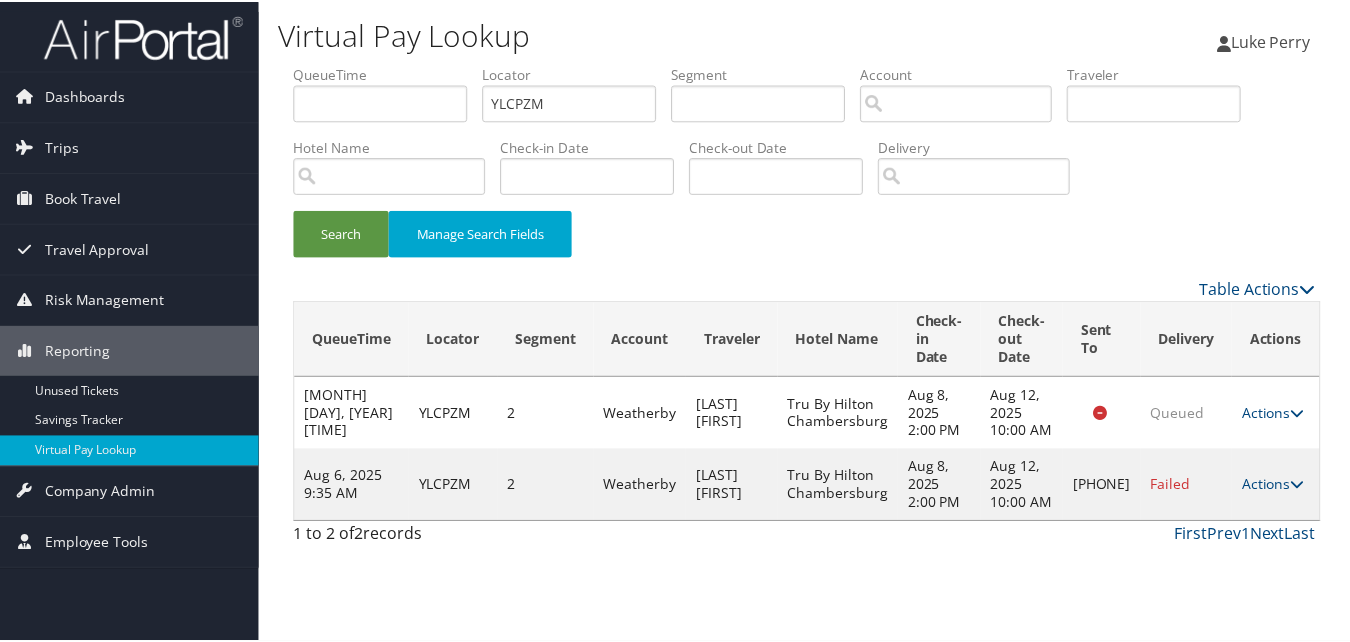 scroll, scrollTop: 1, scrollLeft: 0, axis: vertical 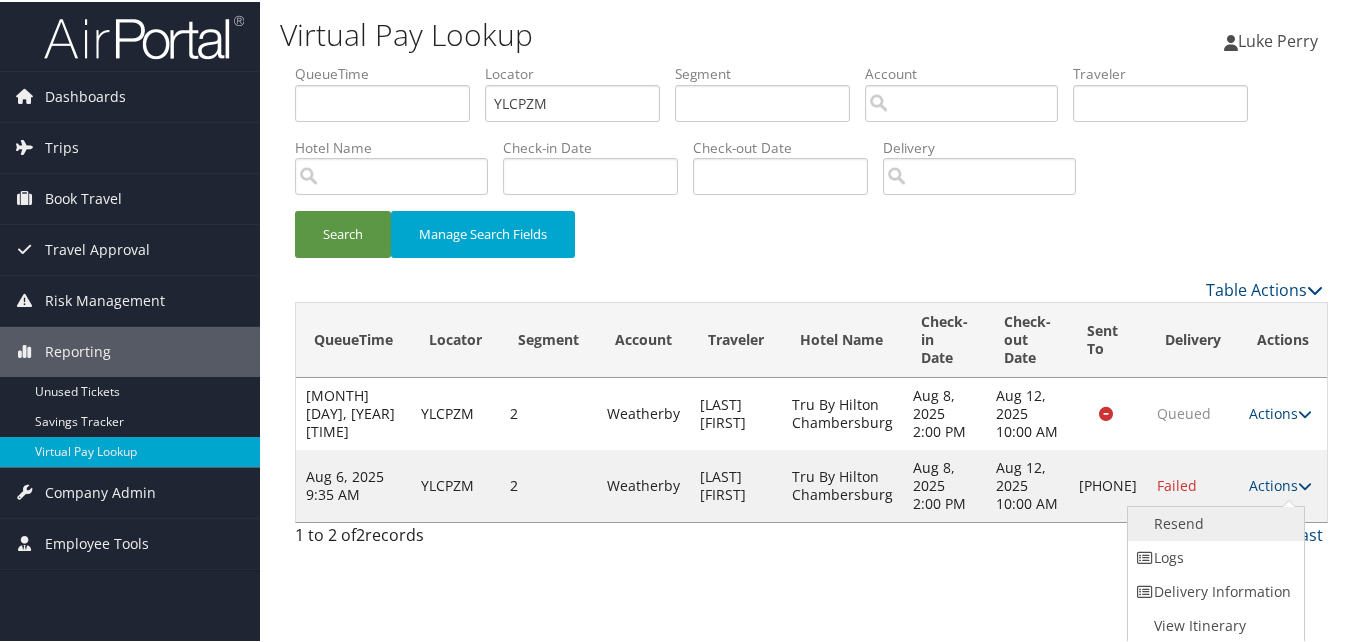click on "Resend" at bounding box center (1213, 522) 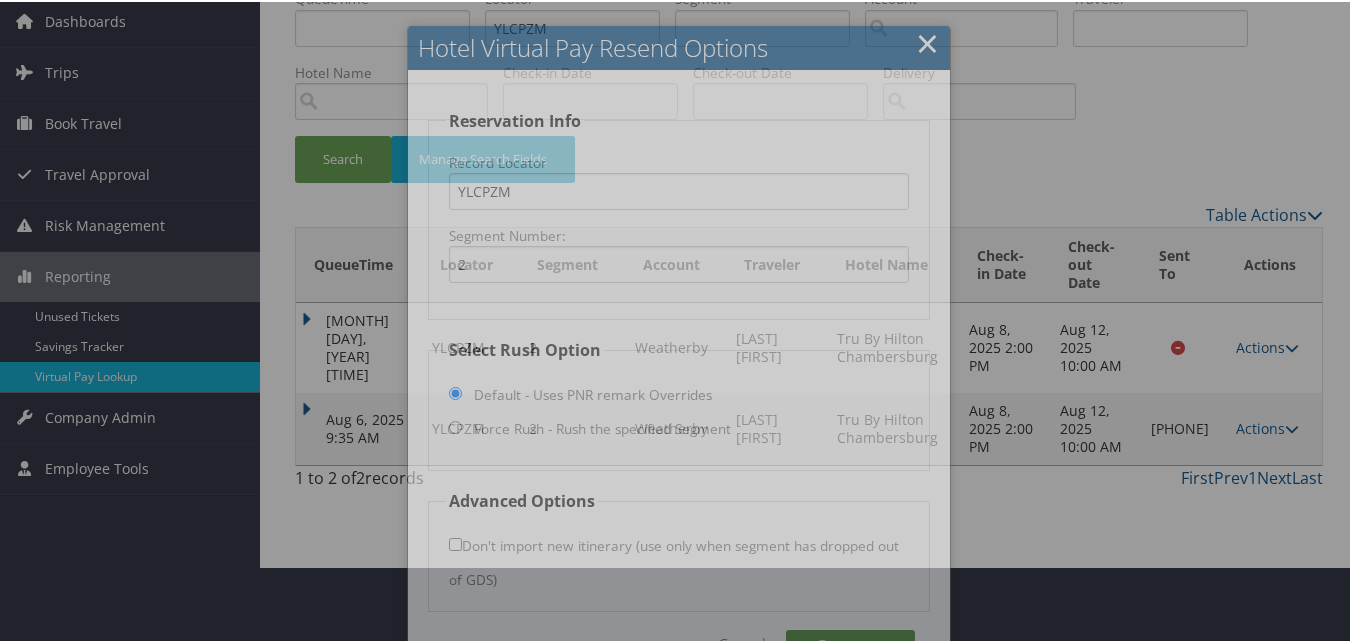 scroll, scrollTop: 135, scrollLeft: 0, axis: vertical 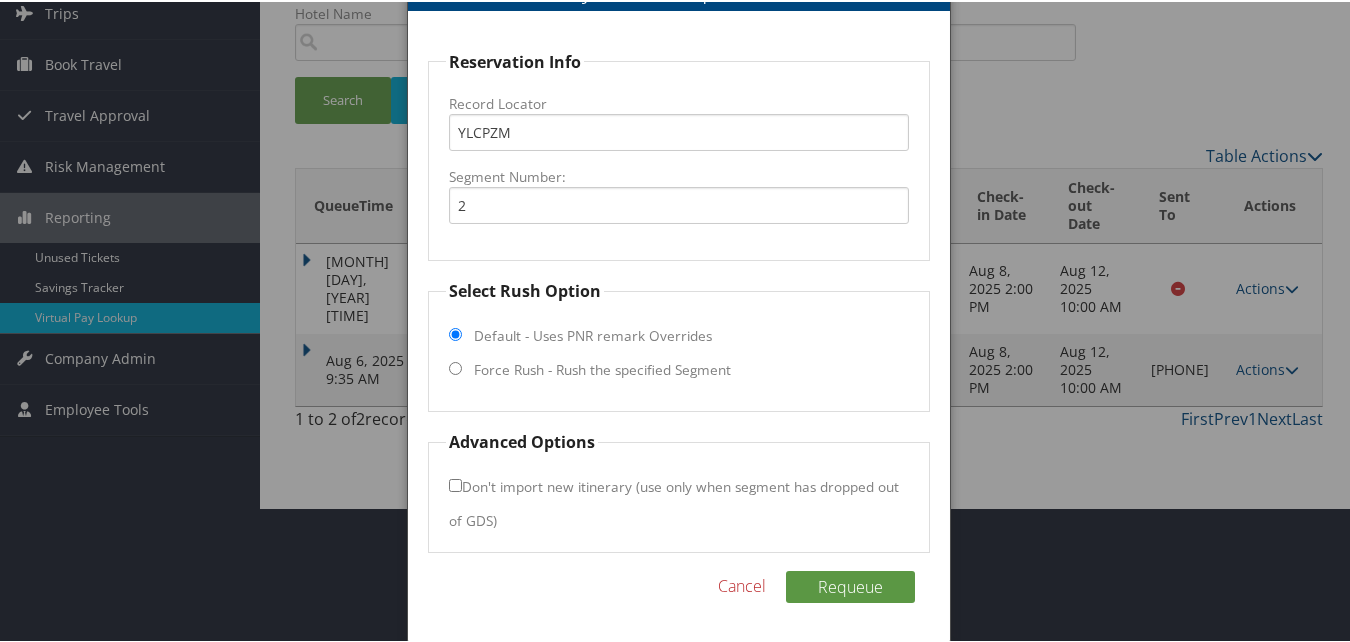 click on "Force Rush - Rush the specified Segment" at bounding box center [455, 366] 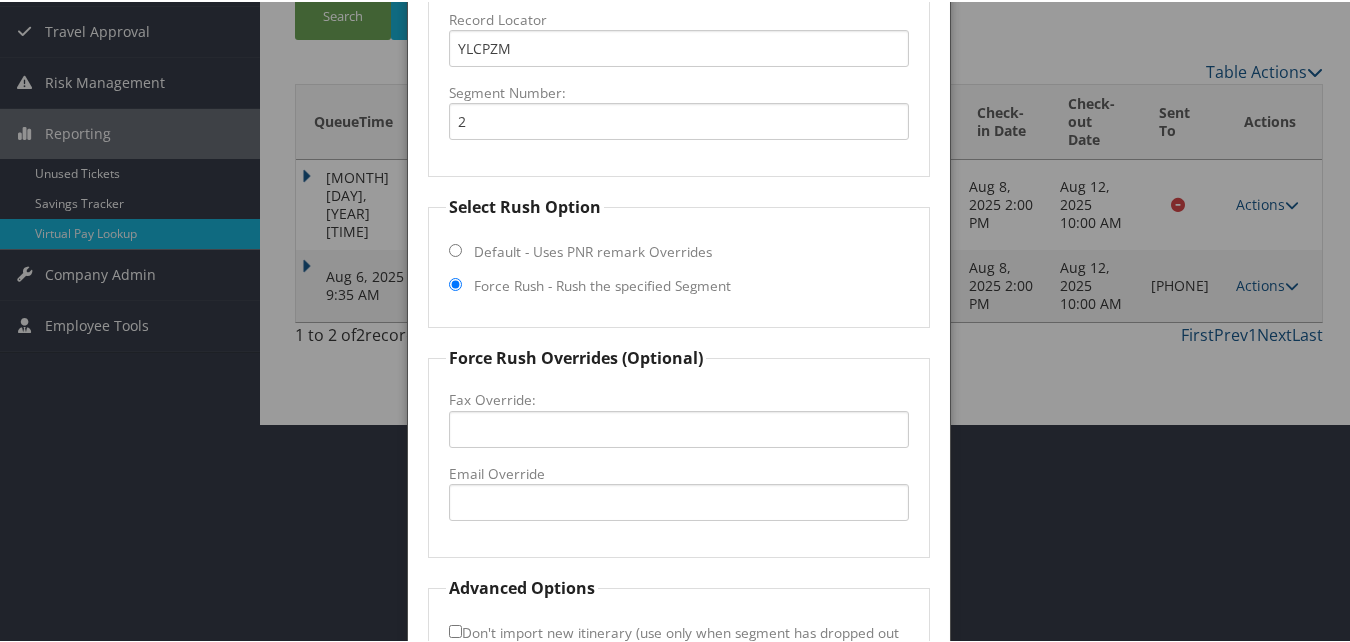 scroll, scrollTop: 335, scrollLeft: 0, axis: vertical 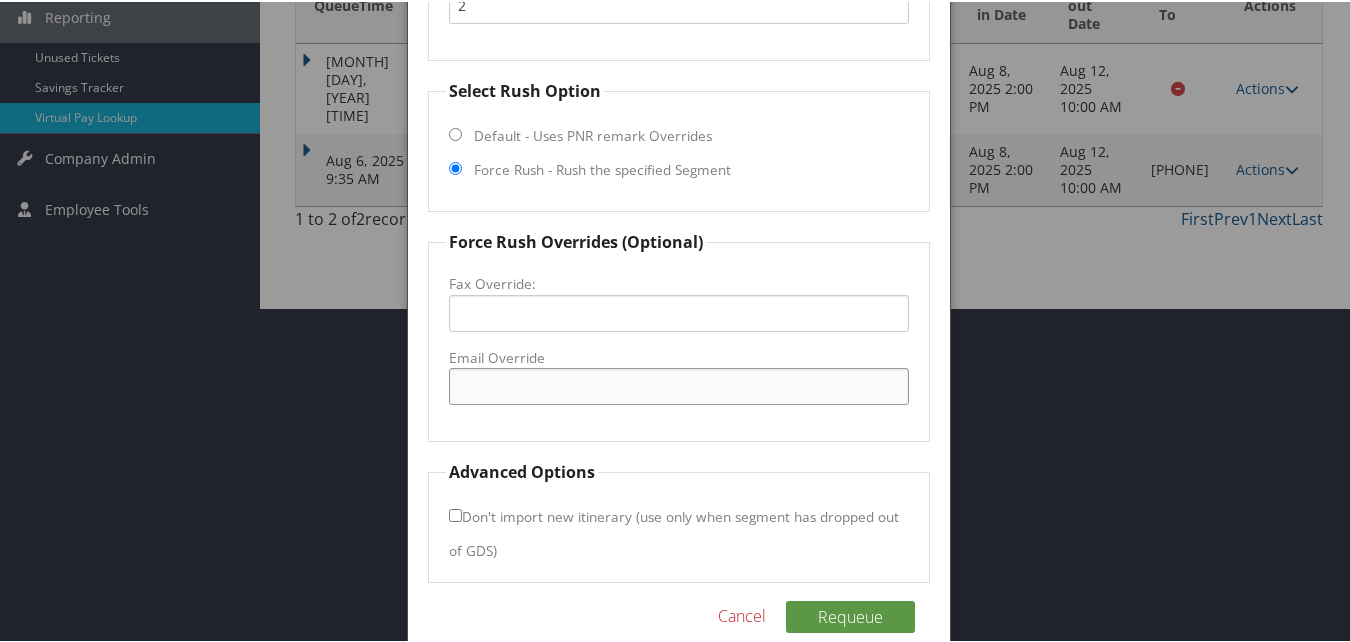 click on "Email Override" at bounding box center (678, 384) 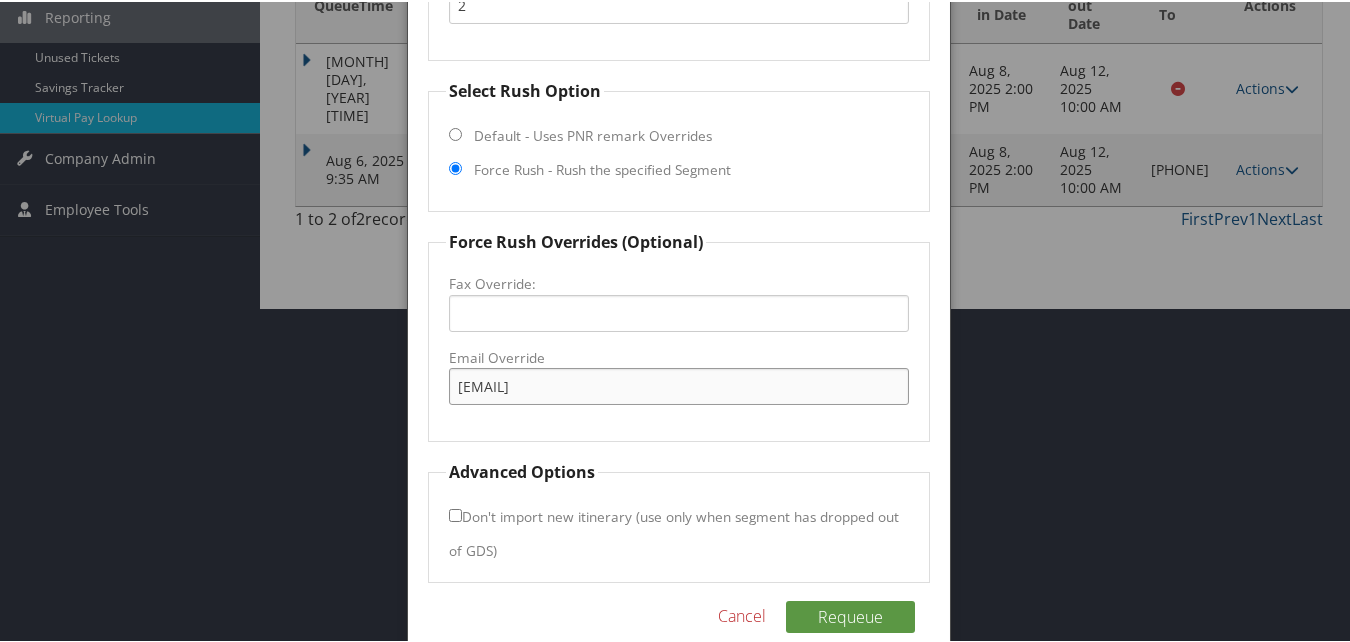 click on "karen.wever@hilton.com" at bounding box center (678, 384) 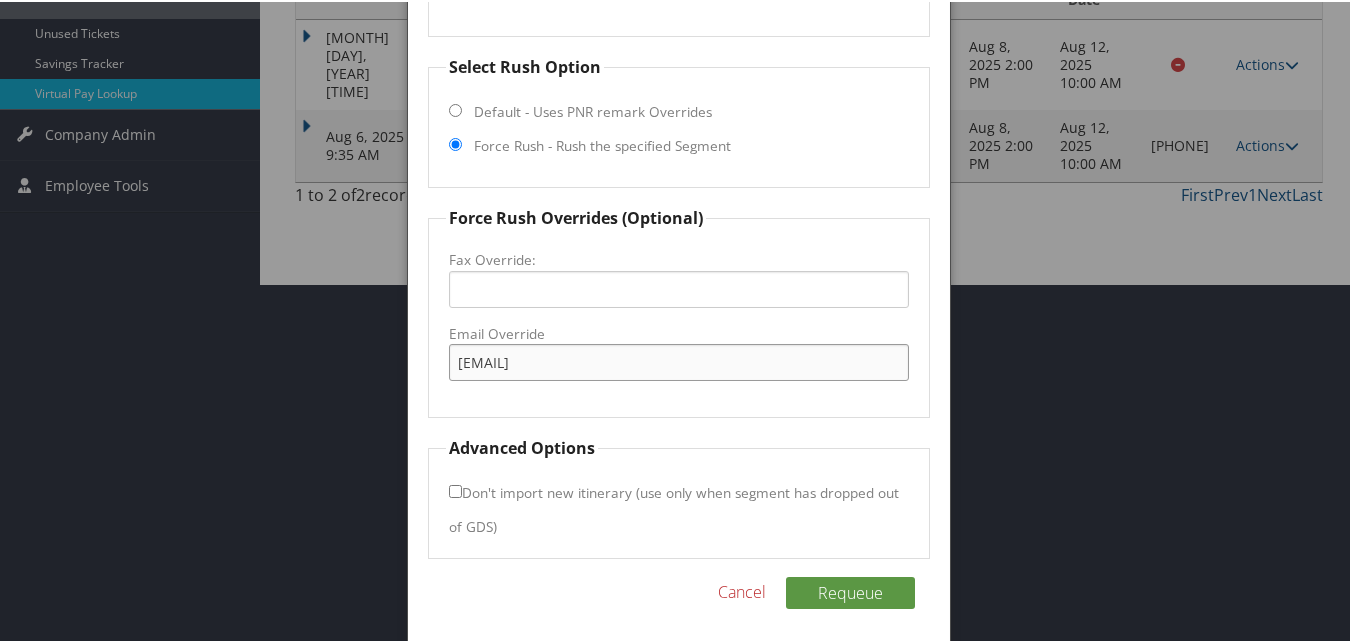 scroll, scrollTop: 365, scrollLeft: 0, axis: vertical 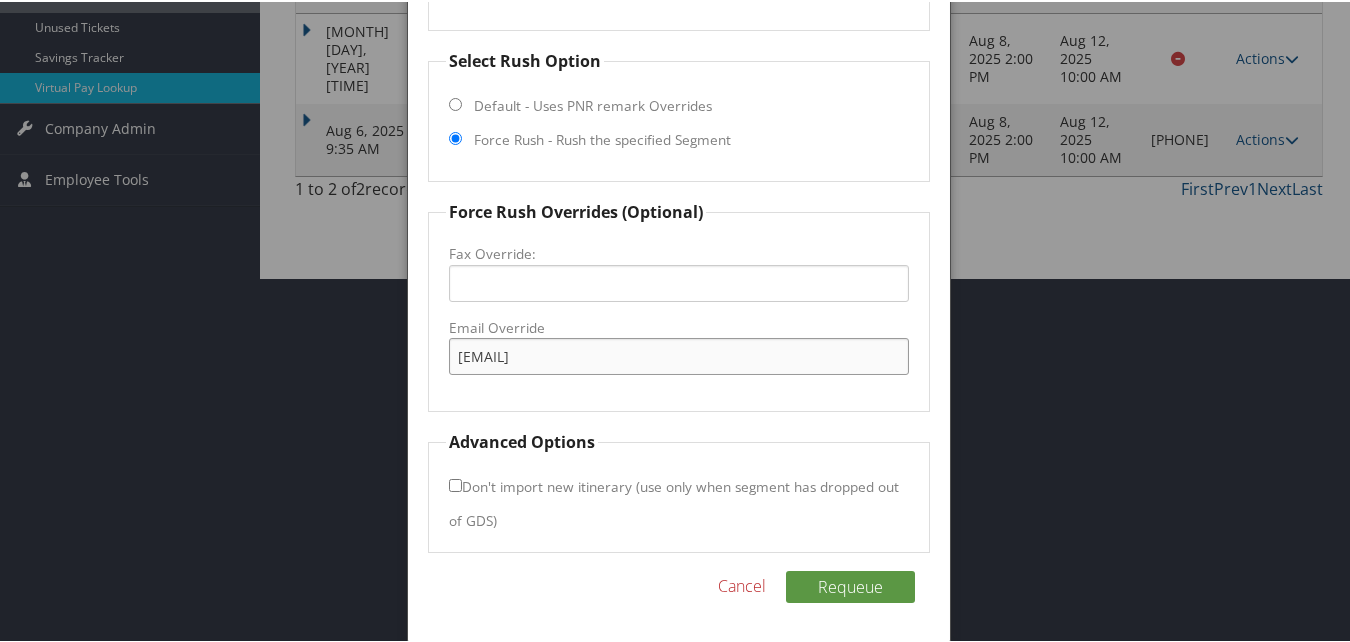 type on "[NAME]@[EXAMPLE.COM]" 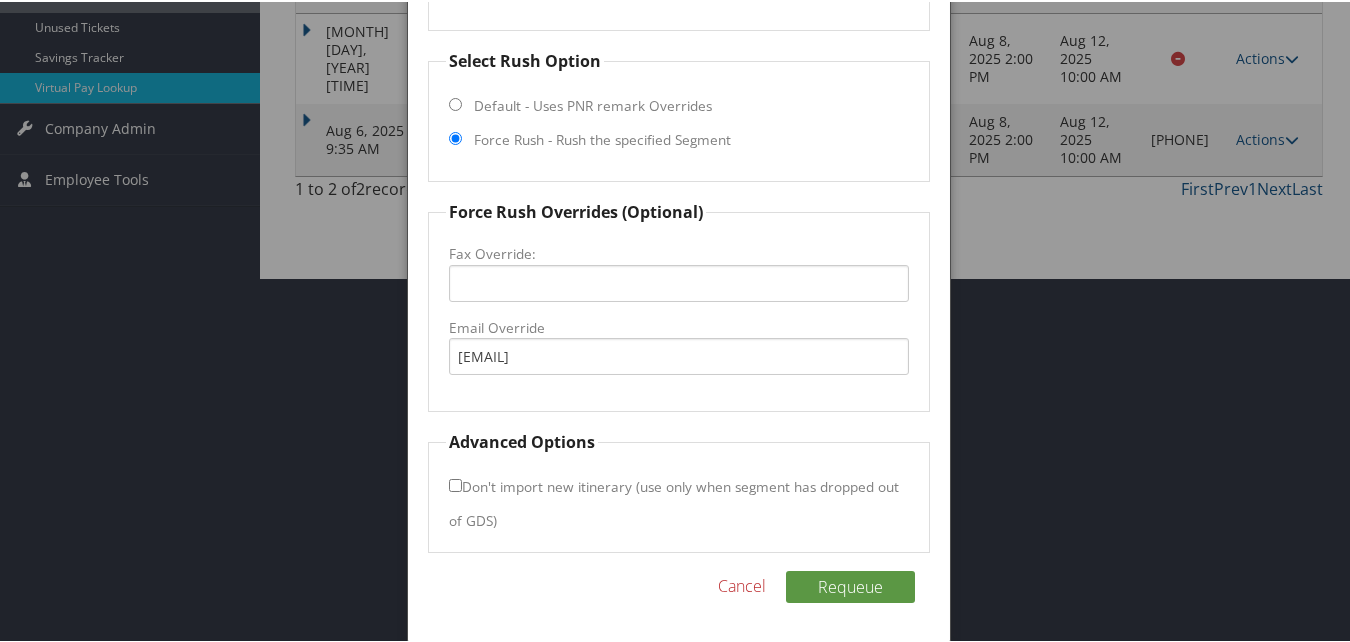 click on "Don't import new itinerary (use only when segment has dropped out of GDS)" at bounding box center (674, 501) 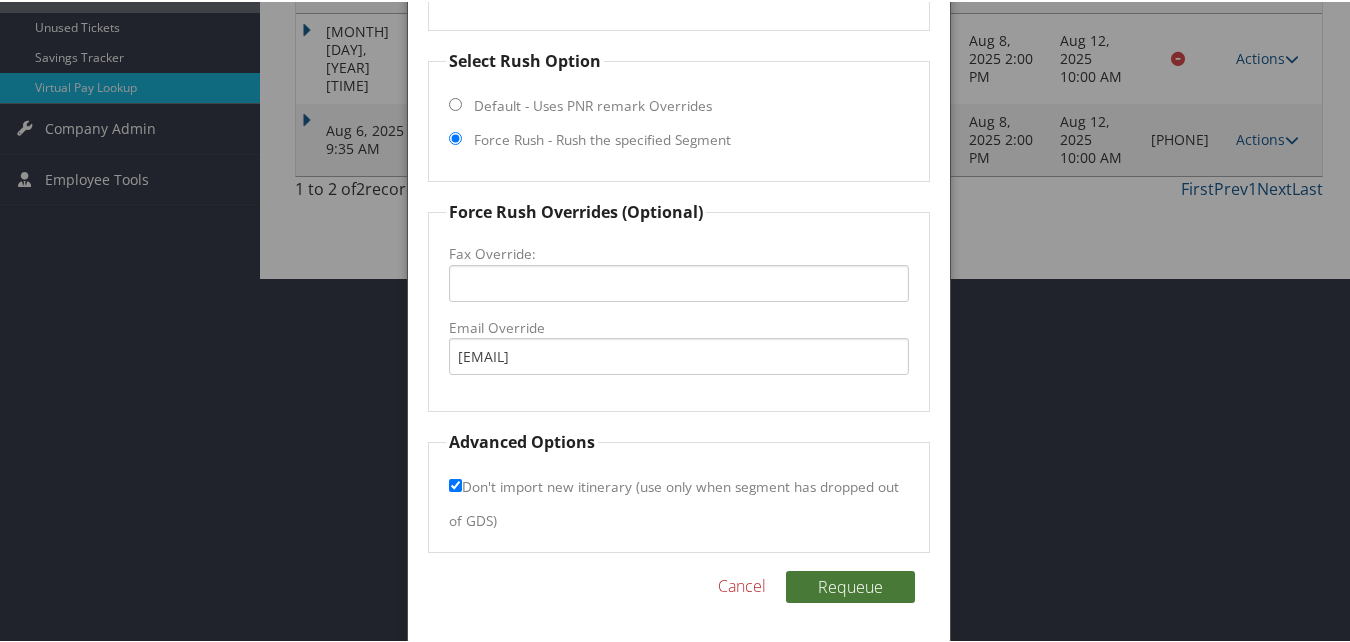 click on "Requeue" at bounding box center (850, 585) 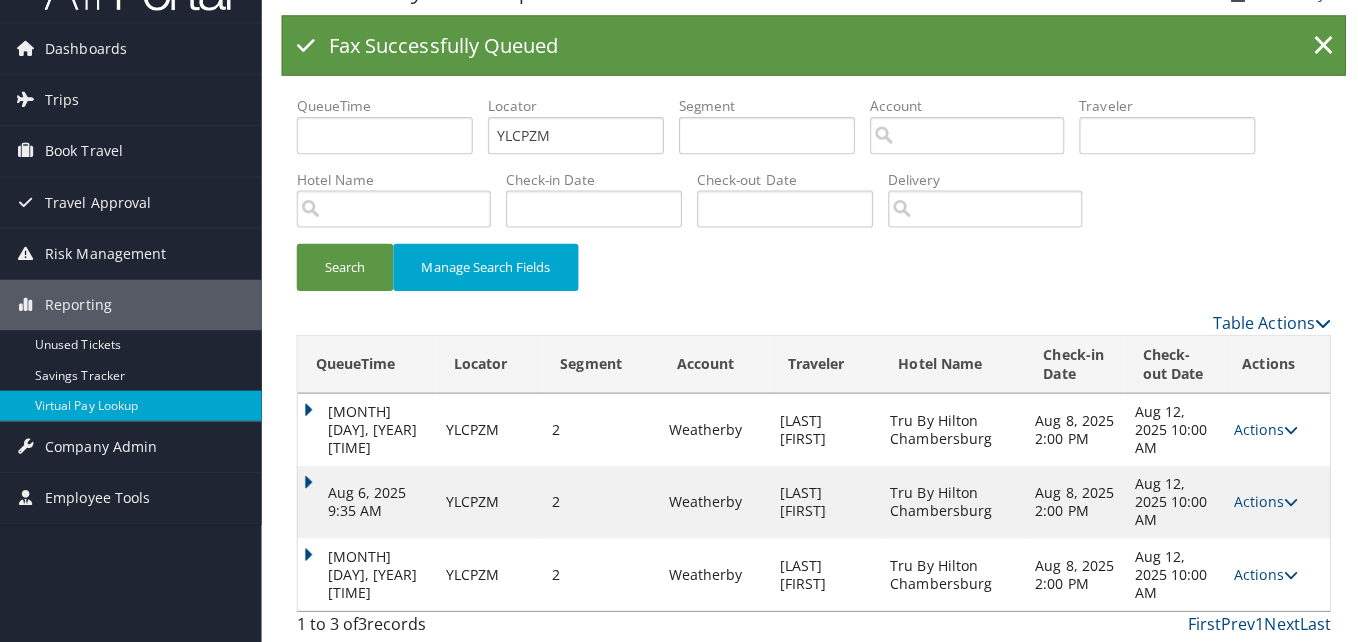 scroll, scrollTop: 0, scrollLeft: 0, axis: both 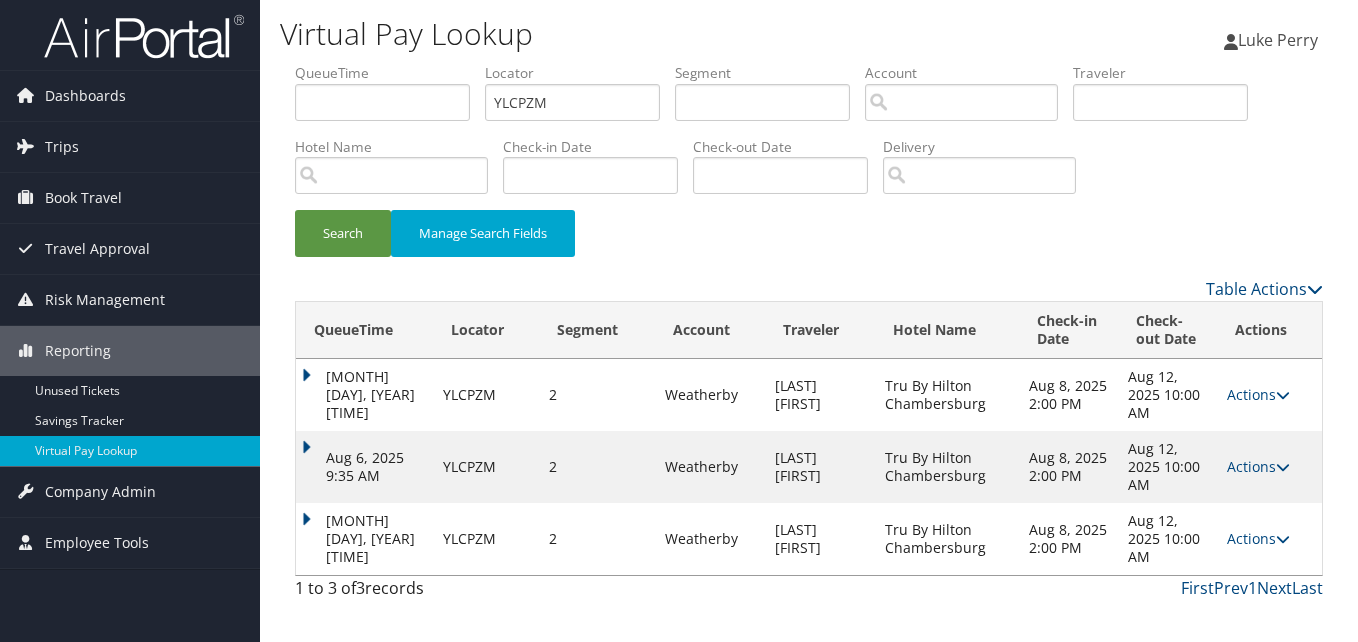 click on "Actions" at bounding box center [1258, 538] 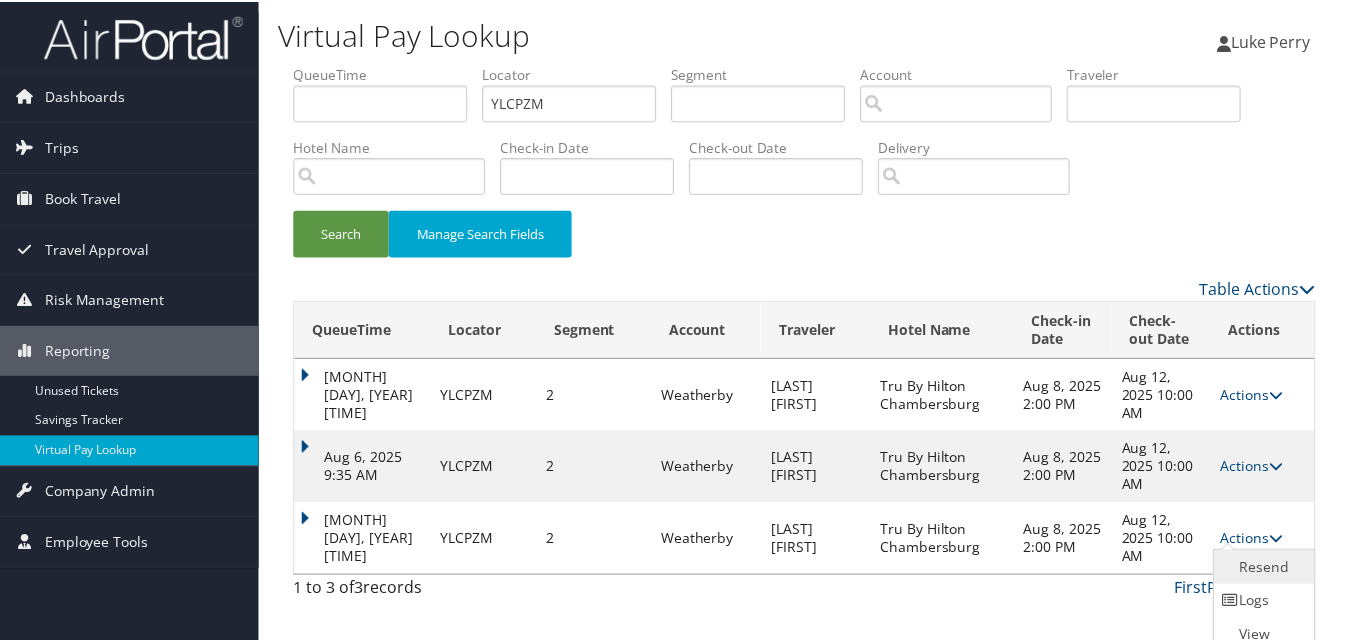 scroll, scrollTop: 30, scrollLeft: 0, axis: vertical 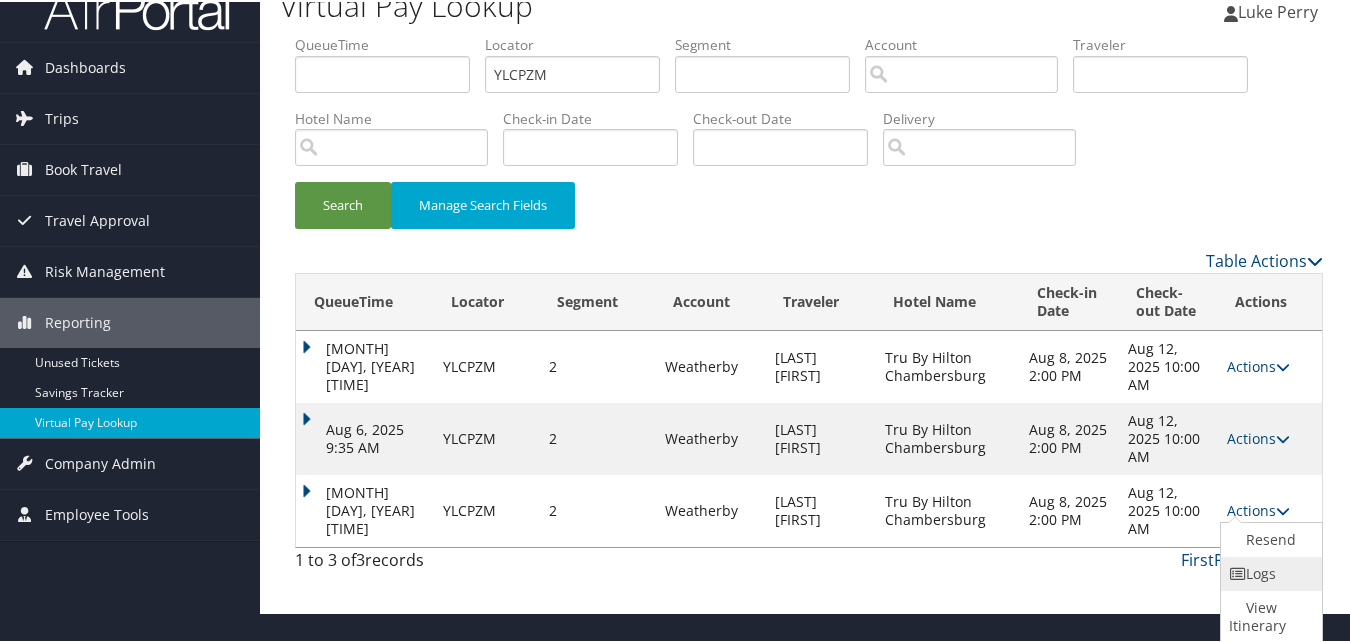 click on "Logs" at bounding box center (1269, 572) 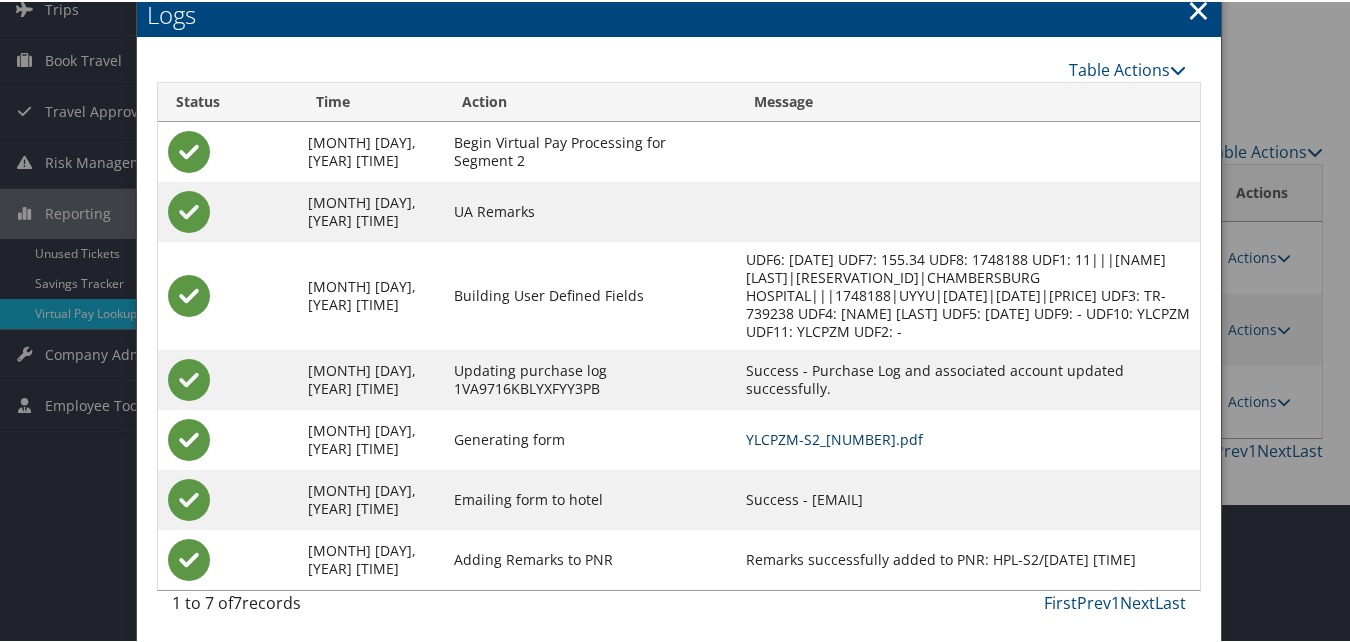 scroll, scrollTop: 141, scrollLeft: 0, axis: vertical 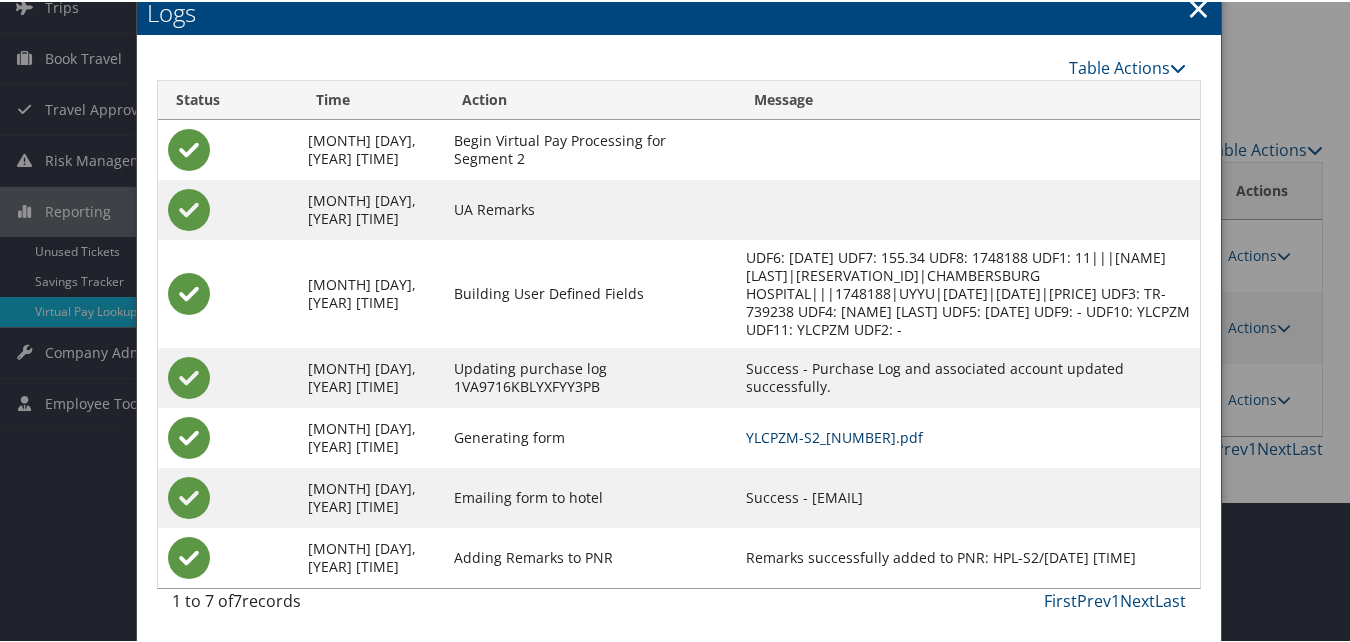 click on "[CODE]-S2_[NUMBER].pdf" at bounding box center [834, 435] 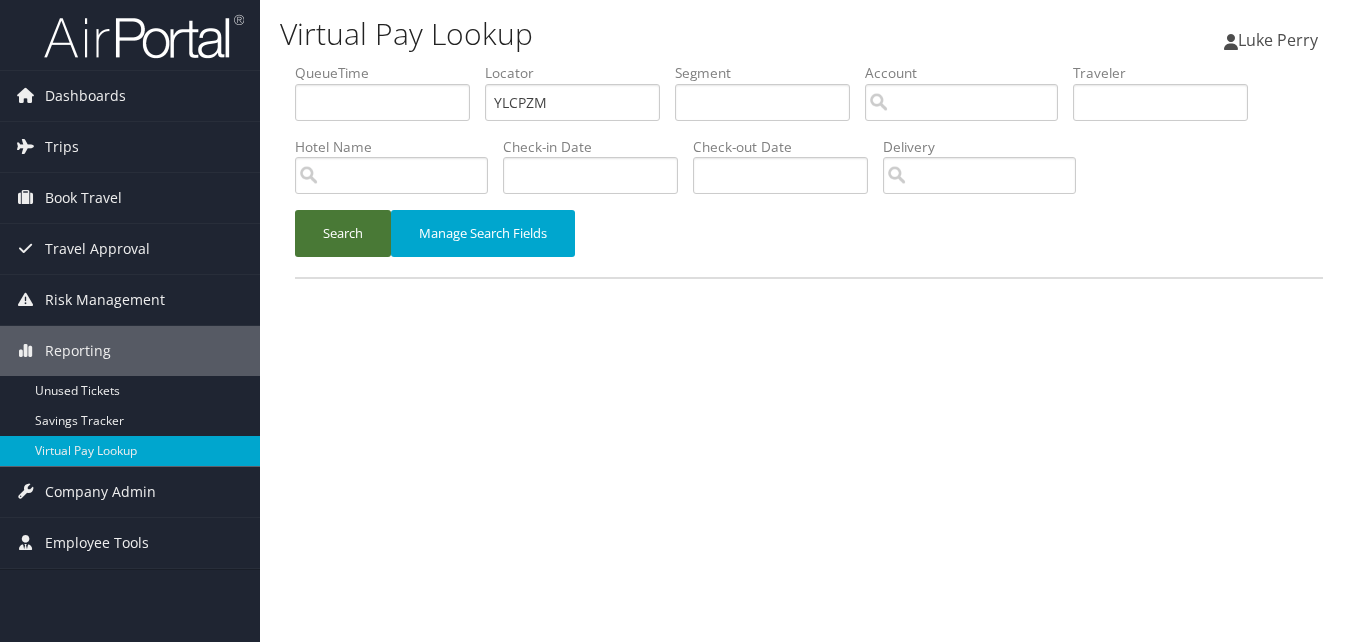 scroll, scrollTop: 0, scrollLeft: 0, axis: both 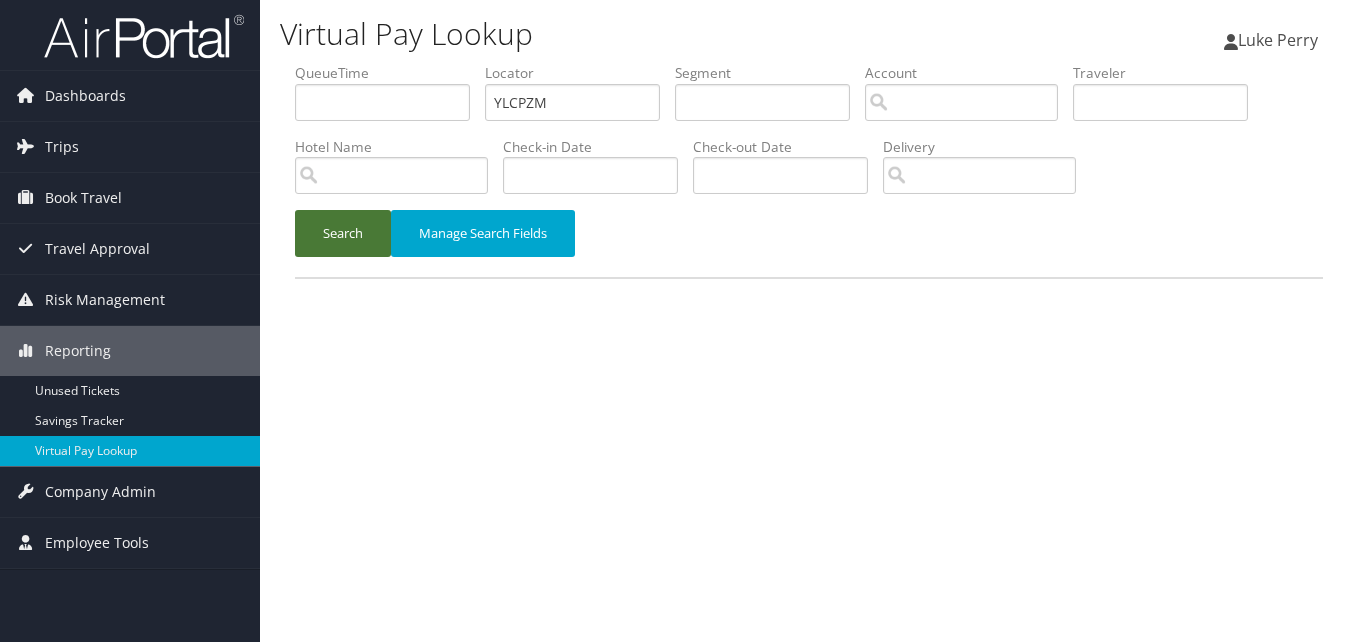 click on "Search" at bounding box center [343, 233] 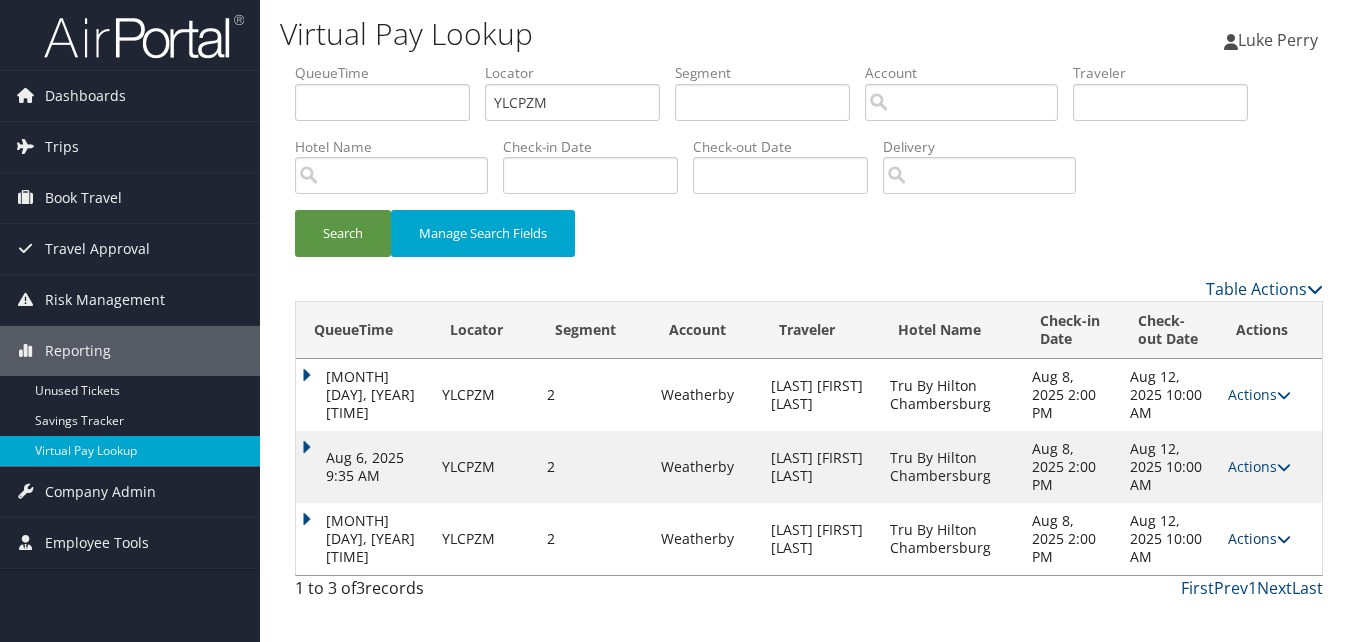 click on "Actions" at bounding box center (1259, 538) 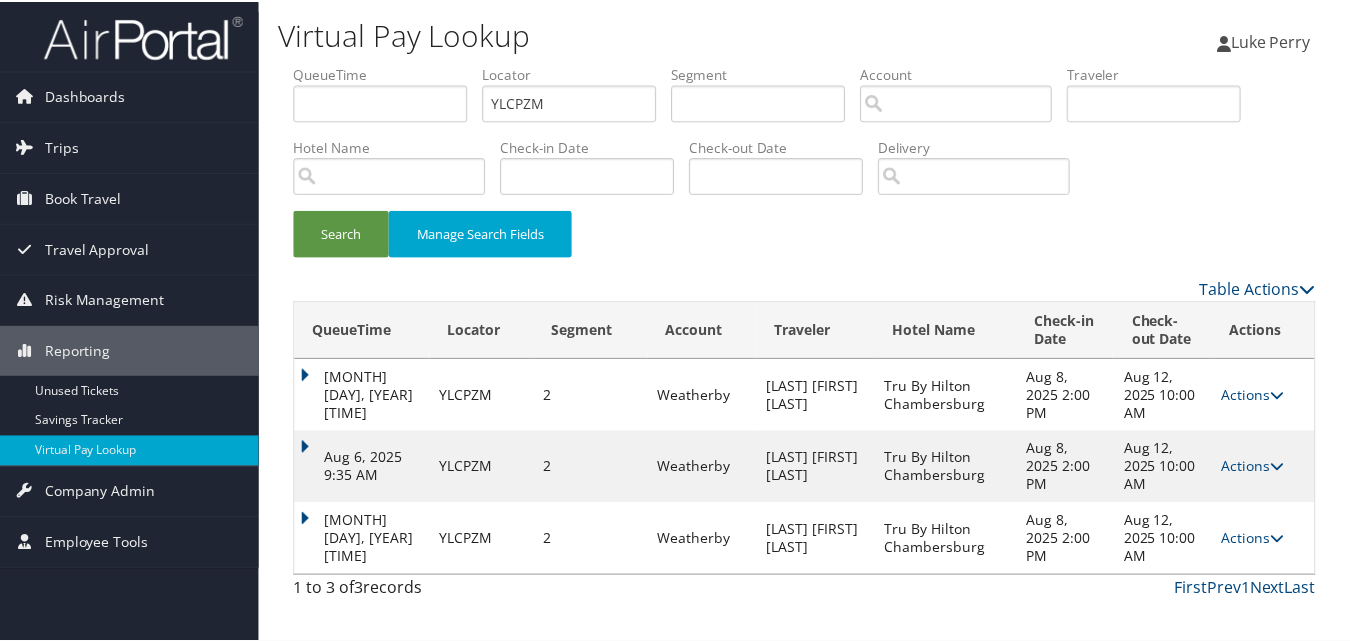 scroll, scrollTop: 30, scrollLeft: 0, axis: vertical 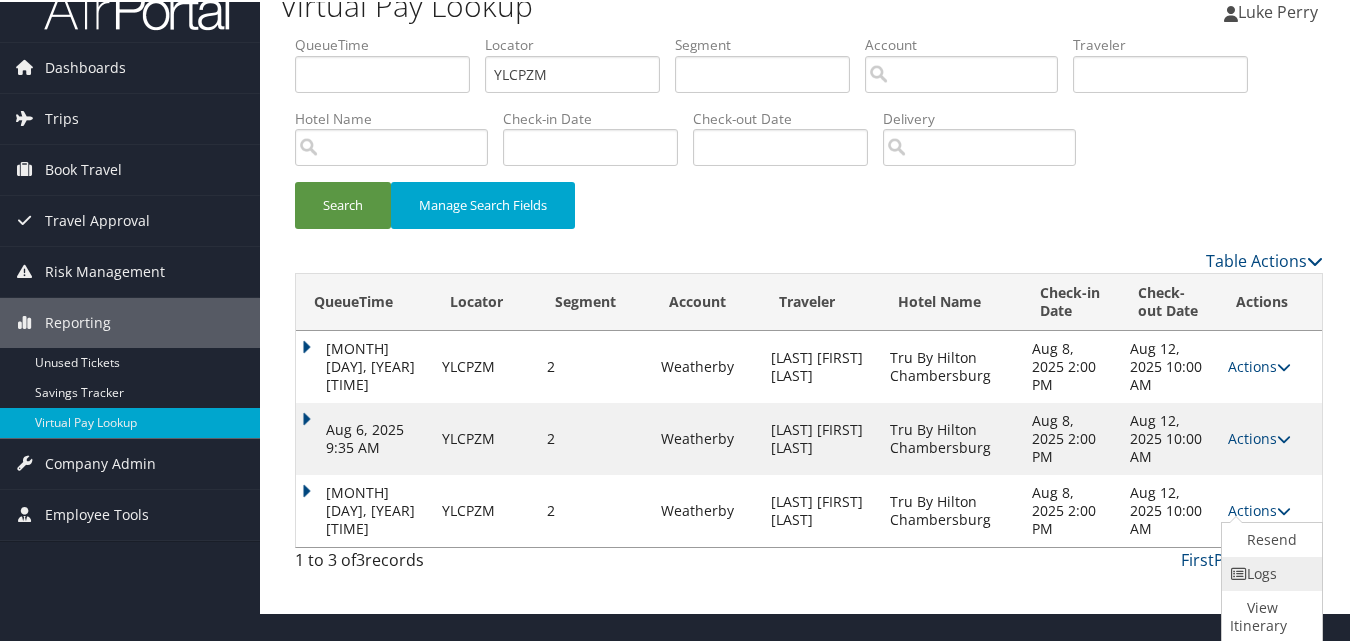 click on "Logs" at bounding box center [1269, 572] 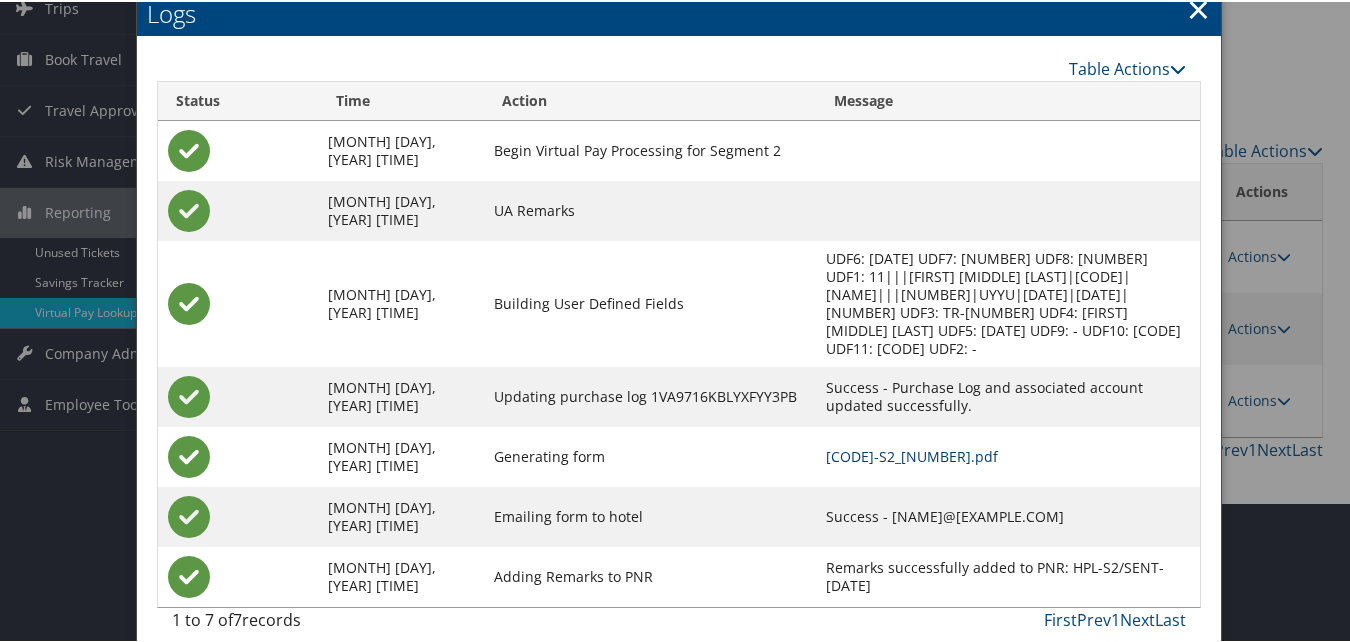 scroll, scrollTop: 141, scrollLeft: 0, axis: vertical 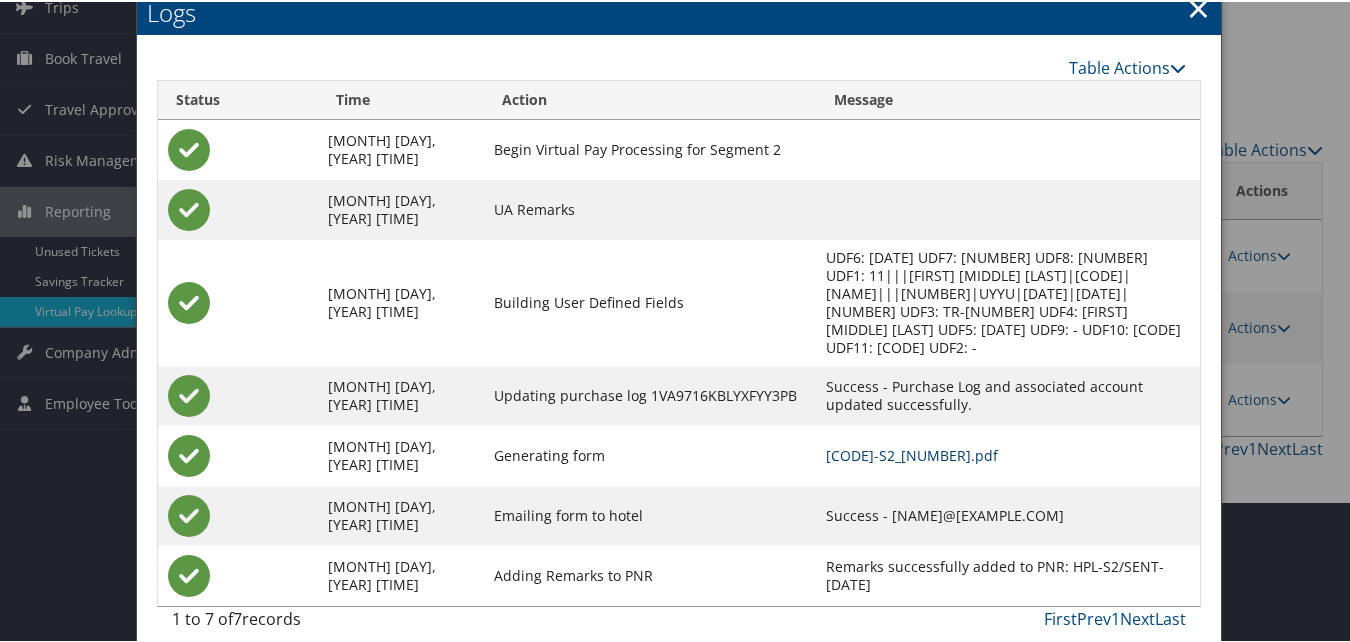 click on "[CODE]-S2_[NUMBER].pdf" at bounding box center [912, 453] 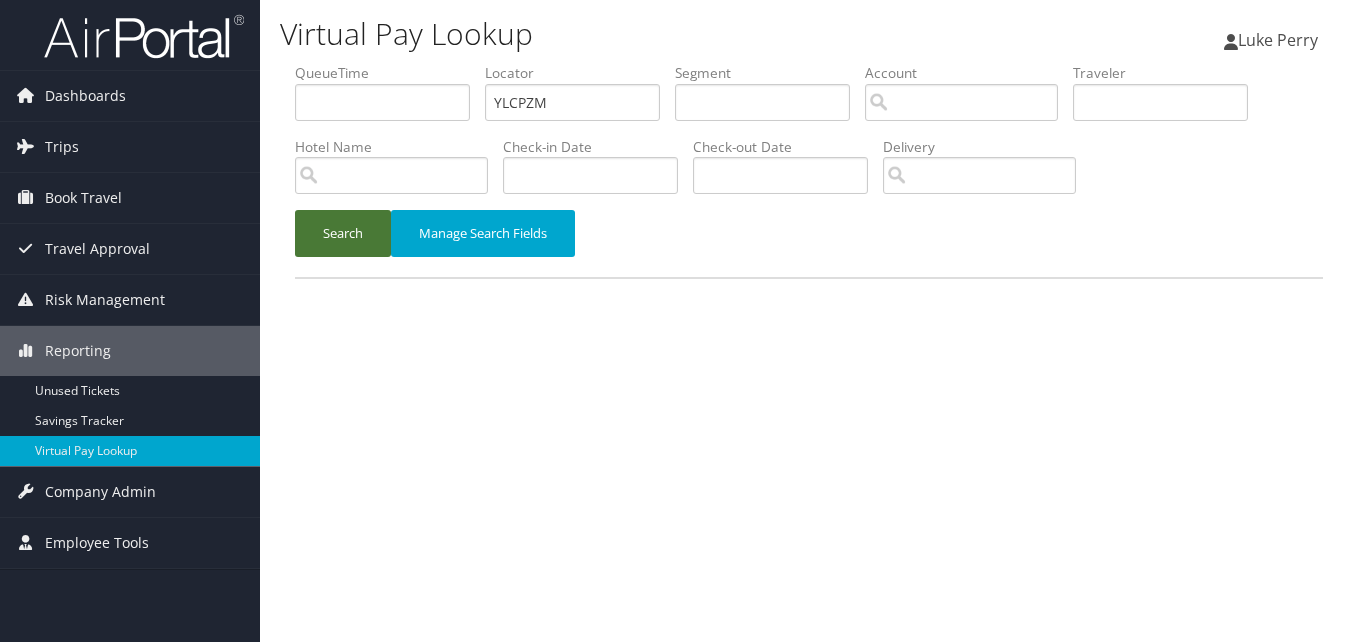scroll, scrollTop: 0, scrollLeft: 0, axis: both 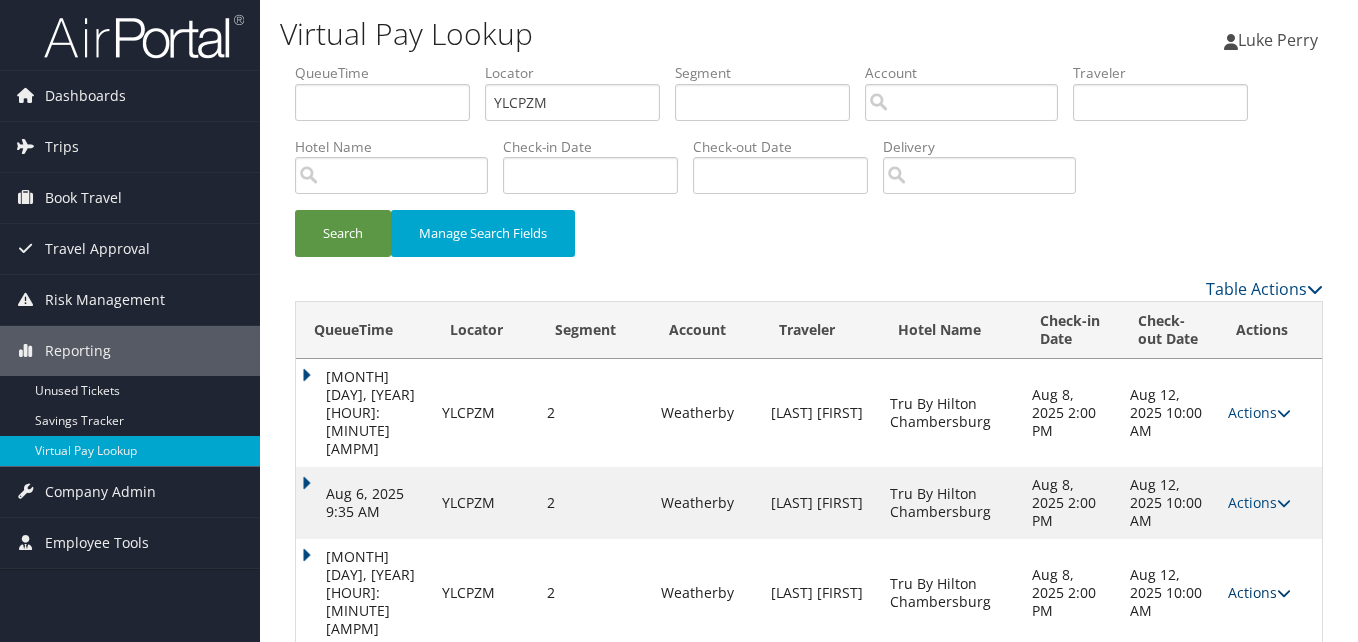 click on "Actions" at bounding box center [1259, 592] 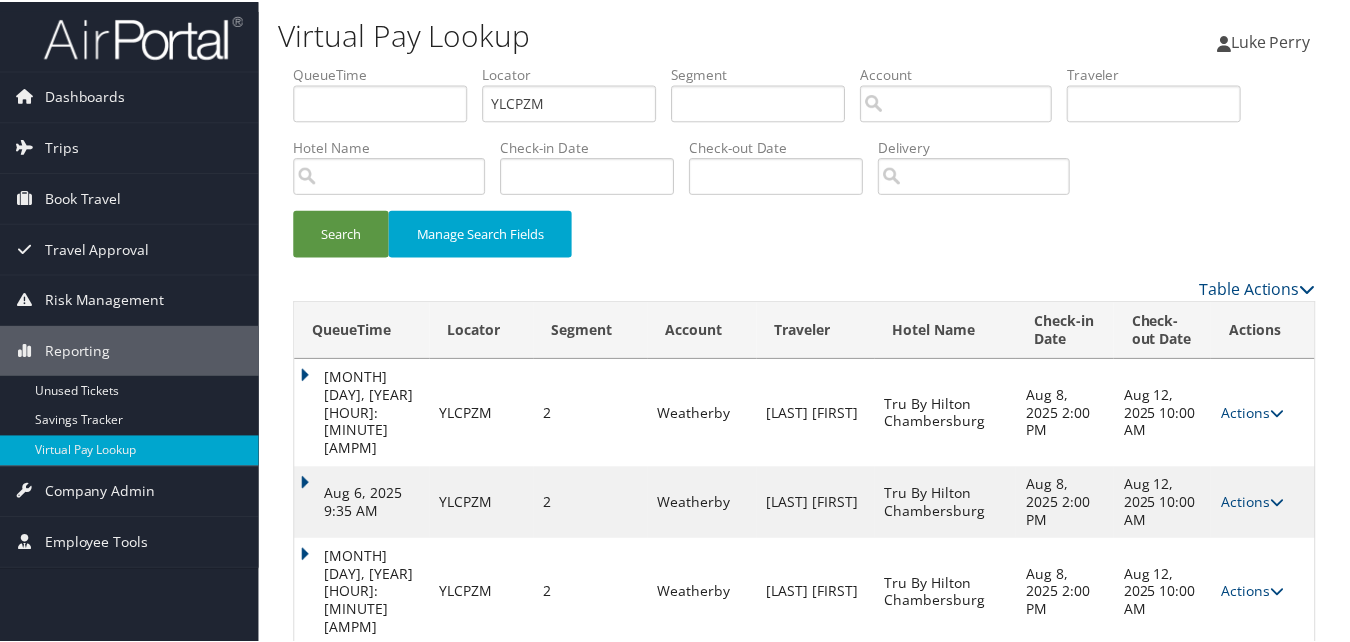 scroll, scrollTop: 30, scrollLeft: 0, axis: vertical 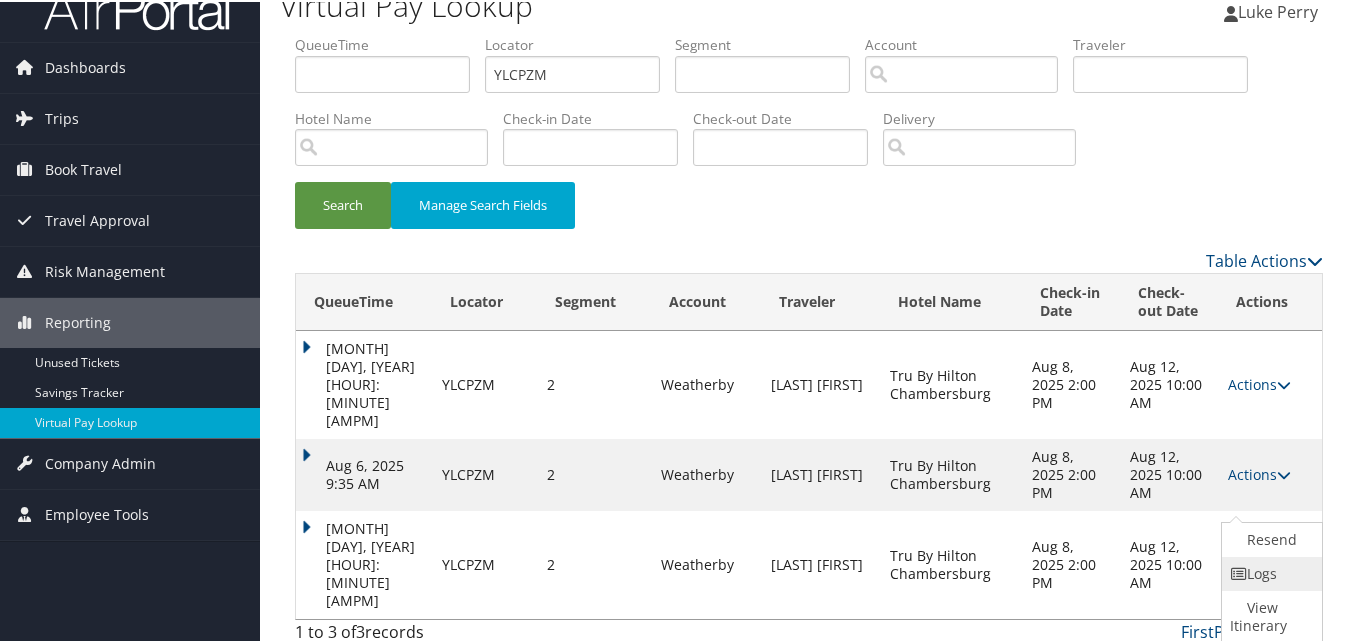 click on "Logs" at bounding box center (1269, 572) 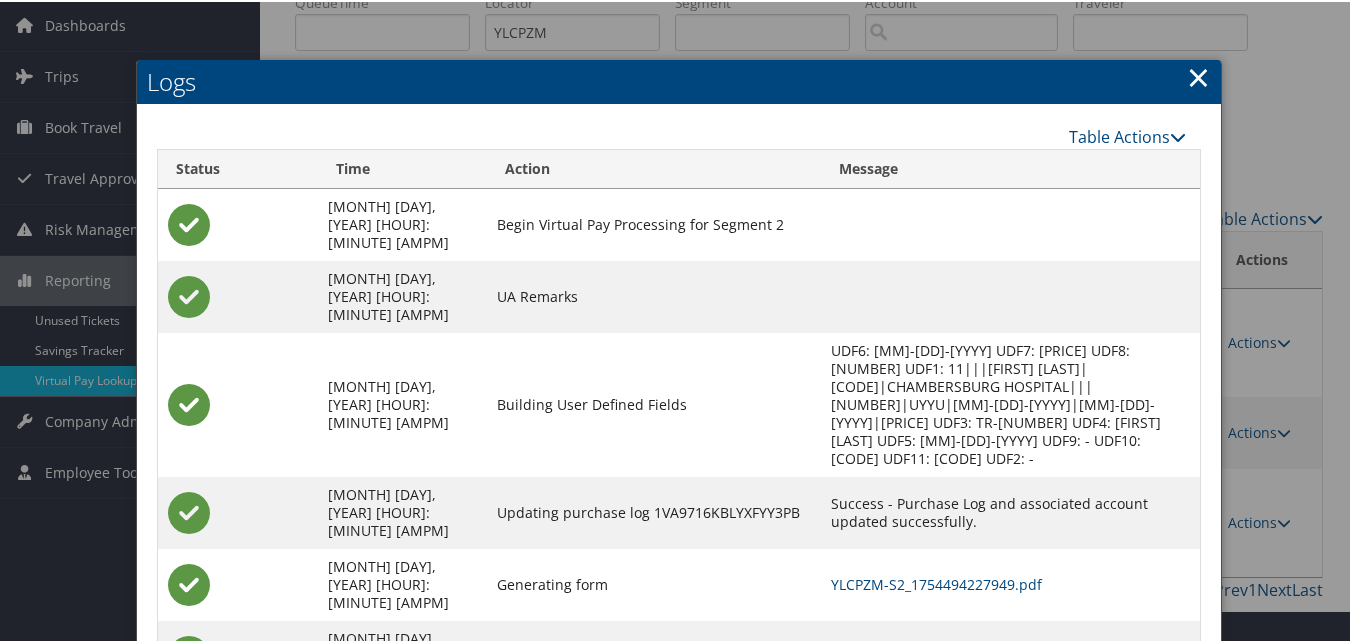 scroll, scrollTop: 141, scrollLeft: 0, axis: vertical 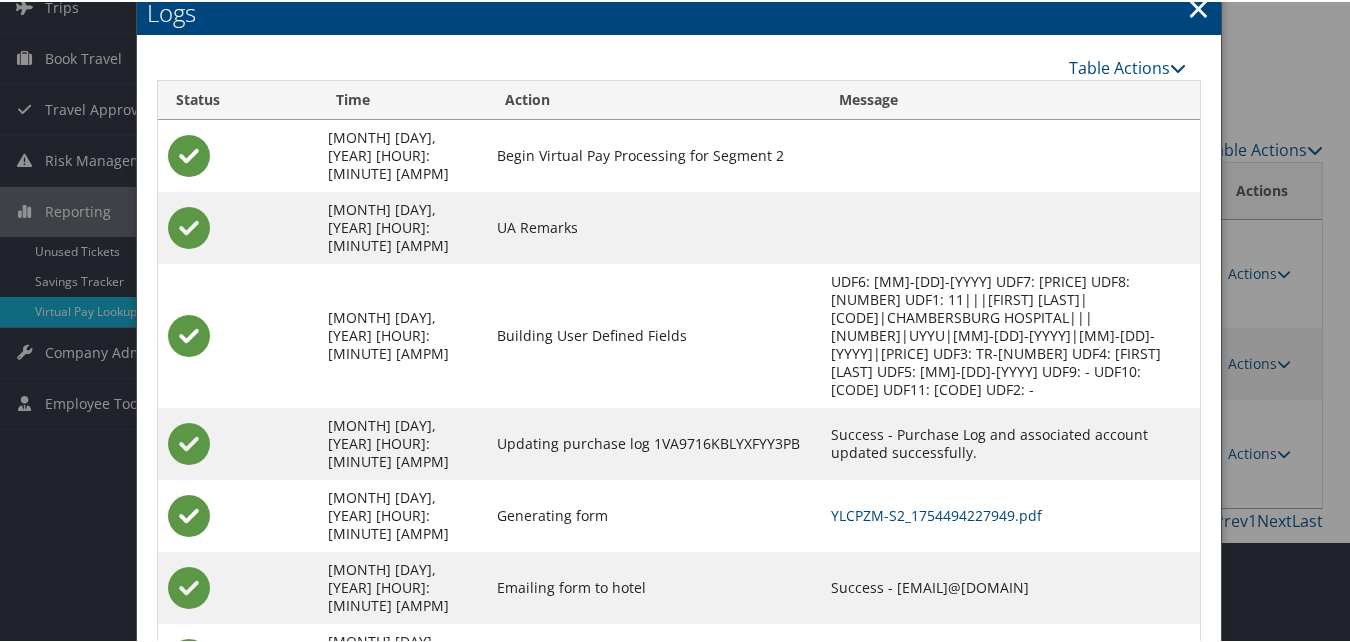 drag, startPoint x: 797, startPoint y: 493, endPoint x: 959, endPoint y: 504, distance: 162.37303 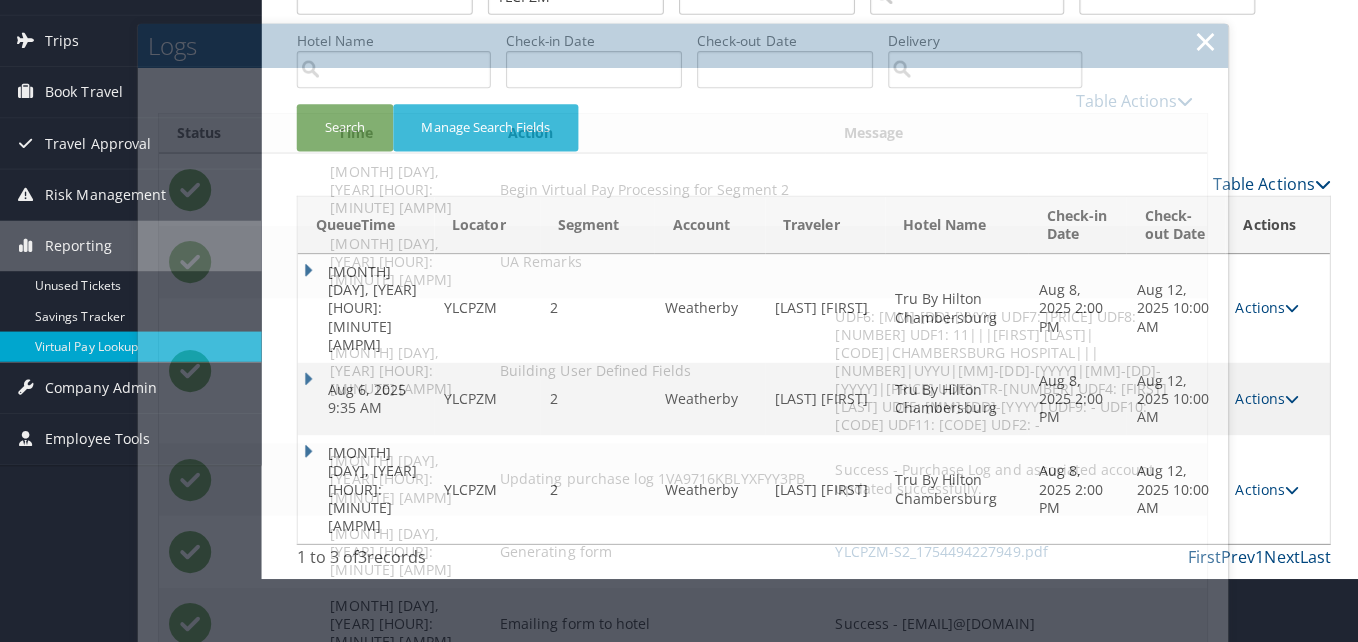 scroll, scrollTop: 0, scrollLeft: 0, axis: both 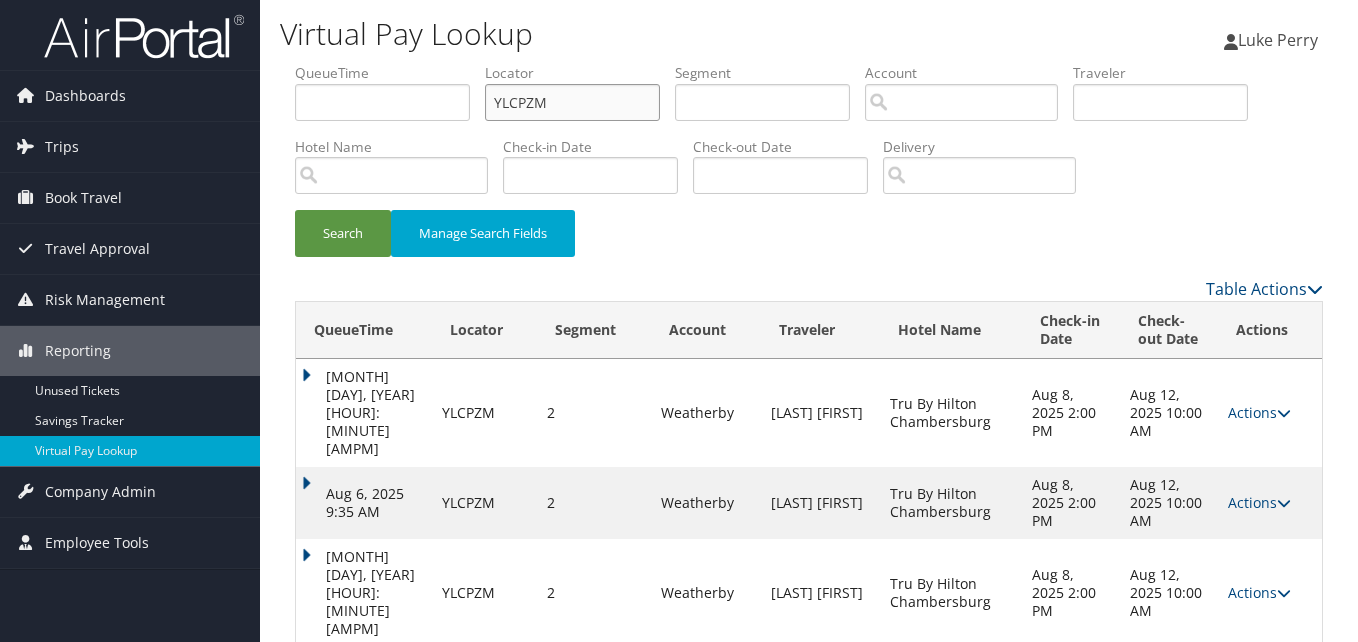 drag, startPoint x: 527, startPoint y: 117, endPoint x: 338, endPoint y: 129, distance: 189.38057 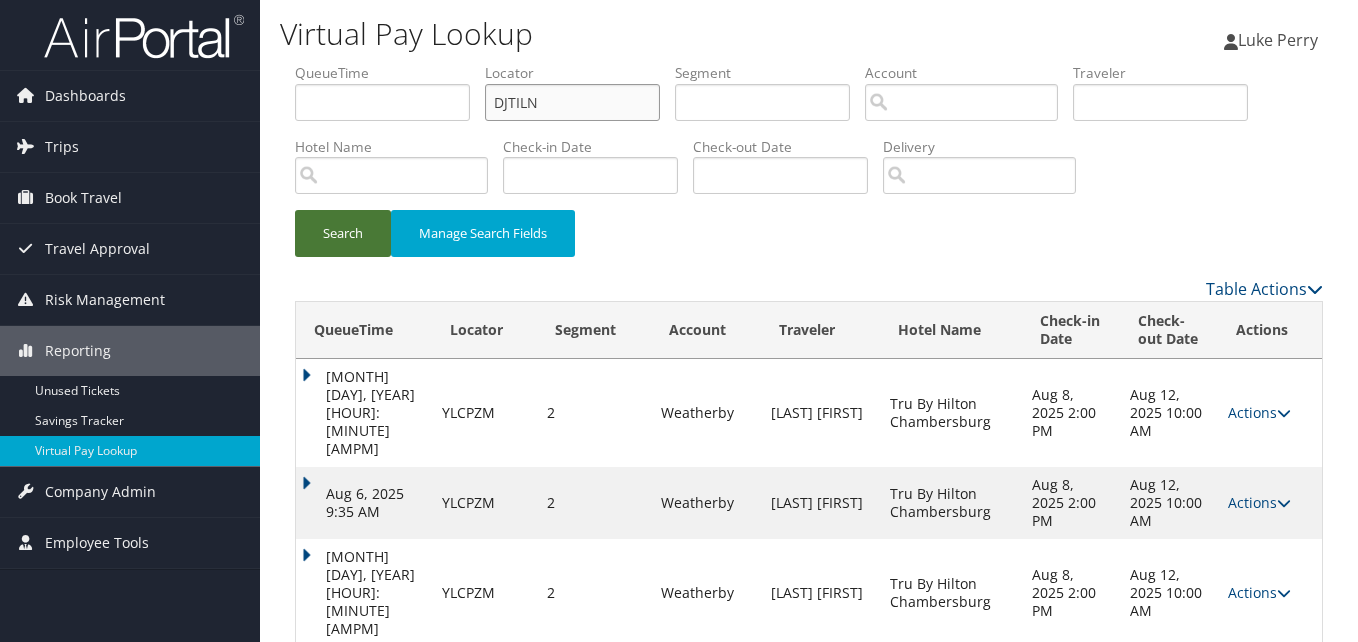 type on "DJTILN" 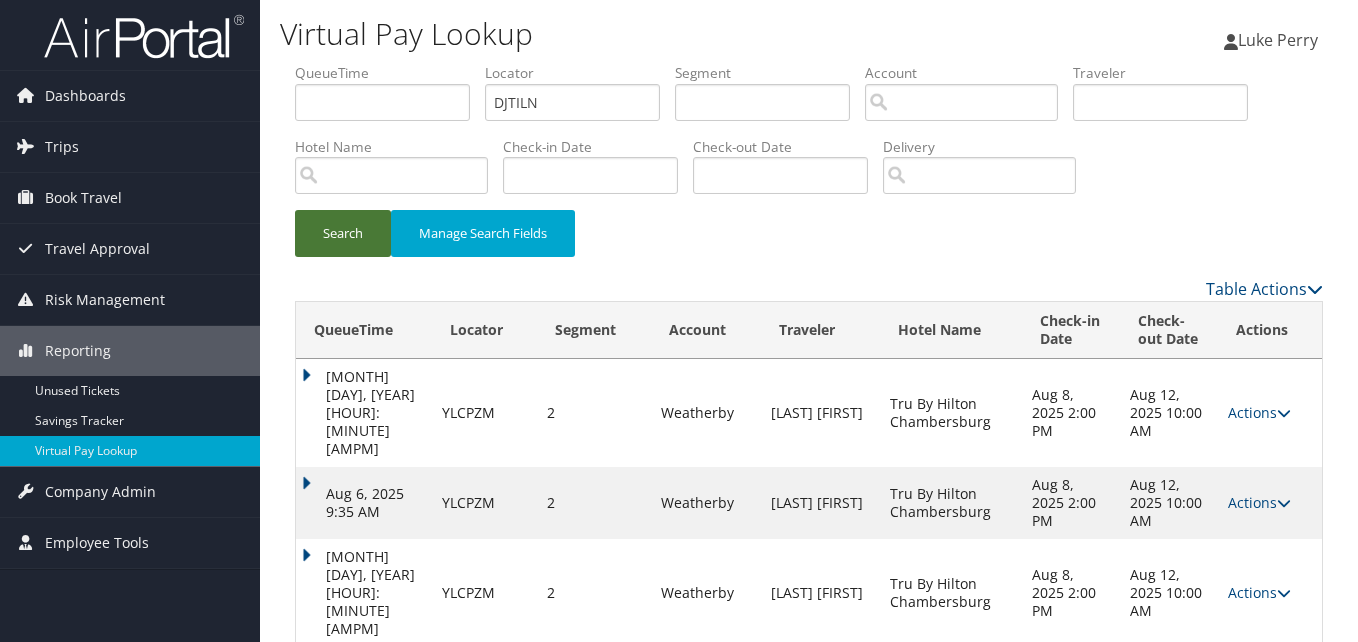 drag, startPoint x: 360, startPoint y: 229, endPoint x: 475, endPoint y: 274, distance: 123.49089 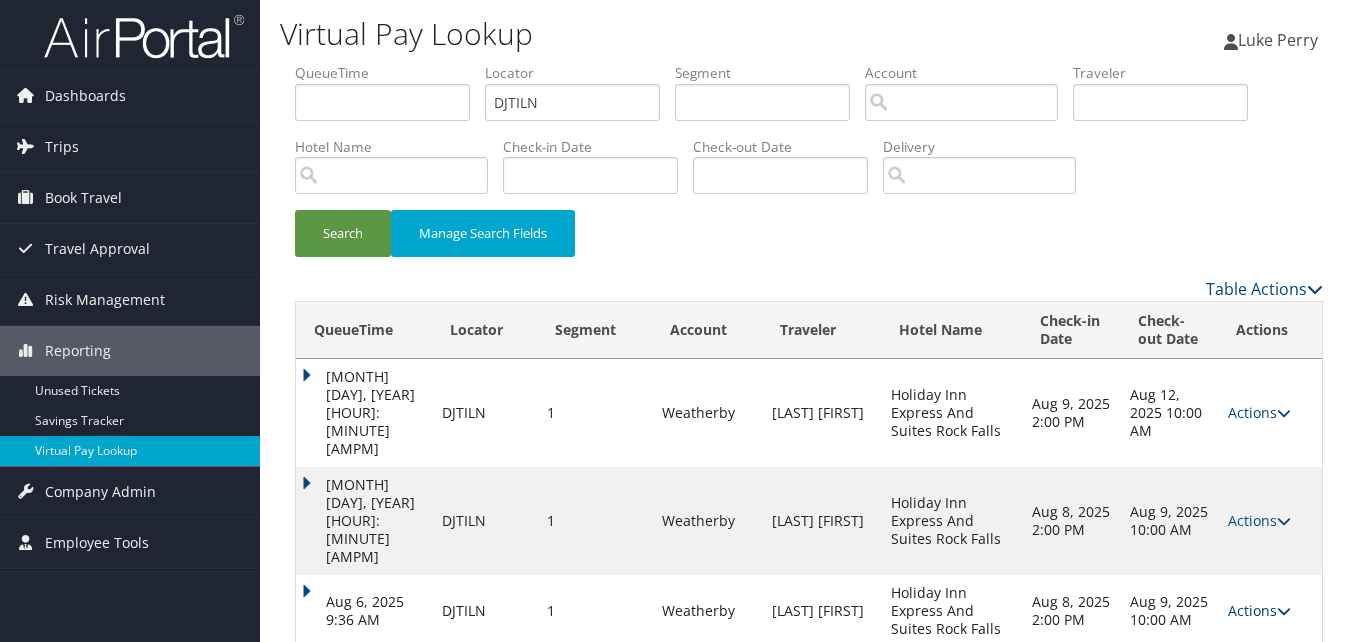 click on "Actions" at bounding box center [1259, 610] 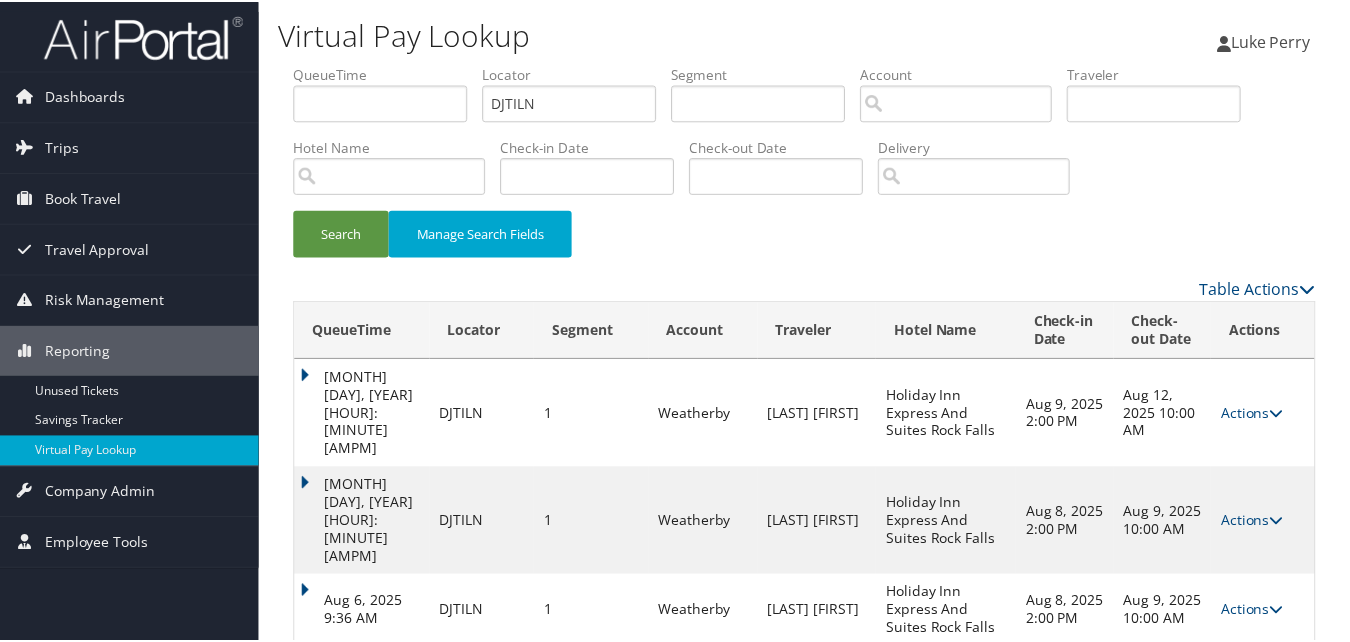 scroll, scrollTop: 30, scrollLeft: 0, axis: vertical 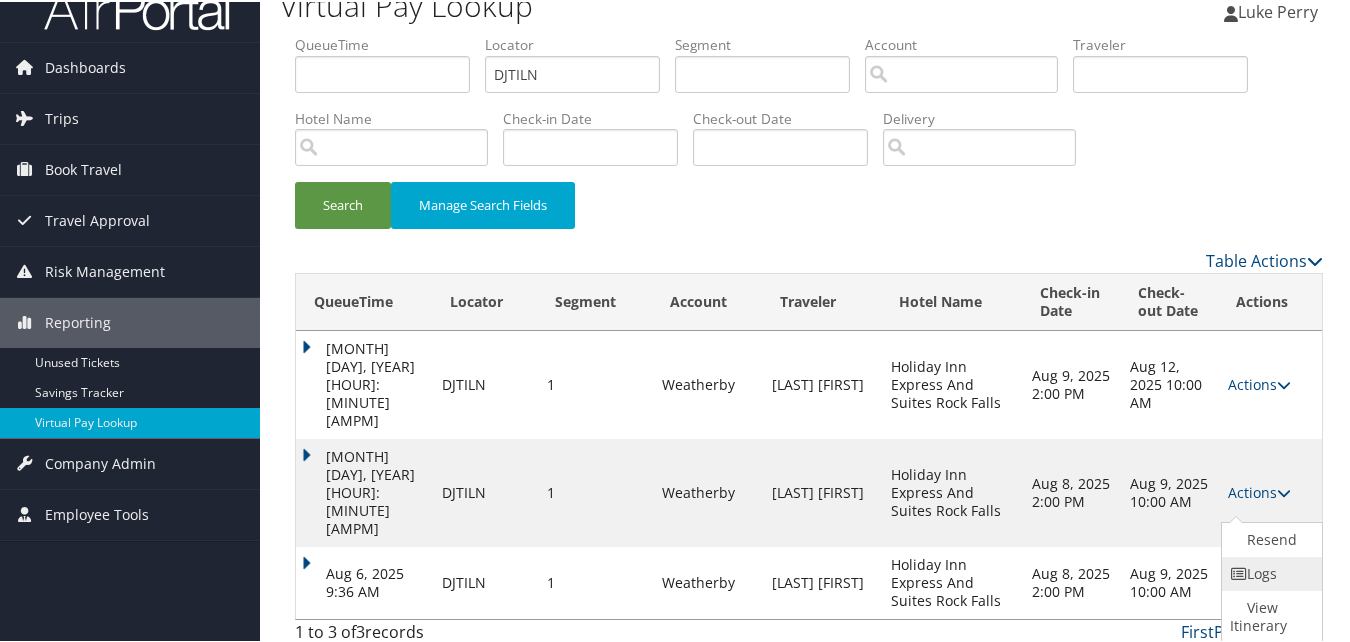 click on "Logs" at bounding box center (1269, 572) 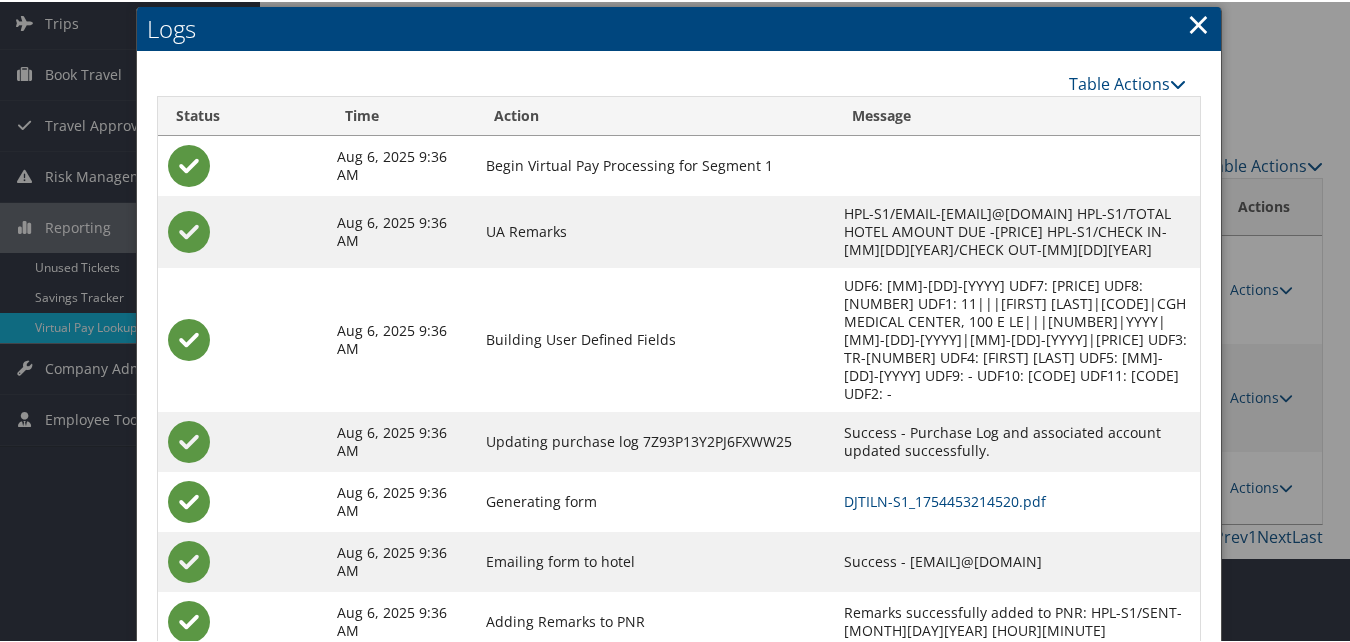 scroll, scrollTop: 135, scrollLeft: 0, axis: vertical 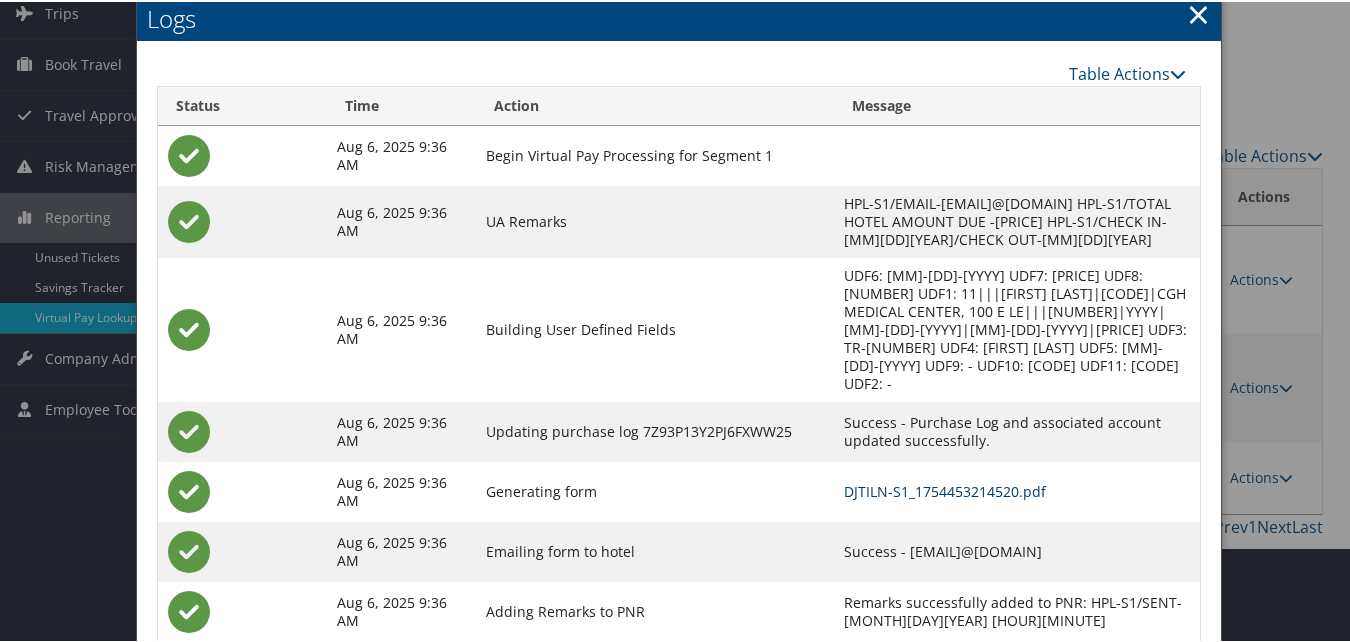 click on "DJTILN-S1_1754453214520.pdf" at bounding box center (945, 489) 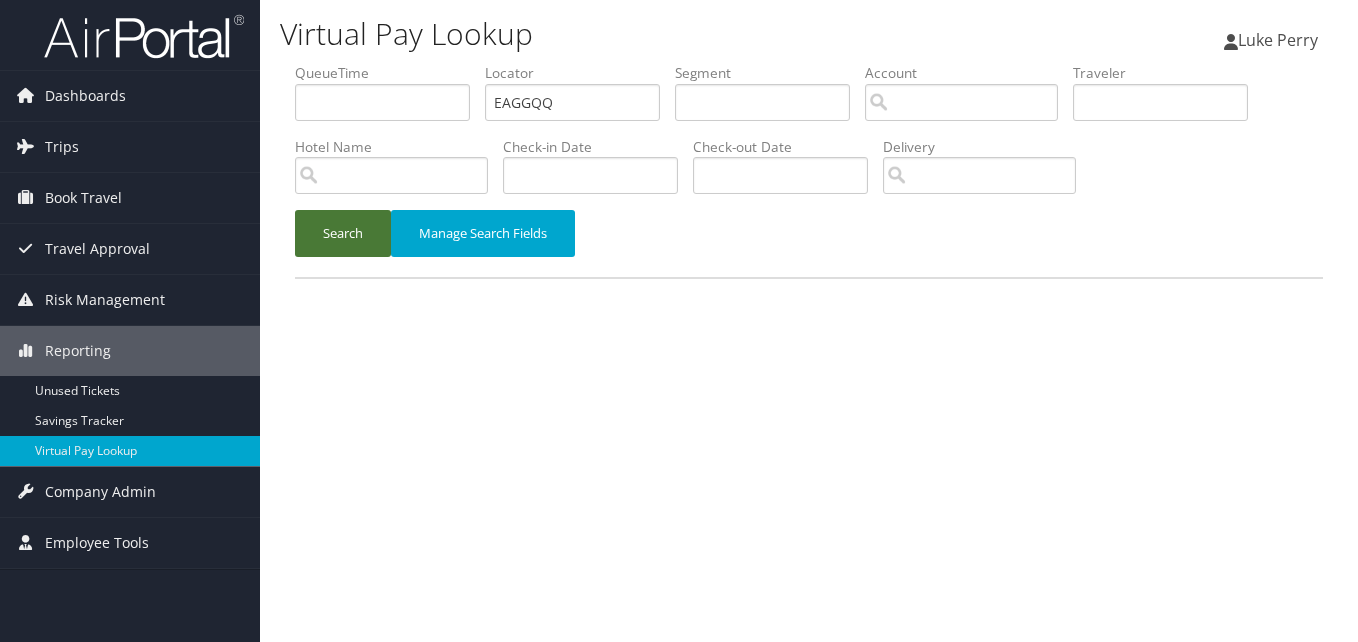 scroll, scrollTop: 0, scrollLeft: 0, axis: both 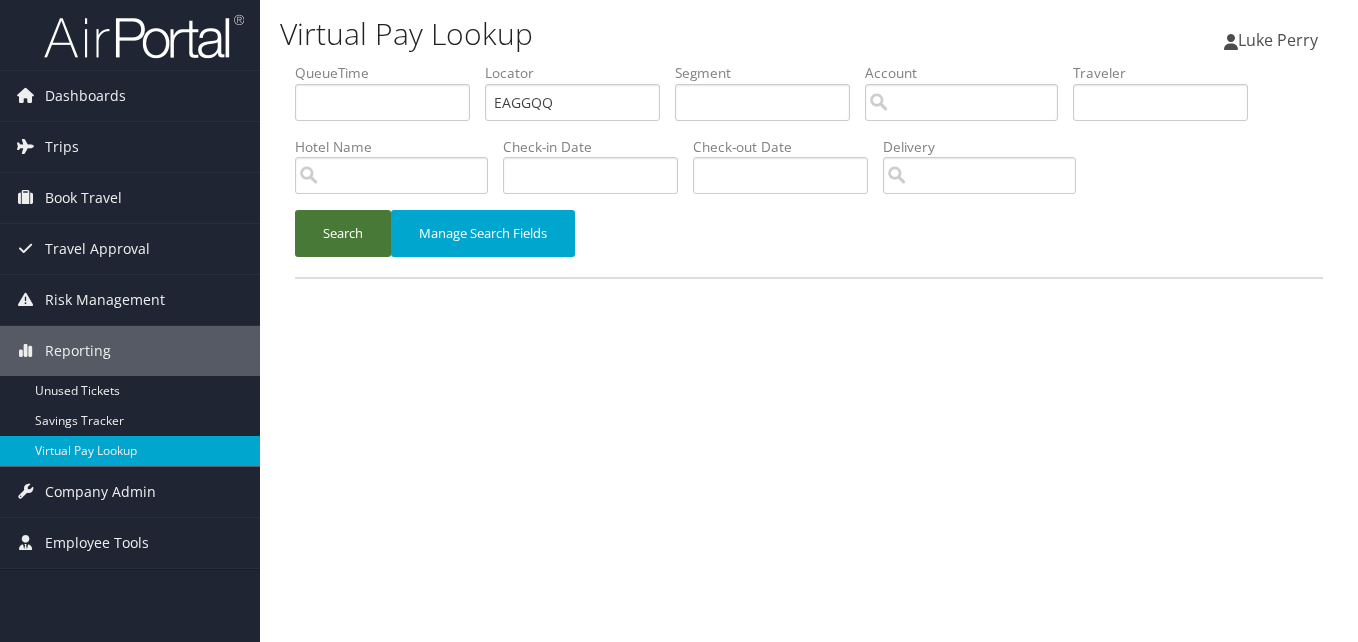 click on "Search" at bounding box center (343, 233) 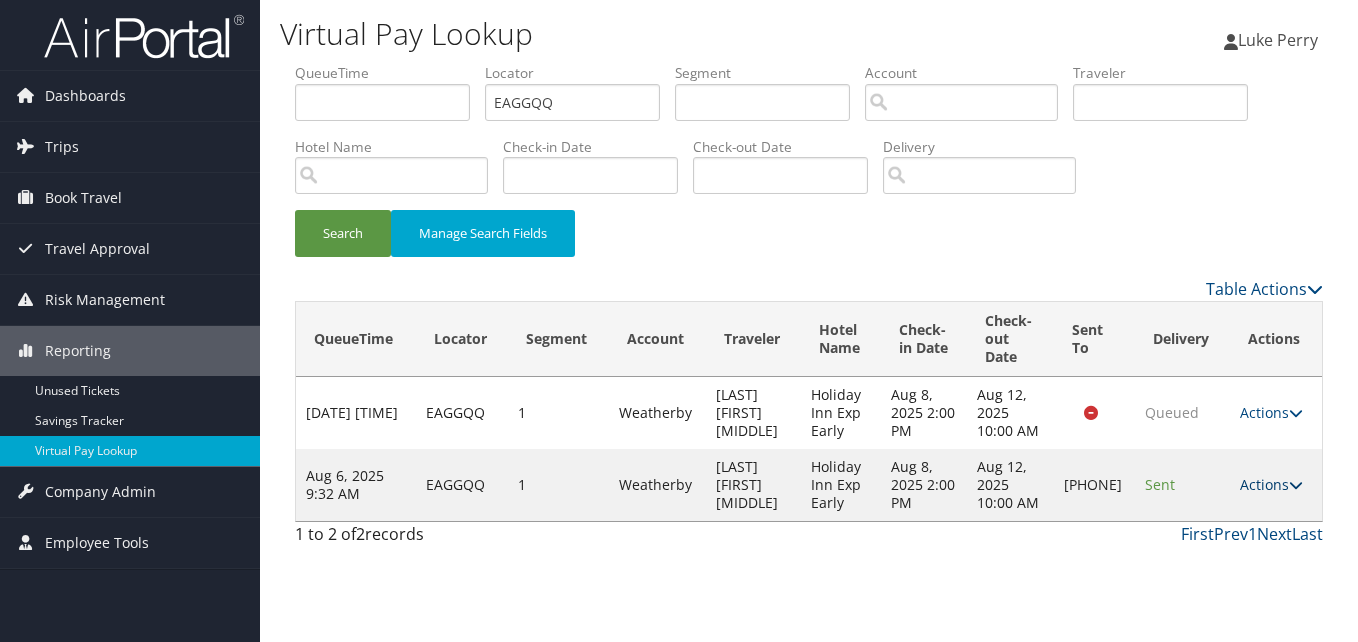 click on "Actions" at bounding box center [1271, 484] 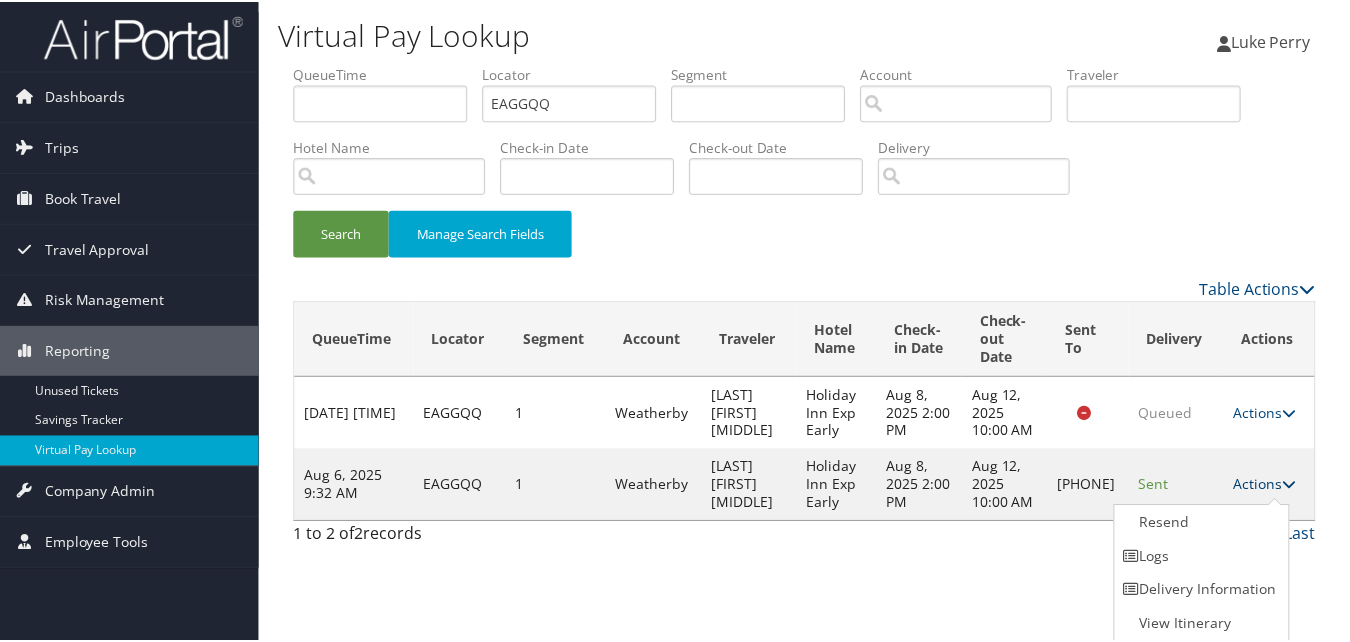 scroll, scrollTop: 1, scrollLeft: 0, axis: vertical 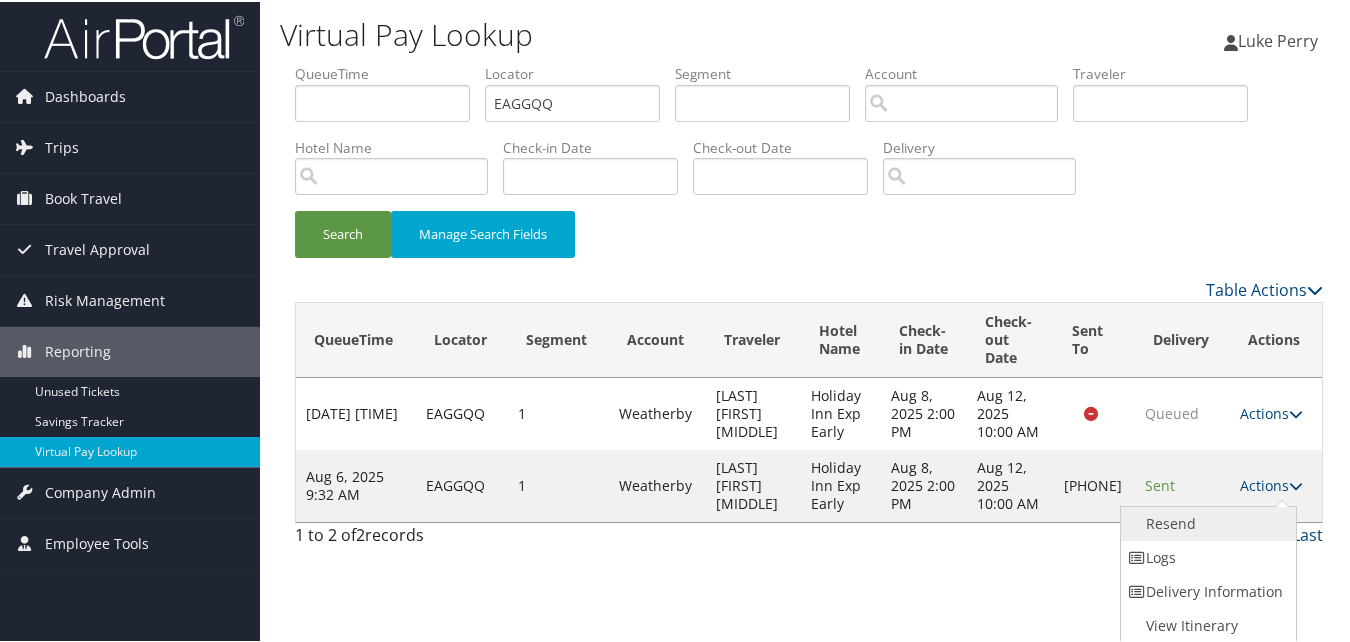 click on "Resend" at bounding box center [1206, 522] 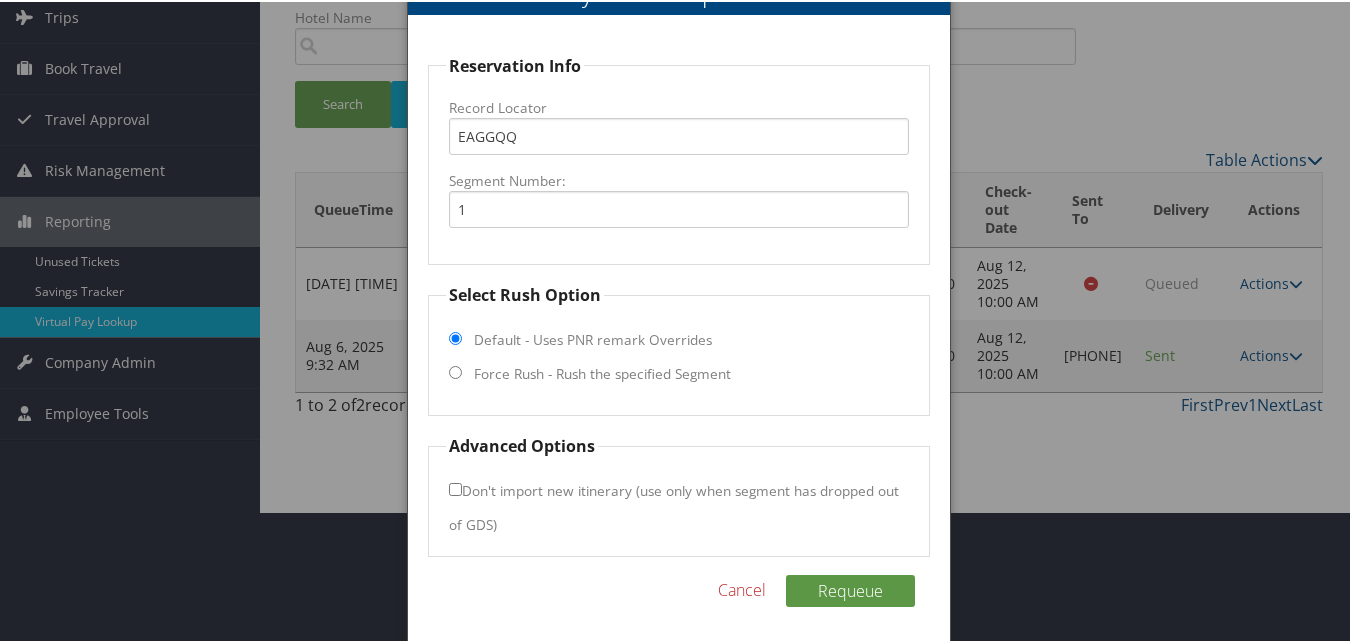 scroll, scrollTop: 135, scrollLeft: 0, axis: vertical 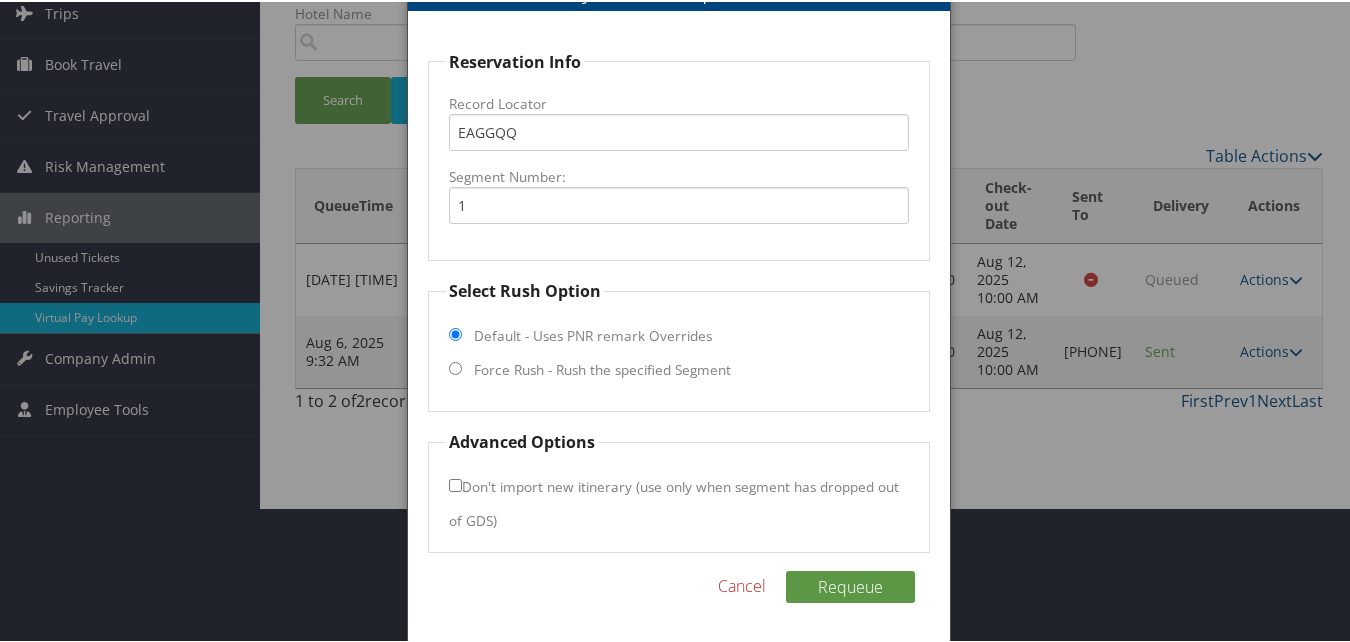 click on "Force Rush - Rush the specified Segment" at bounding box center [455, 366] 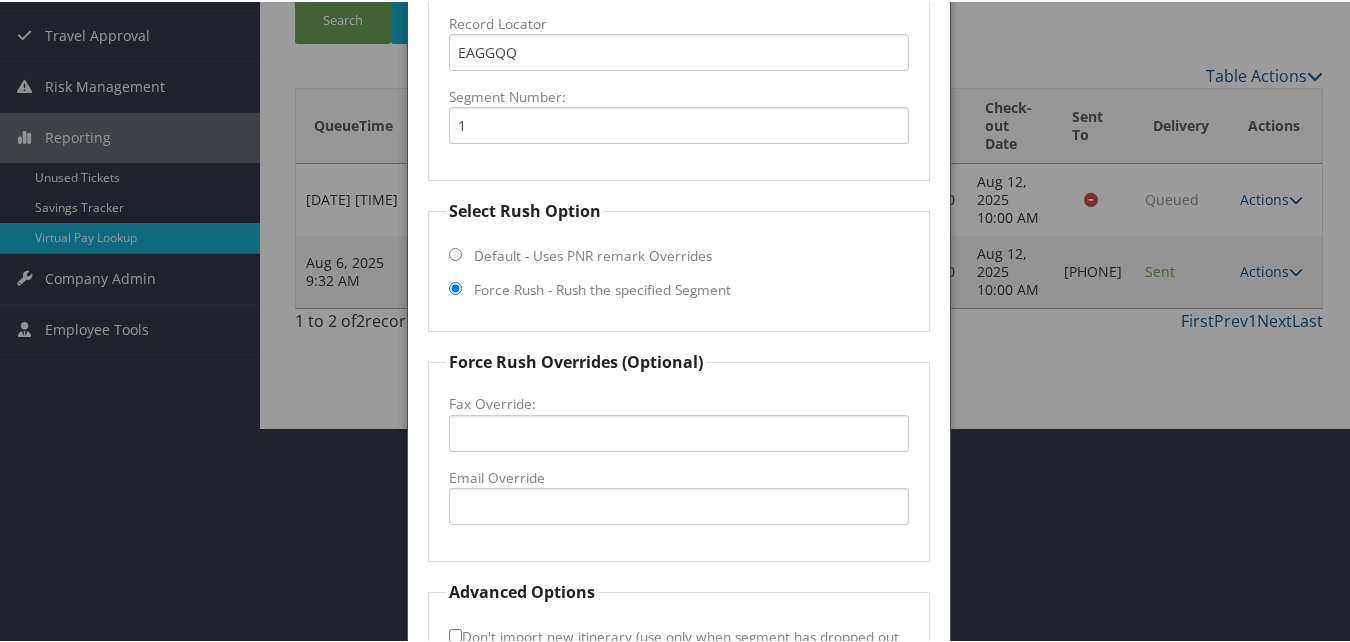 scroll, scrollTop: 335, scrollLeft: 0, axis: vertical 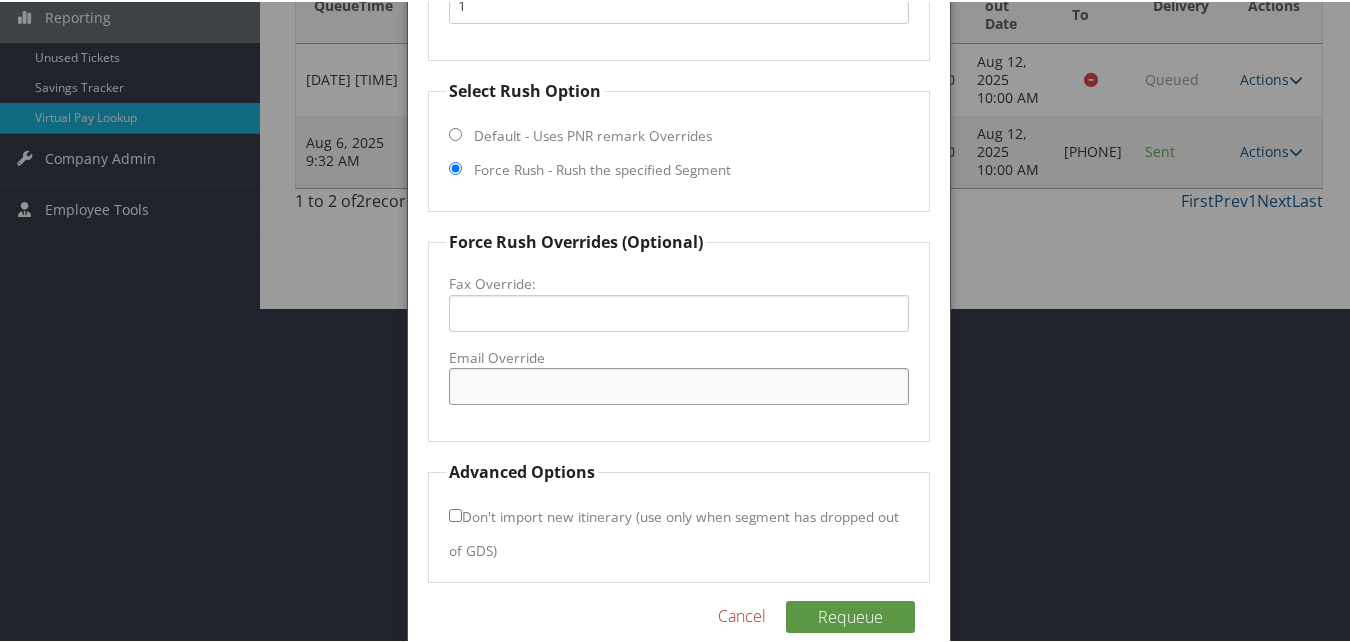 click on "Email Override" at bounding box center [678, 384] 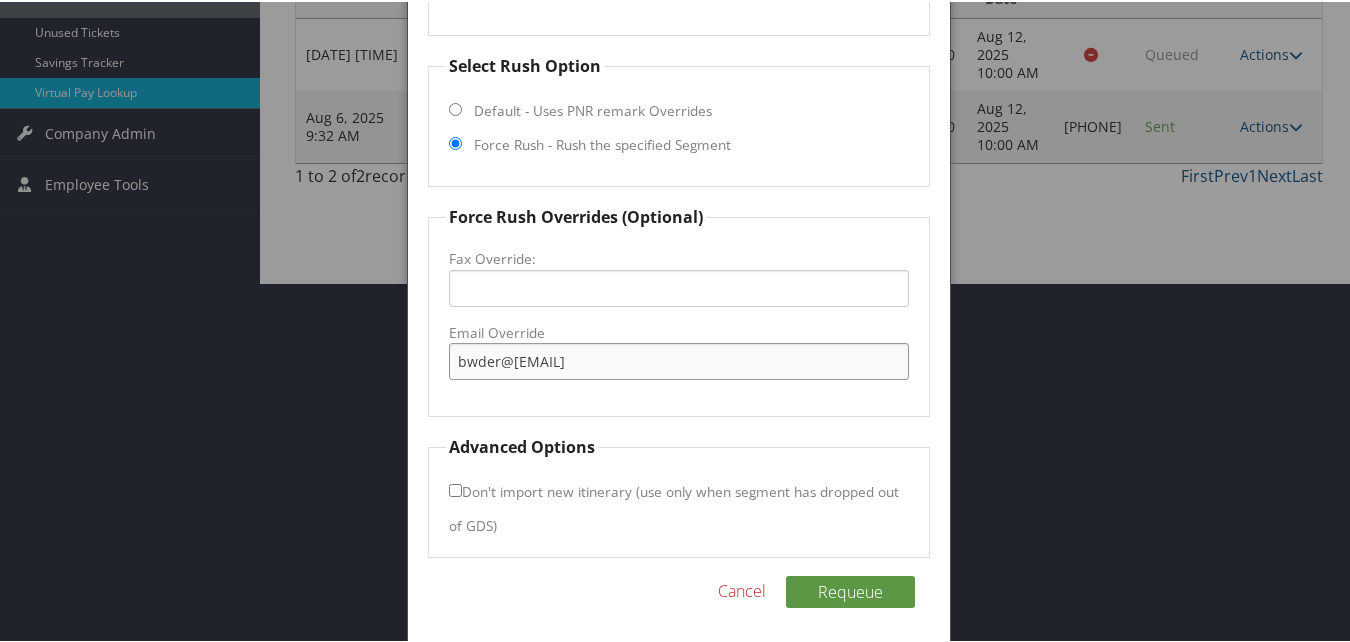 scroll, scrollTop: 365, scrollLeft: 0, axis: vertical 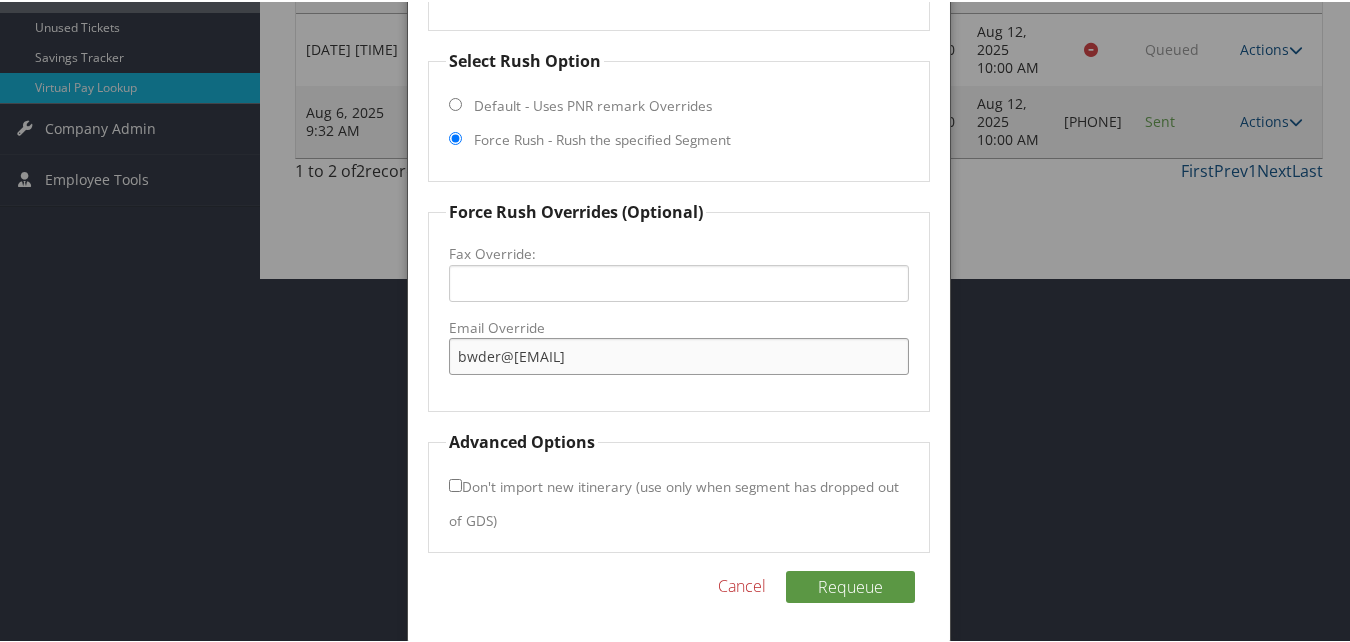 type on "bwder@patriothosp.com" 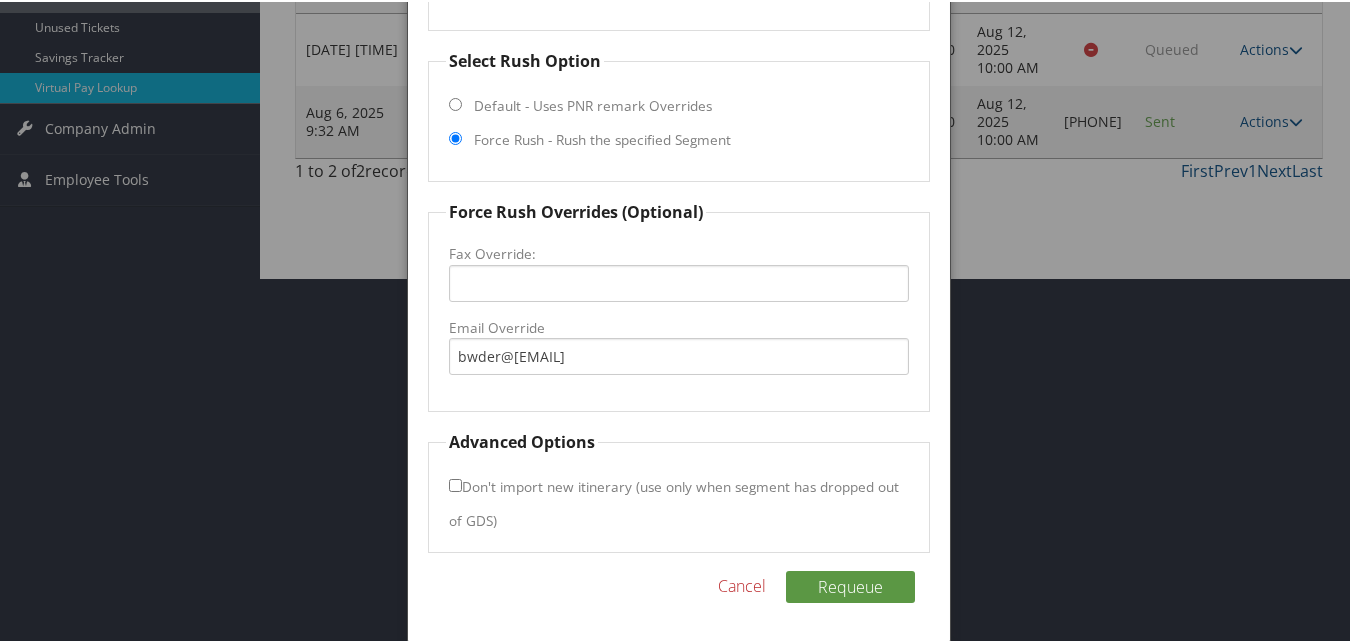 click on "Don't import new itinerary (use only when segment has dropped out of GDS)" at bounding box center [455, 483] 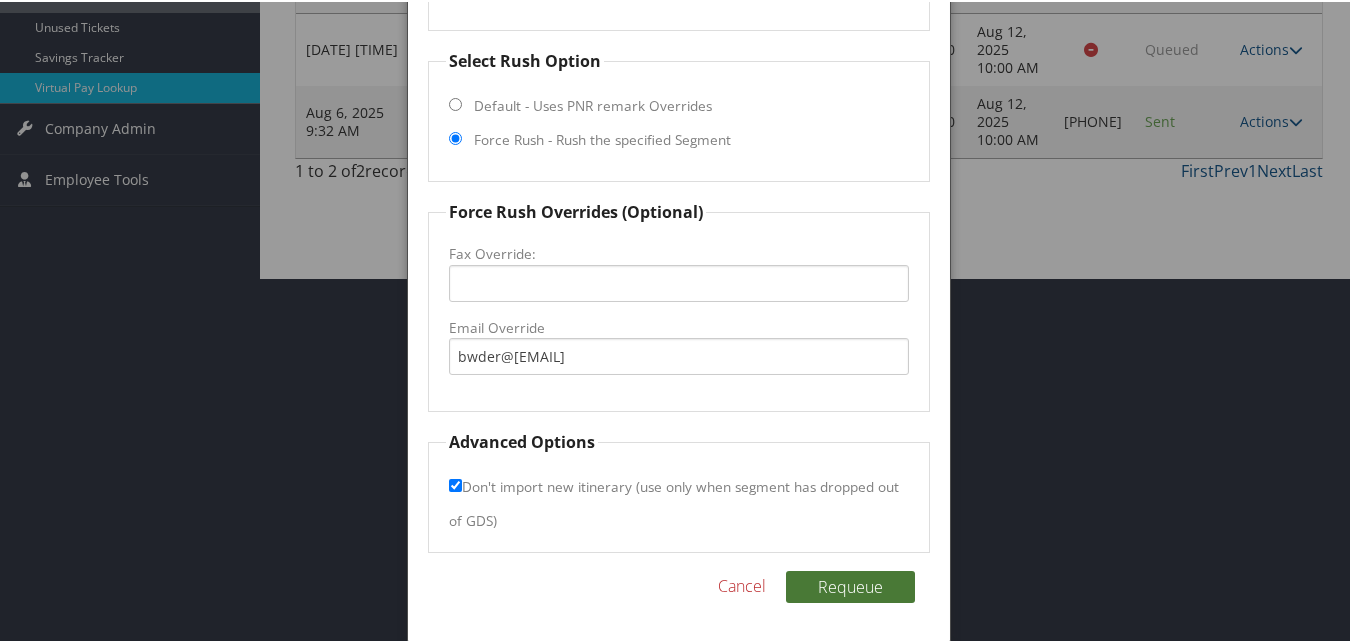 click on "Requeue" at bounding box center [850, 585] 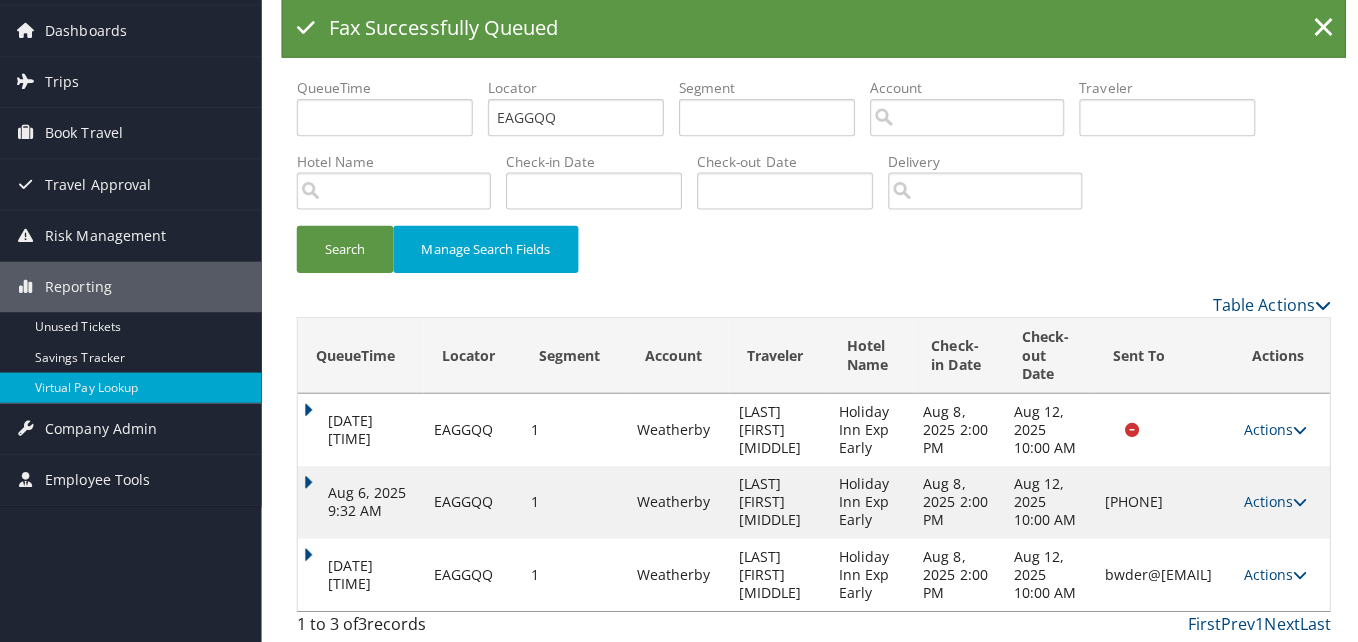 scroll, scrollTop: 0, scrollLeft: 0, axis: both 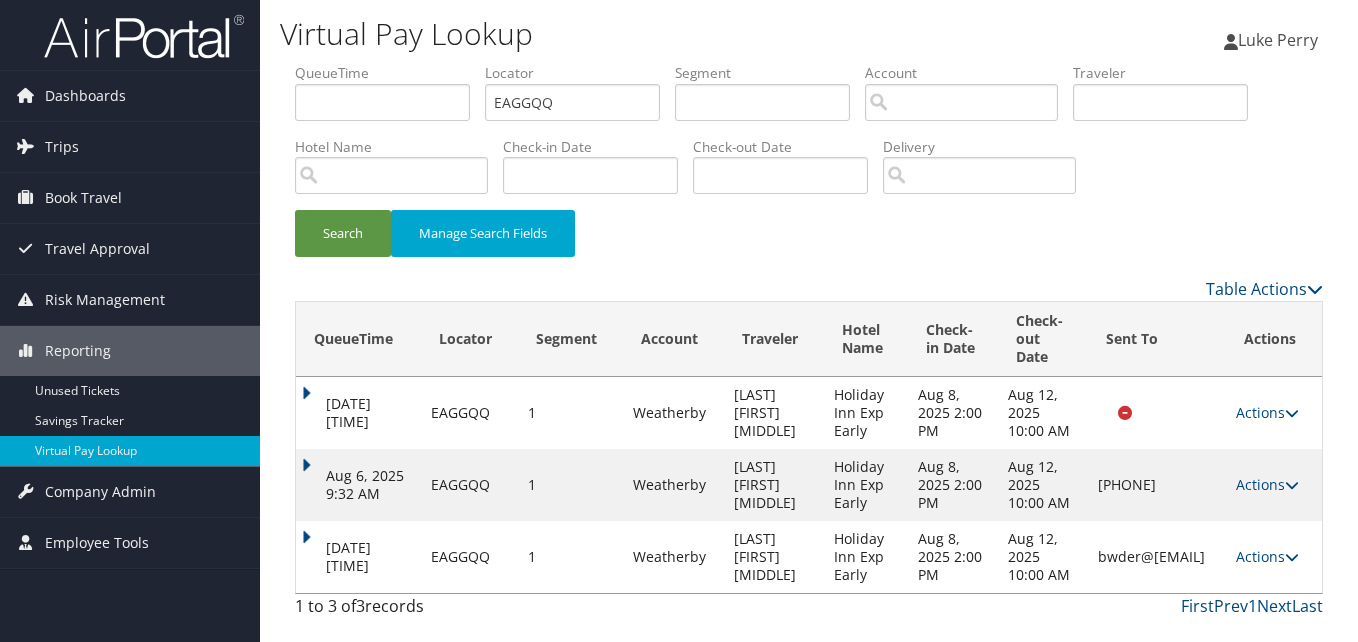 click on "Actions" at bounding box center [1267, 556] 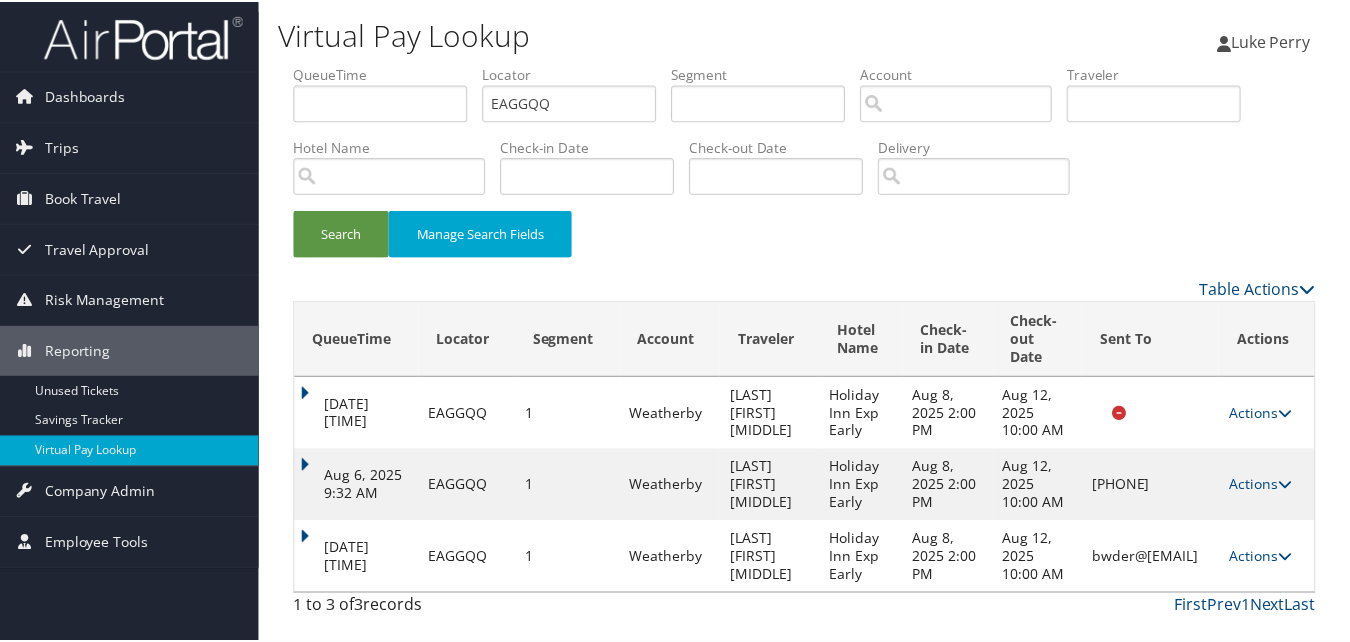 scroll, scrollTop: 66, scrollLeft: 0, axis: vertical 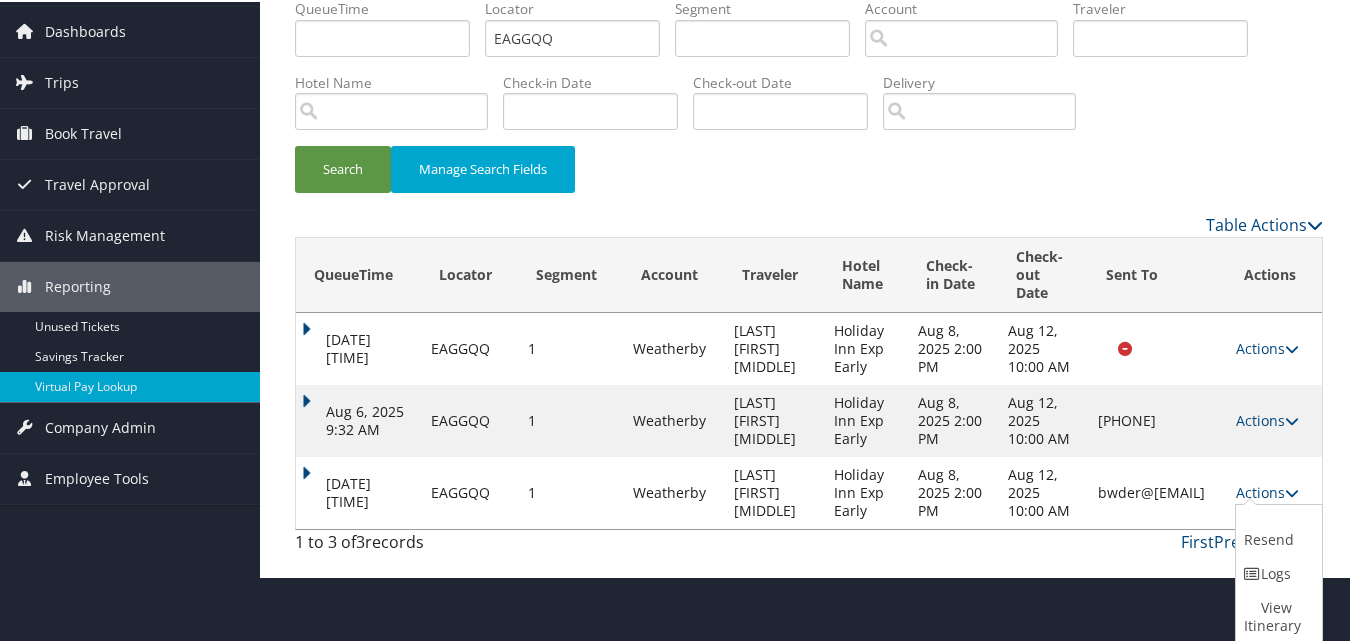 click at bounding box center (1253, 572) 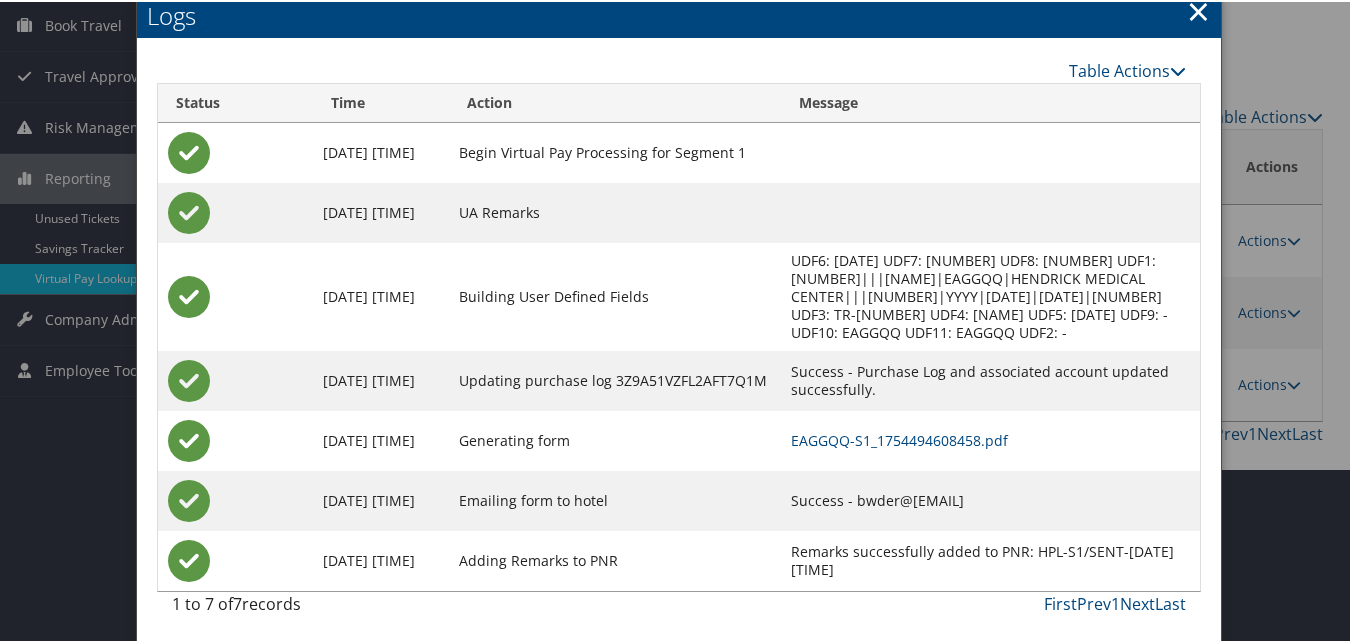scroll, scrollTop: 177, scrollLeft: 0, axis: vertical 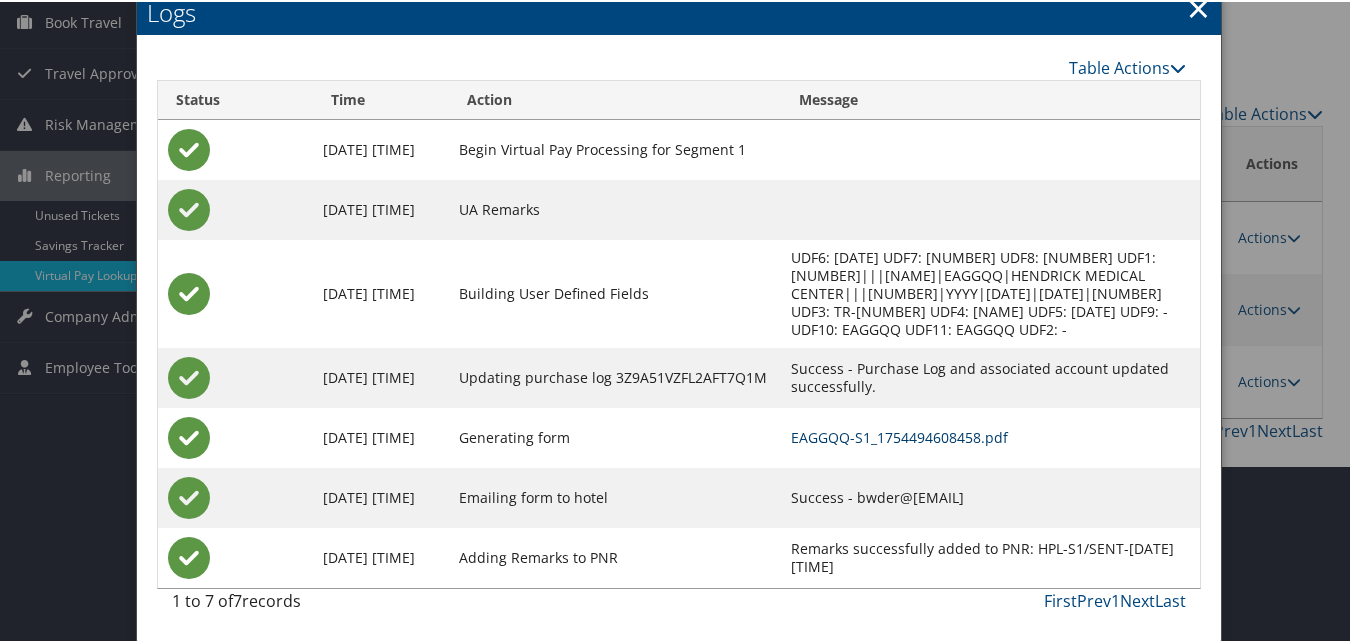 click on "EAGGQQ-S1_1754494608458.pdf" at bounding box center [899, 435] 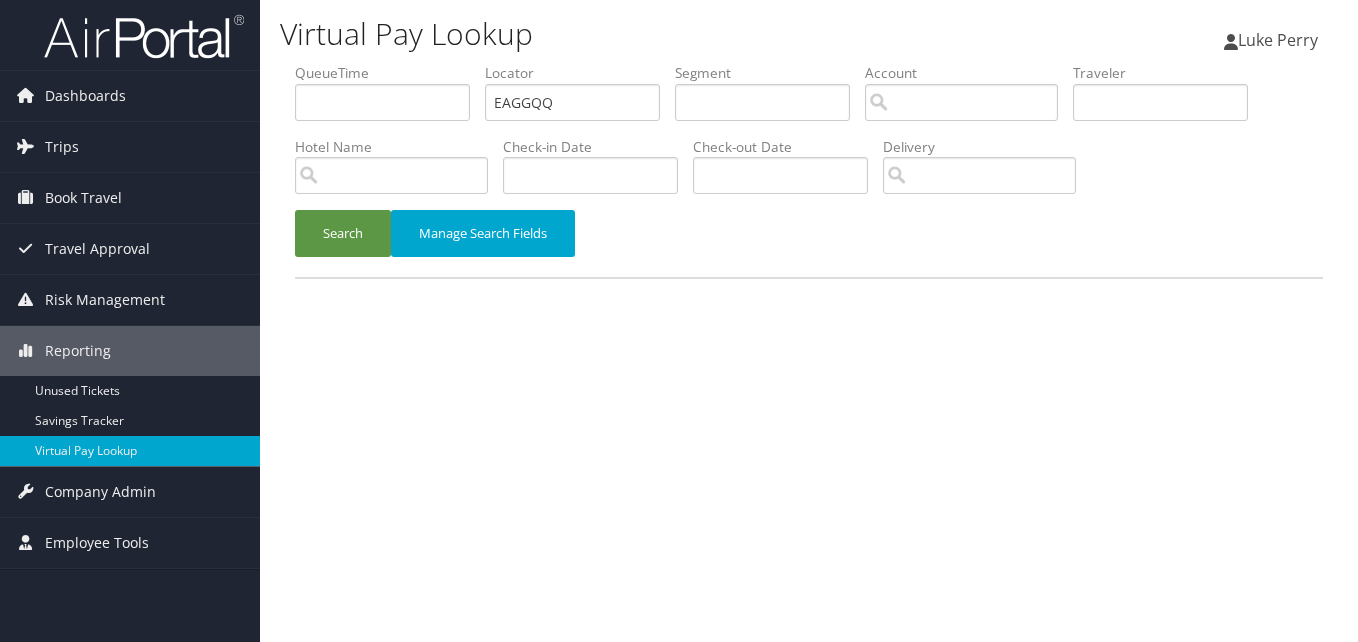 scroll, scrollTop: 0, scrollLeft: 0, axis: both 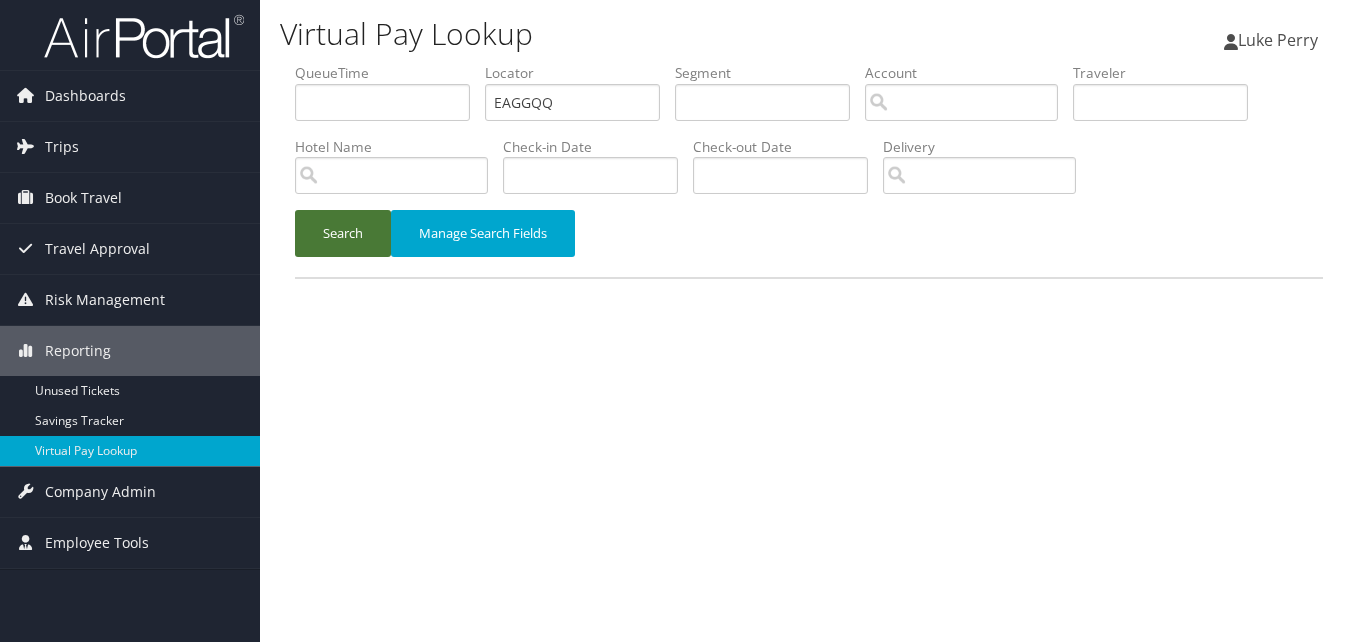 click on "Search" at bounding box center [343, 233] 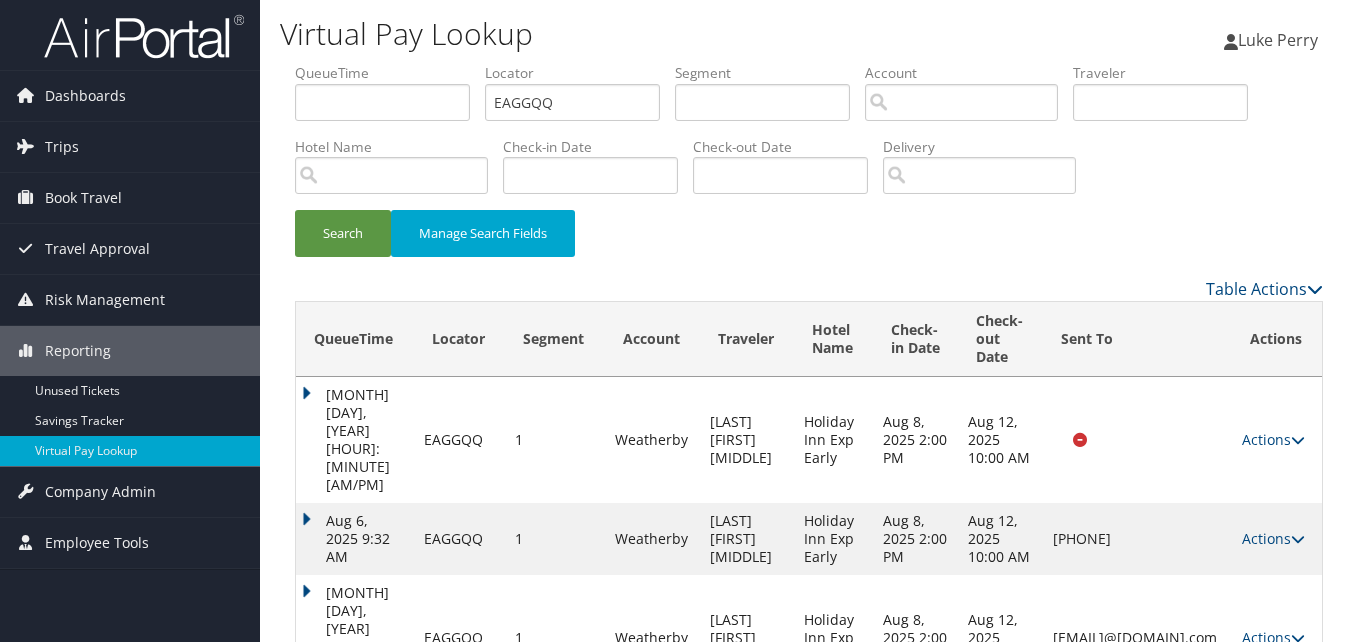 drag, startPoint x: 1052, startPoint y: 558, endPoint x: 1220, endPoint y: 572, distance: 168.58232 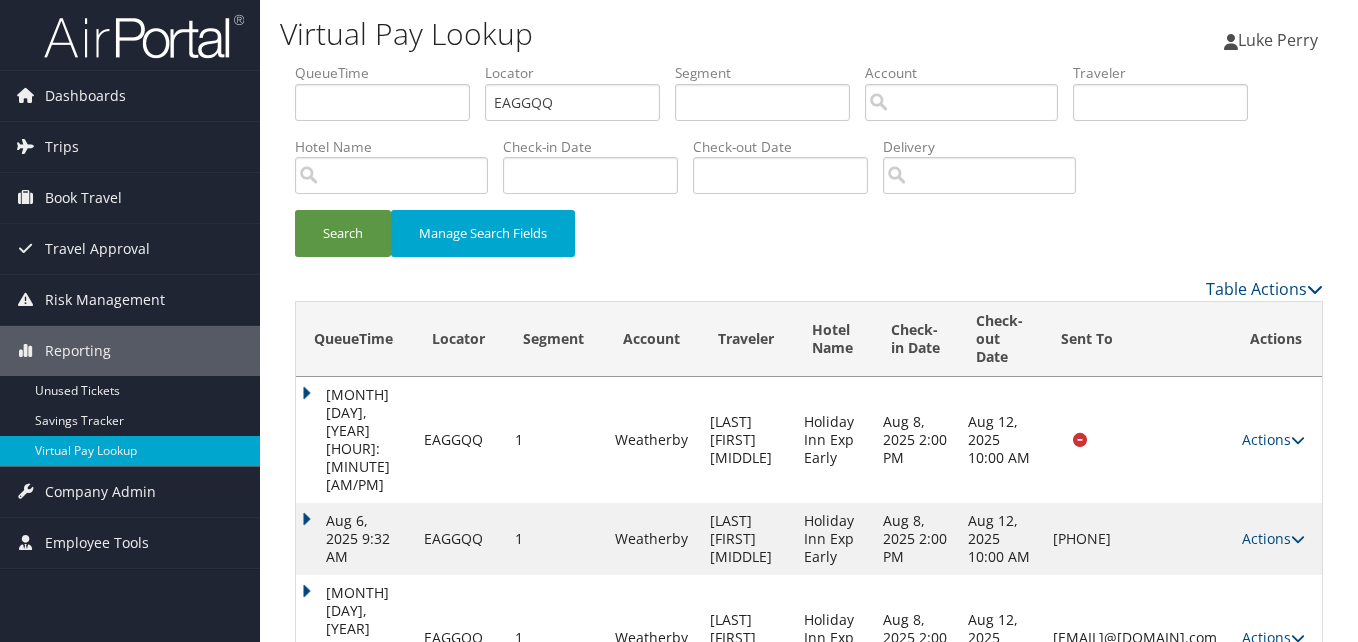click on "bwder@patriothosp.com" at bounding box center [1137, 638] 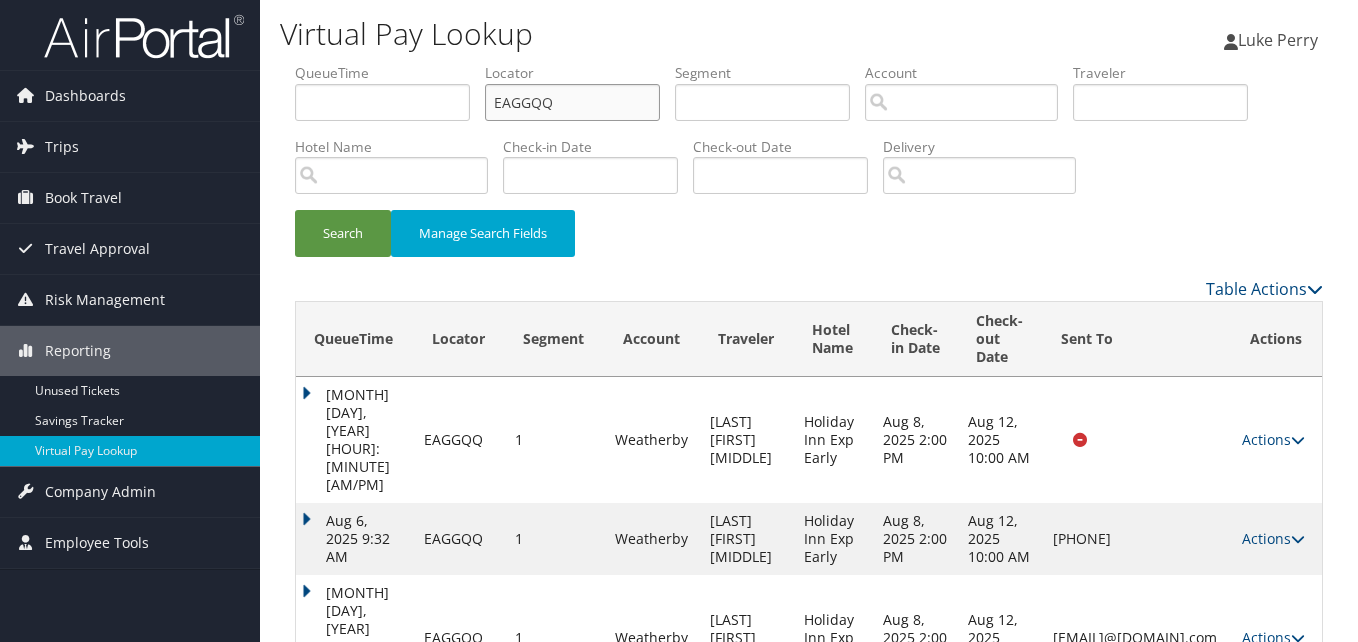 drag, startPoint x: 555, startPoint y: 107, endPoint x: 326, endPoint y: 132, distance: 230.36058 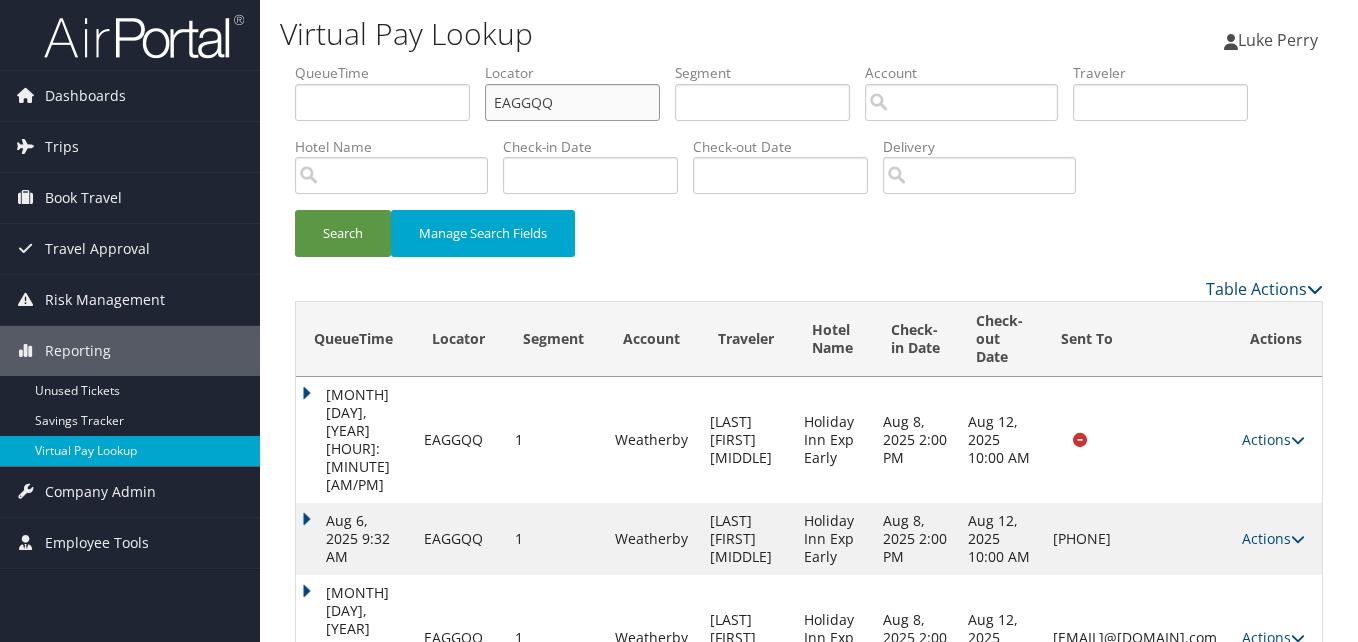 click on "QueueTime Locator EAGGQQ Segment Account Traveler Hotel Name Check-in Date Check-out Date Delivery" at bounding box center (809, 63) 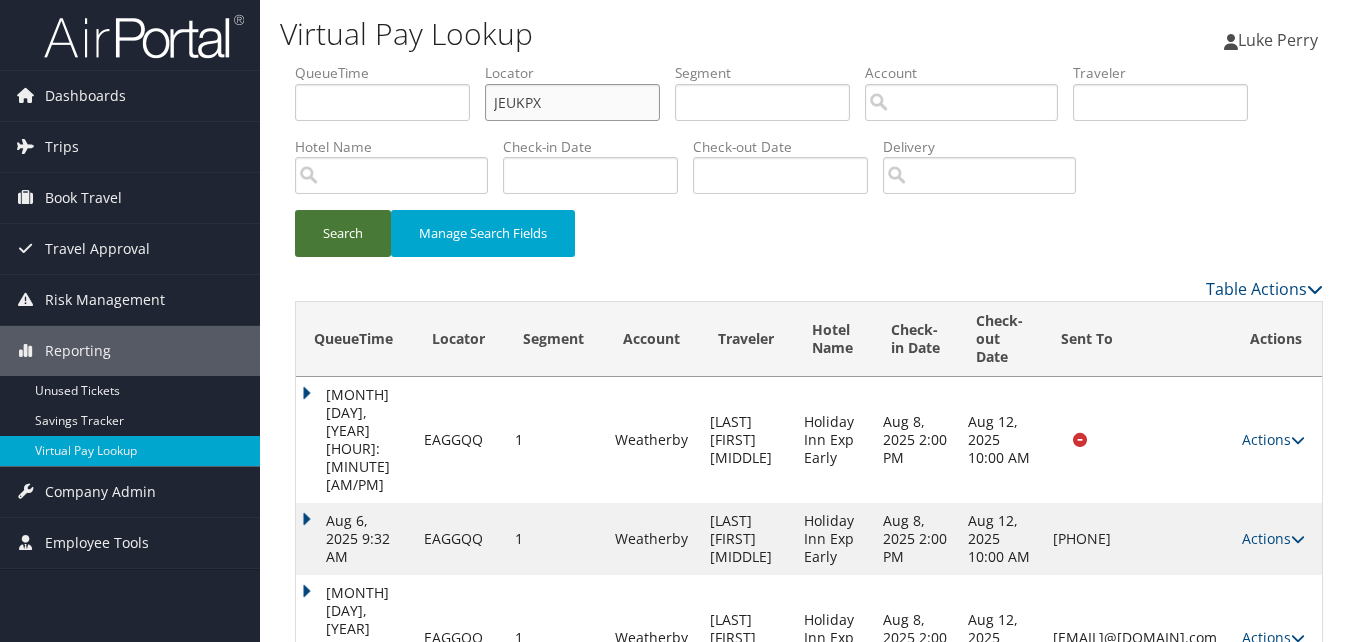 type on "JEUKPX" 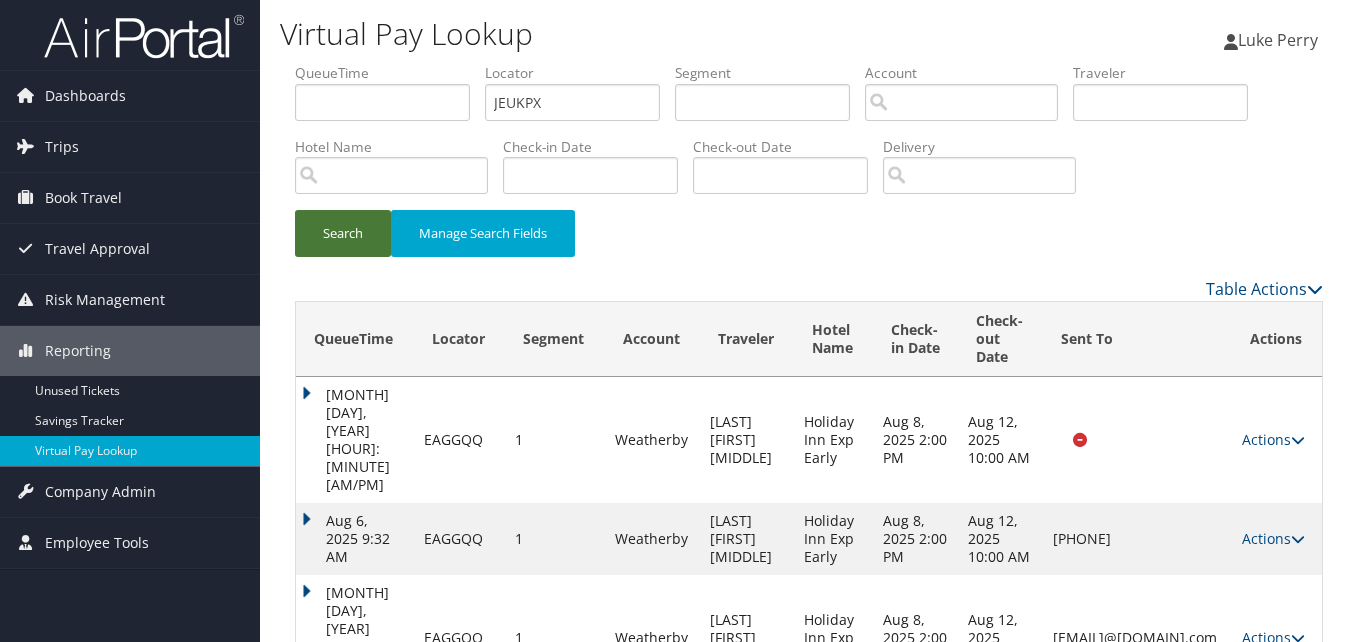 drag, startPoint x: 338, startPoint y: 229, endPoint x: 399, endPoint y: 3, distance: 234.08759 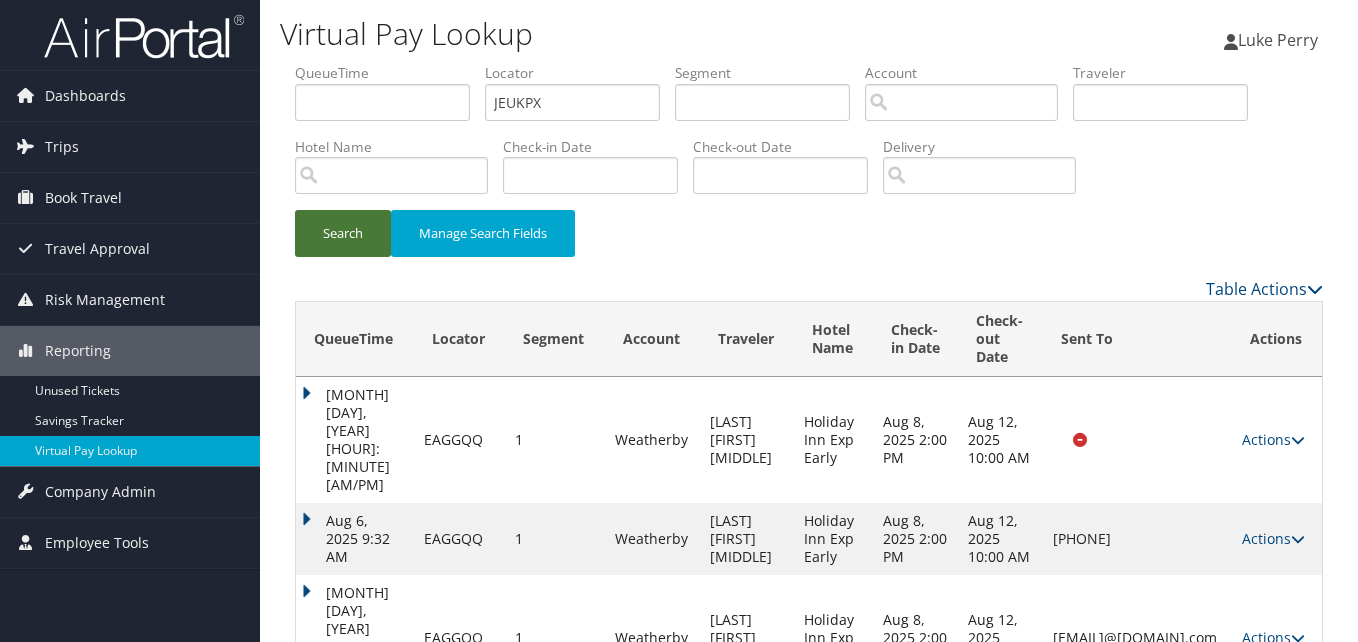 click on "Search" at bounding box center (343, 233) 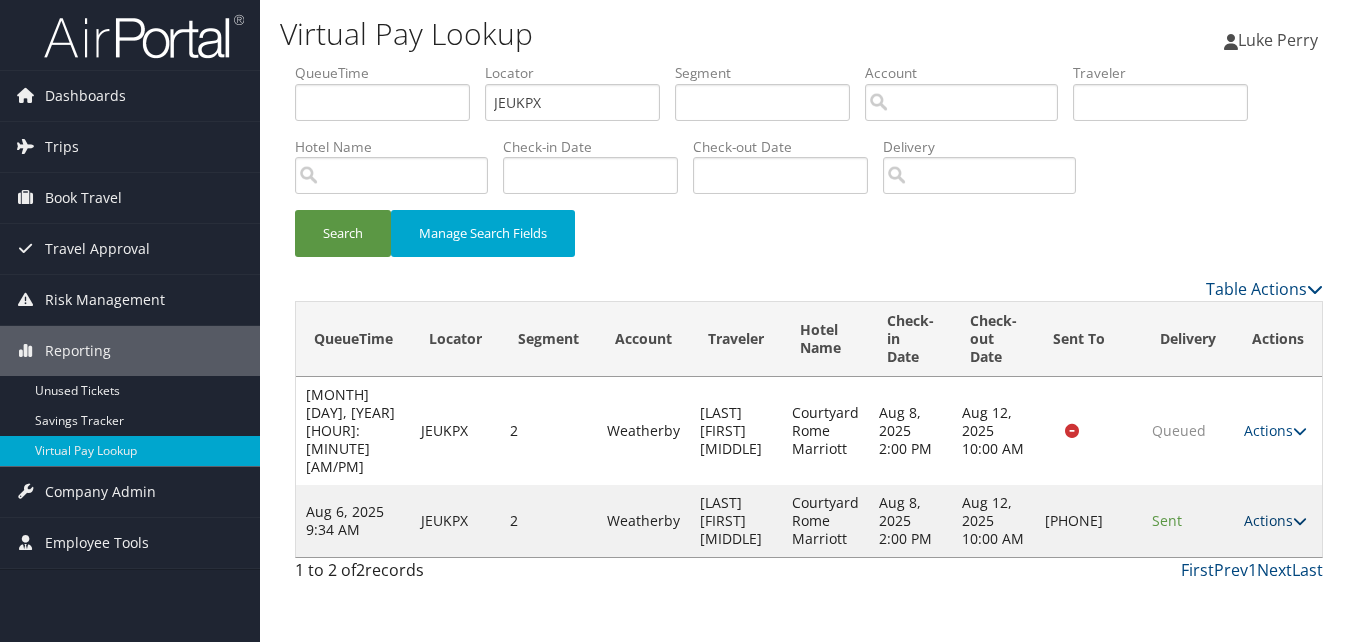 click on "Actions" at bounding box center [1275, 520] 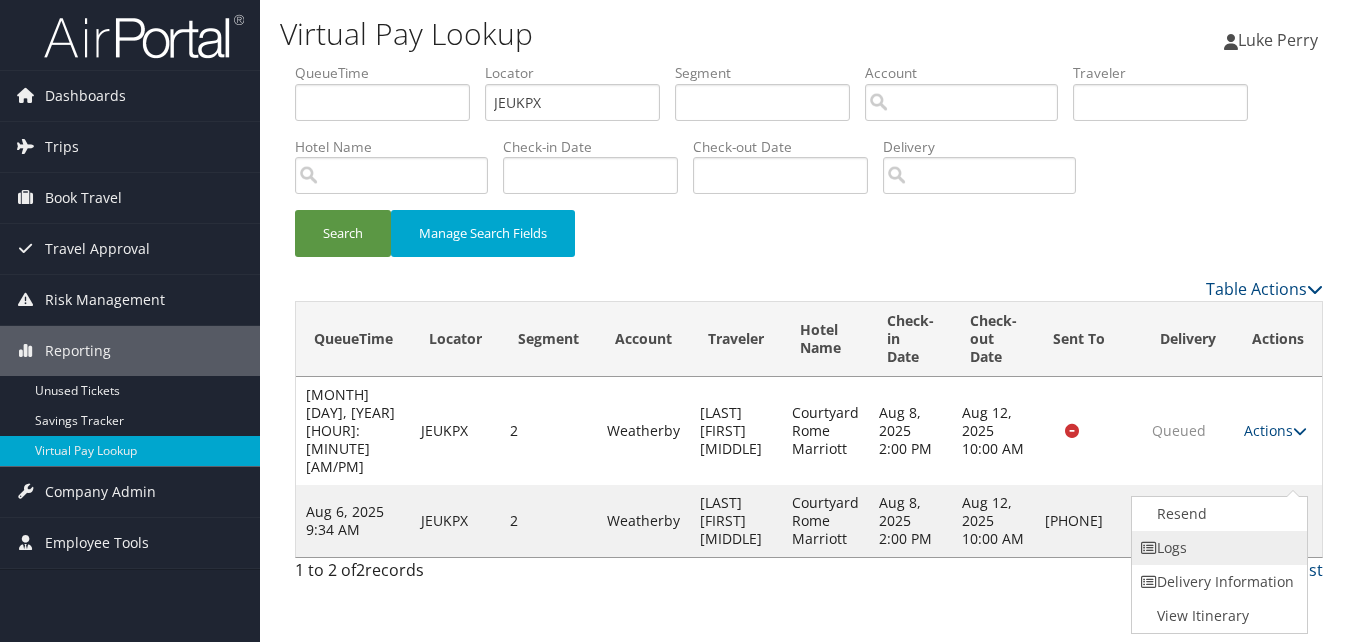 click on "Logs" at bounding box center [1217, 548] 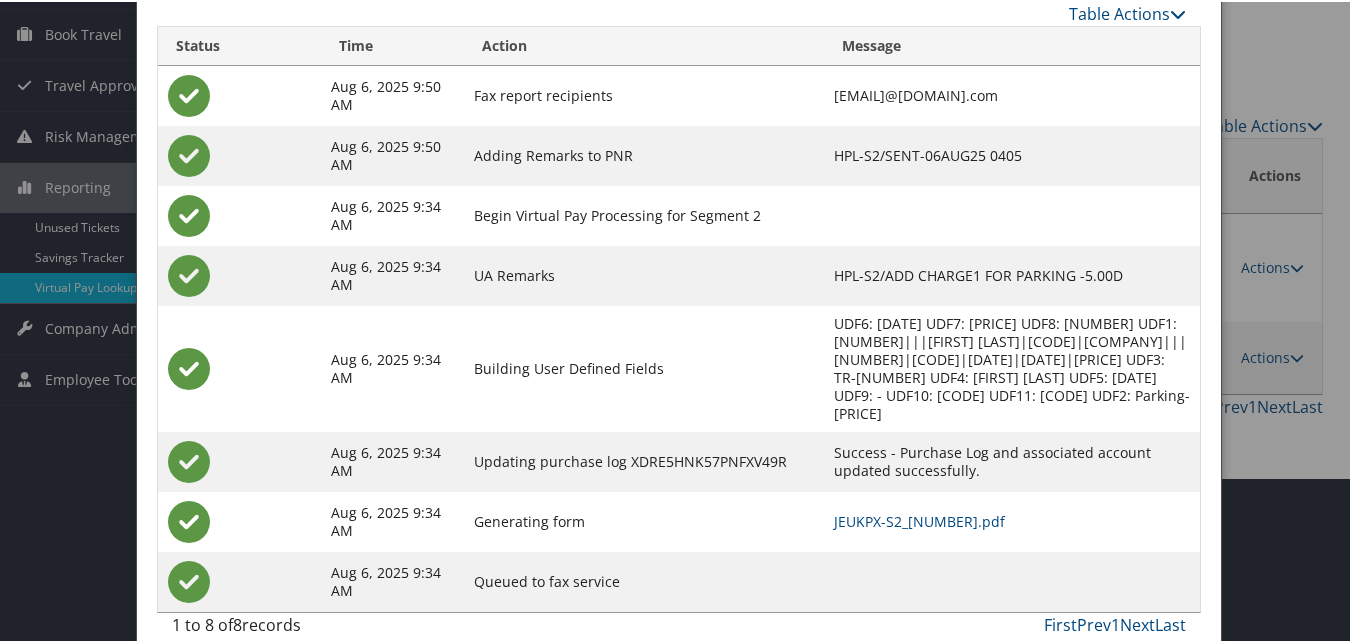 scroll, scrollTop: 171, scrollLeft: 0, axis: vertical 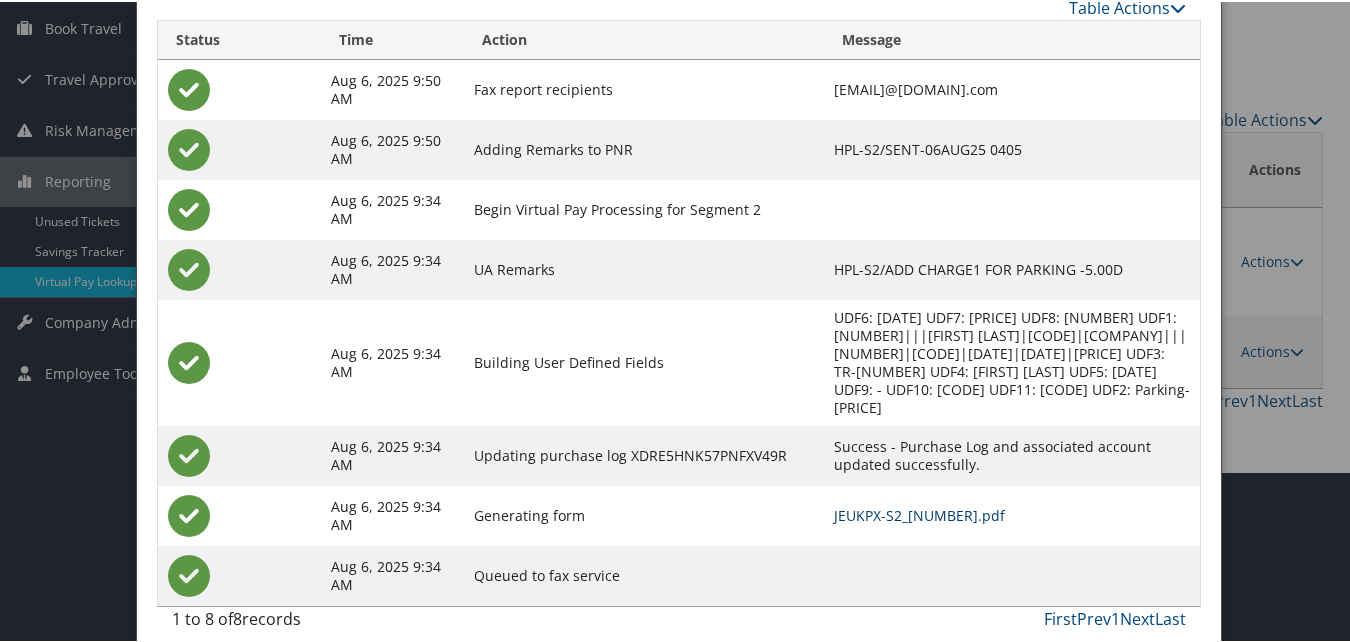click on "JEUKPX-S2_1754453059330.pdf" at bounding box center (919, 513) 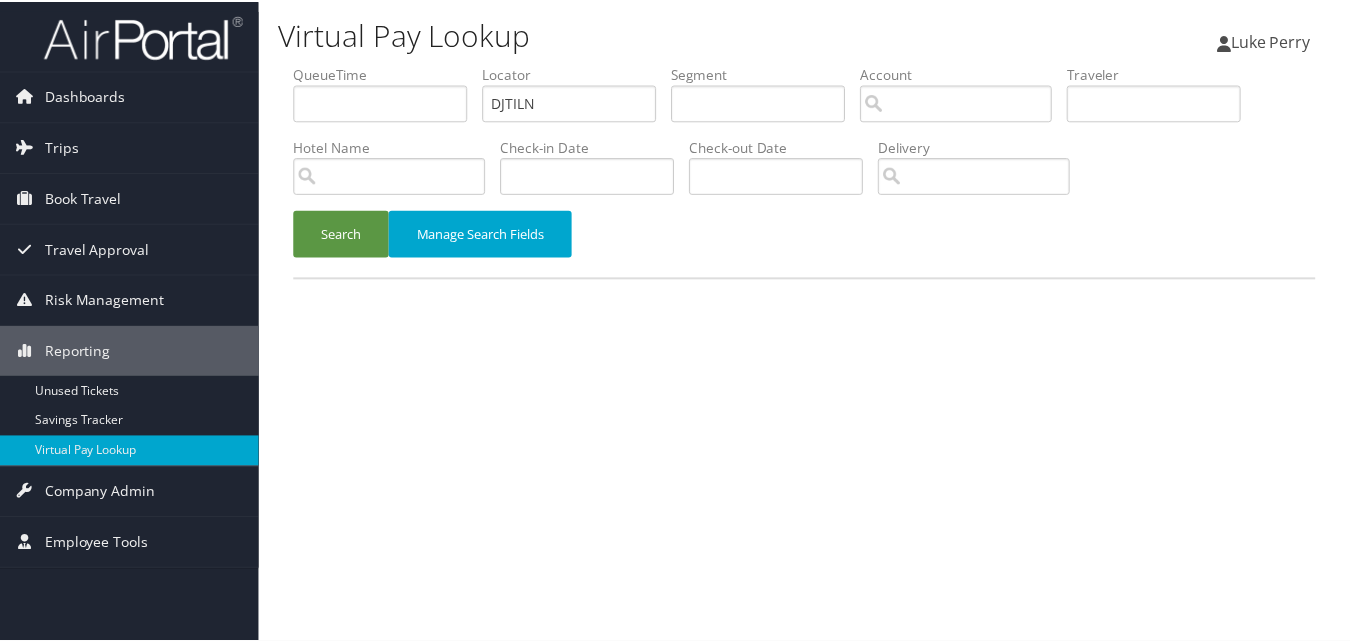 scroll, scrollTop: 0, scrollLeft: 0, axis: both 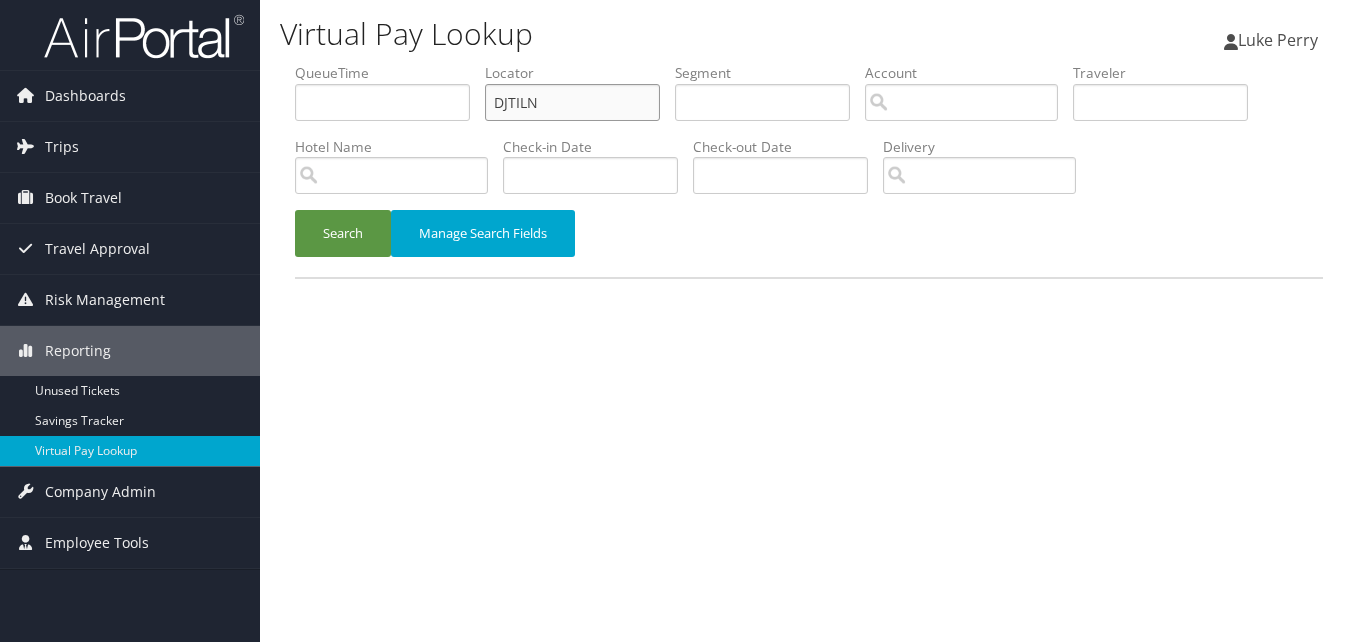 drag, startPoint x: 559, startPoint y: 105, endPoint x: 293, endPoint y: 133, distance: 267.46964 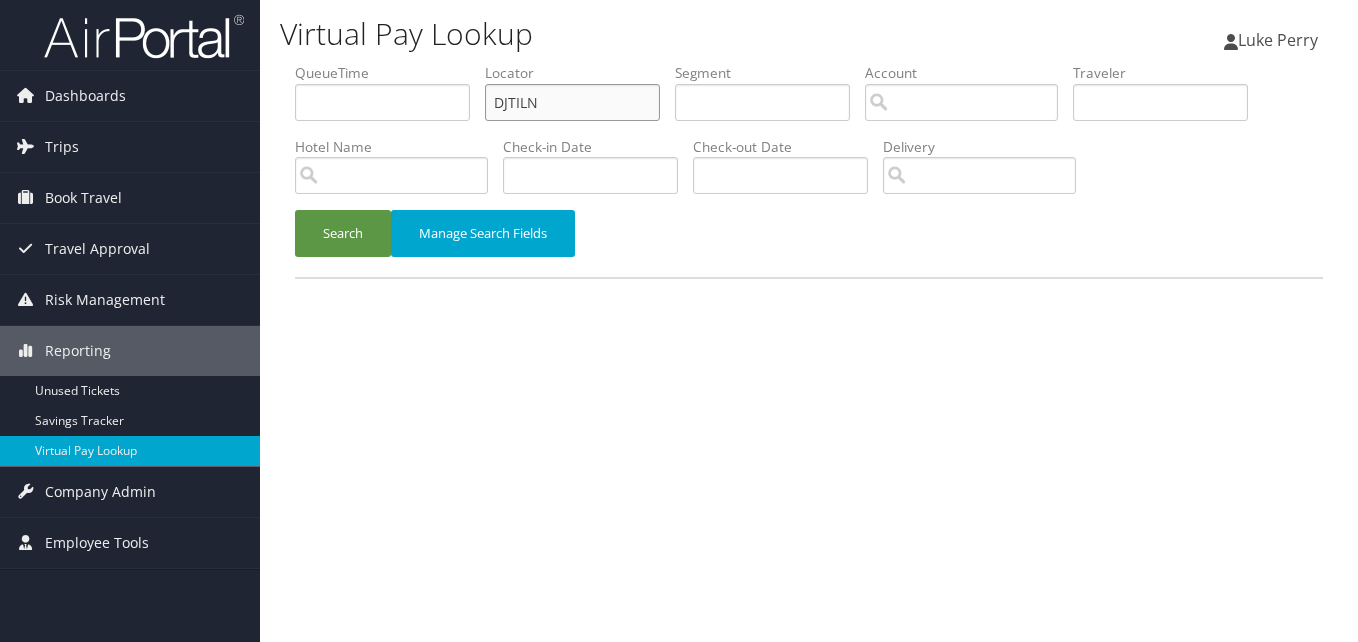 click on "QueueTime Locator DJTILN Segment Account Traveler Hotel Name Check-in Date Check-out Date Delivery Search Manage Search Fields" at bounding box center [809, 170] 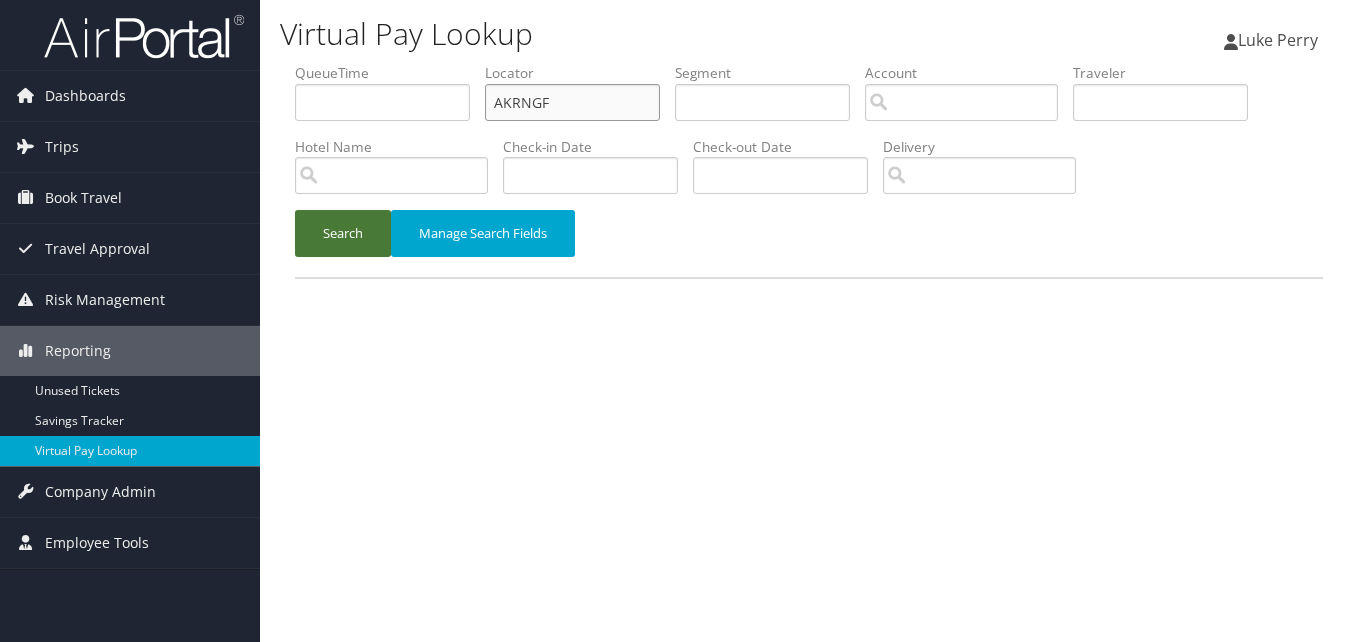 type on "AKRNGF" 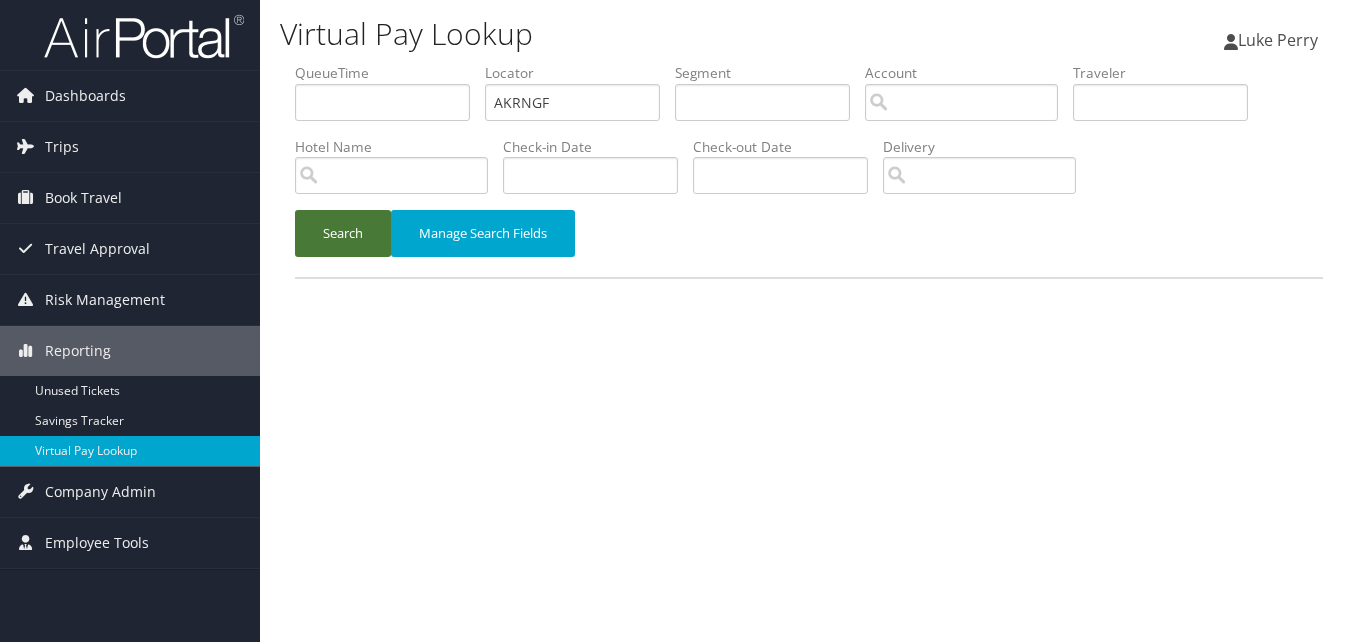 click on "Search" at bounding box center (343, 233) 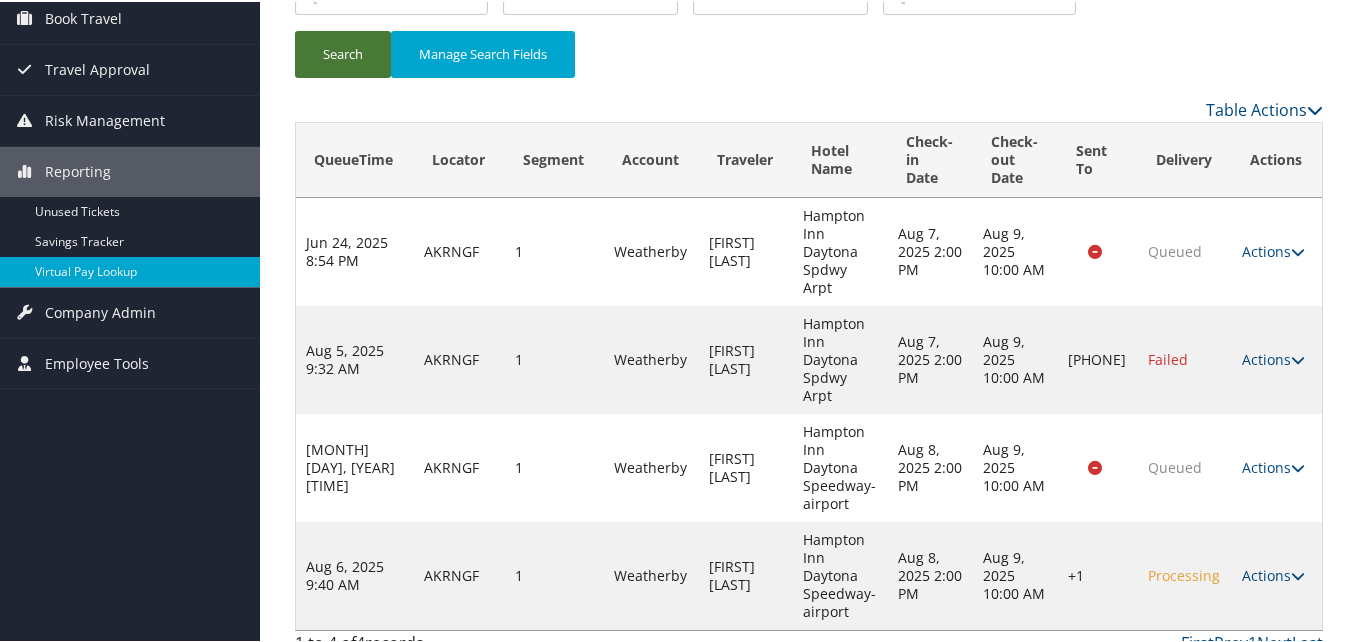 scroll, scrollTop: 202, scrollLeft: 0, axis: vertical 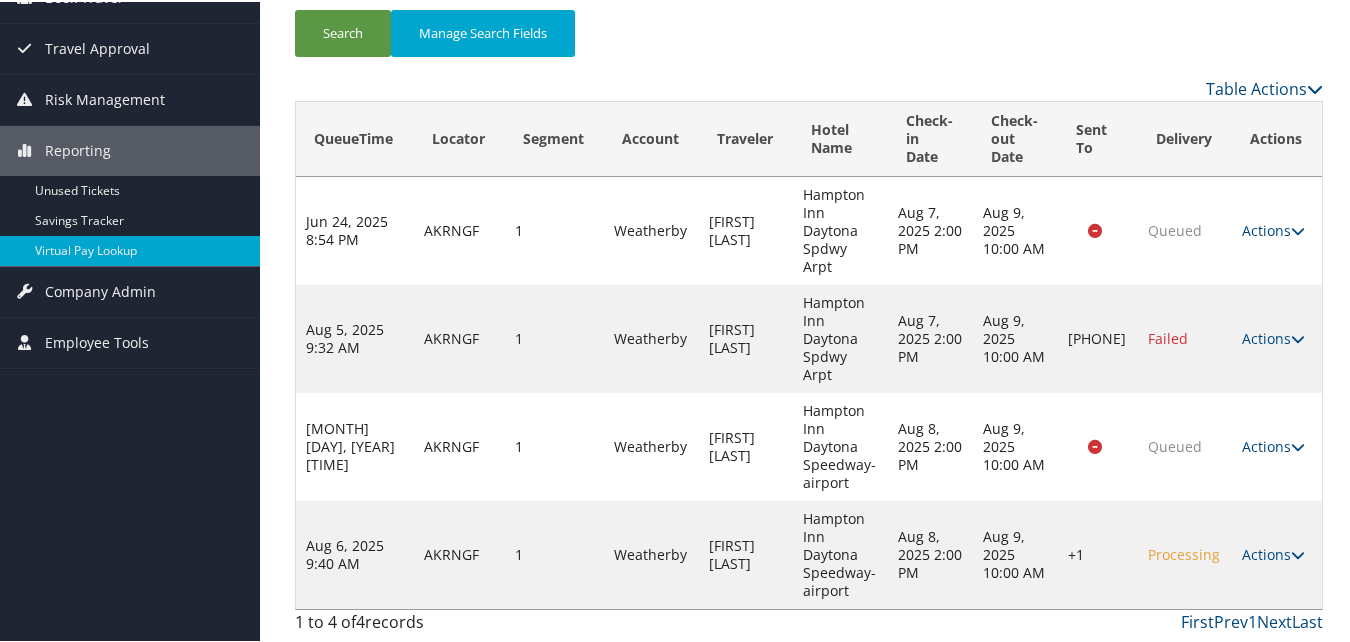 click on "Actions   Resend  Logs  Delivery Information  View Itinerary" at bounding box center [1277, 553] 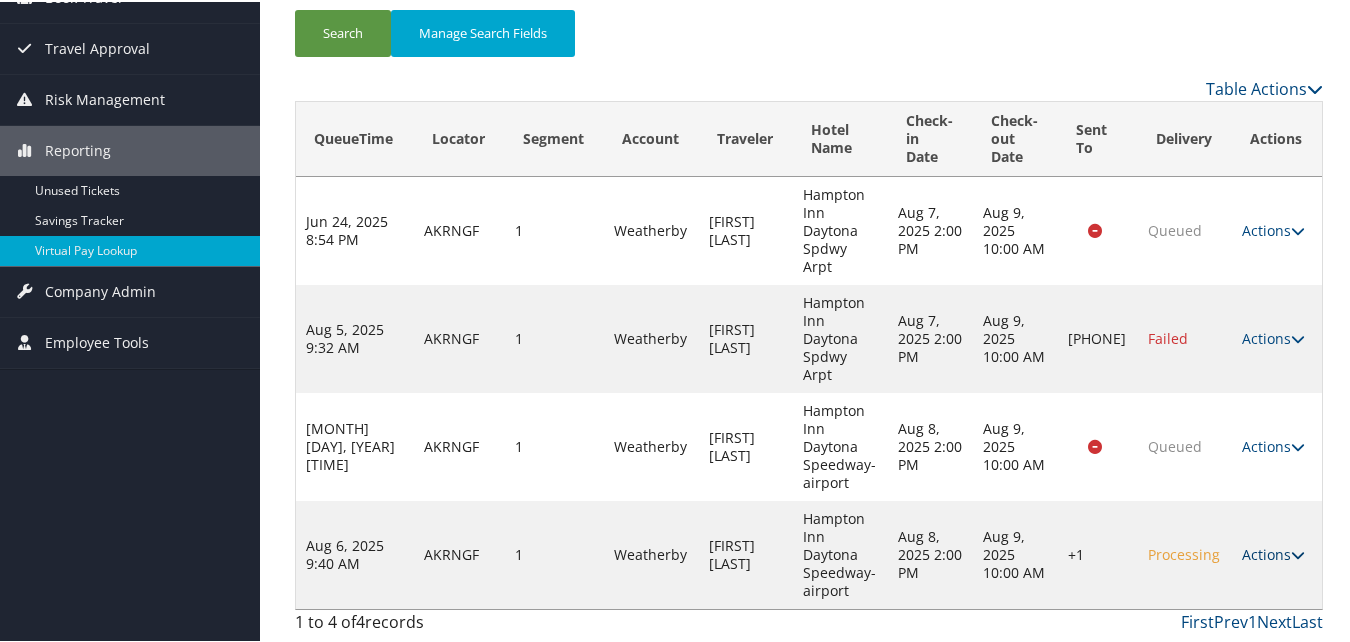 click on "Actions" at bounding box center [1273, 552] 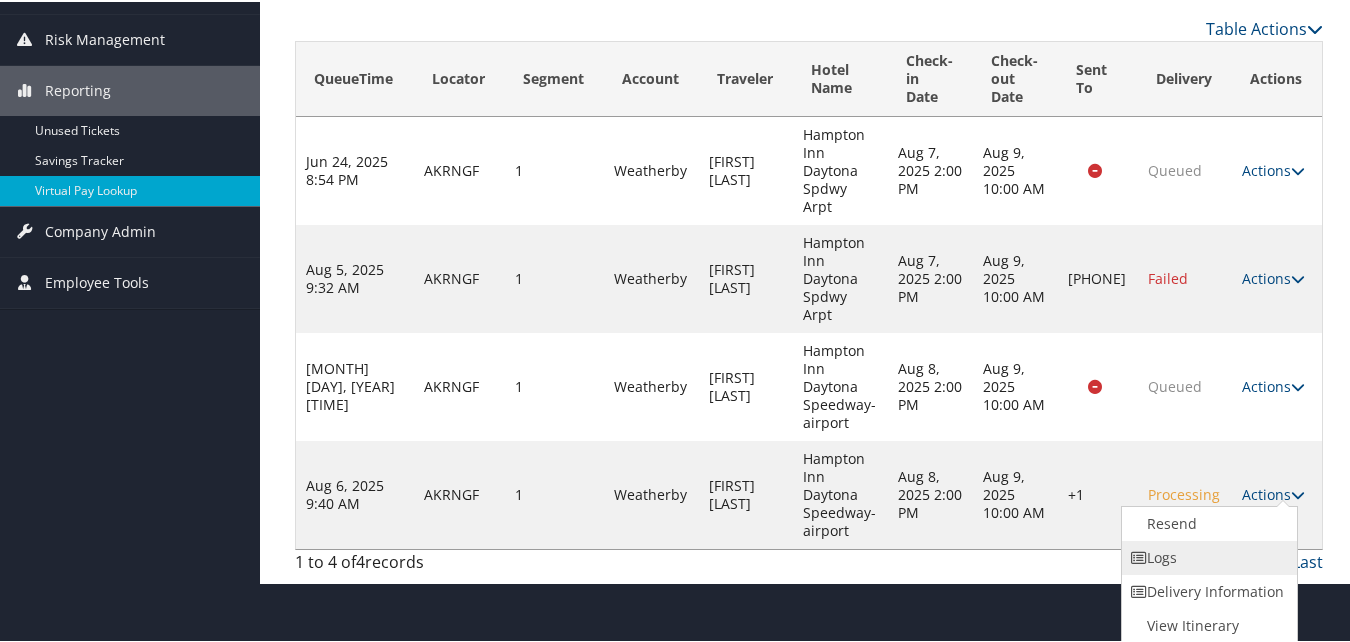 click on "Logs" at bounding box center [1207, 556] 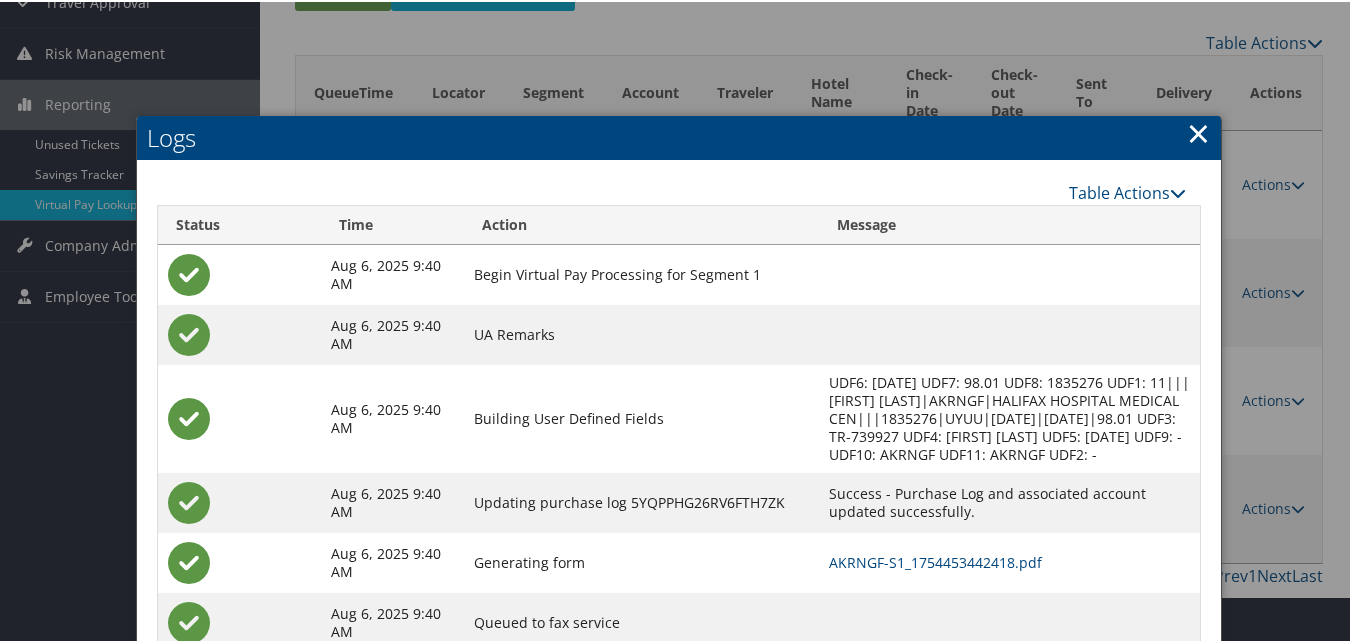 scroll, scrollTop: 292, scrollLeft: 0, axis: vertical 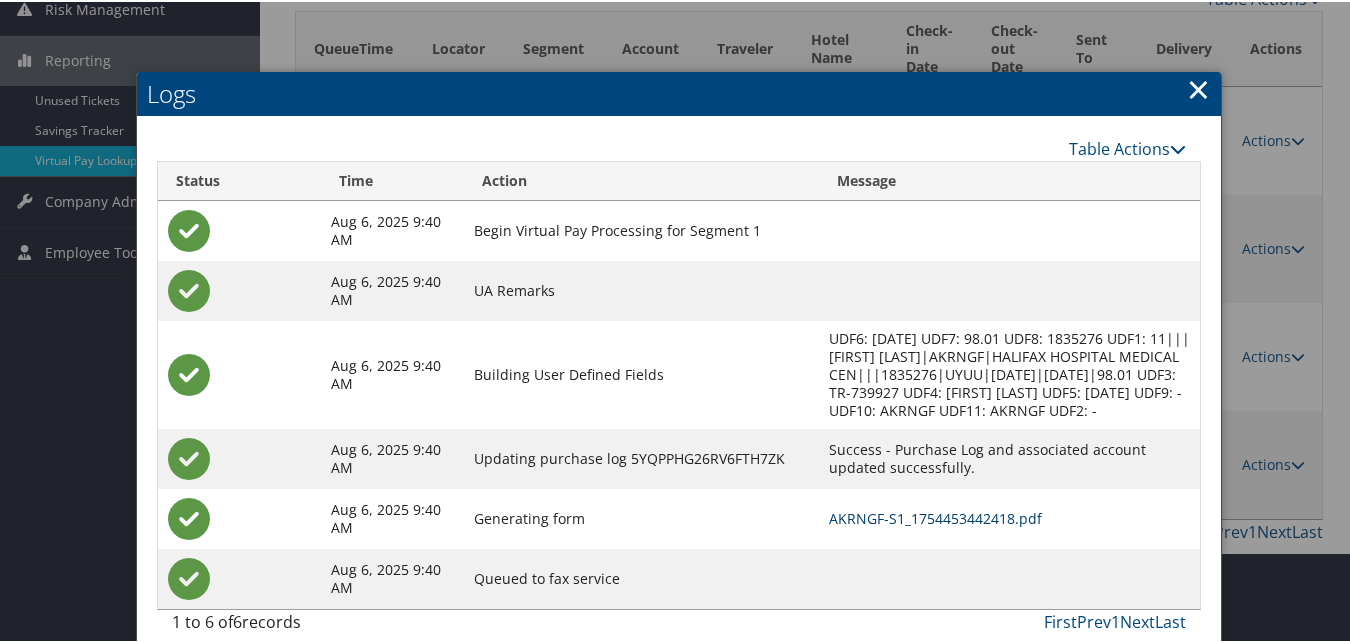 click on "AKRNGF-S1_1754453442418.pdf" at bounding box center [935, 516] 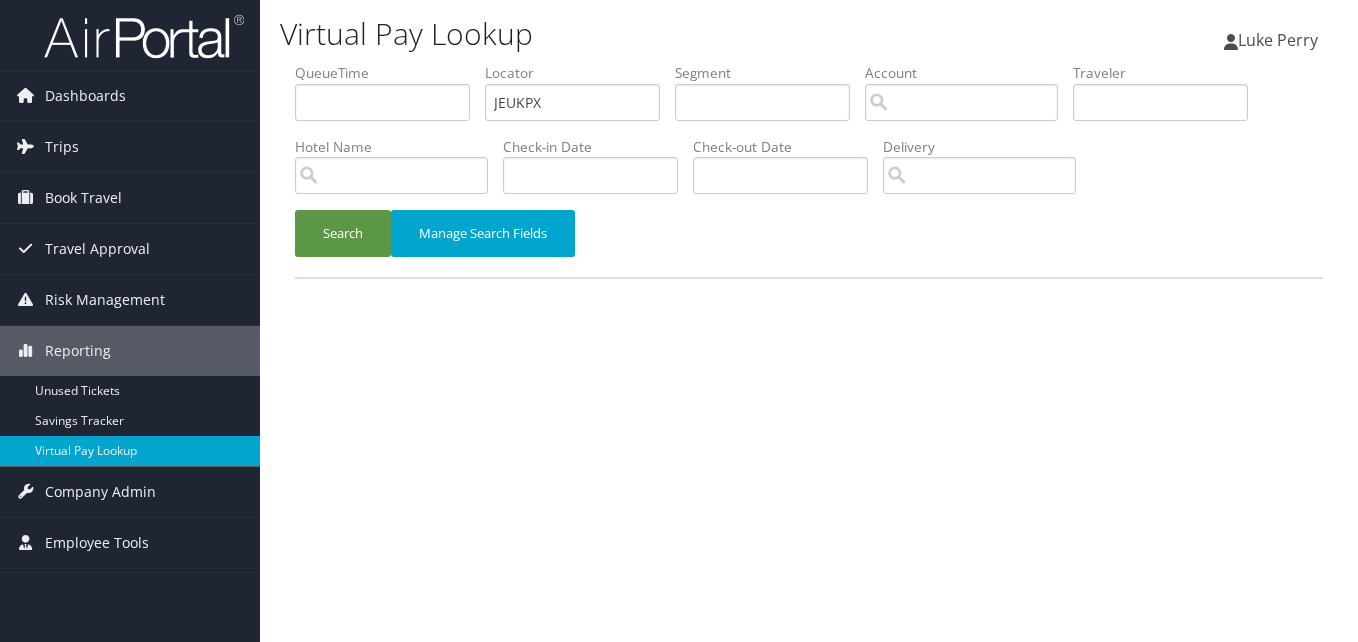 scroll, scrollTop: 0, scrollLeft: 0, axis: both 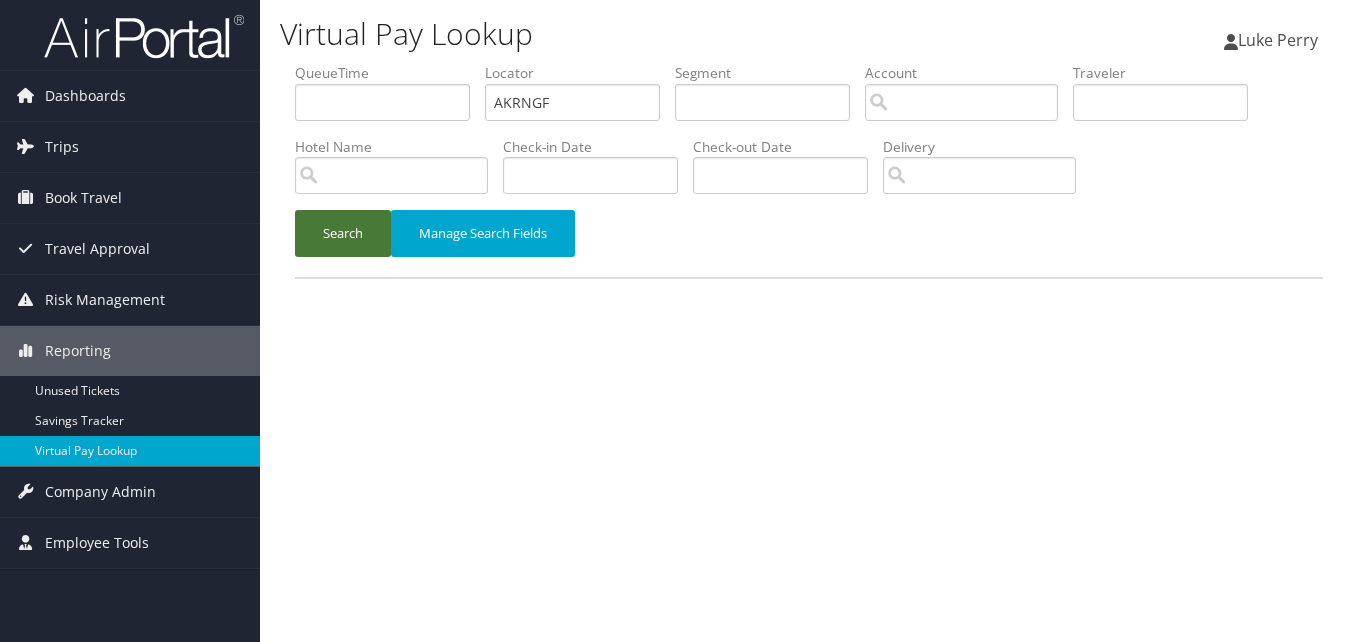 click on "Search" at bounding box center (343, 233) 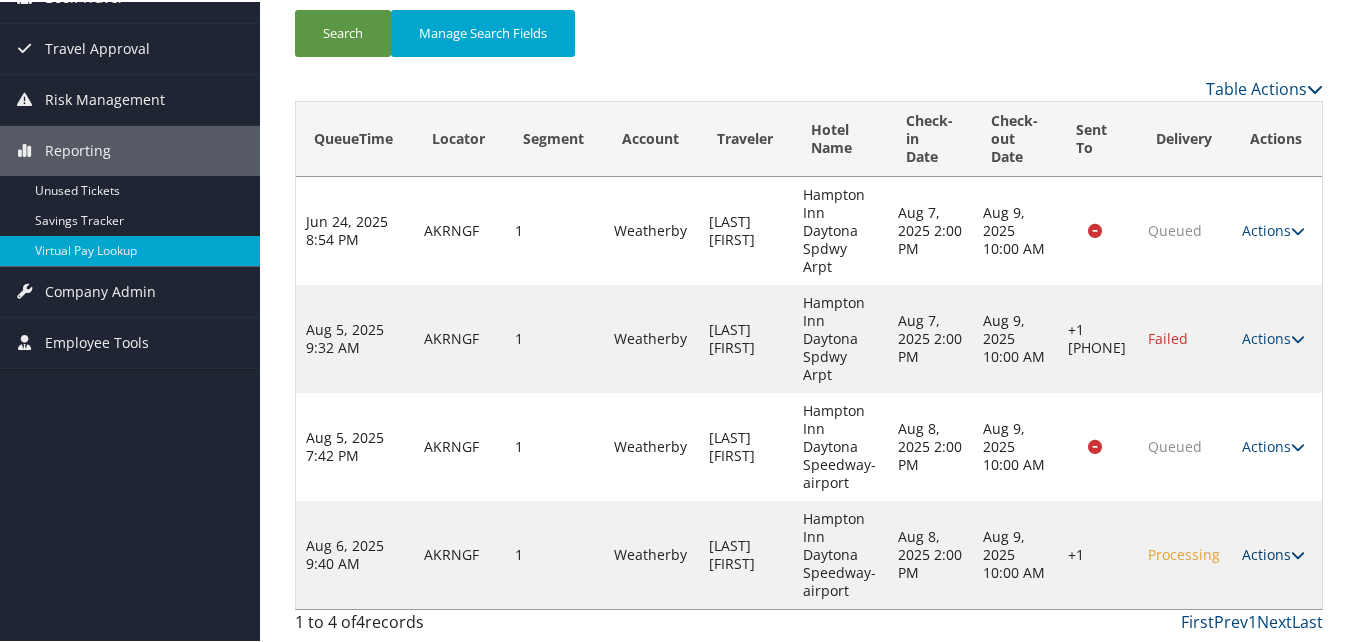 click on "Actions" at bounding box center [1273, 552] 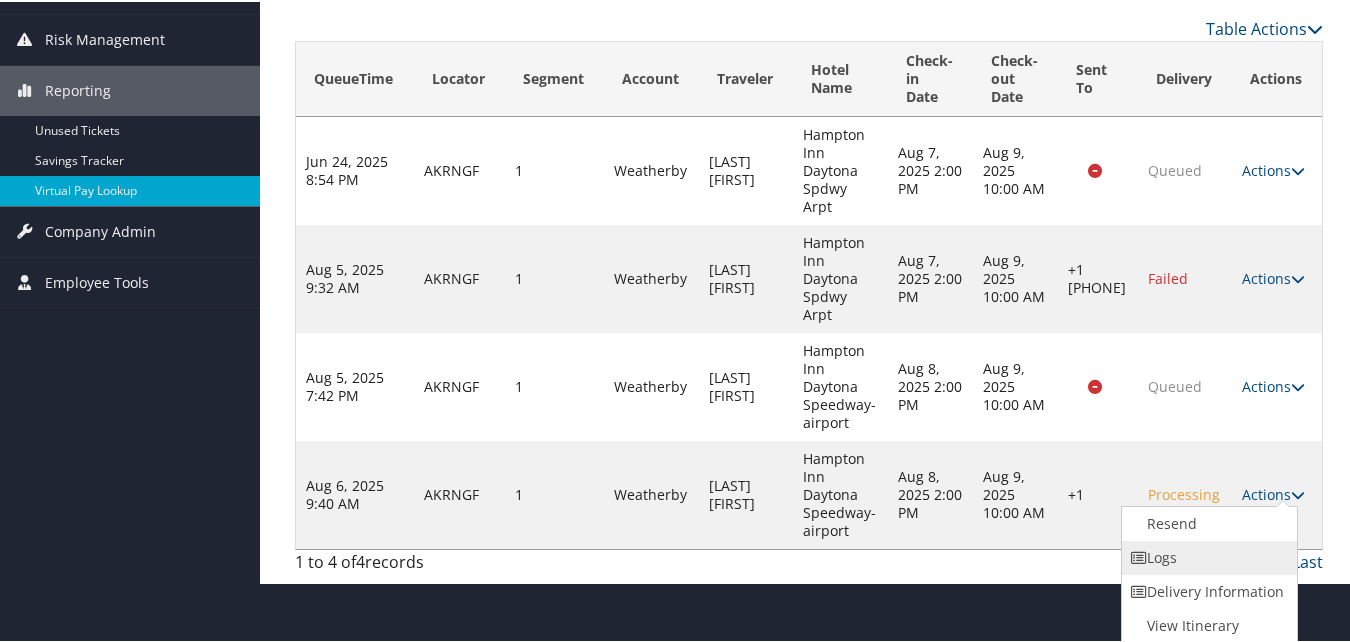 click on "Logs" at bounding box center [1207, 556] 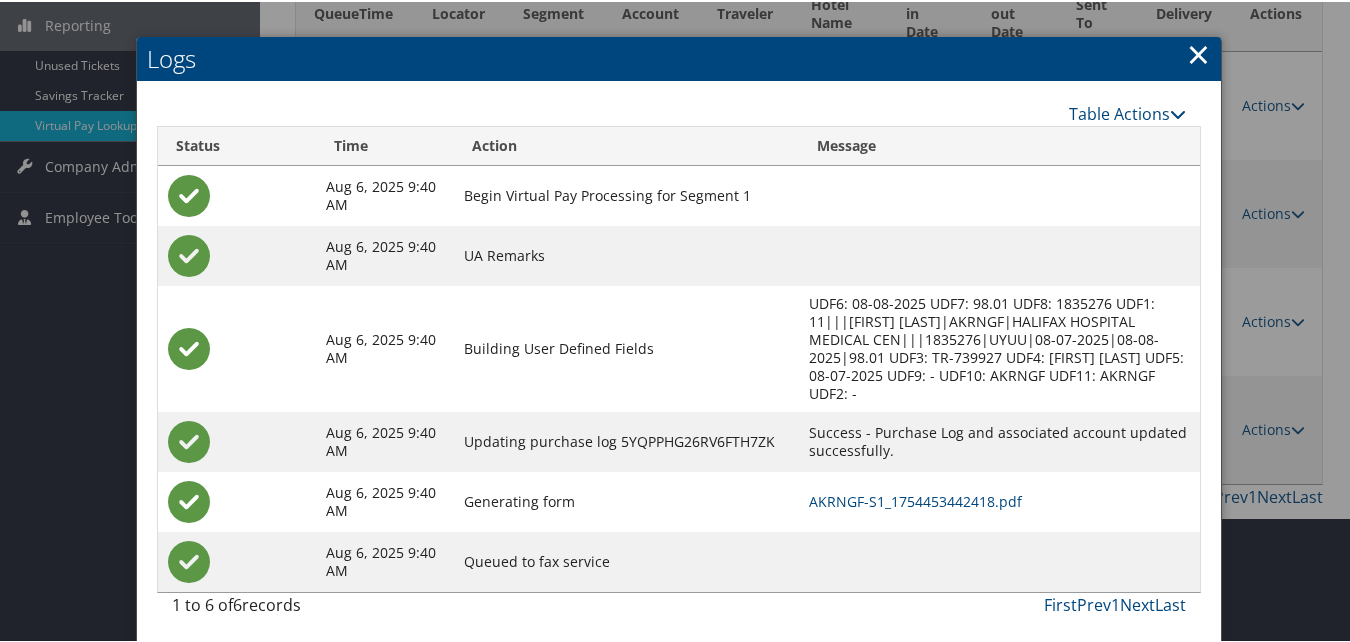 scroll, scrollTop: 331, scrollLeft: 0, axis: vertical 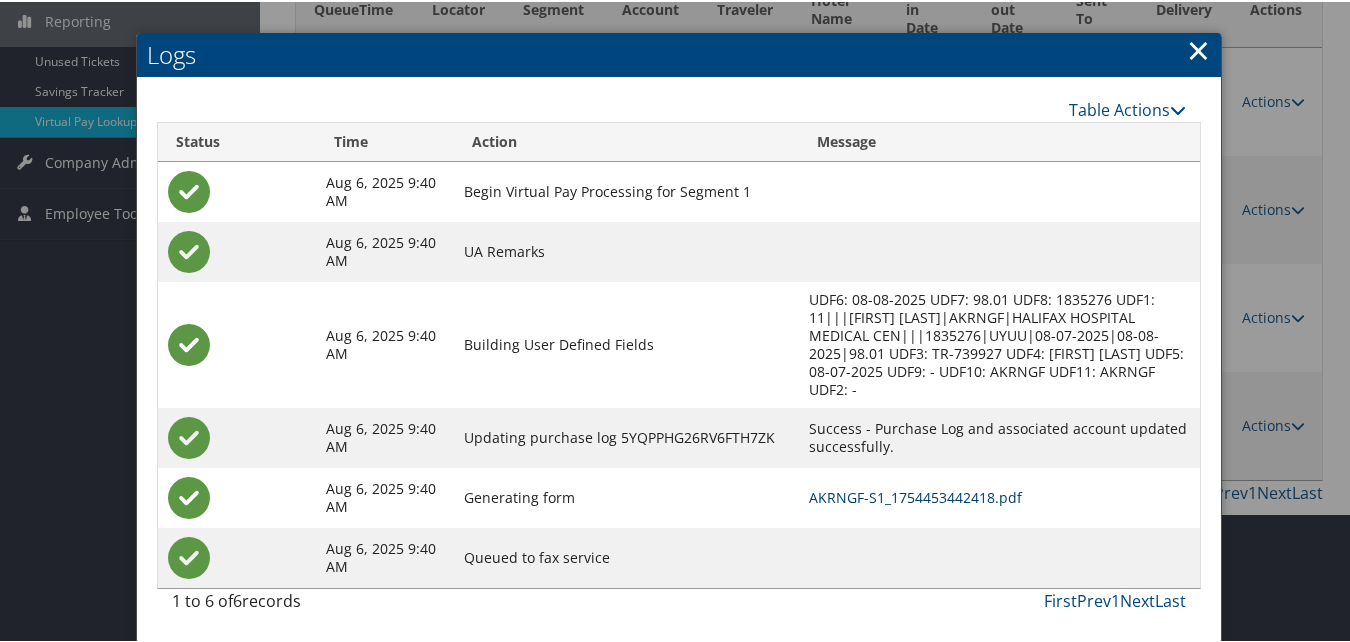 drag, startPoint x: 863, startPoint y: 496, endPoint x: 849, endPoint y: 496, distance: 14 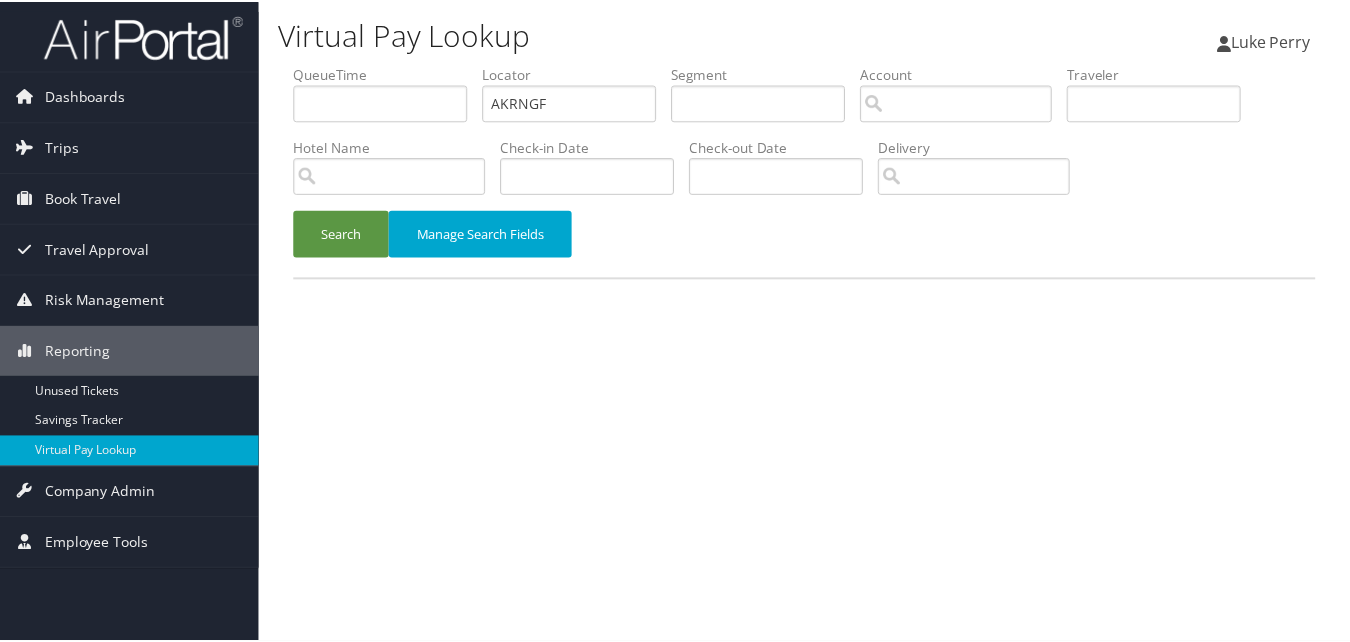 scroll, scrollTop: 0, scrollLeft: 0, axis: both 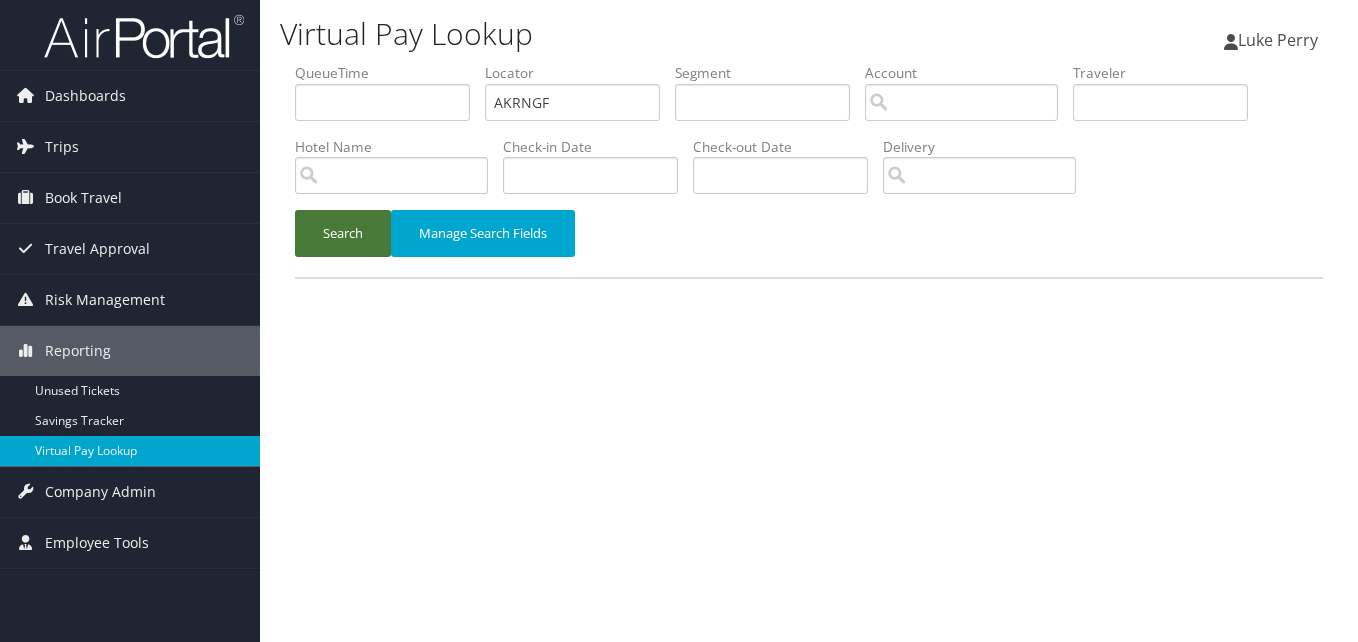 click on "Search" at bounding box center [343, 233] 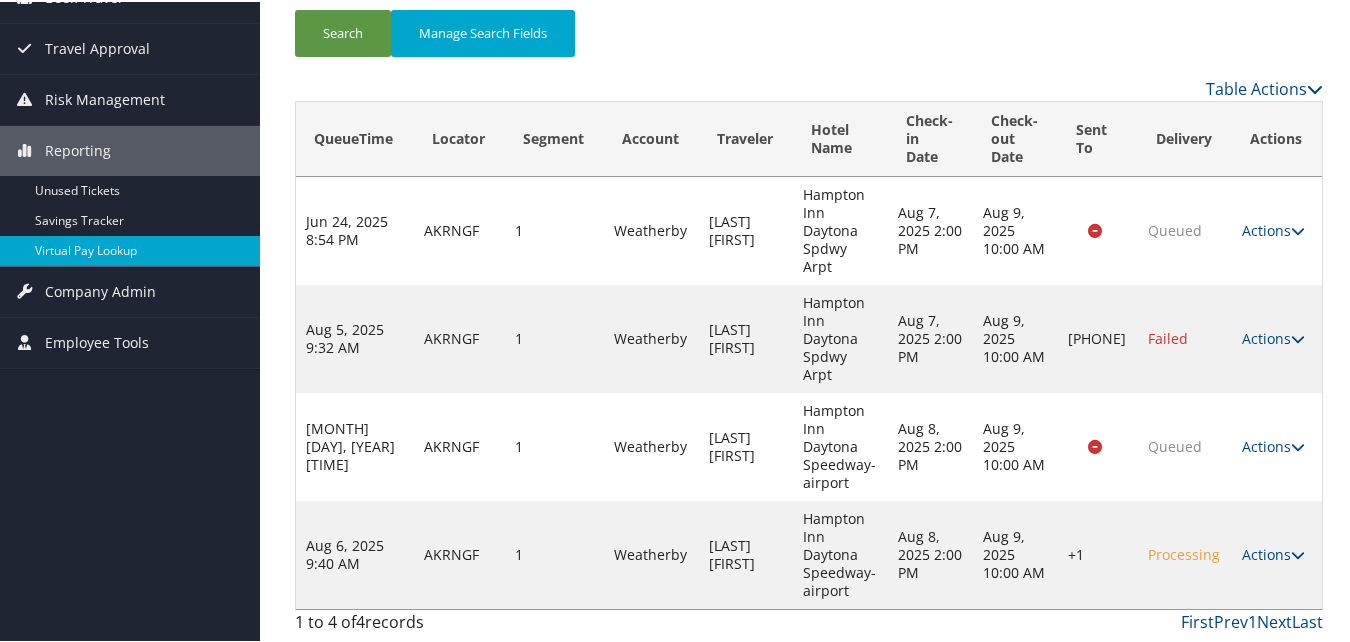 click on "Actions" at bounding box center [1273, 552] 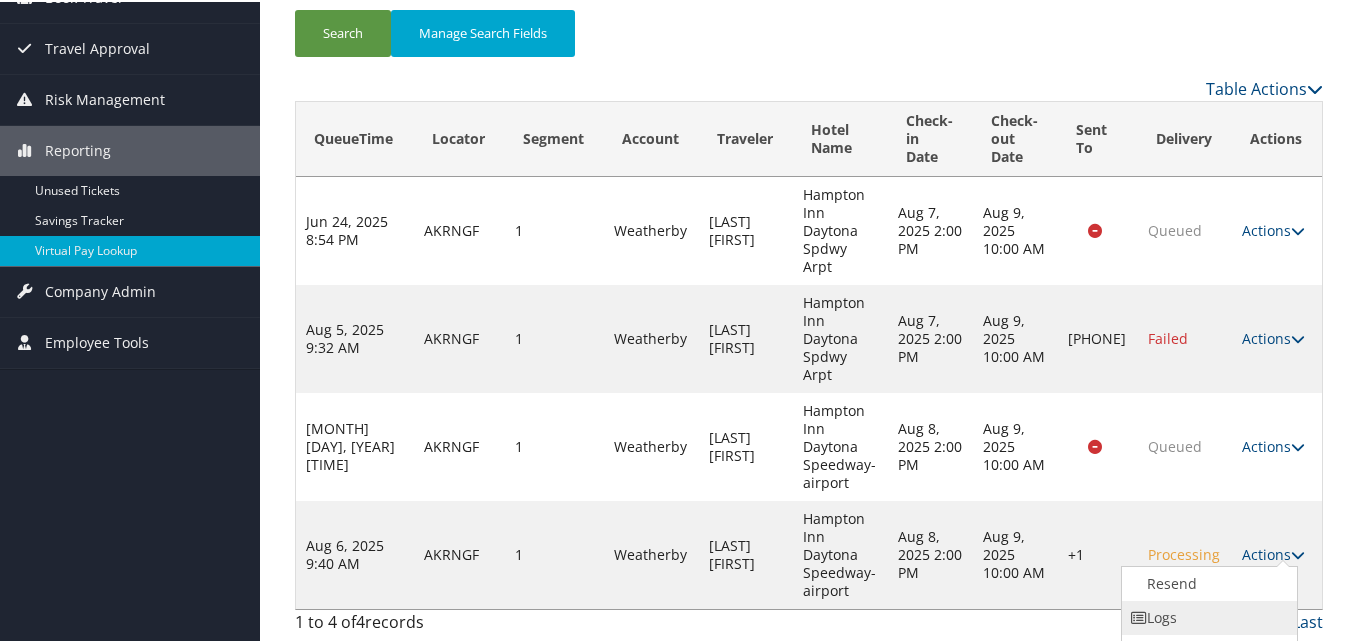 scroll, scrollTop: 262, scrollLeft: 0, axis: vertical 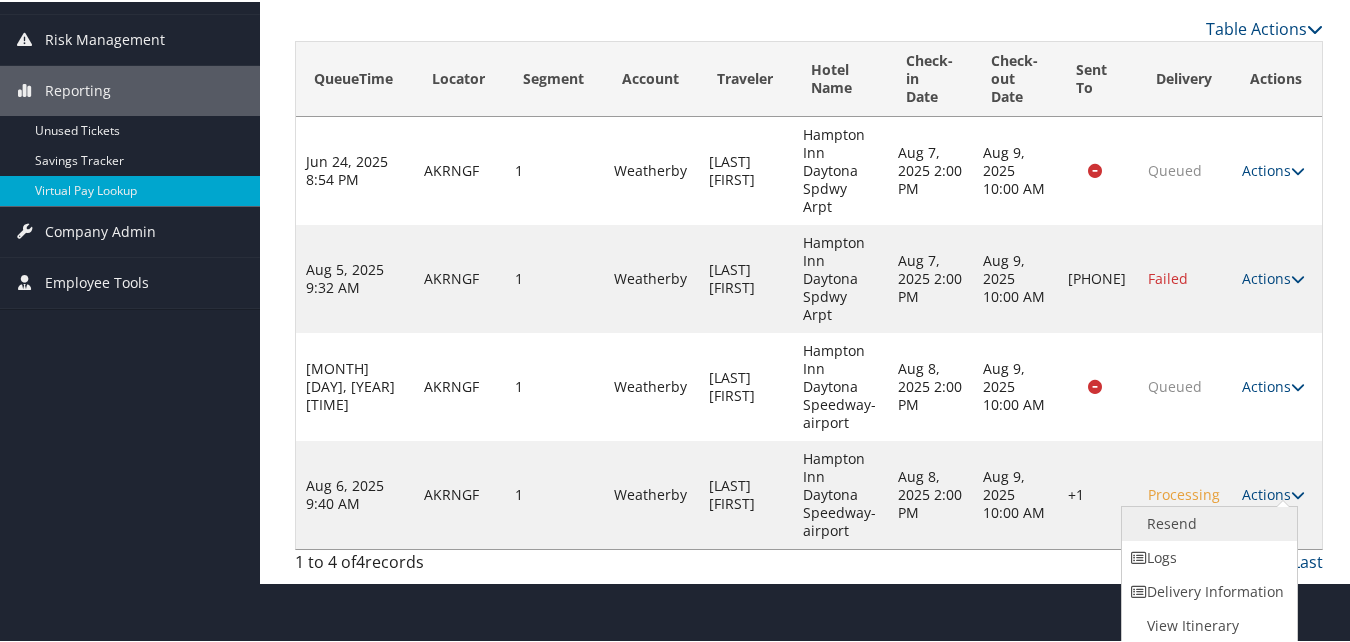 click on "Resend" at bounding box center (1207, 522) 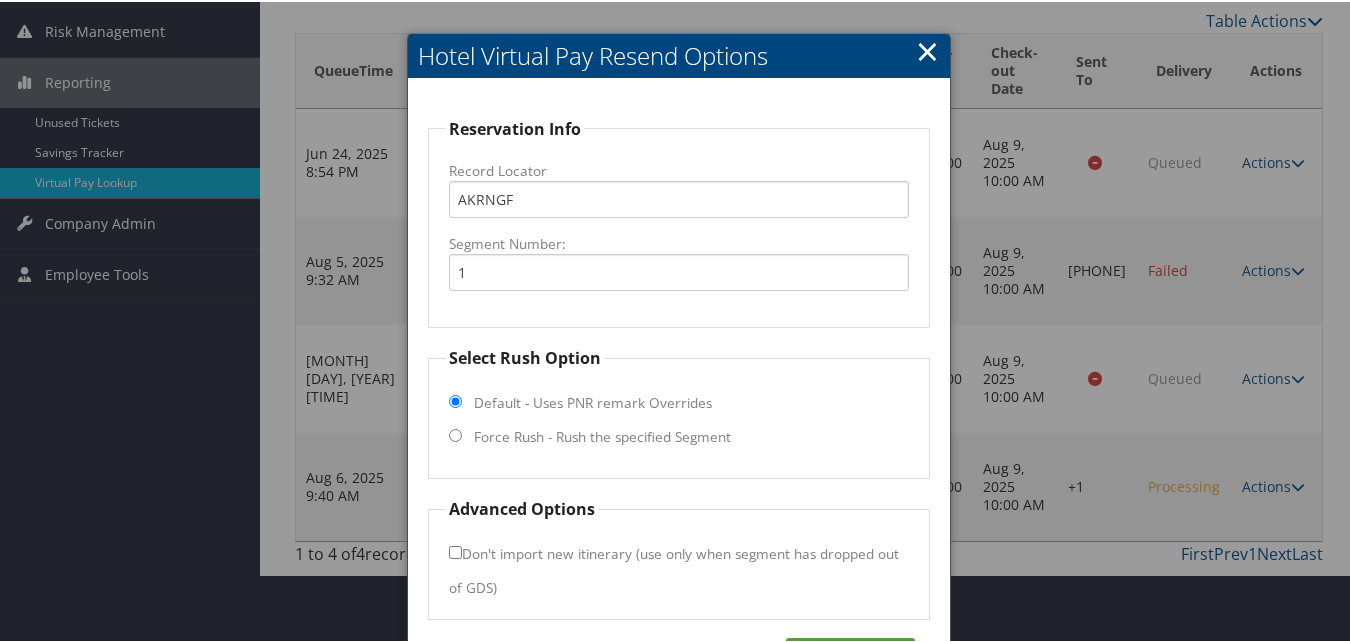 scroll, scrollTop: 337, scrollLeft: 0, axis: vertical 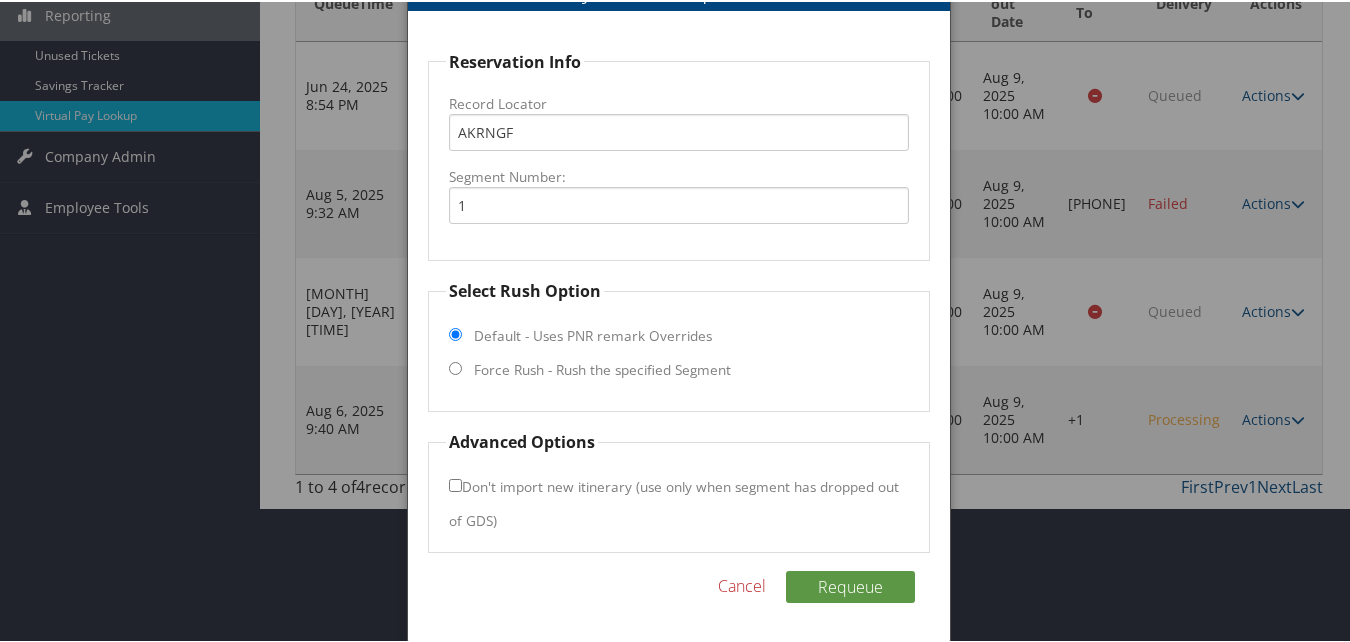 click on "Force Rush - Rush the specified Segment" at bounding box center (455, 366) 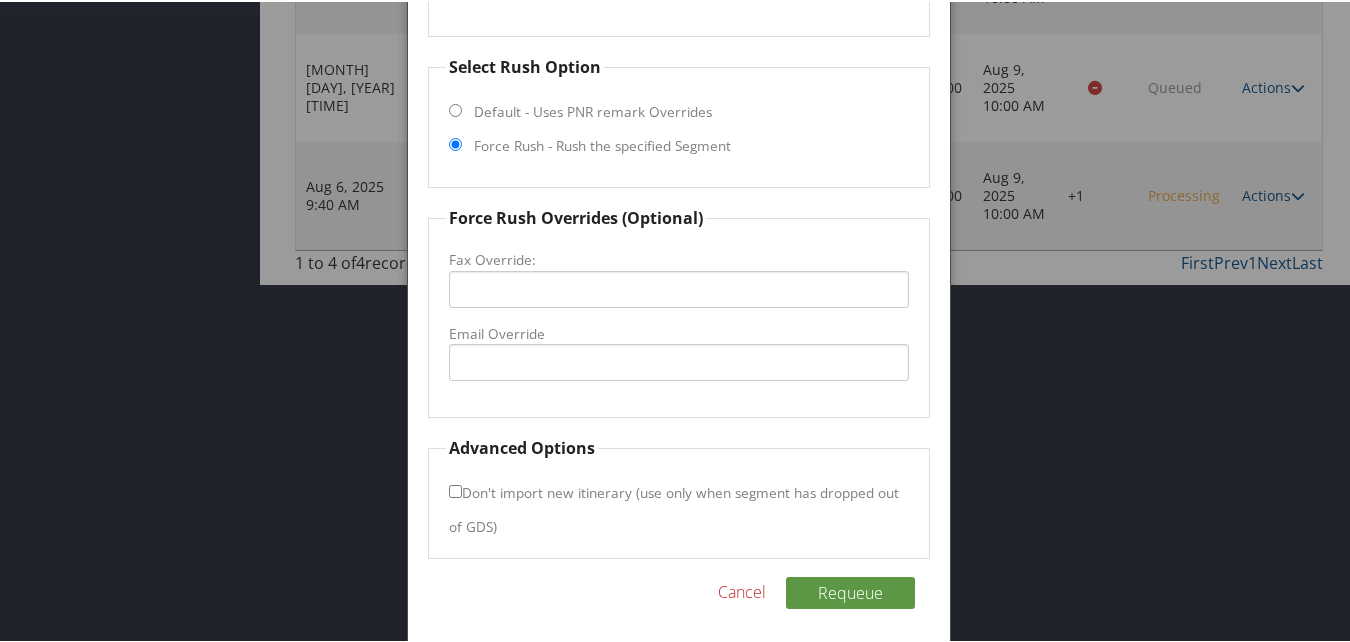 scroll, scrollTop: 567, scrollLeft: 0, axis: vertical 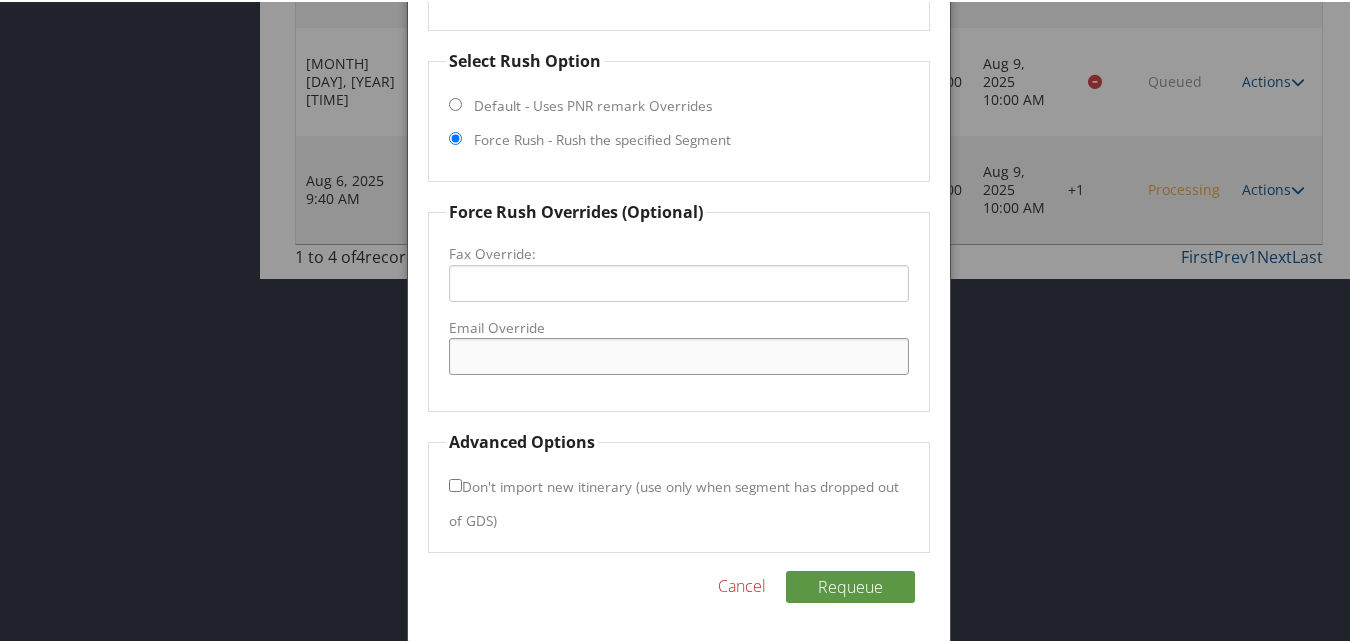 click on "Email Override" at bounding box center (678, 354) 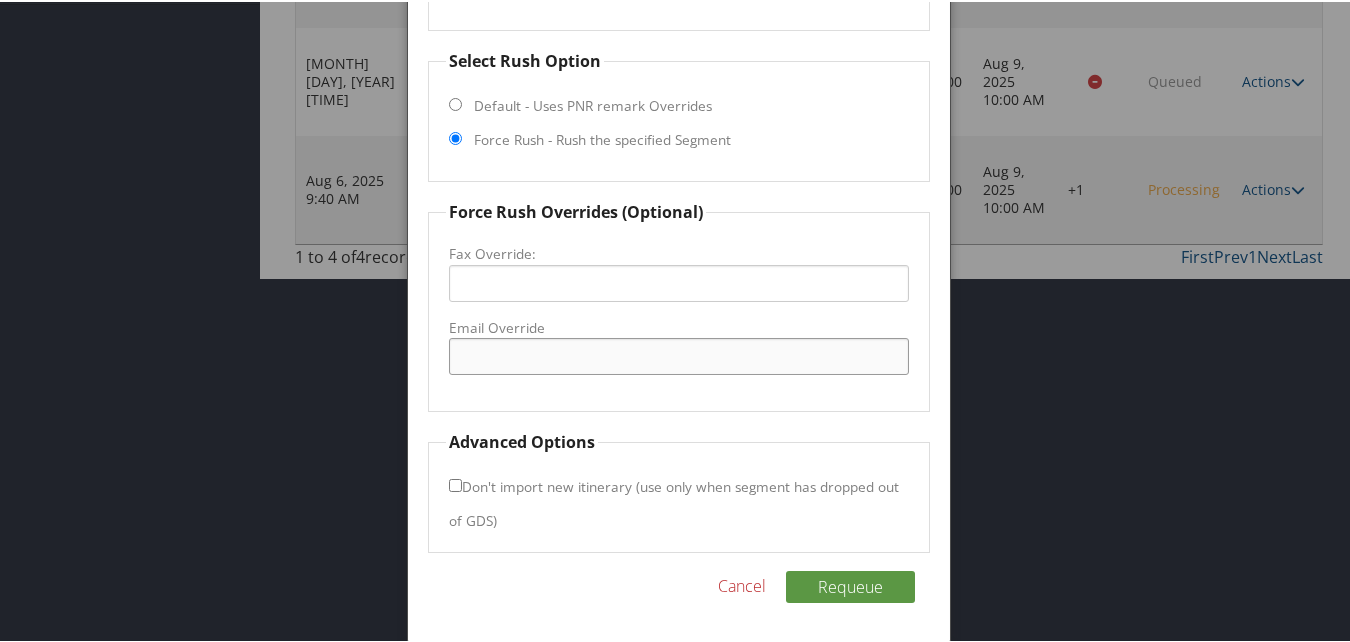 click on "Email Override" at bounding box center (678, 354) 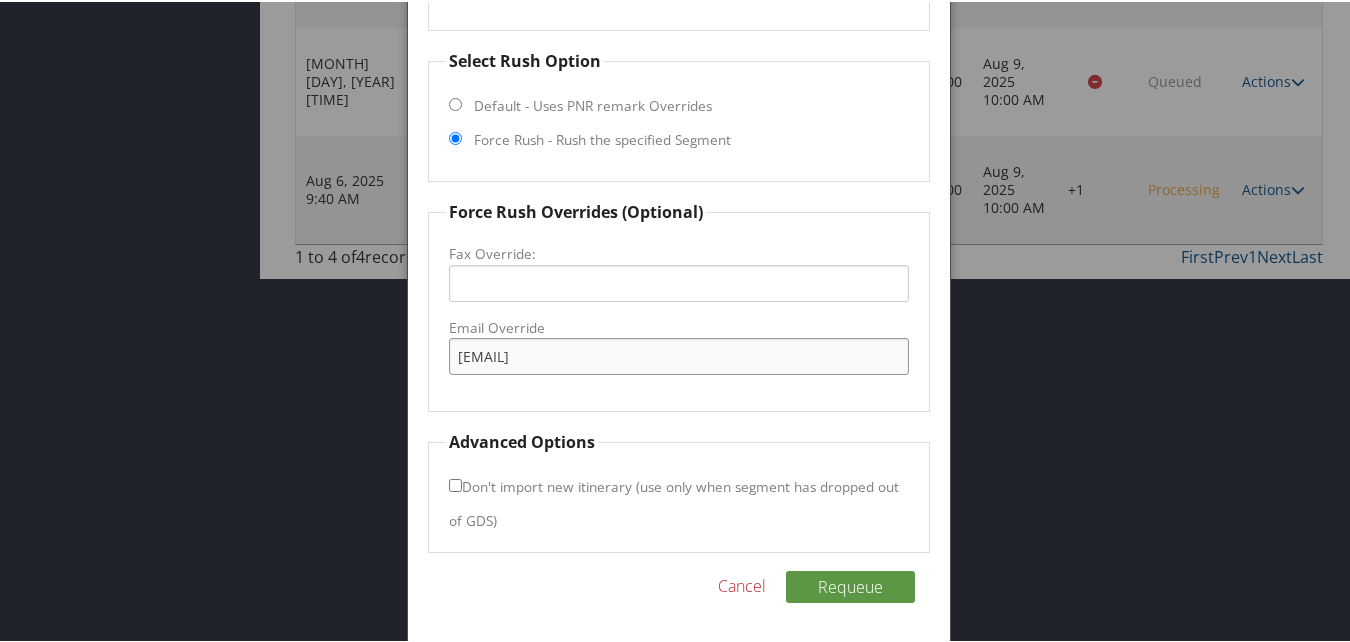 click on "hidaytona@hotelStaff.info" at bounding box center (678, 354) 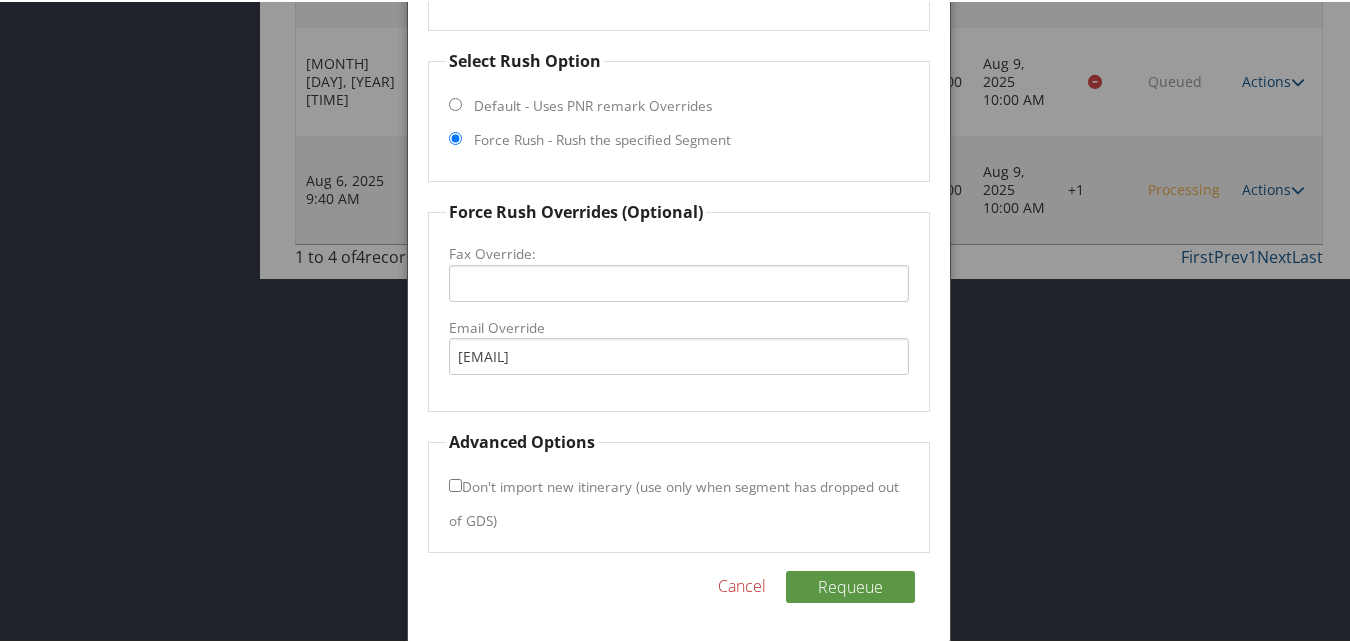 click on "Don't import new itinerary (use only when segment has dropped out of GDS)" at bounding box center (674, 501) 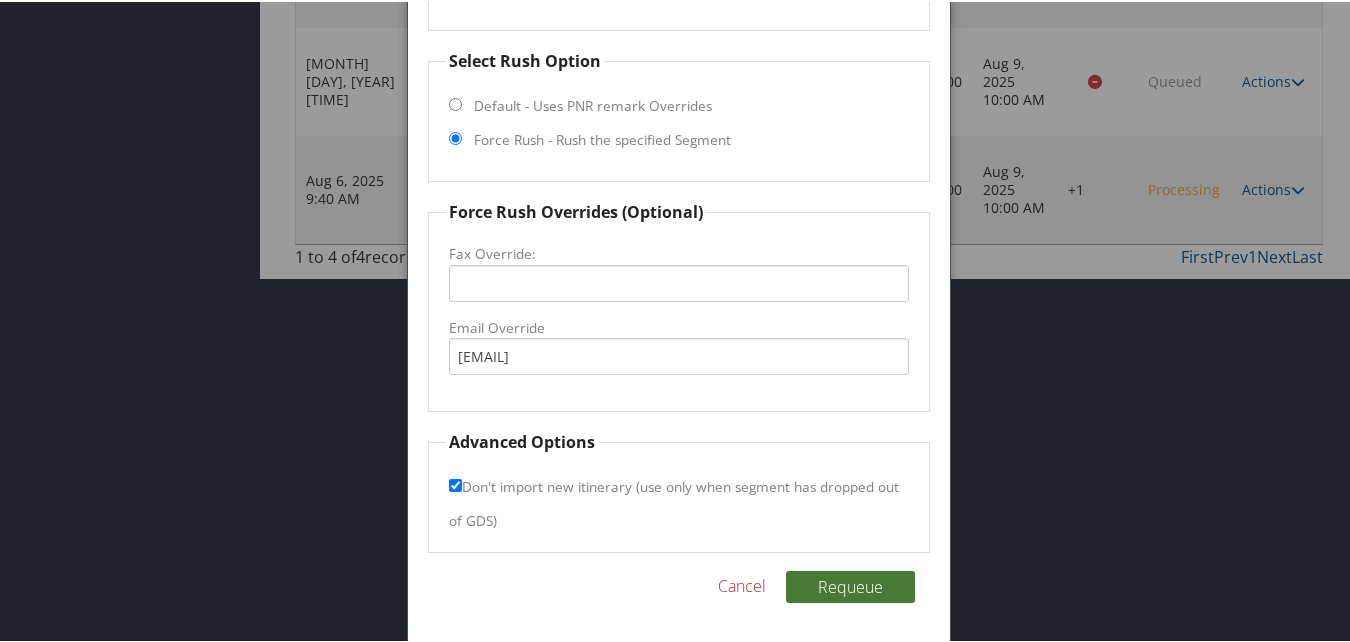 click on "Requeue" at bounding box center [850, 585] 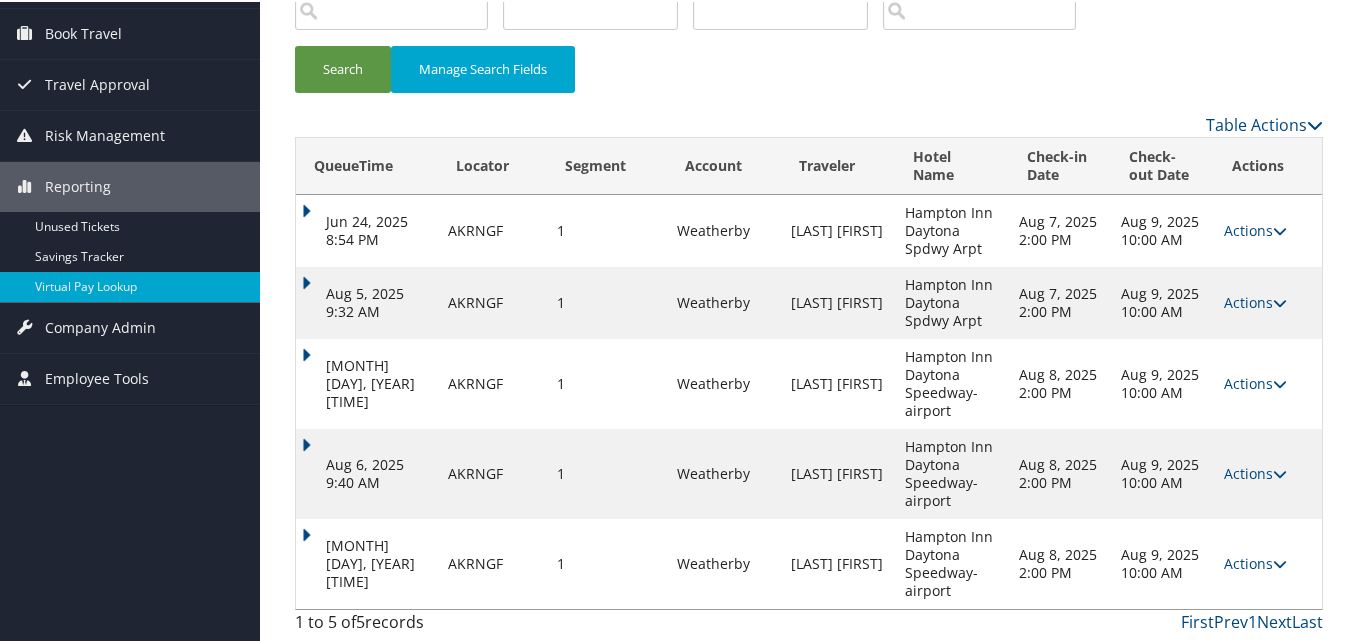 scroll, scrollTop: 166, scrollLeft: 0, axis: vertical 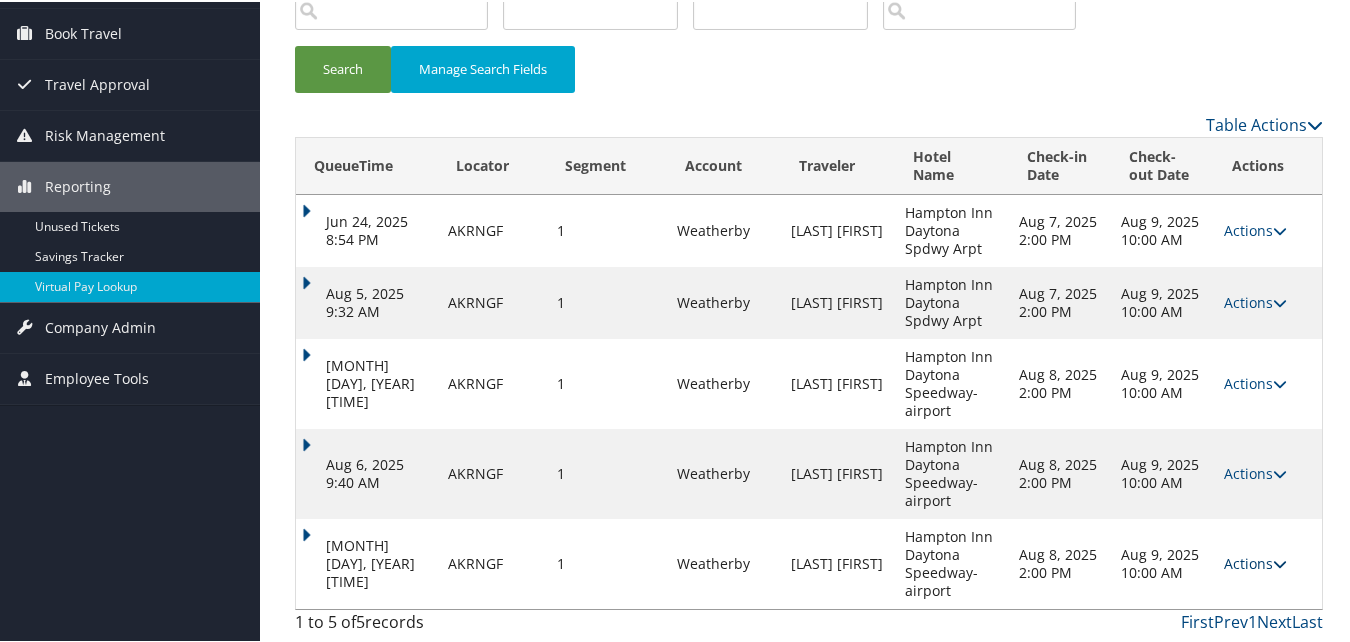 click on "Actions" at bounding box center (1255, 561) 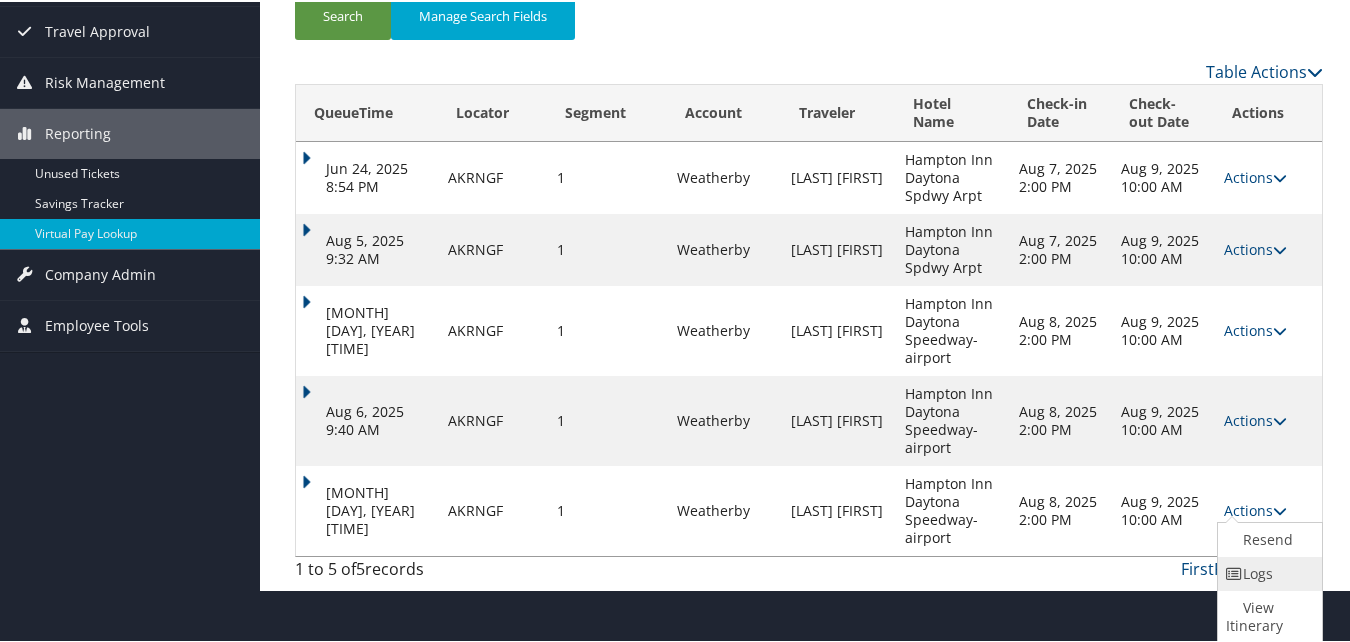 click on "Logs" at bounding box center (1267, 572) 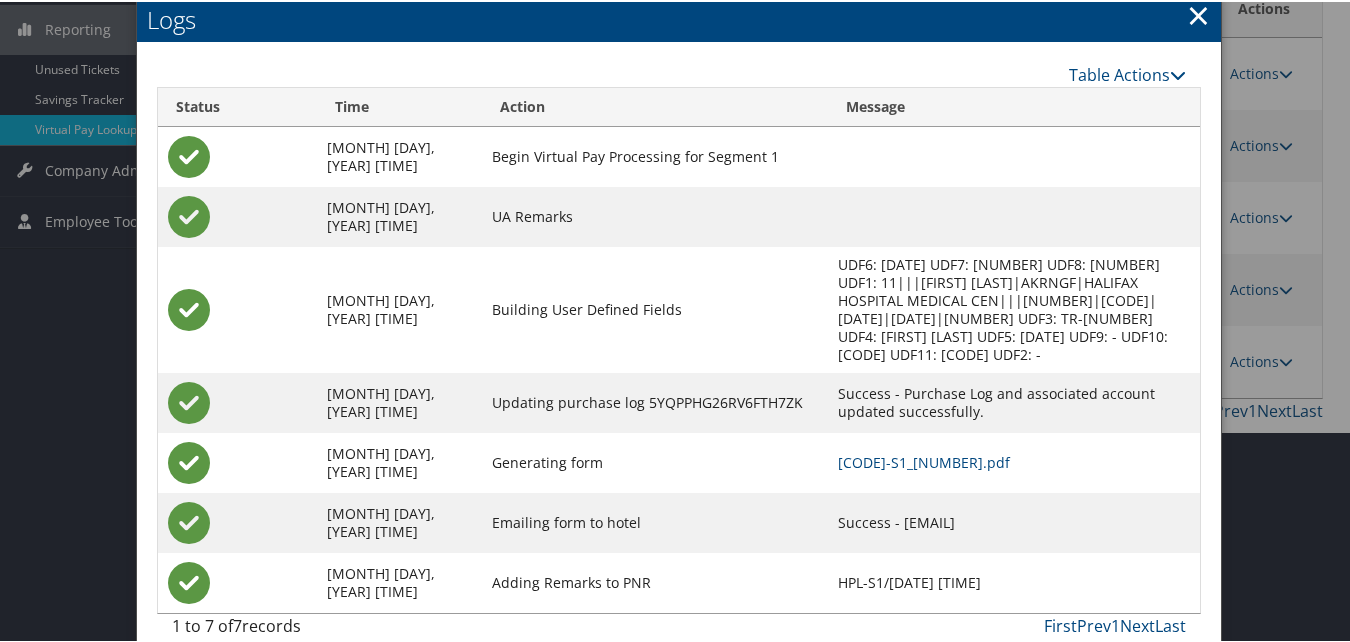 scroll, scrollTop: 348, scrollLeft: 0, axis: vertical 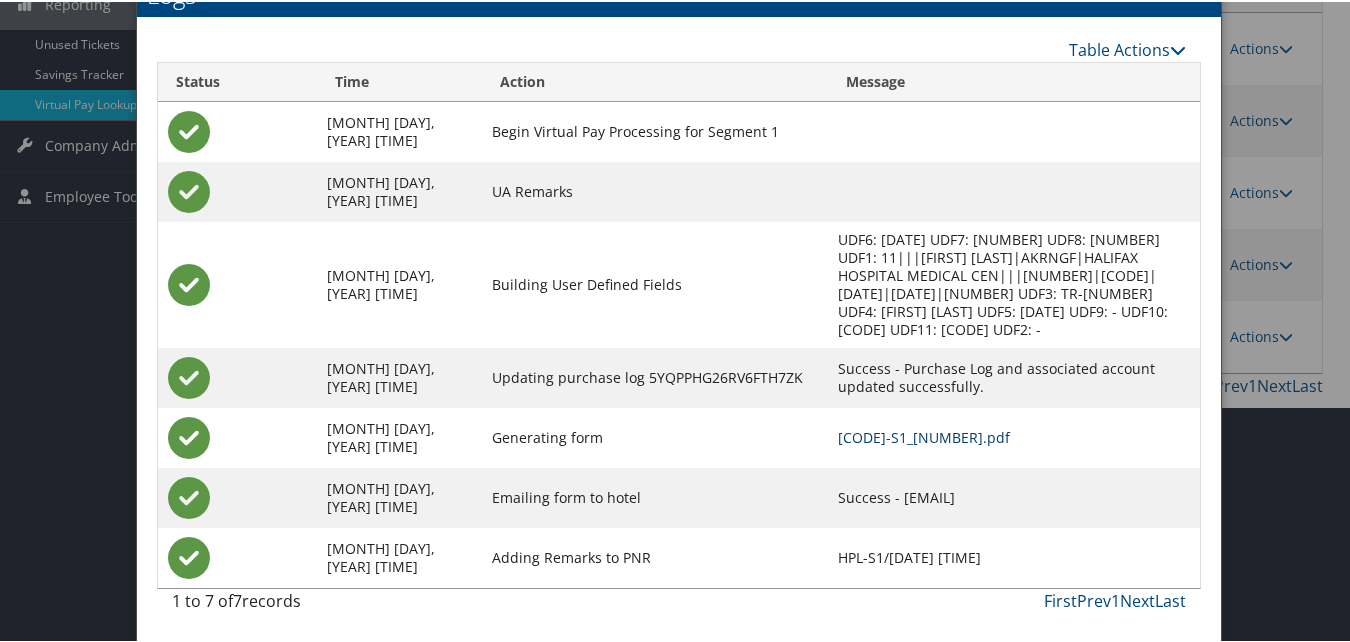 click on "AKRNGF-S1_1754495443698.pdf" at bounding box center [924, 435] 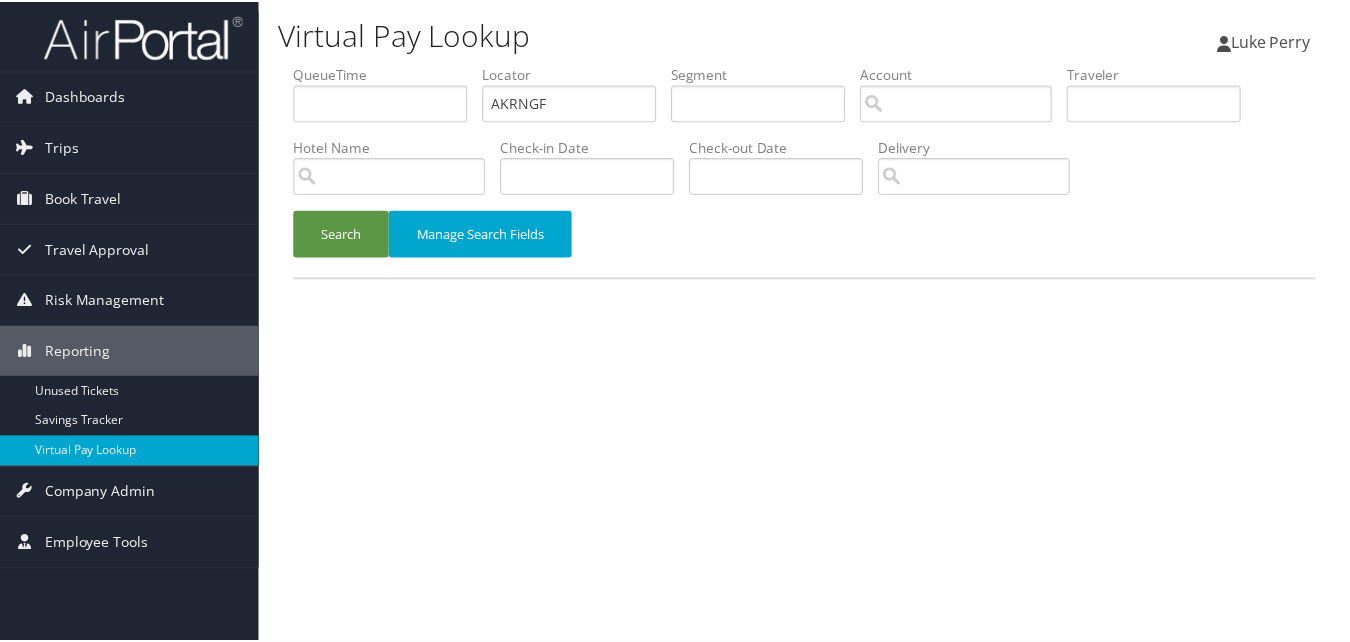 scroll, scrollTop: 0, scrollLeft: 0, axis: both 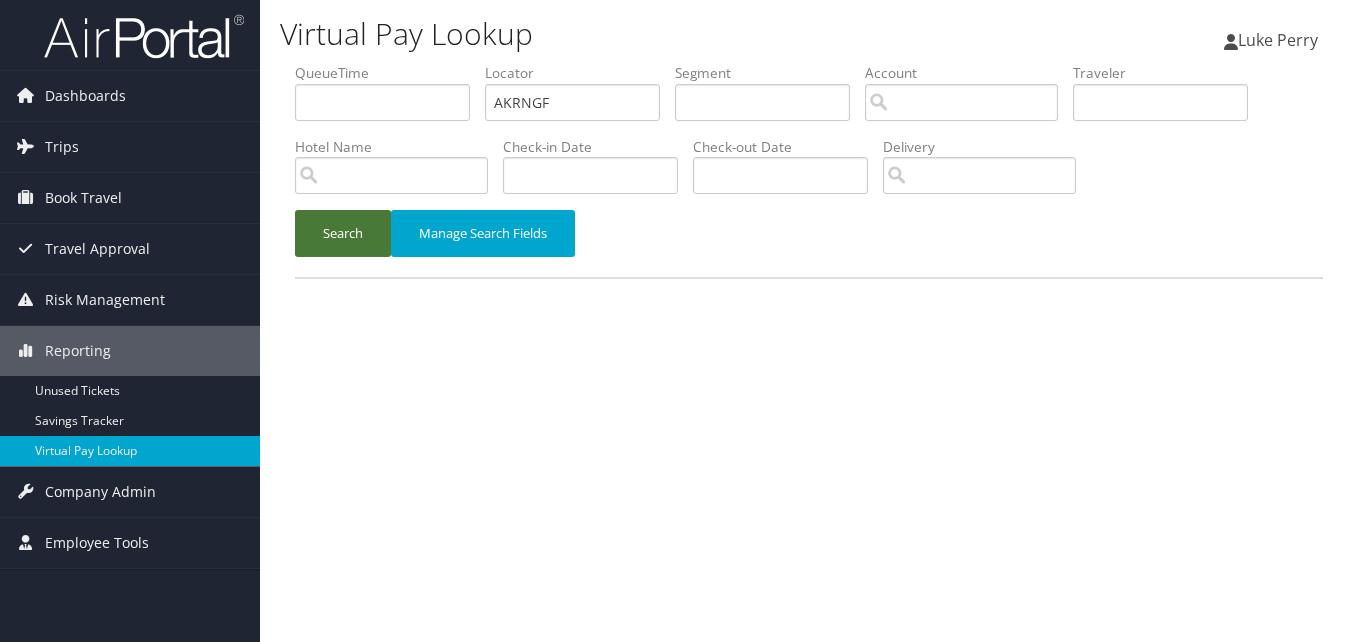 click on "Search" at bounding box center (343, 233) 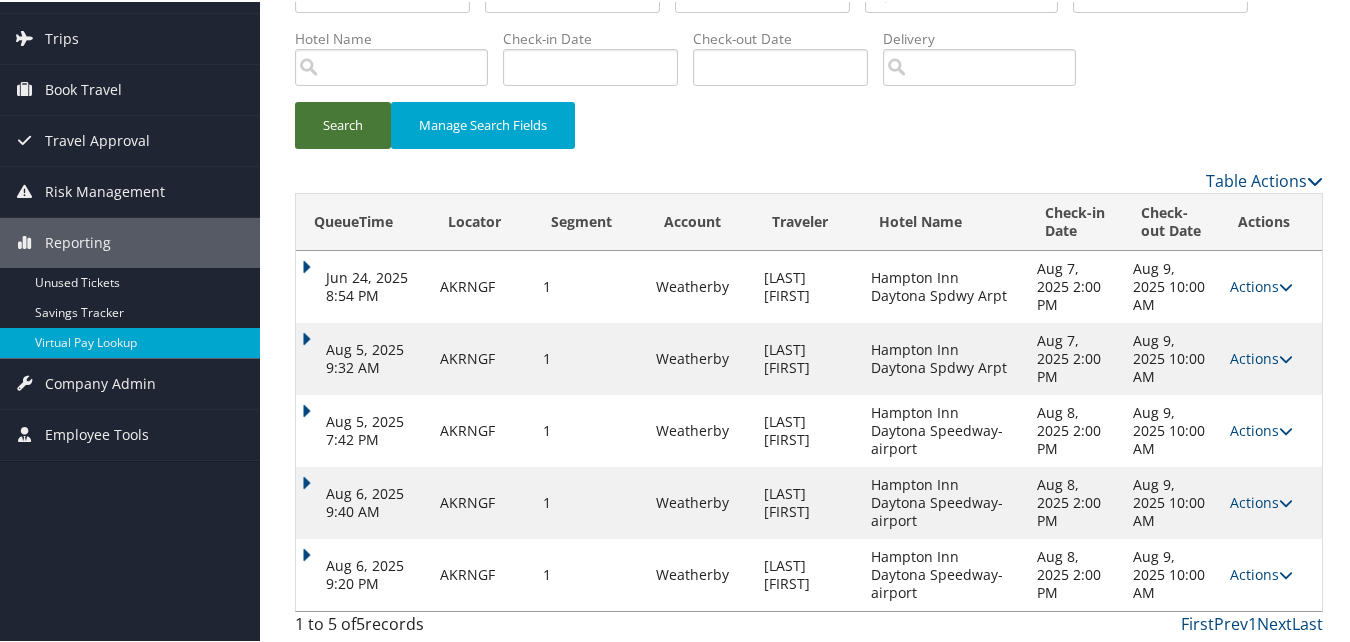 scroll, scrollTop: 130, scrollLeft: 0, axis: vertical 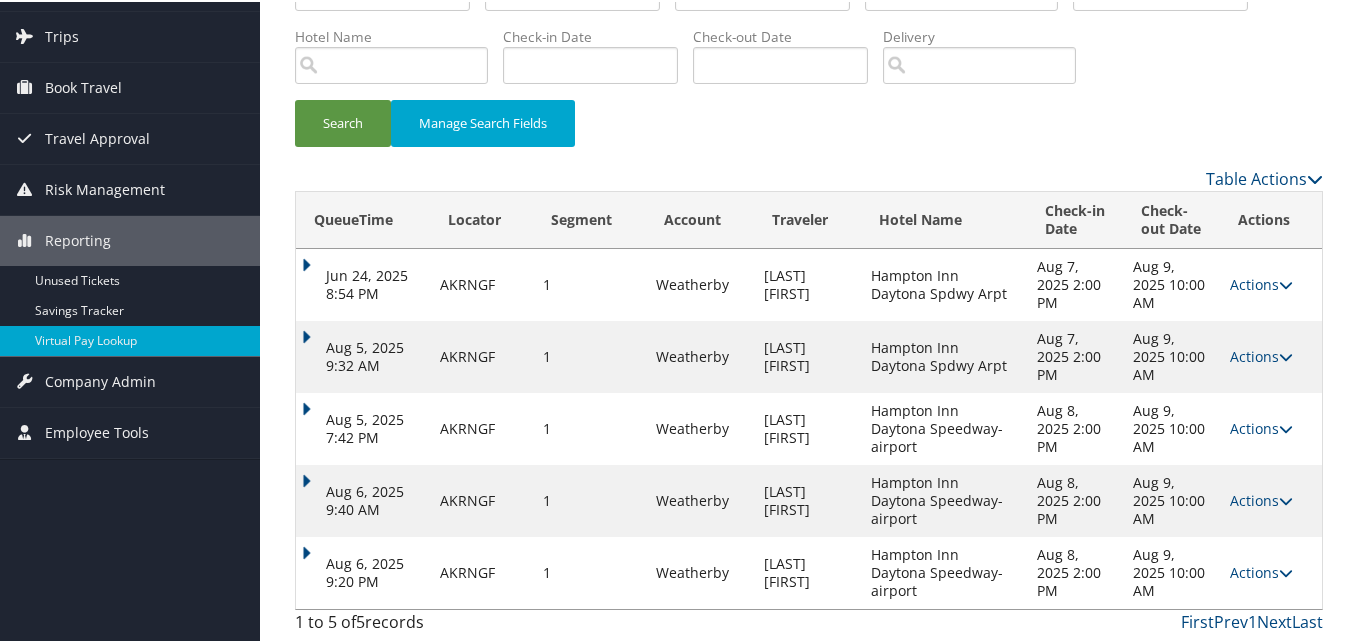 click on "Actions   Resend  Logs  View Itinerary" at bounding box center (1271, 571) 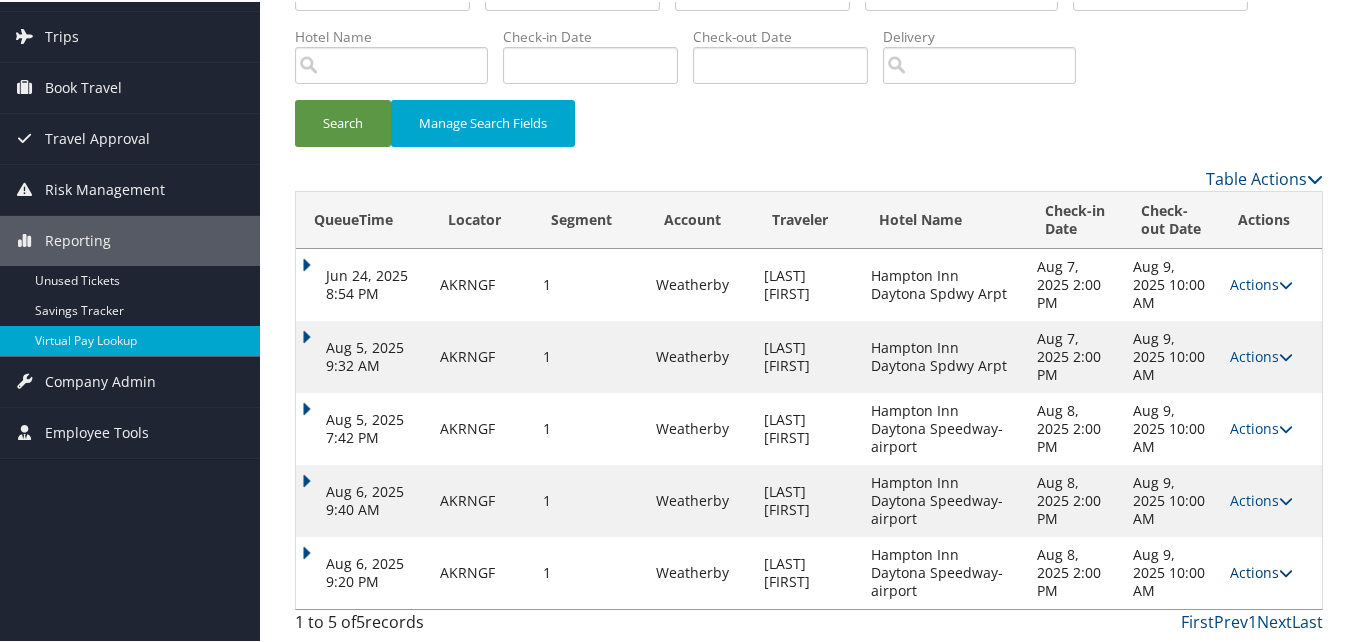click on "Actions" at bounding box center (1261, 570) 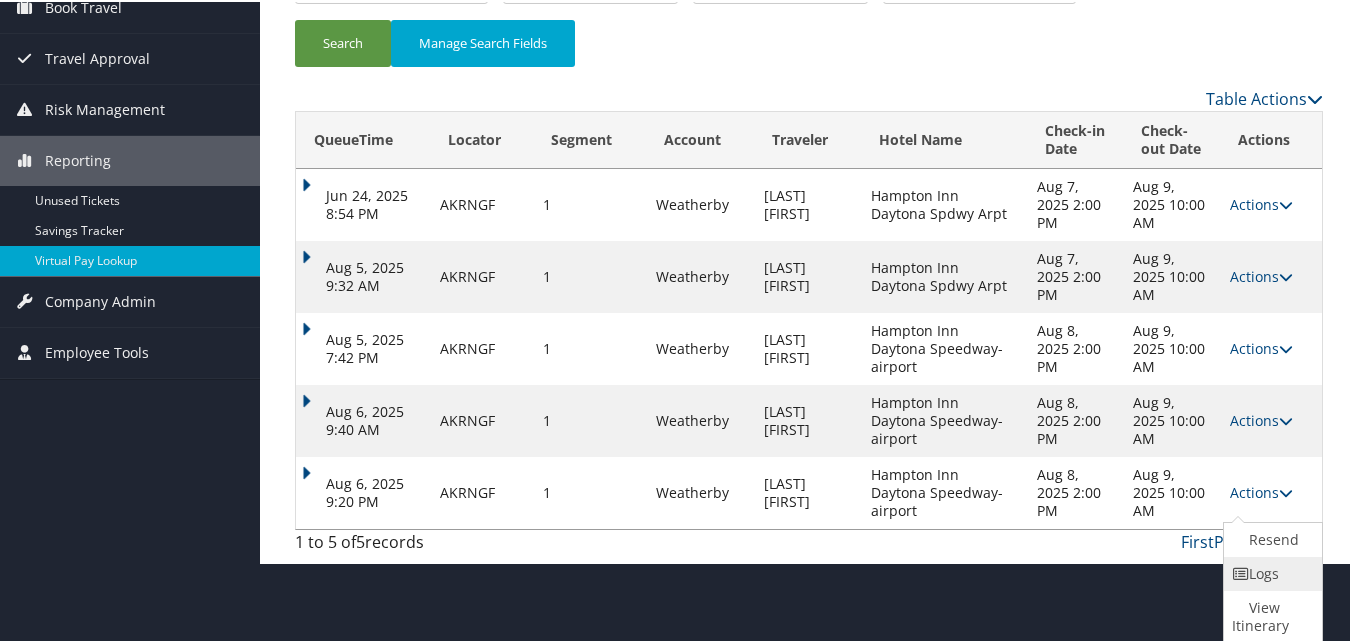 click on "Logs" at bounding box center [1270, 572] 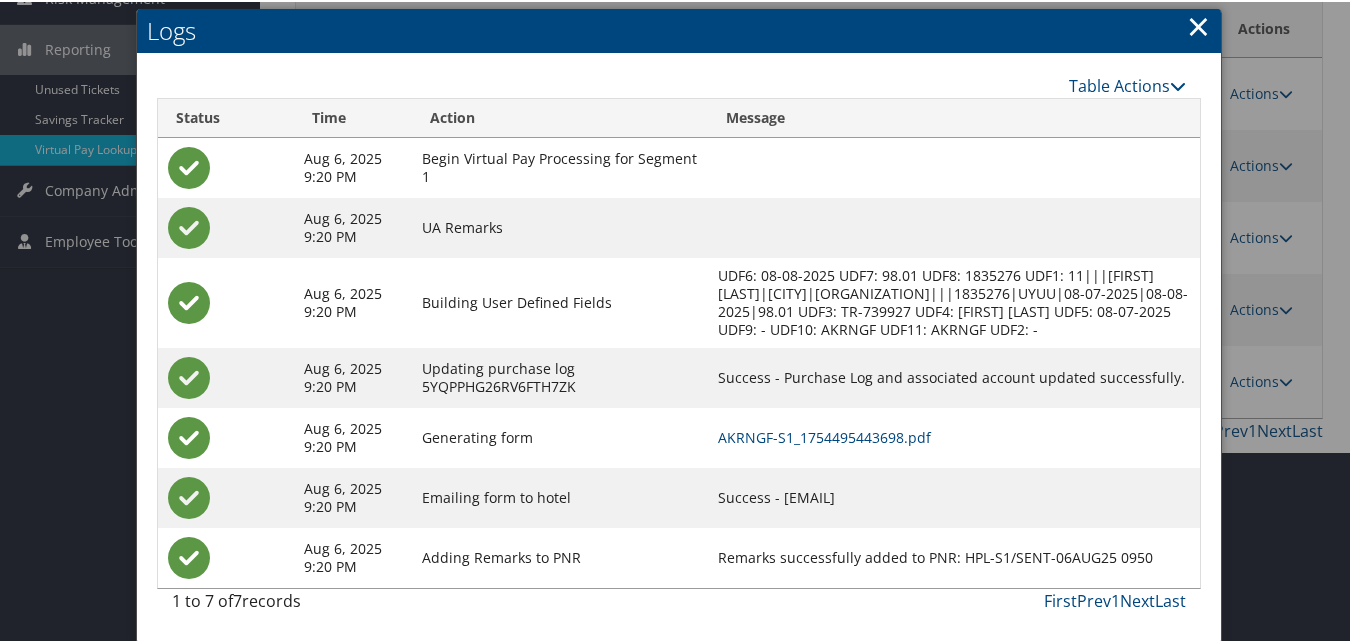 scroll, scrollTop: 339, scrollLeft: 0, axis: vertical 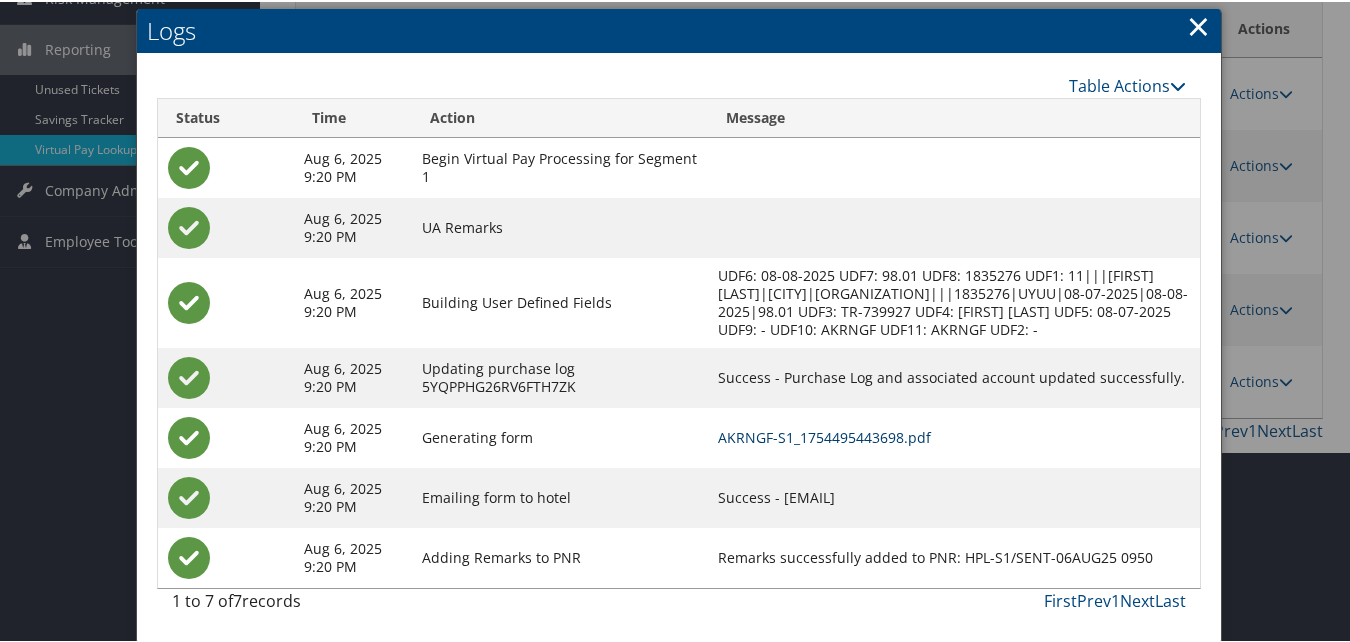 click on "AKRNGF-S1_1754495443698.pdf" at bounding box center [824, 435] 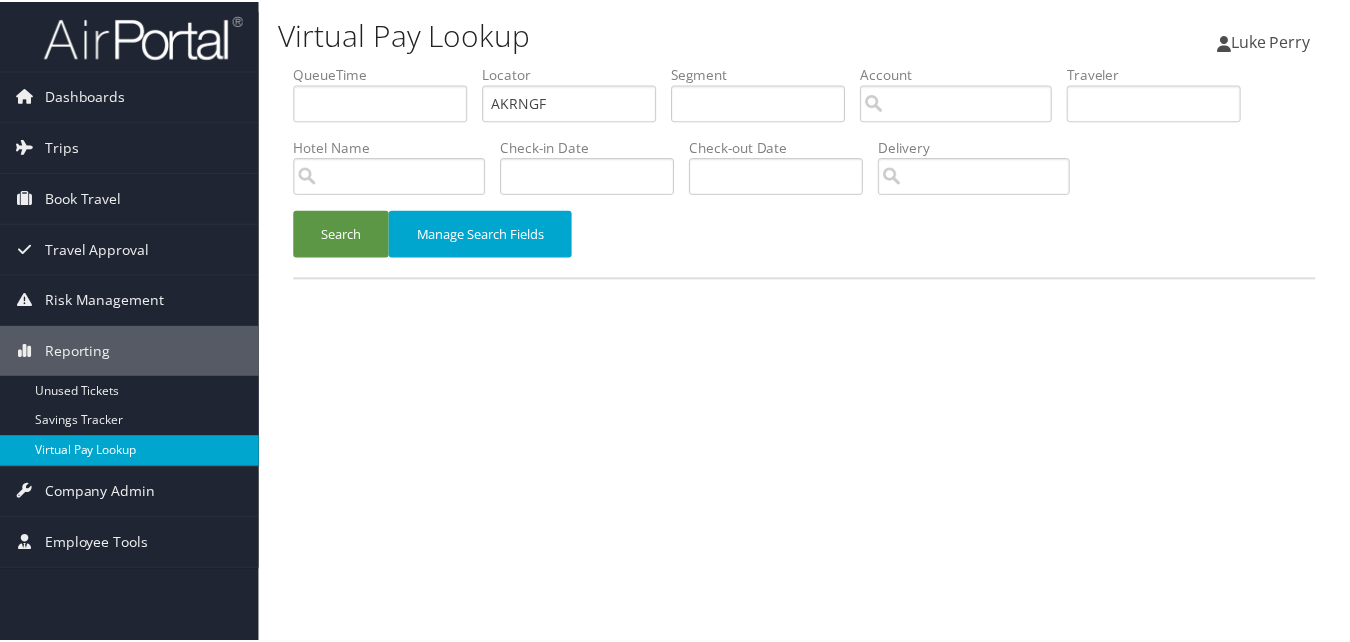 scroll, scrollTop: 0, scrollLeft: 0, axis: both 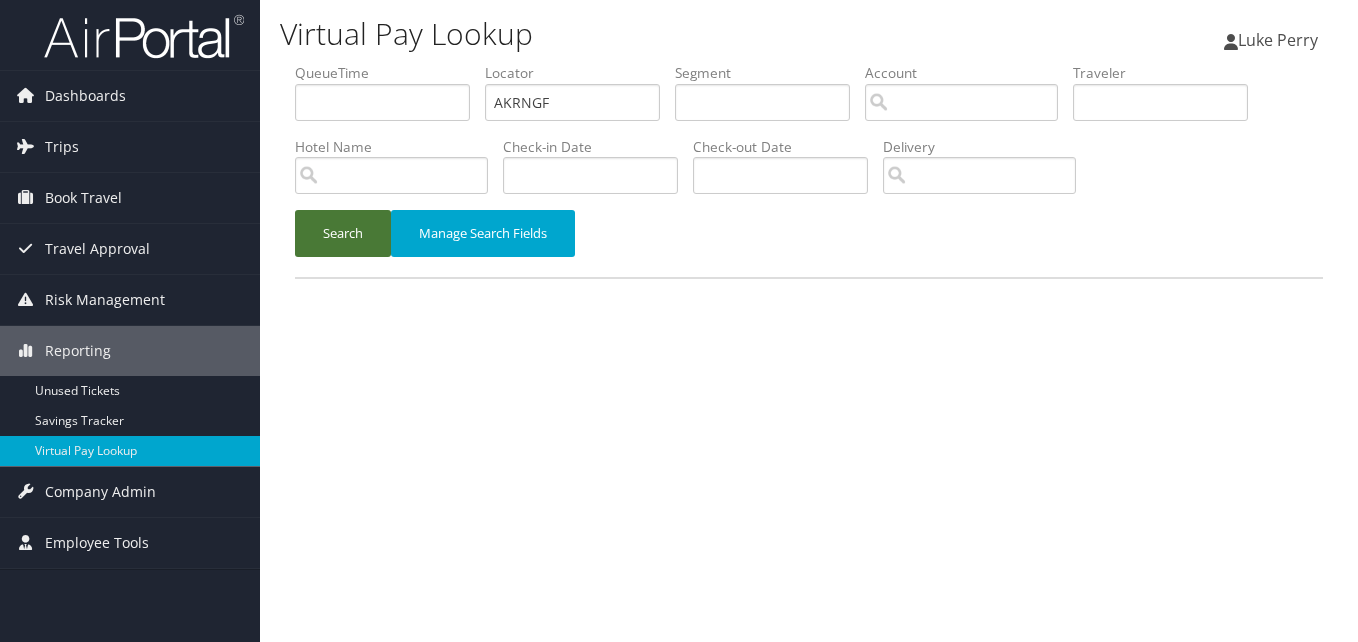 click on "Search" at bounding box center [343, 233] 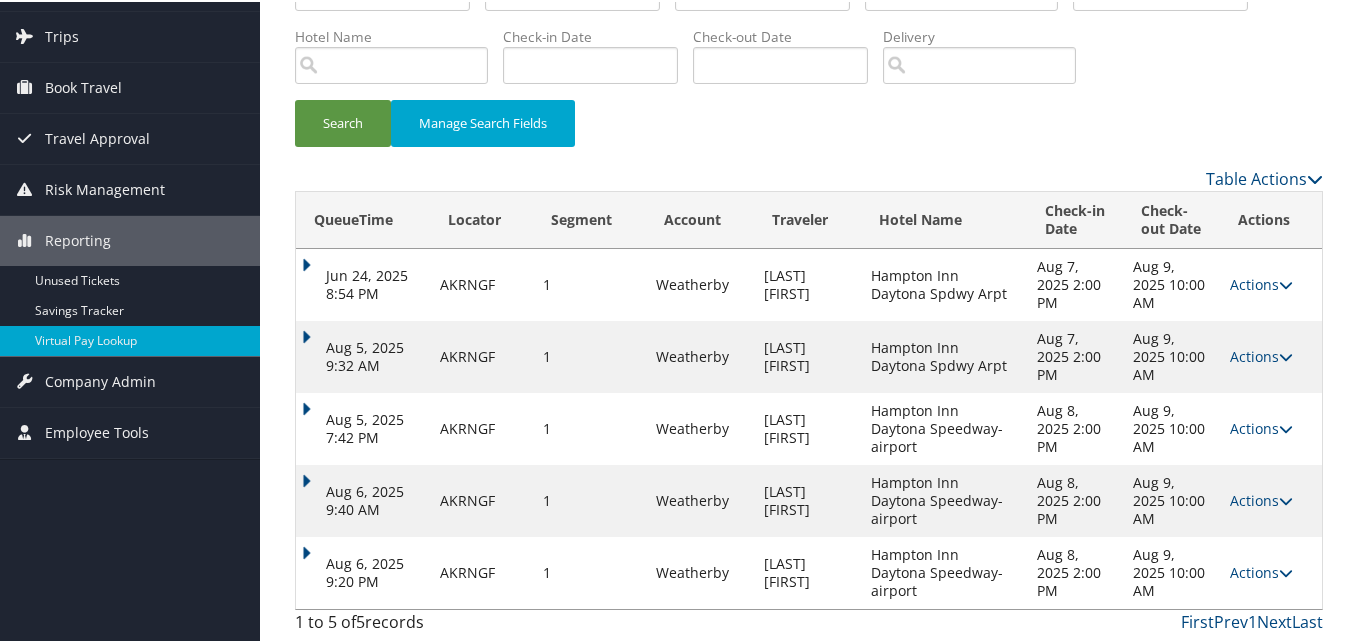 click on "Actions" at bounding box center [1261, 570] 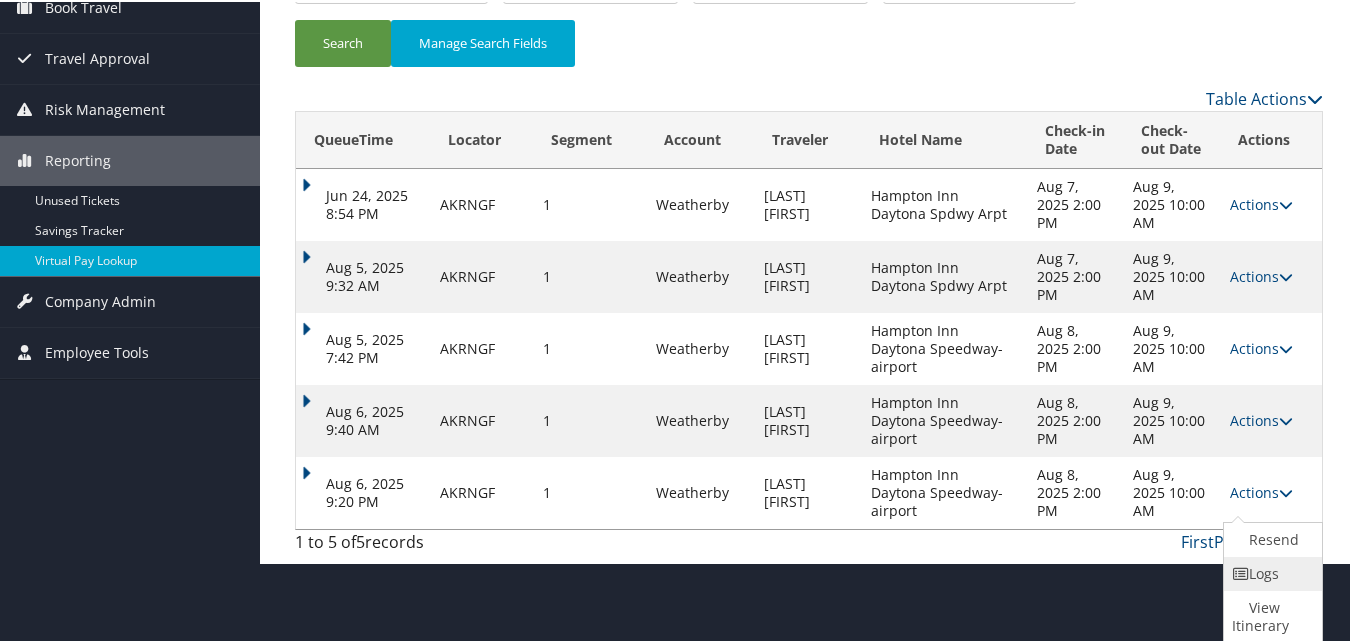 click on "Logs" at bounding box center [1270, 572] 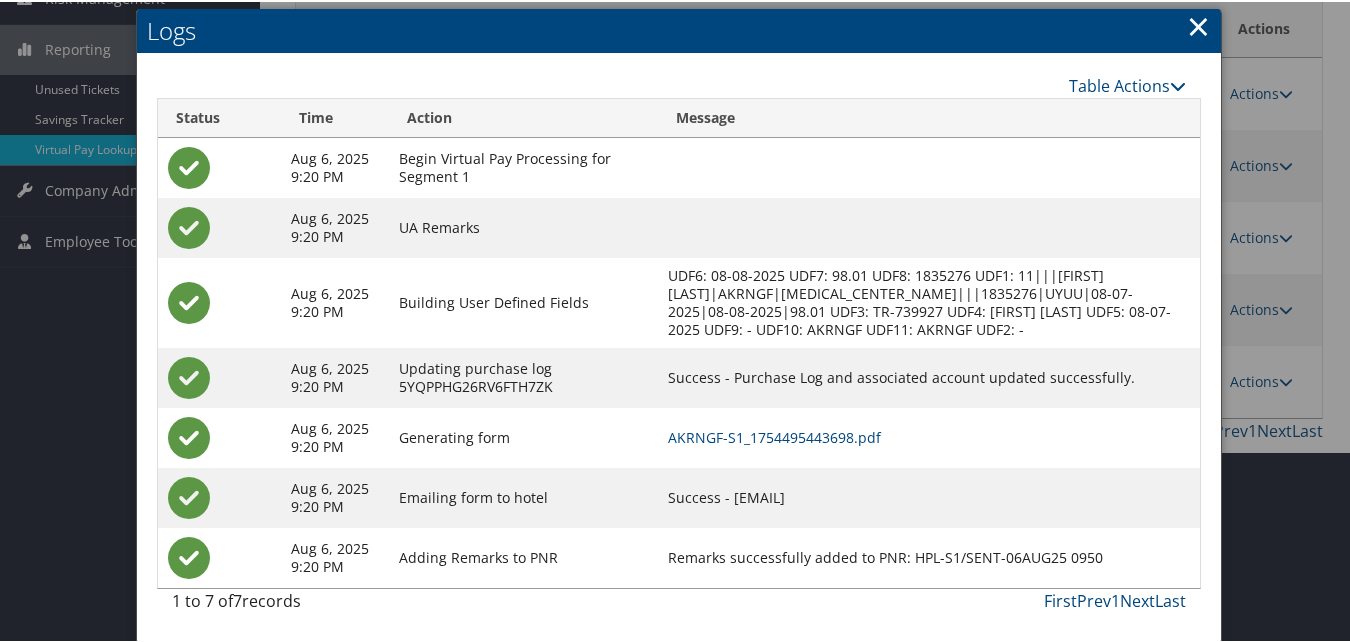 scroll, scrollTop: 339, scrollLeft: 0, axis: vertical 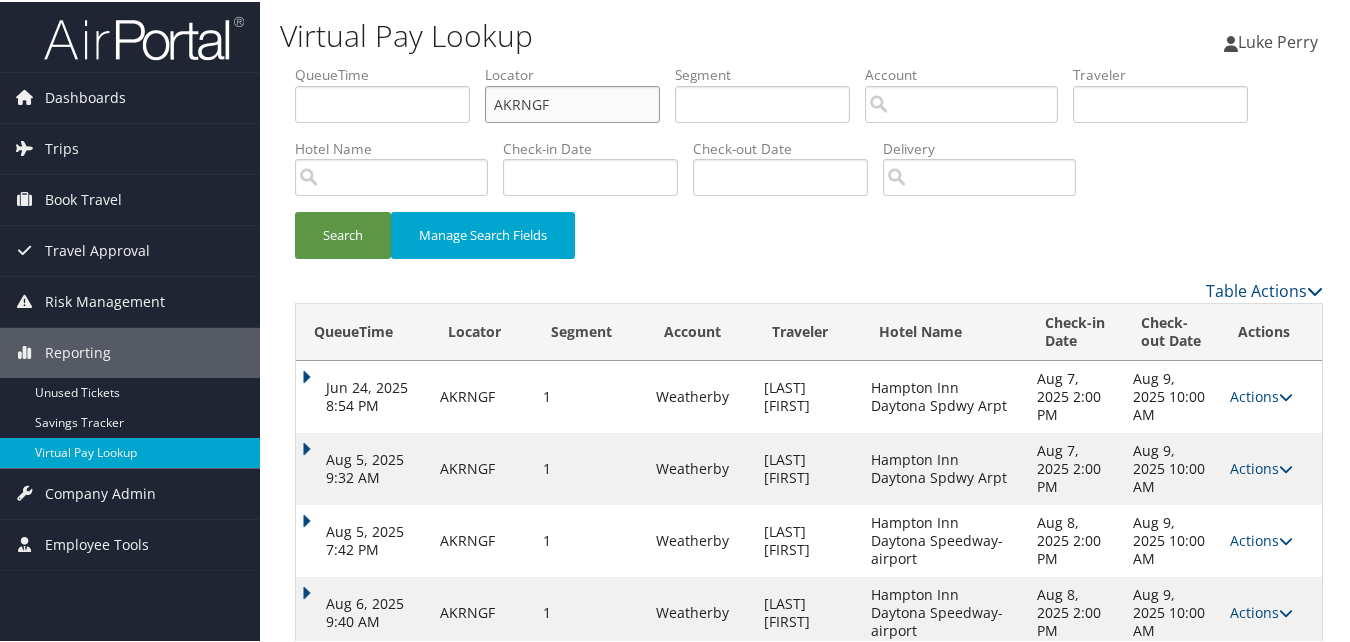 drag, startPoint x: 577, startPoint y: 109, endPoint x: 416, endPoint y: 114, distance: 161.07762 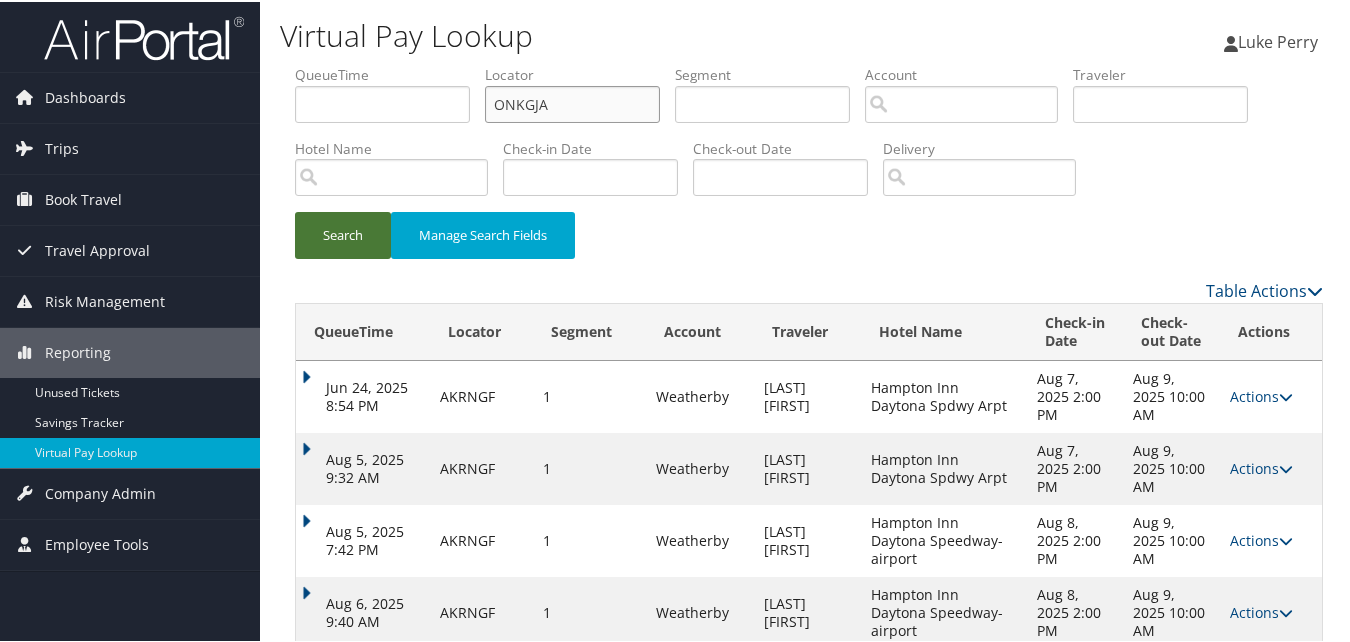 type on "ONKGJA" 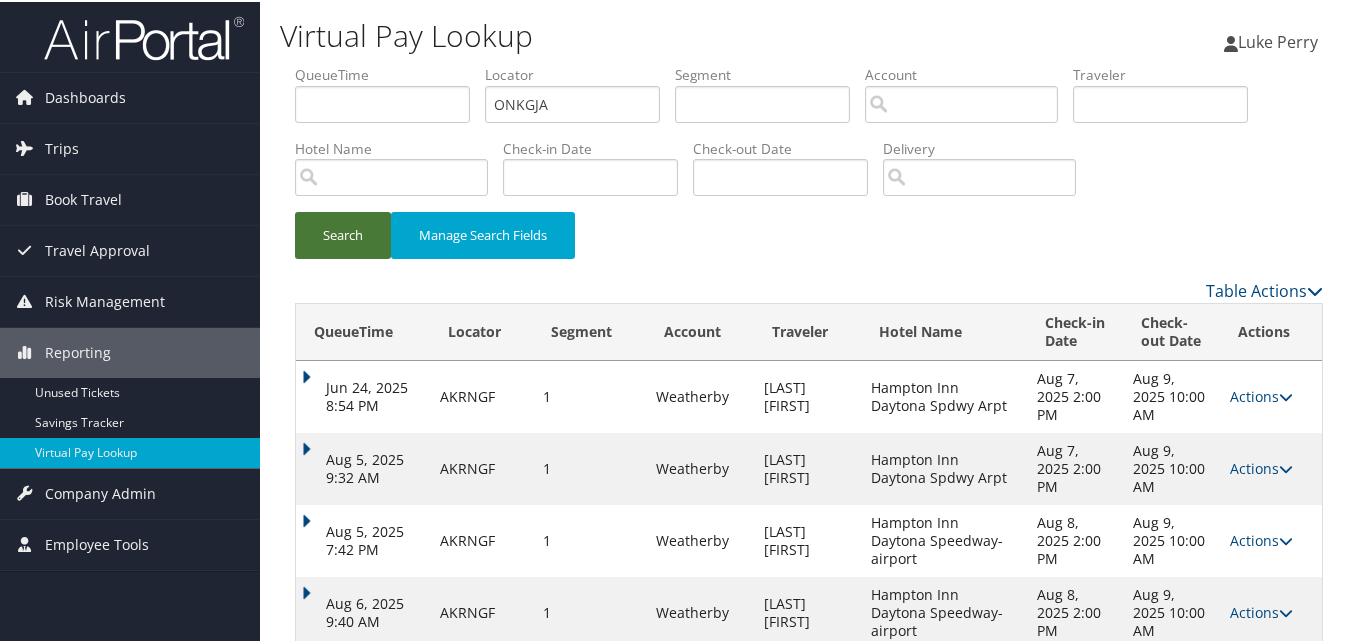 click on "Search" at bounding box center (343, 233) 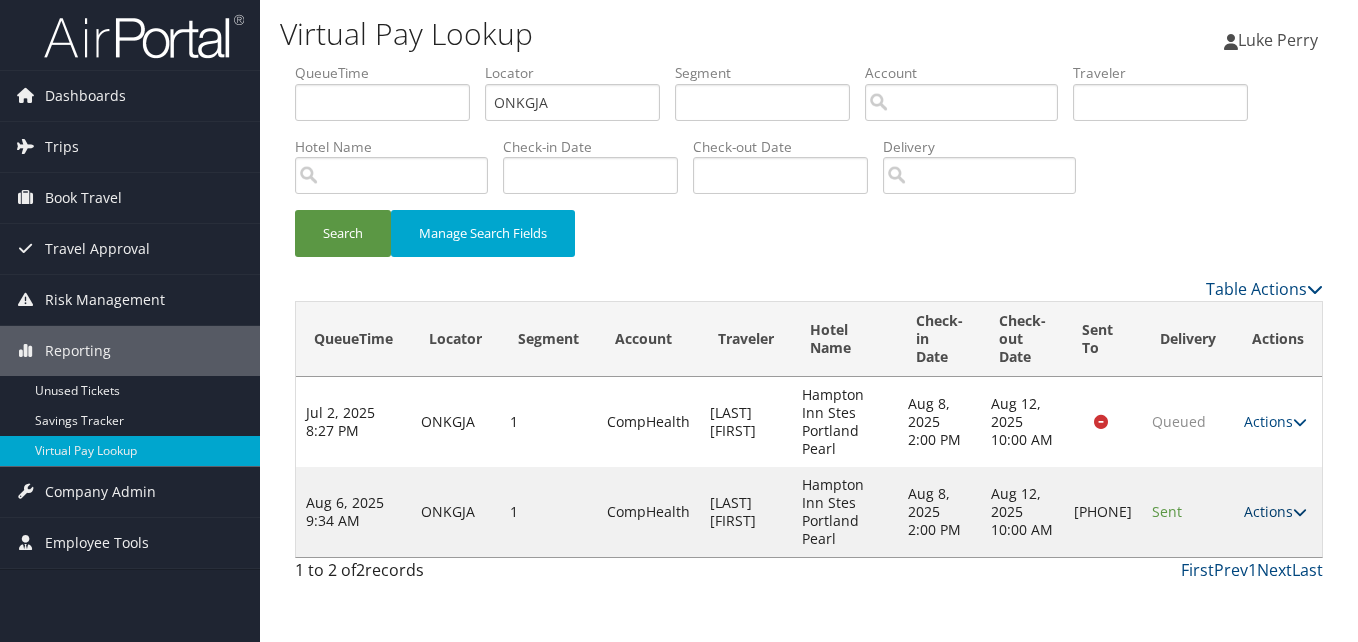 click on "Actions" at bounding box center (1275, 511) 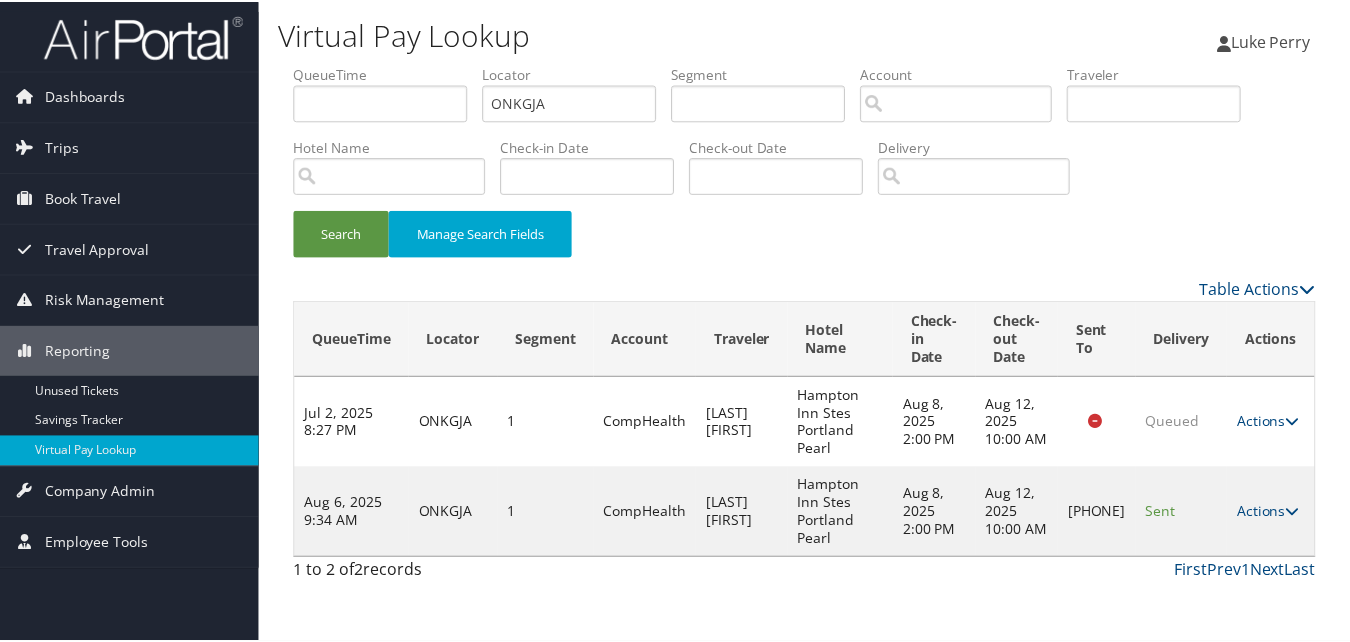 scroll, scrollTop: 19, scrollLeft: 0, axis: vertical 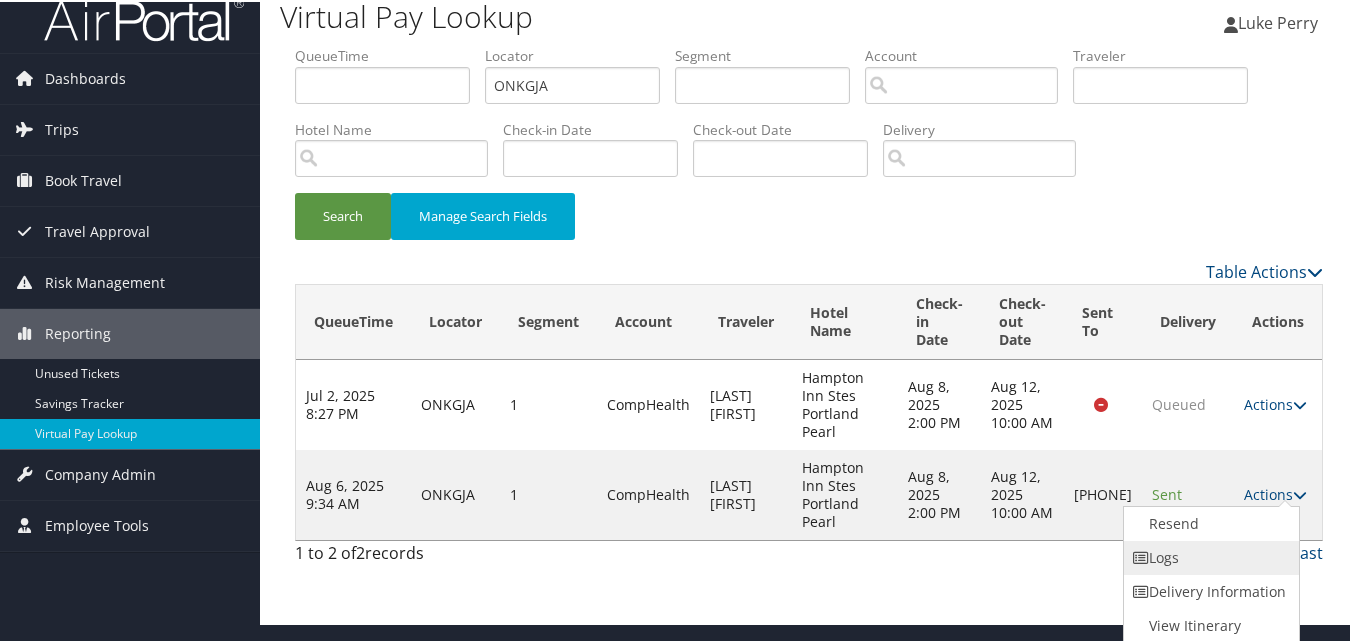 click on "Logs" at bounding box center [1209, 556] 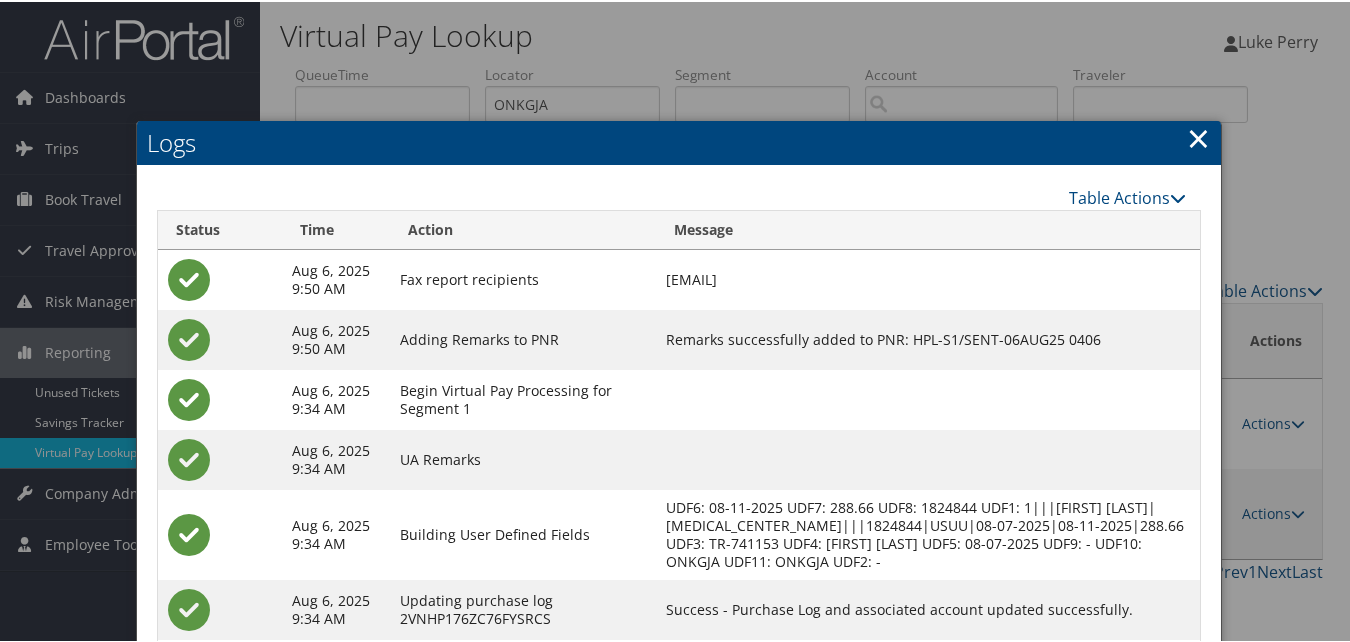scroll, scrollTop: 190, scrollLeft: 0, axis: vertical 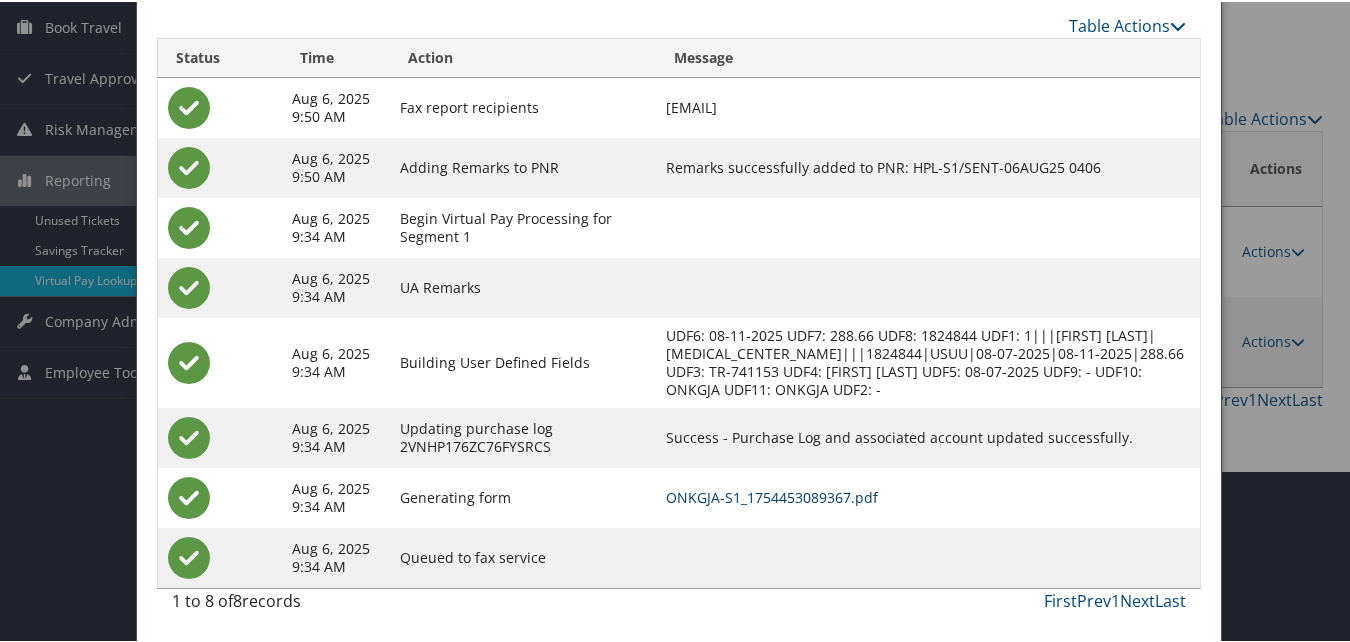 click on "ONKGJA-S1_1754453089367.pdf" at bounding box center (772, 495) 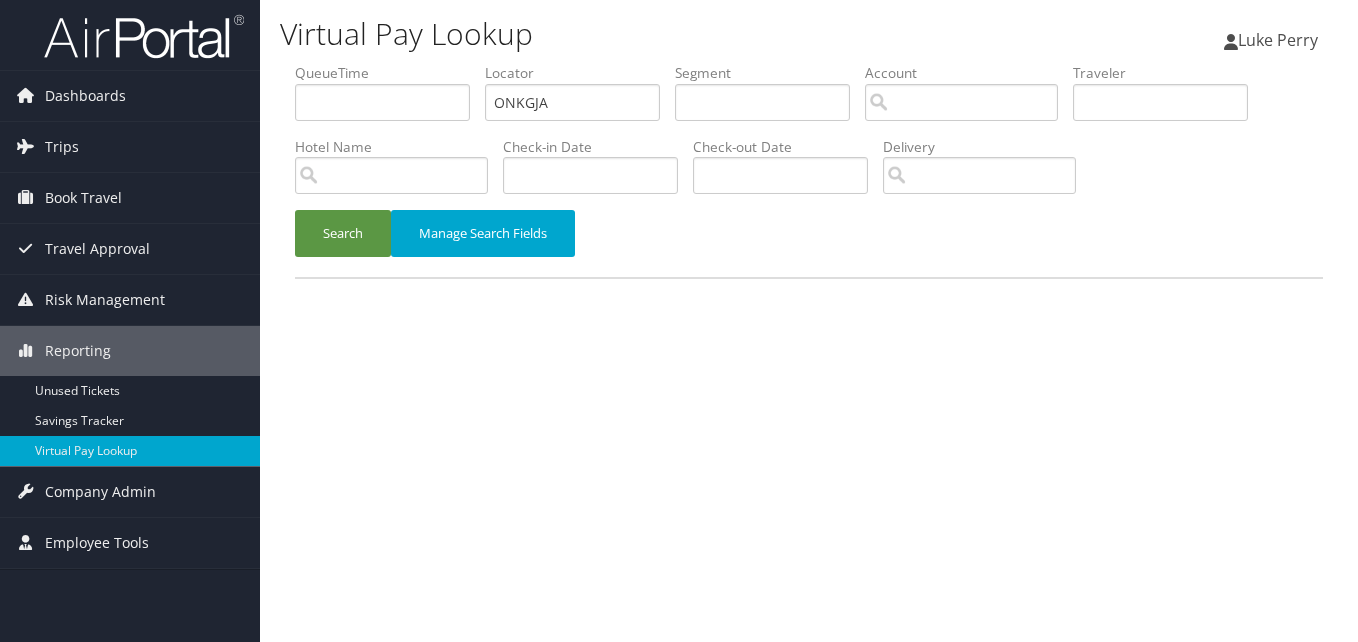 scroll, scrollTop: 0, scrollLeft: 0, axis: both 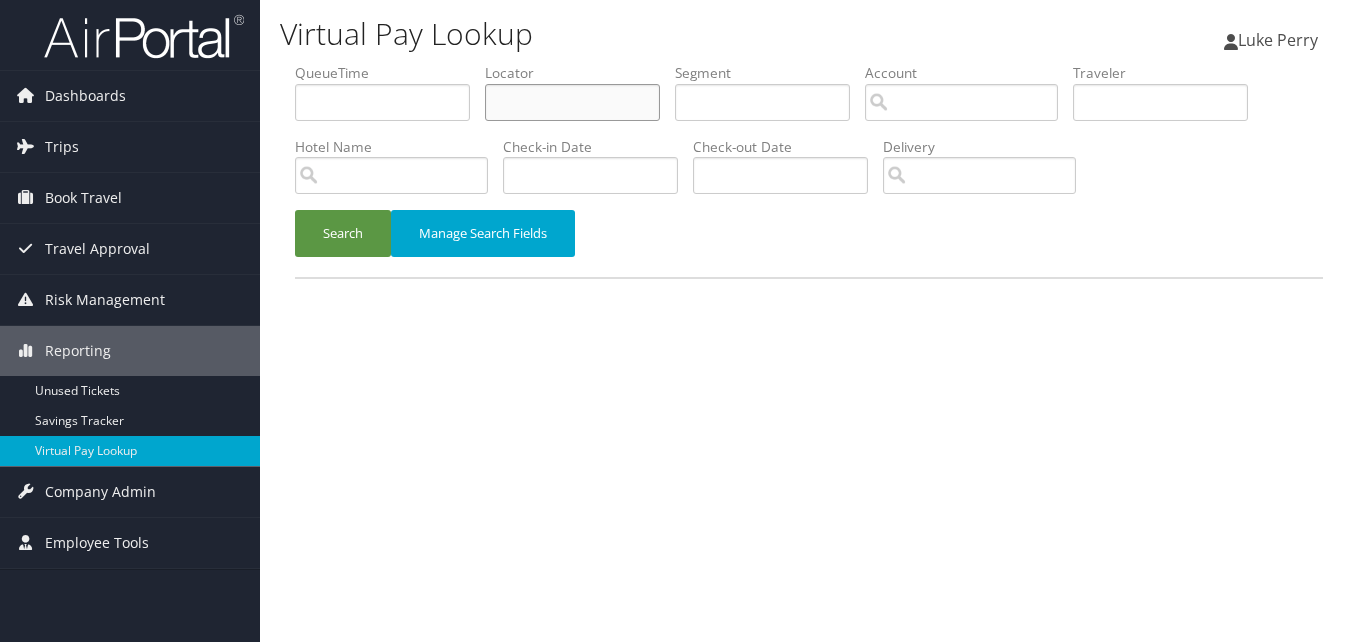 click at bounding box center [572, 102] 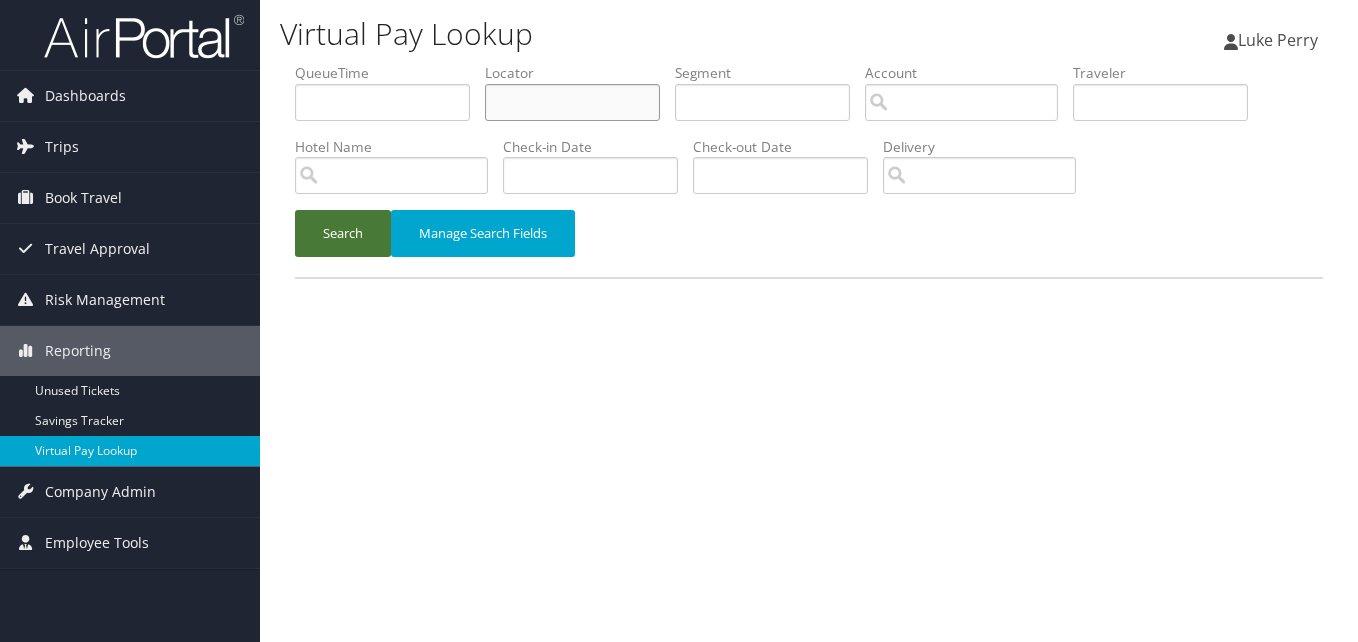 paste on "OFXDJD" 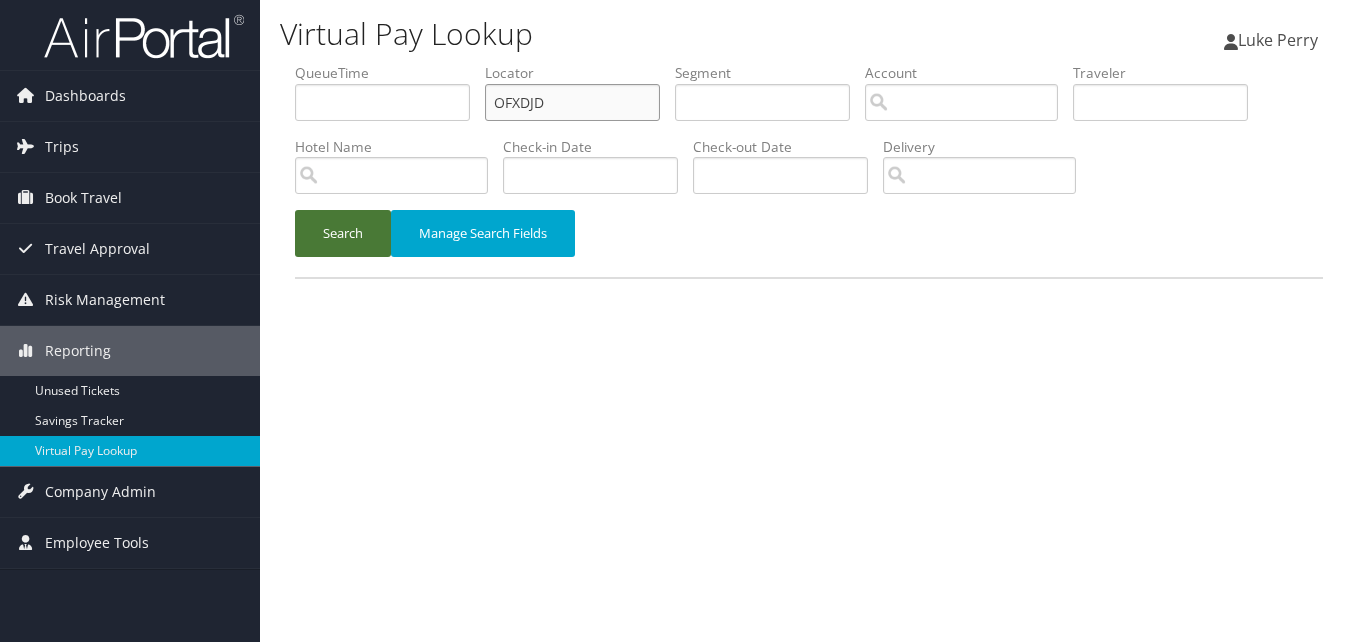type on "OFXDJD" 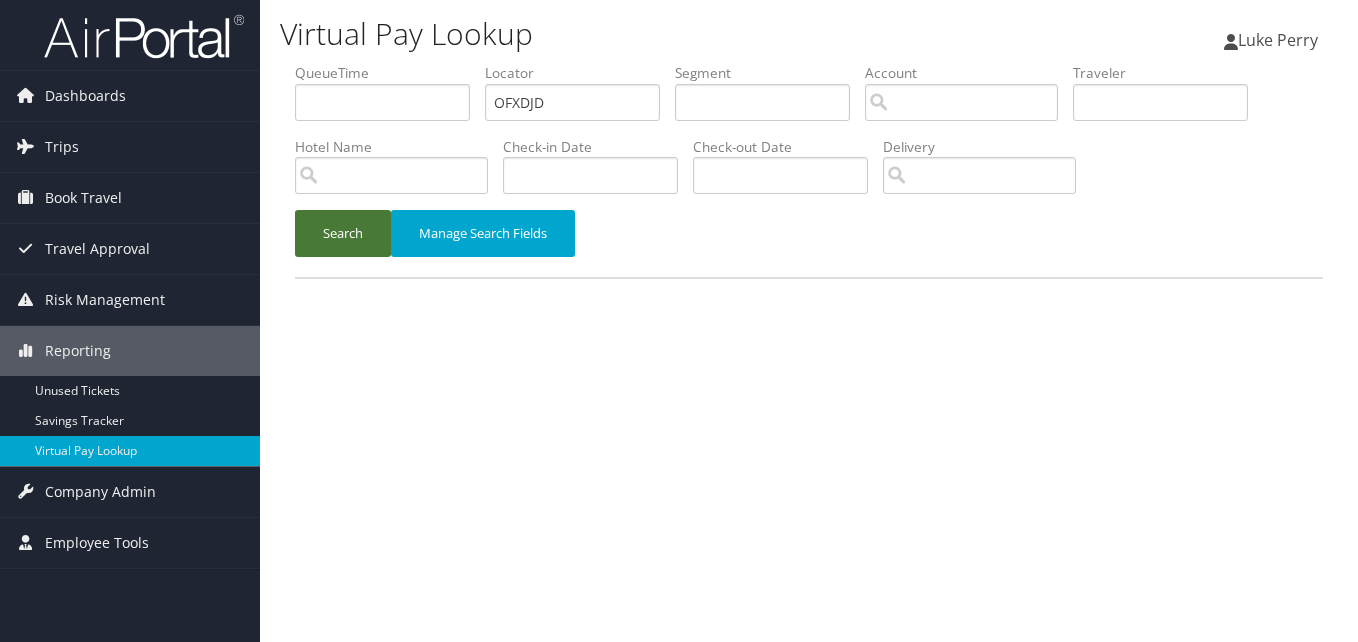 click on "Search" at bounding box center [343, 233] 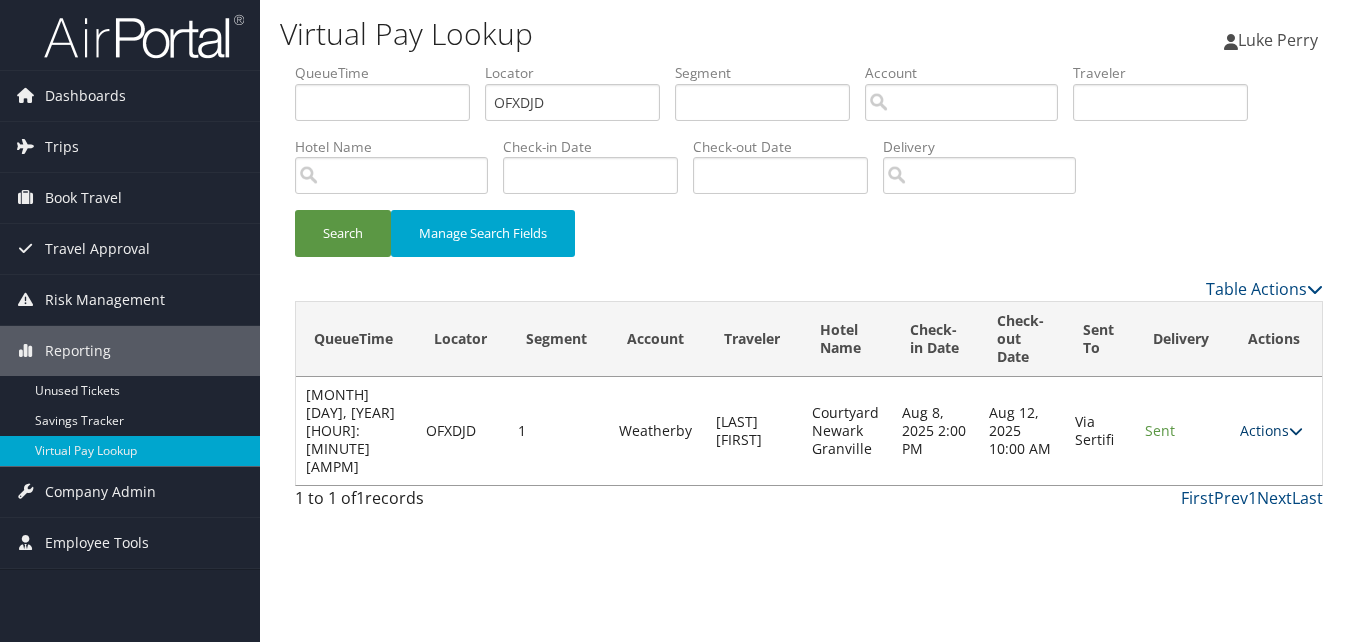 click on "Actions" at bounding box center (1271, 430) 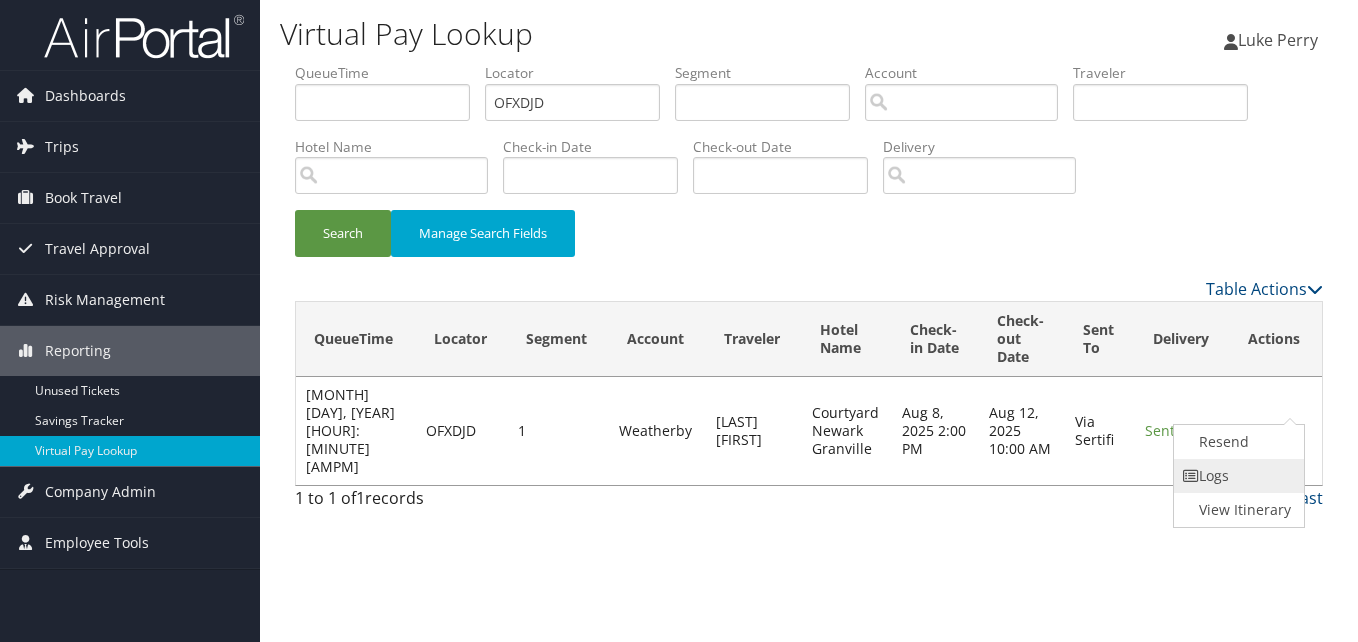 click on "Logs" at bounding box center (1237, 476) 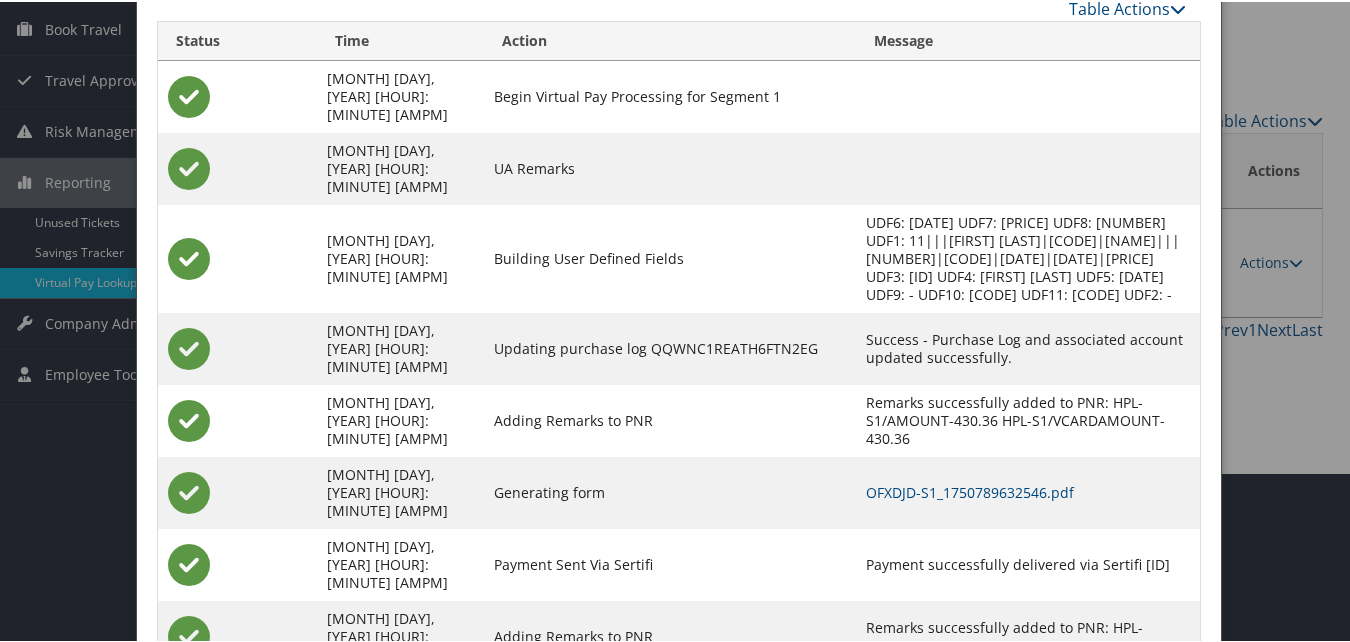 scroll, scrollTop: 171, scrollLeft: 0, axis: vertical 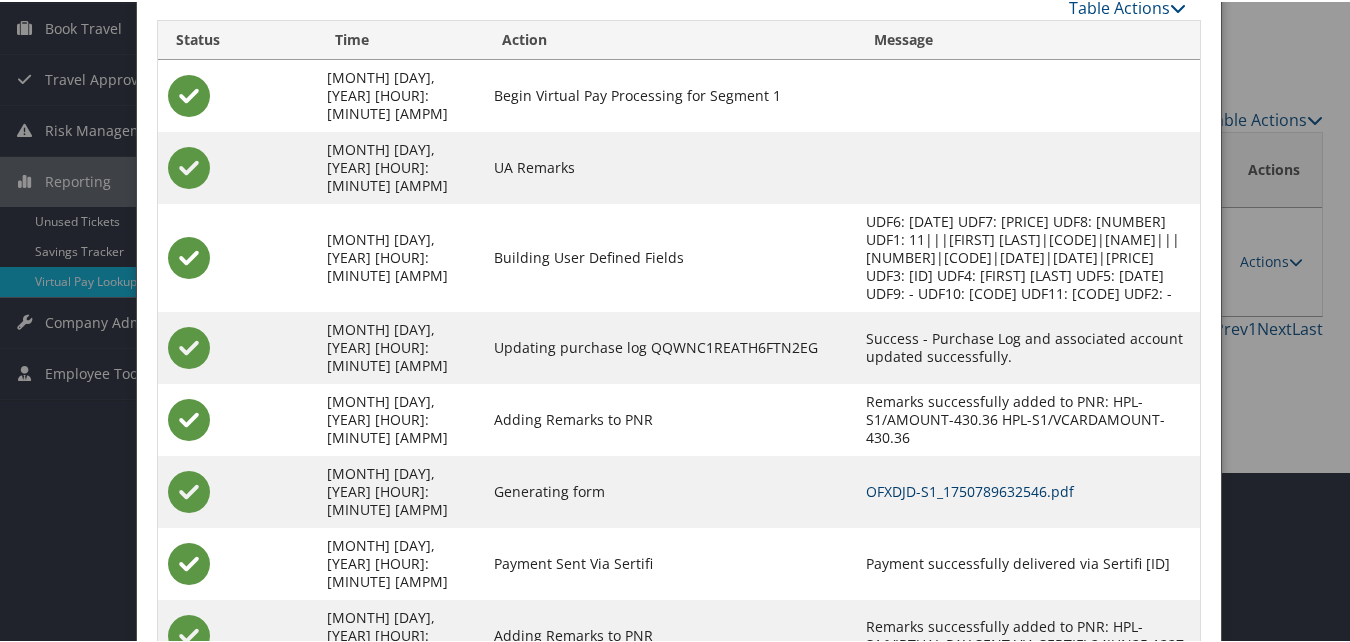 drag, startPoint x: 889, startPoint y: 434, endPoint x: 864, endPoint y: 434, distance: 25 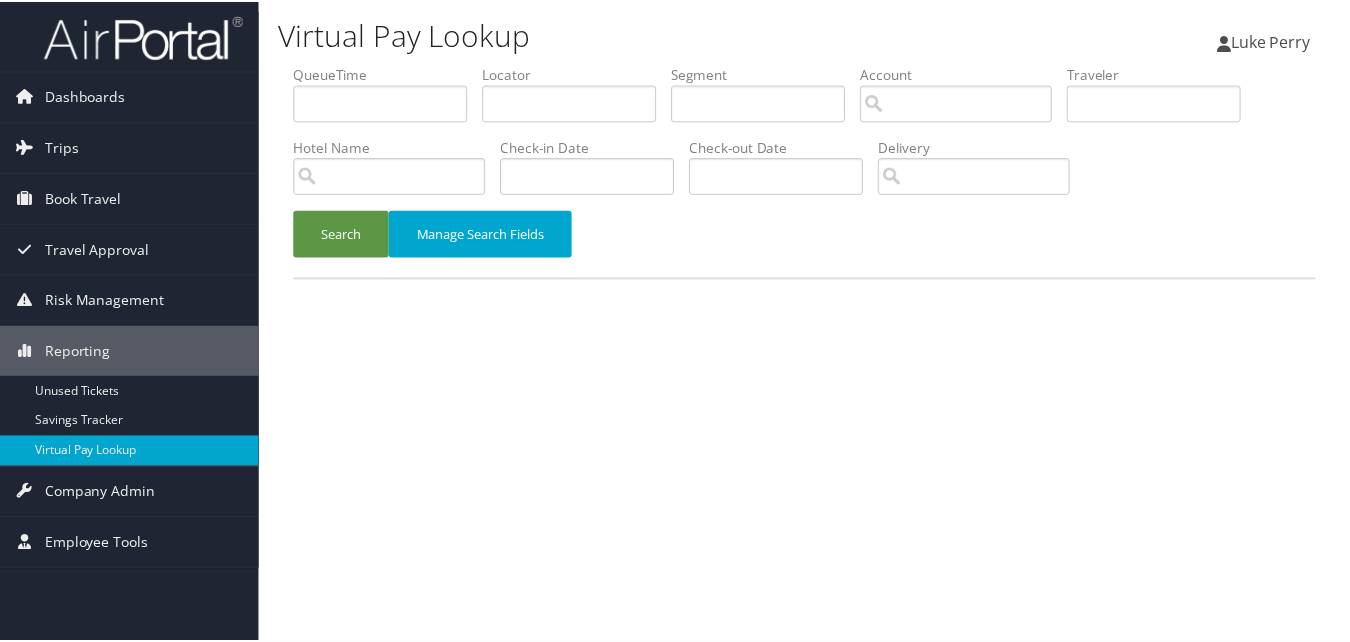 scroll, scrollTop: 0, scrollLeft: 0, axis: both 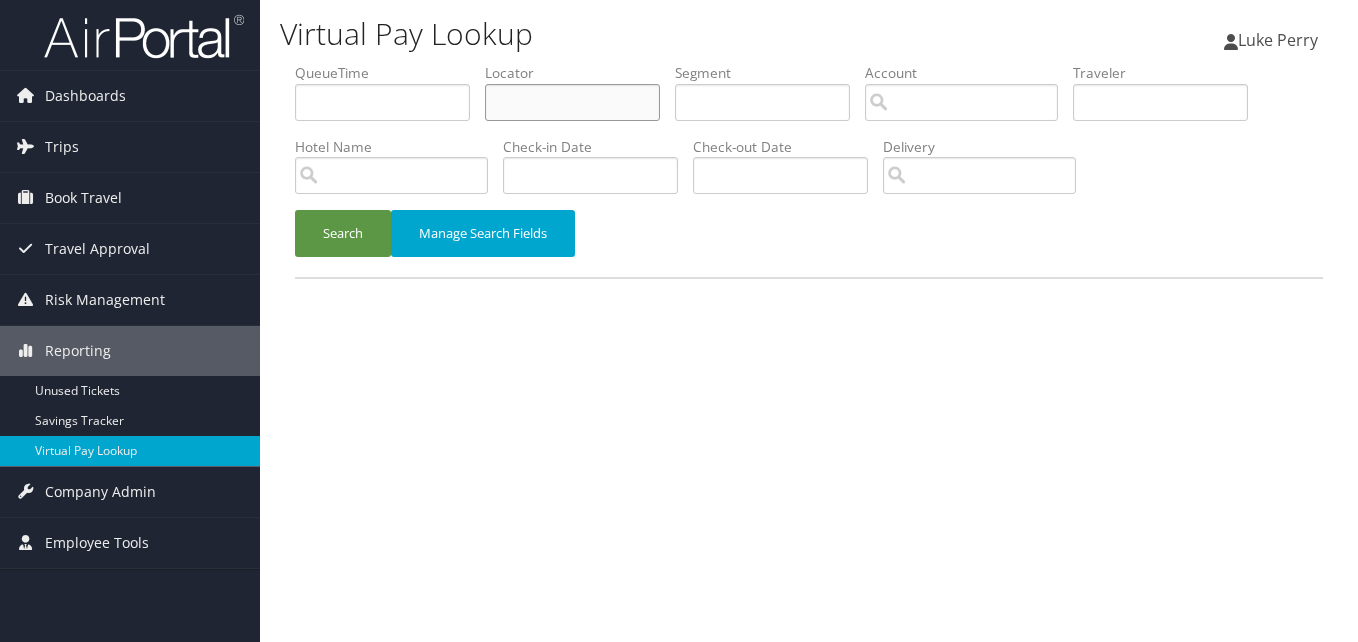 click at bounding box center (572, 102) 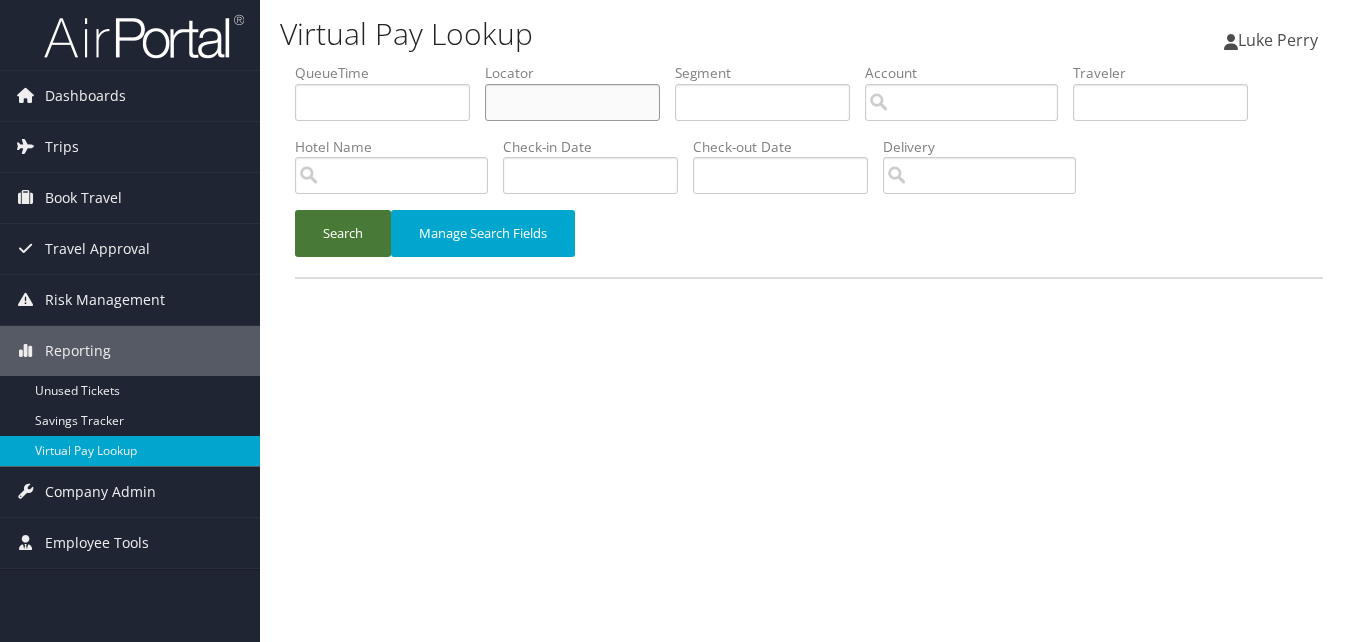 paste on "UPQYRG" 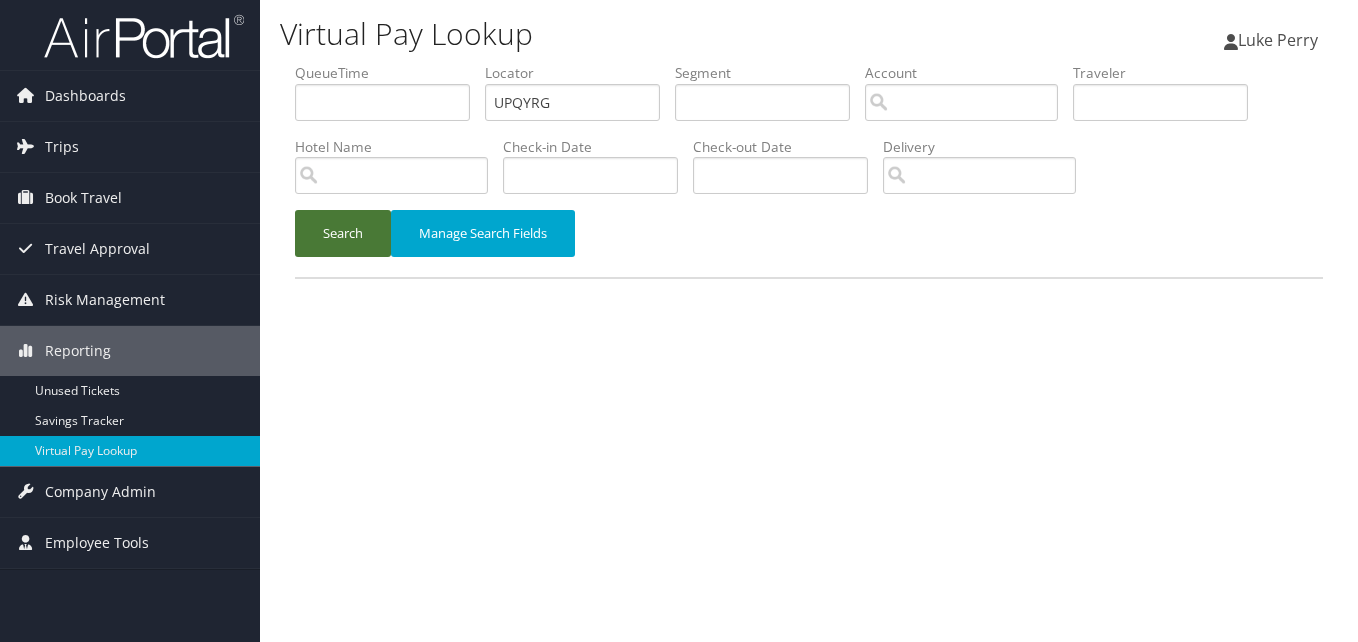 click on "Search" at bounding box center (343, 233) 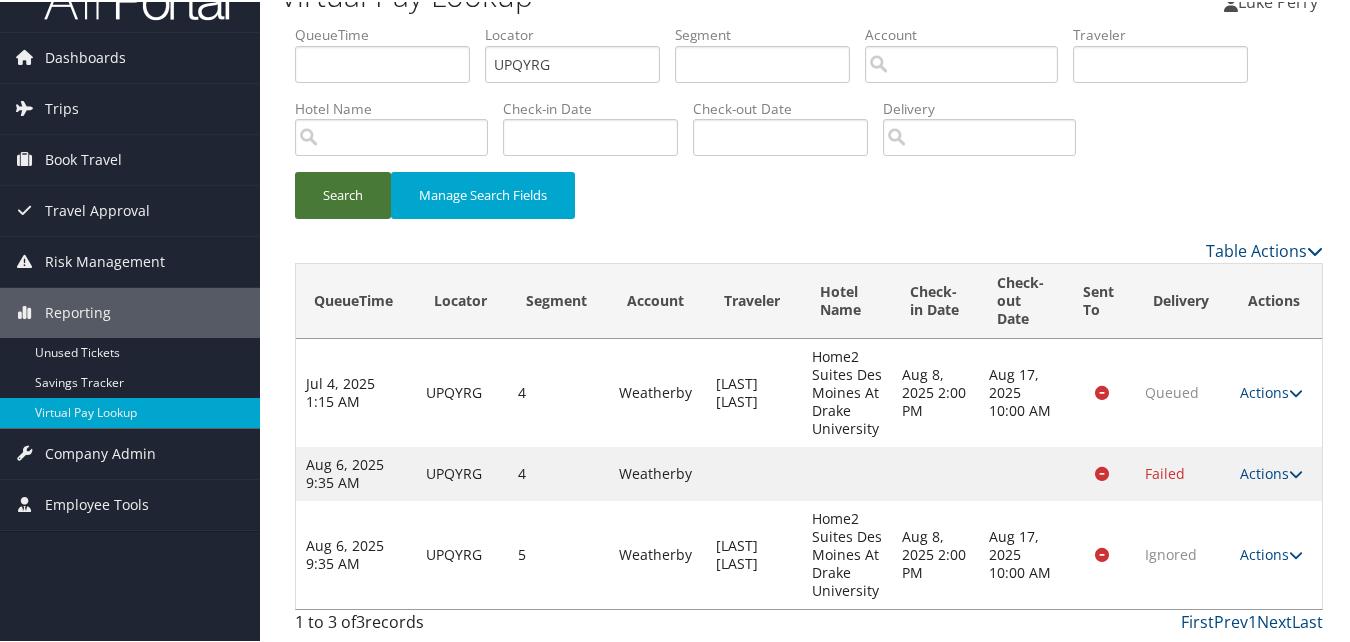 scroll, scrollTop: 76, scrollLeft: 0, axis: vertical 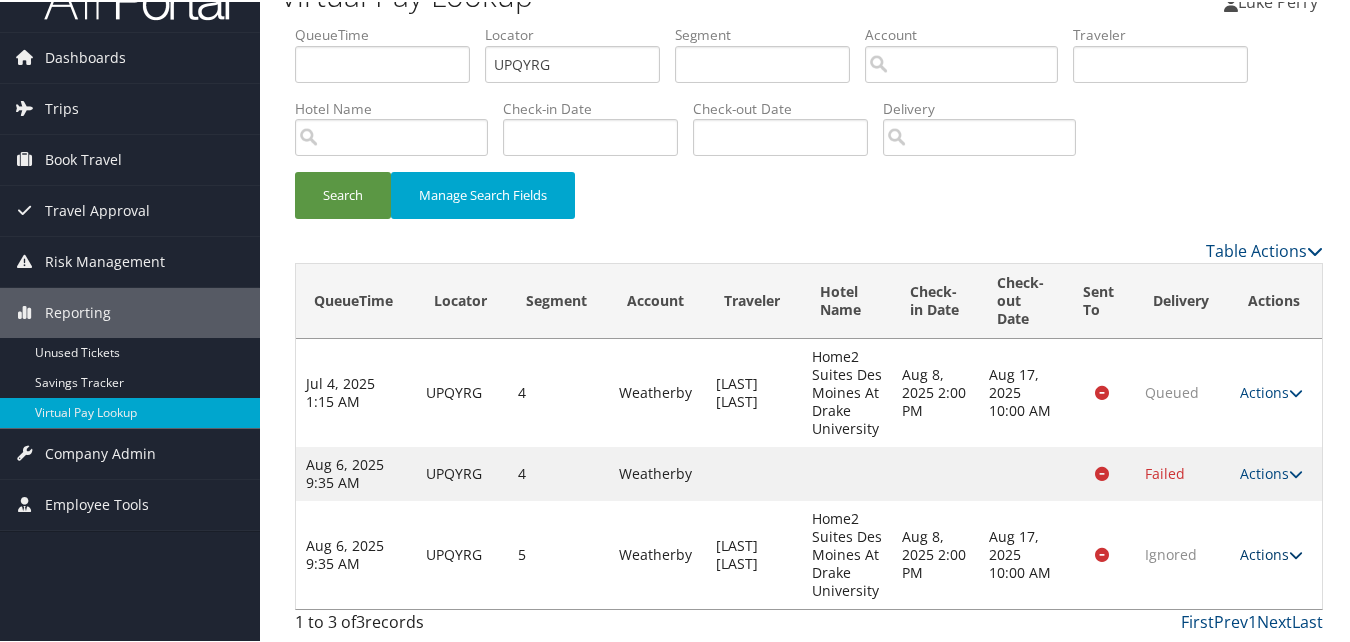 click on "Actions" at bounding box center [1271, 552] 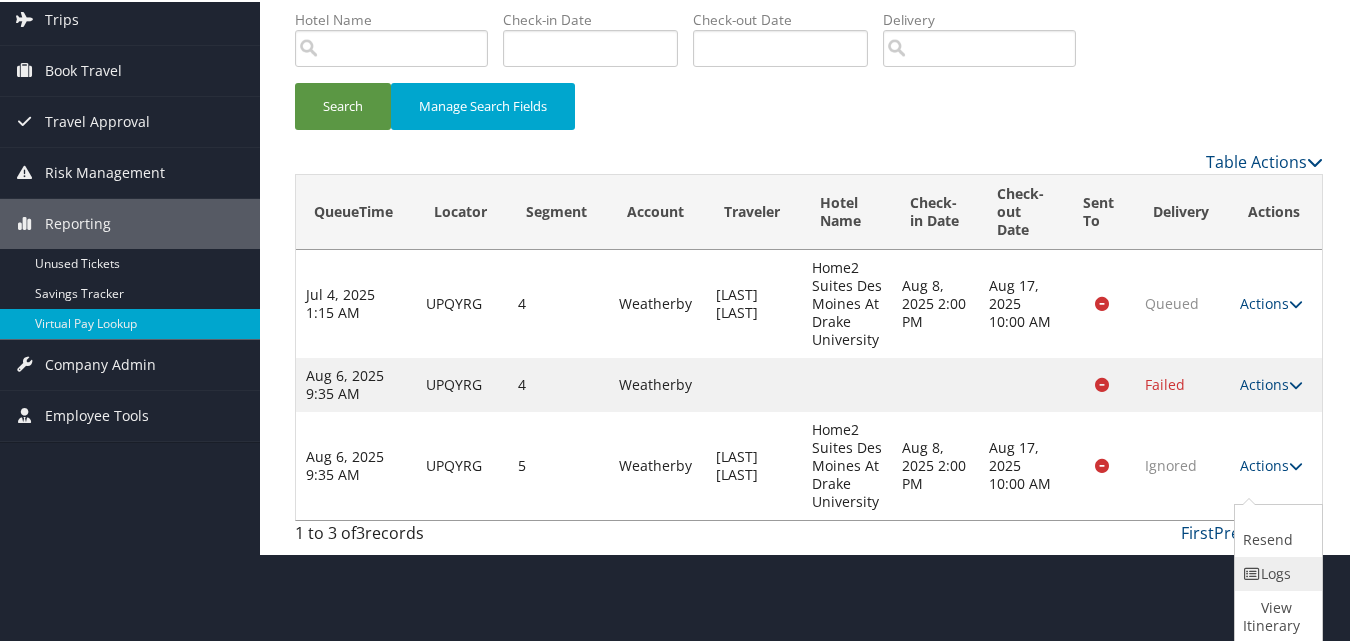 click at bounding box center [1252, 572] 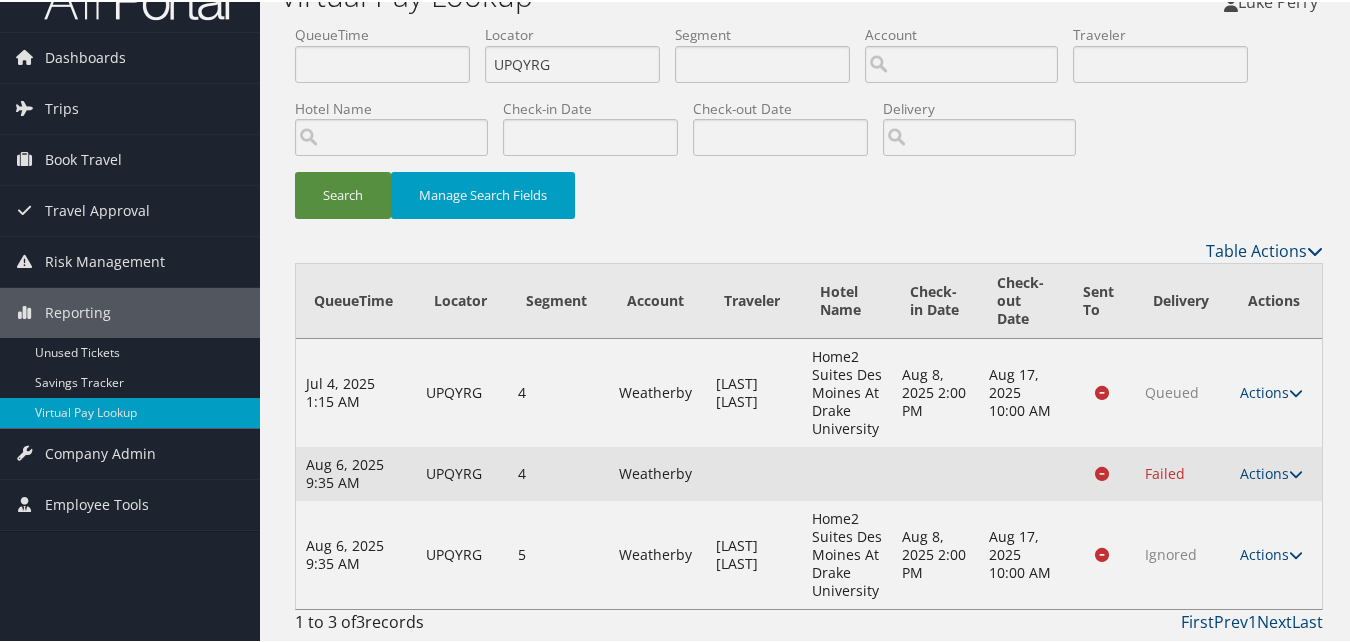 scroll, scrollTop: 76, scrollLeft: 0, axis: vertical 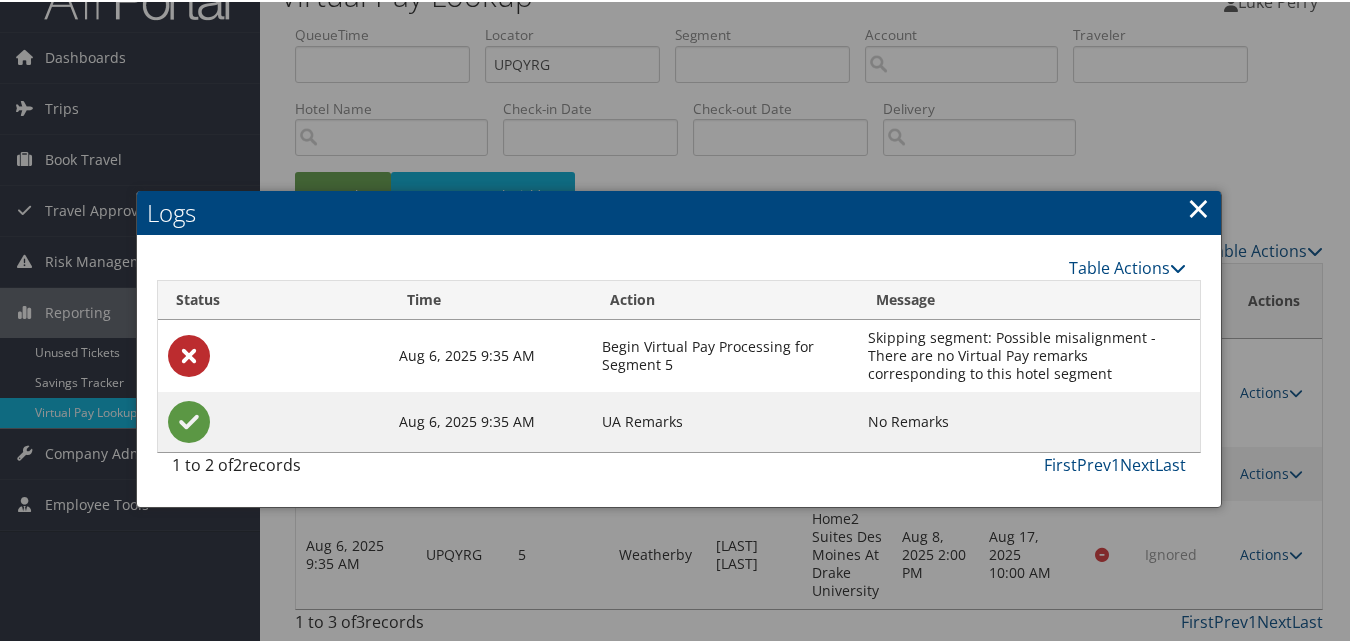 click on "×" at bounding box center [1198, 206] 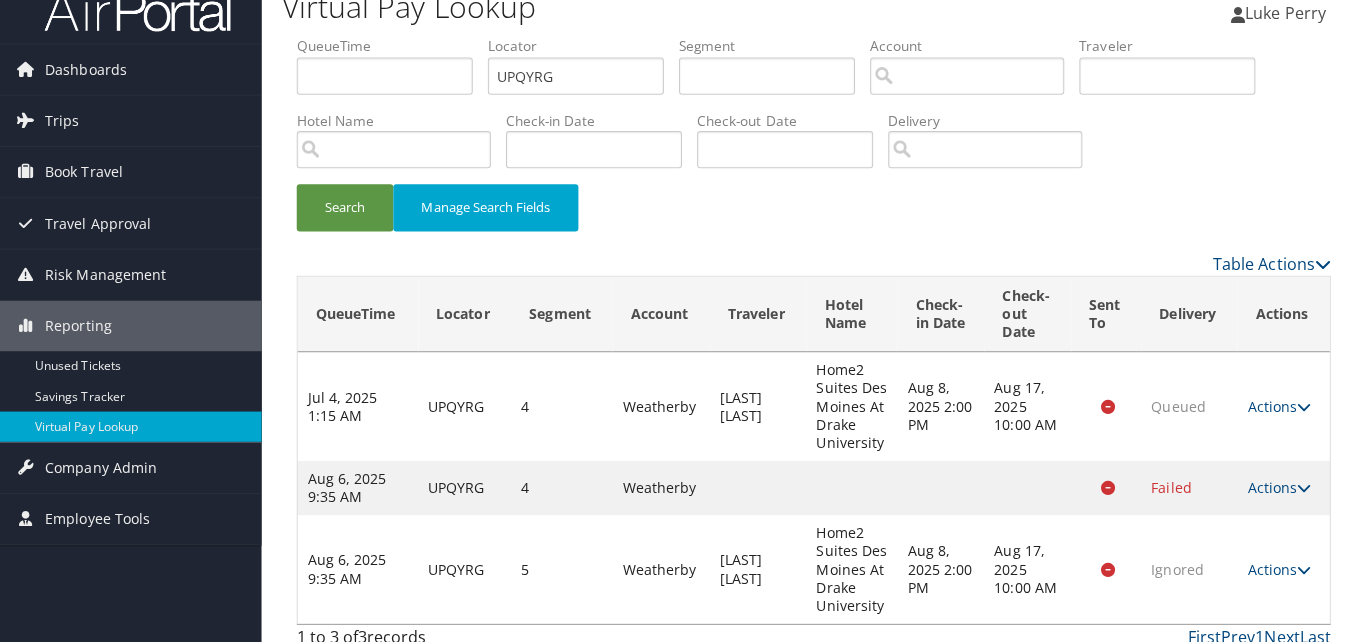 scroll, scrollTop: 0, scrollLeft: 0, axis: both 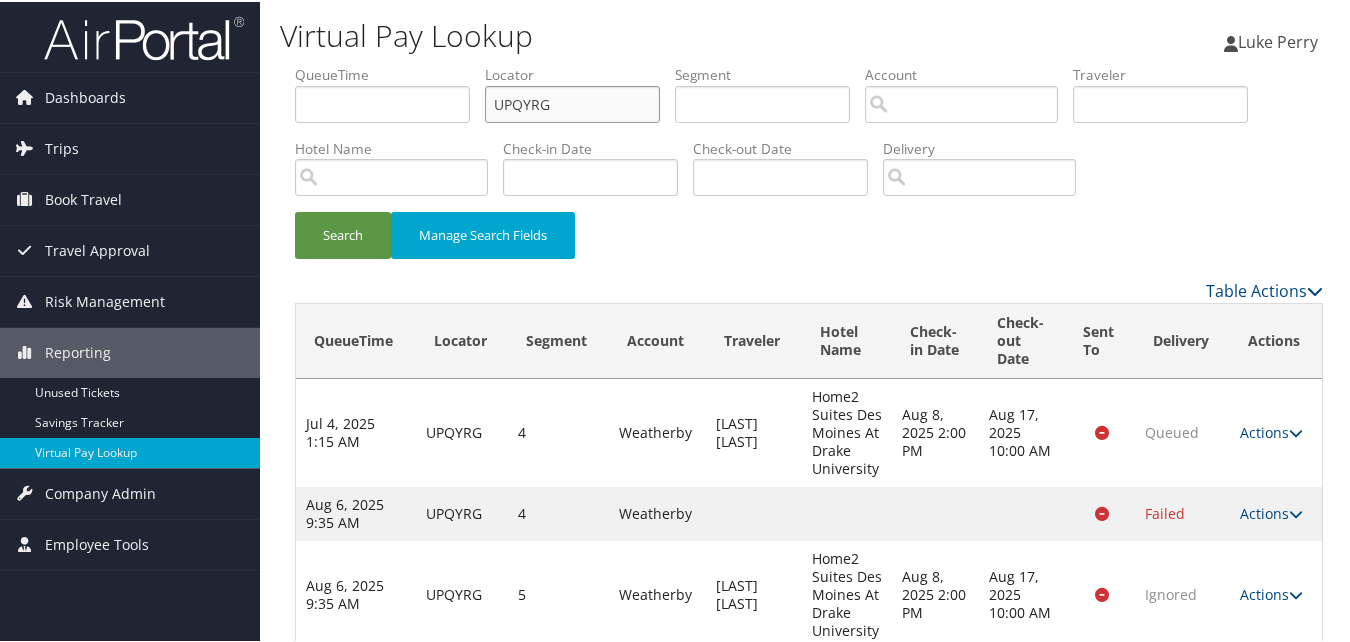 drag, startPoint x: 592, startPoint y: 108, endPoint x: 402, endPoint y: 121, distance: 190.44421 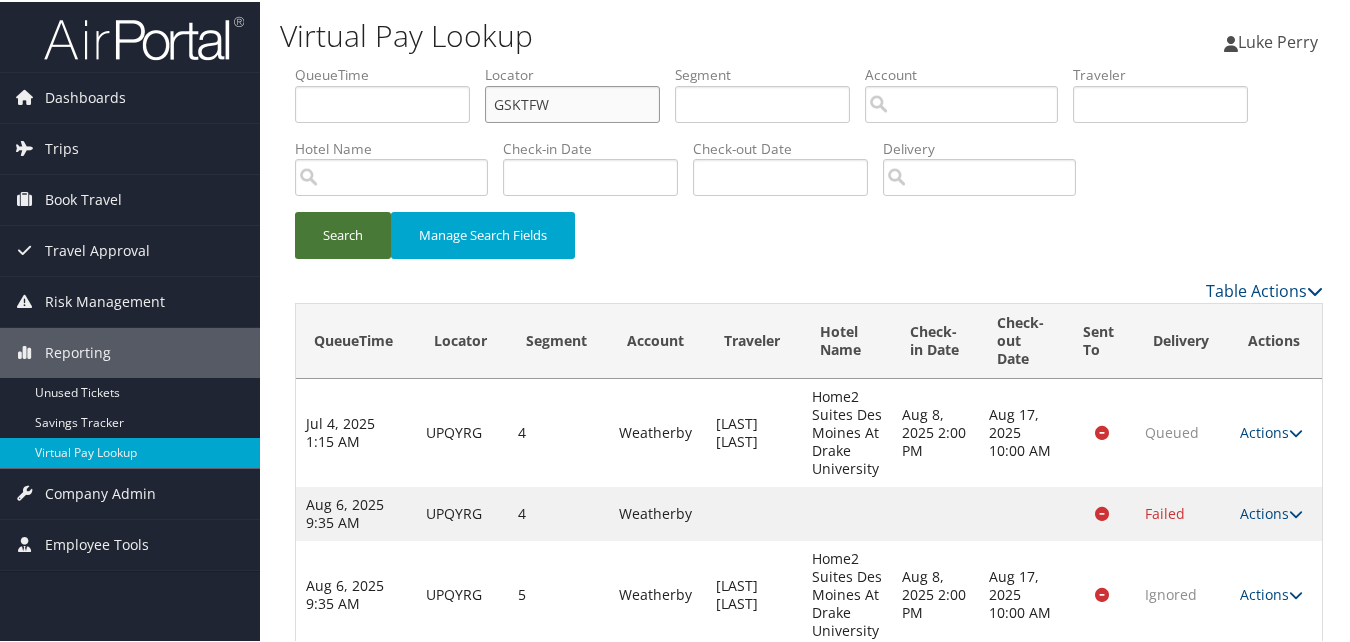type on "GSKTFW" 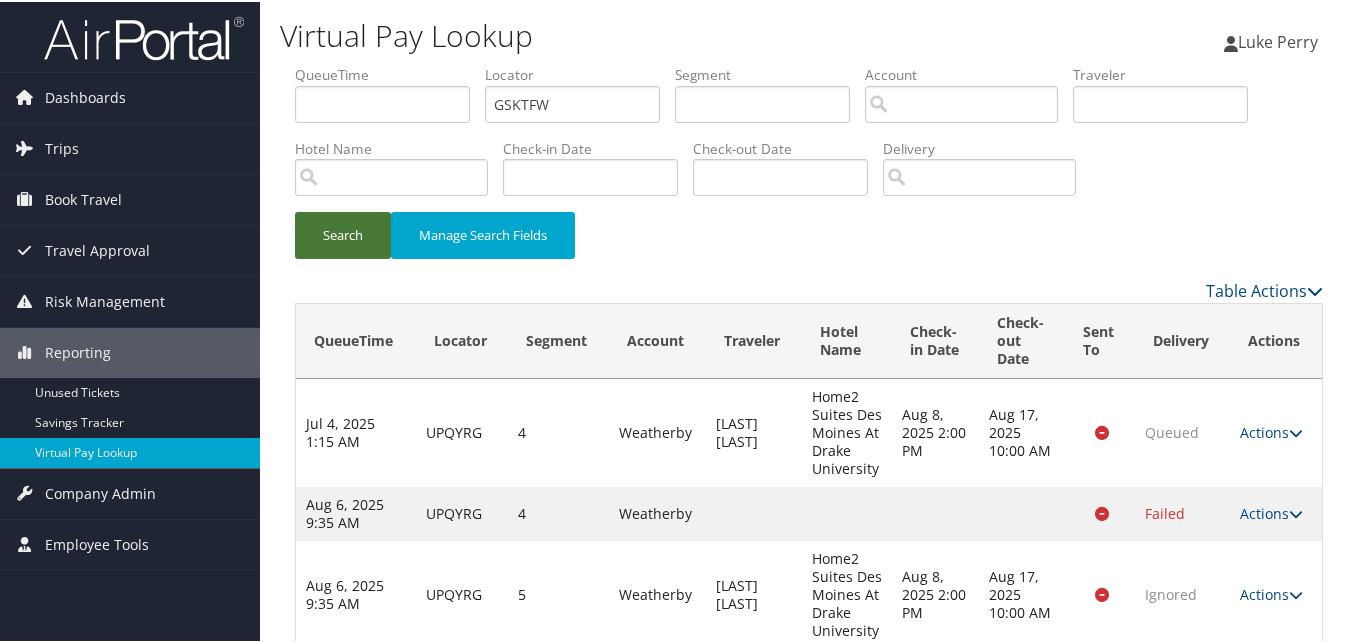 click on "Search" at bounding box center [343, 233] 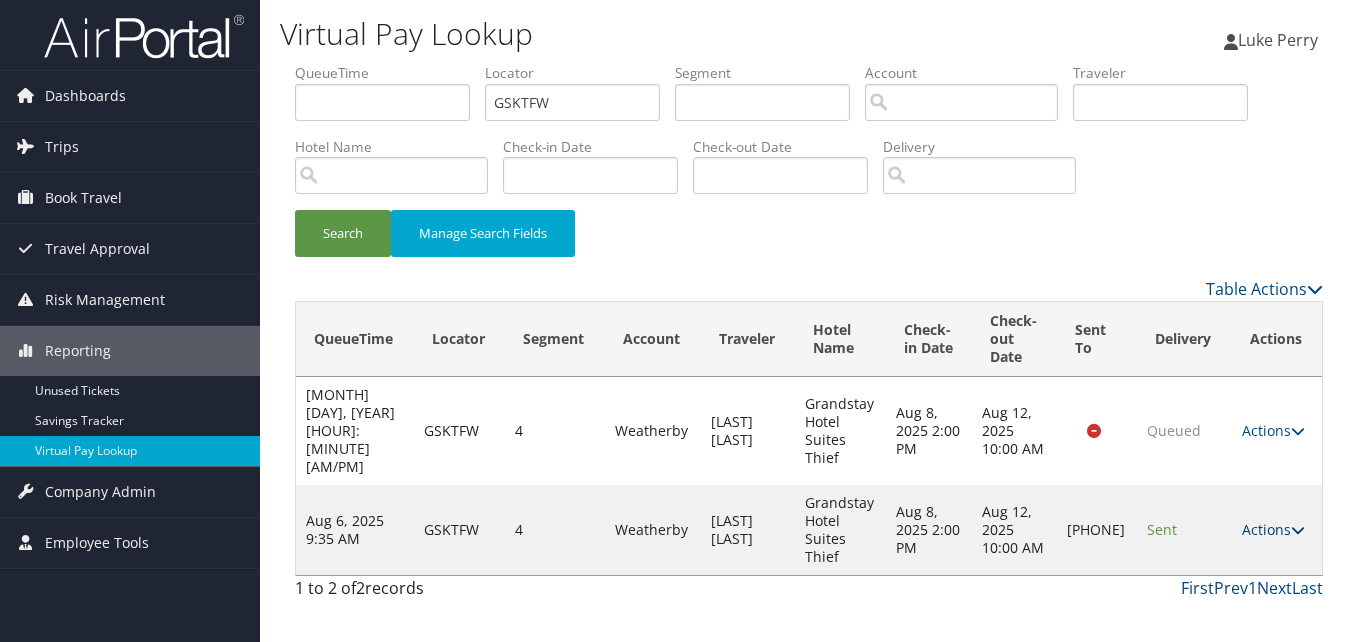 click on "Actions" at bounding box center (1273, 529) 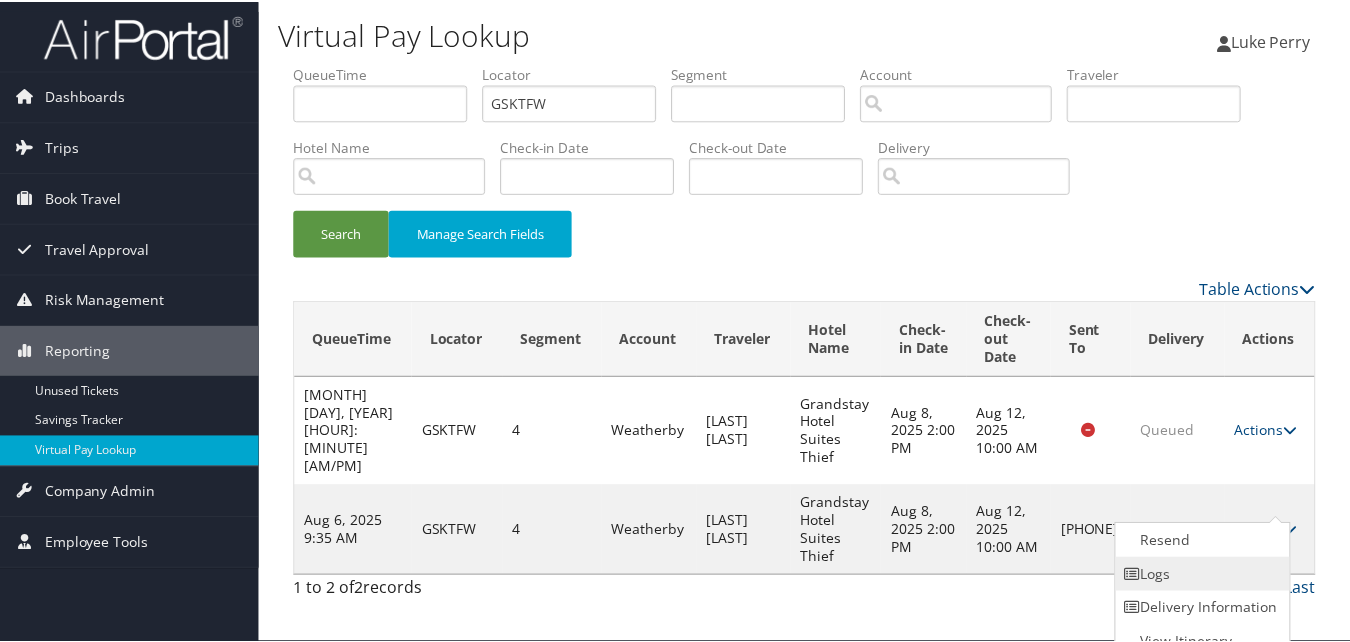 scroll, scrollTop: 19, scrollLeft: 0, axis: vertical 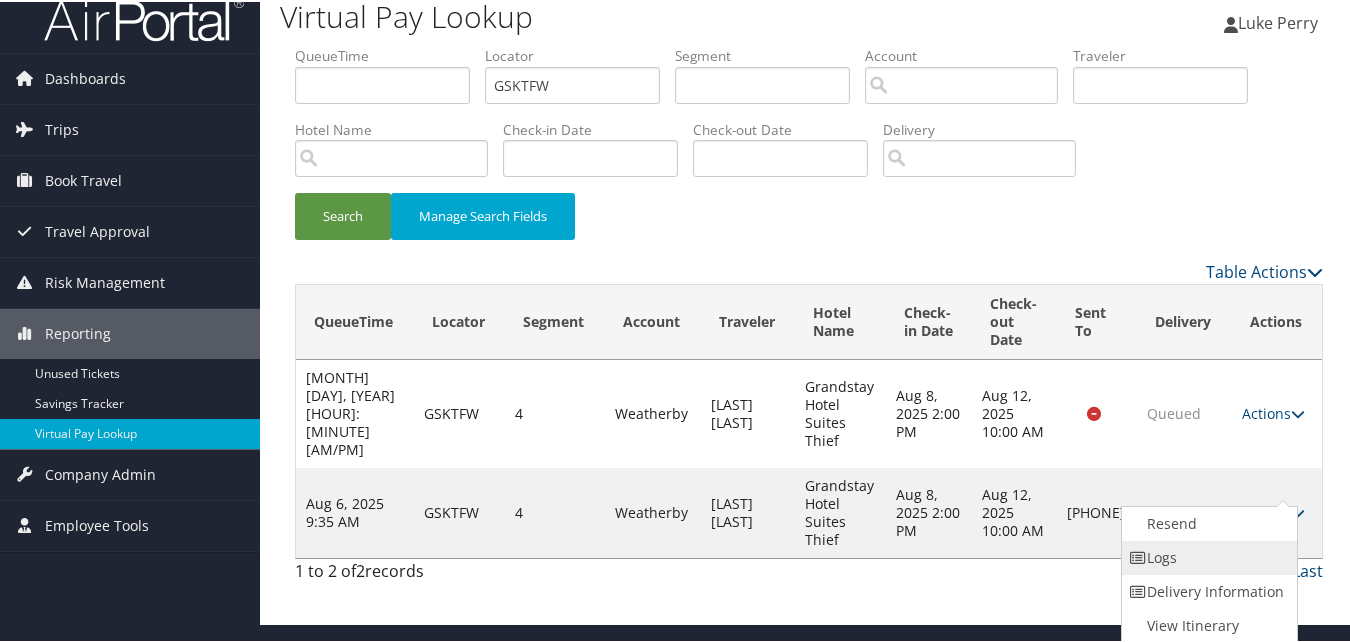 click on "Logs" at bounding box center [1207, 556] 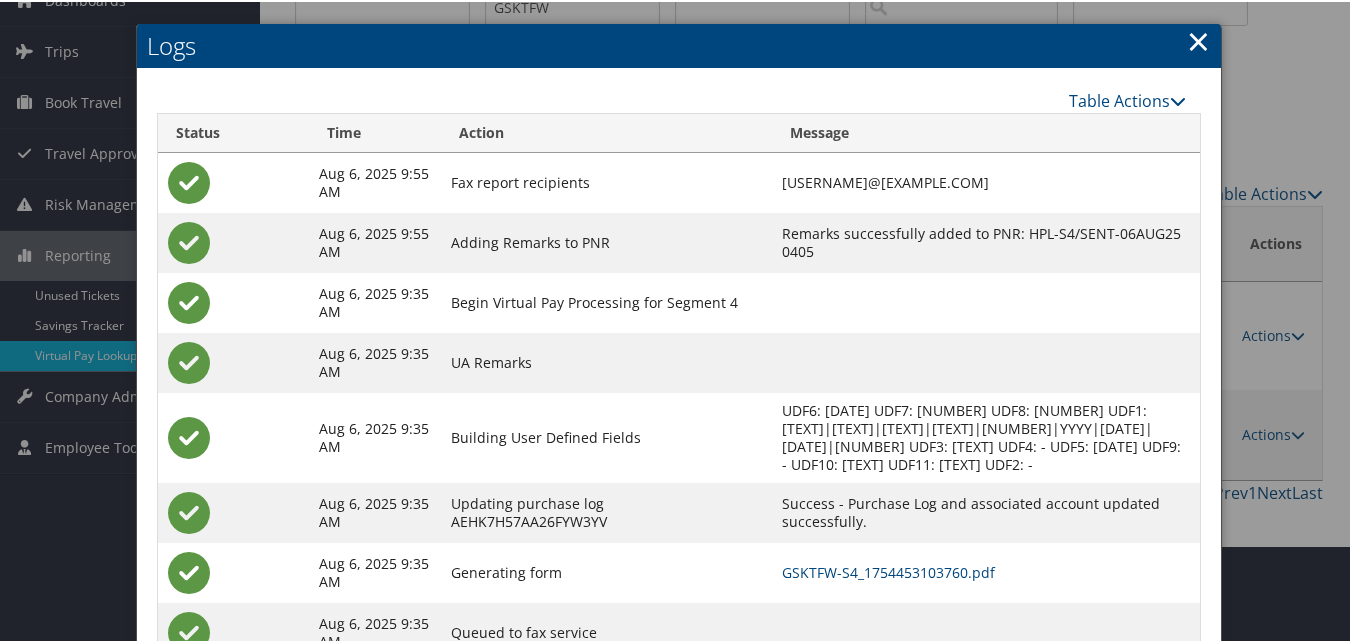 scroll, scrollTop: 172, scrollLeft: 0, axis: vertical 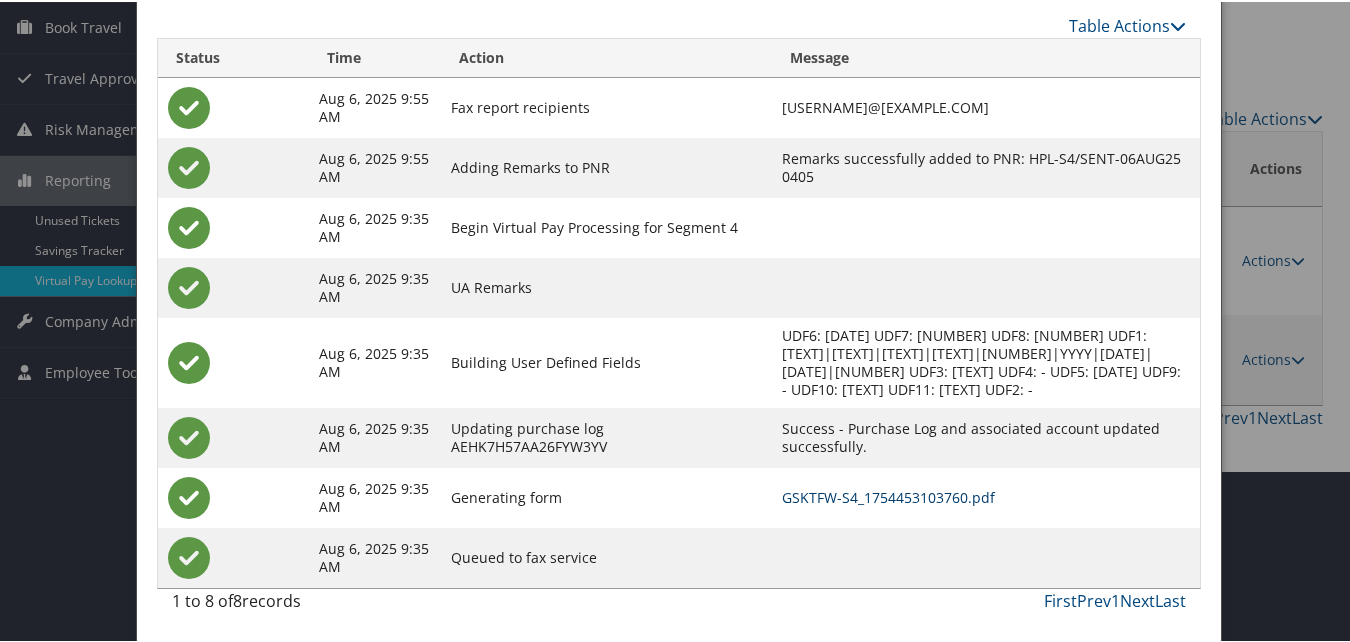 click on "GSKTFW-S4_1754453103760.pdf" at bounding box center [888, 495] 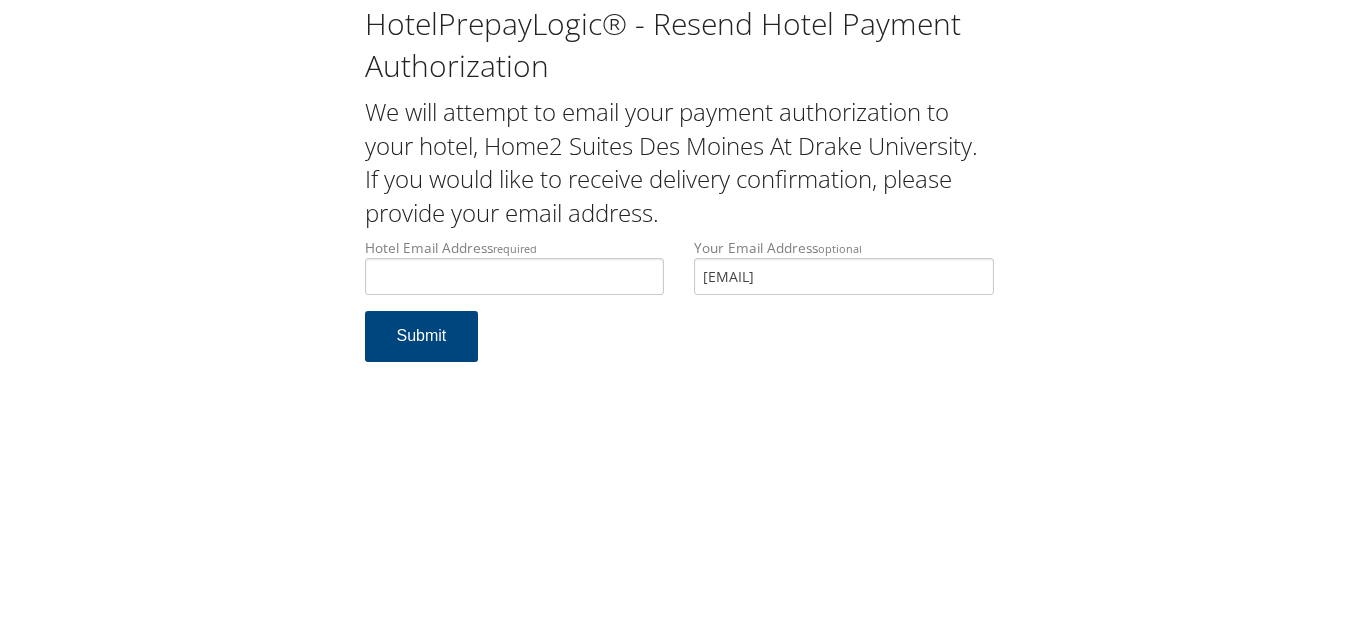 scroll, scrollTop: 0, scrollLeft: 0, axis: both 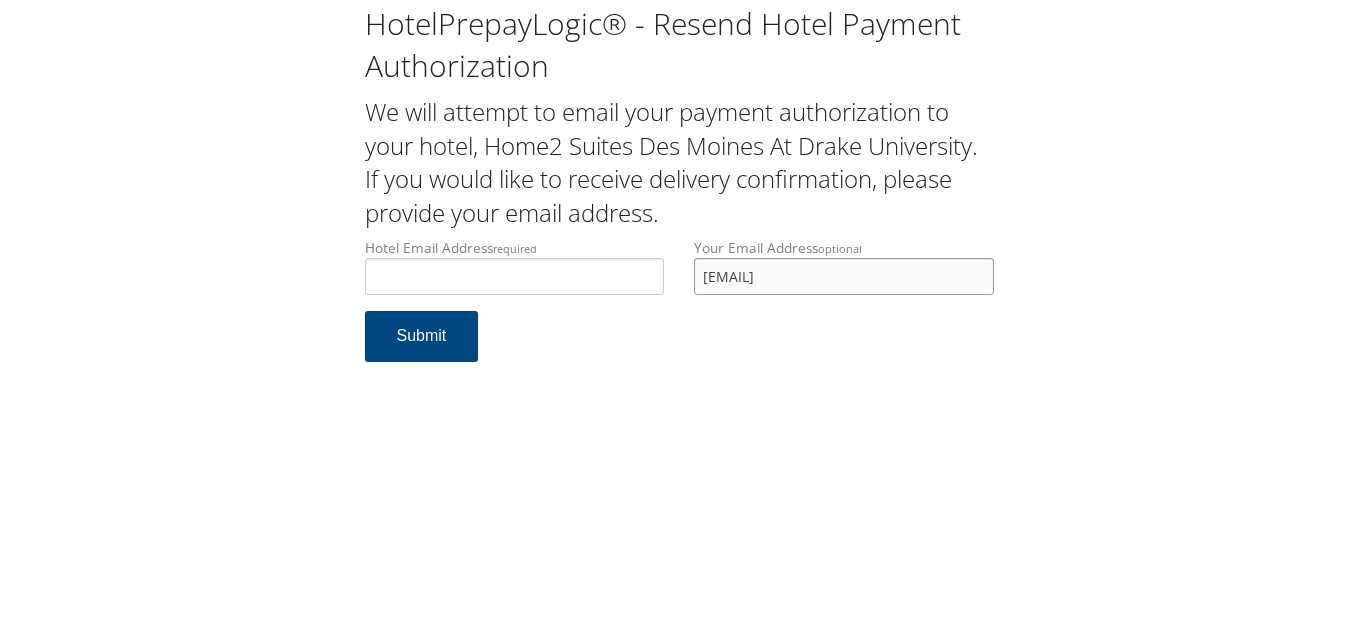 drag, startPoint x: 897, startPoint y: 283, endPoint x: 389, endPoint y: 289, distance: 508.03543 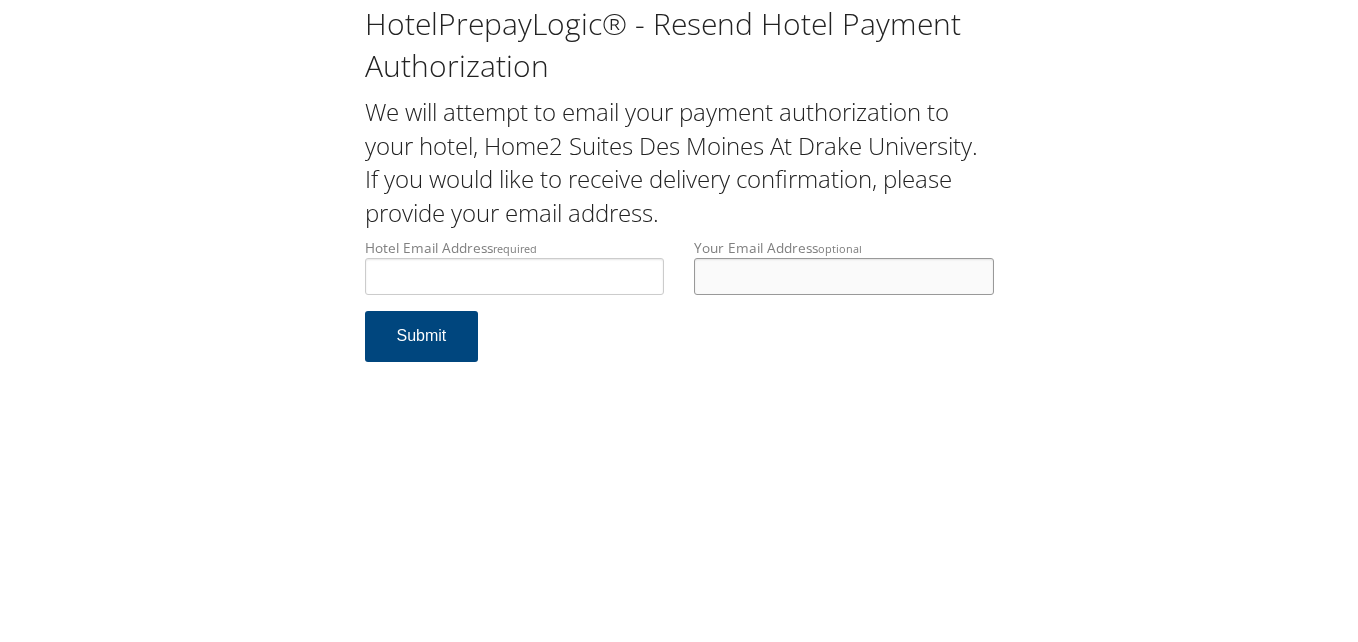 type 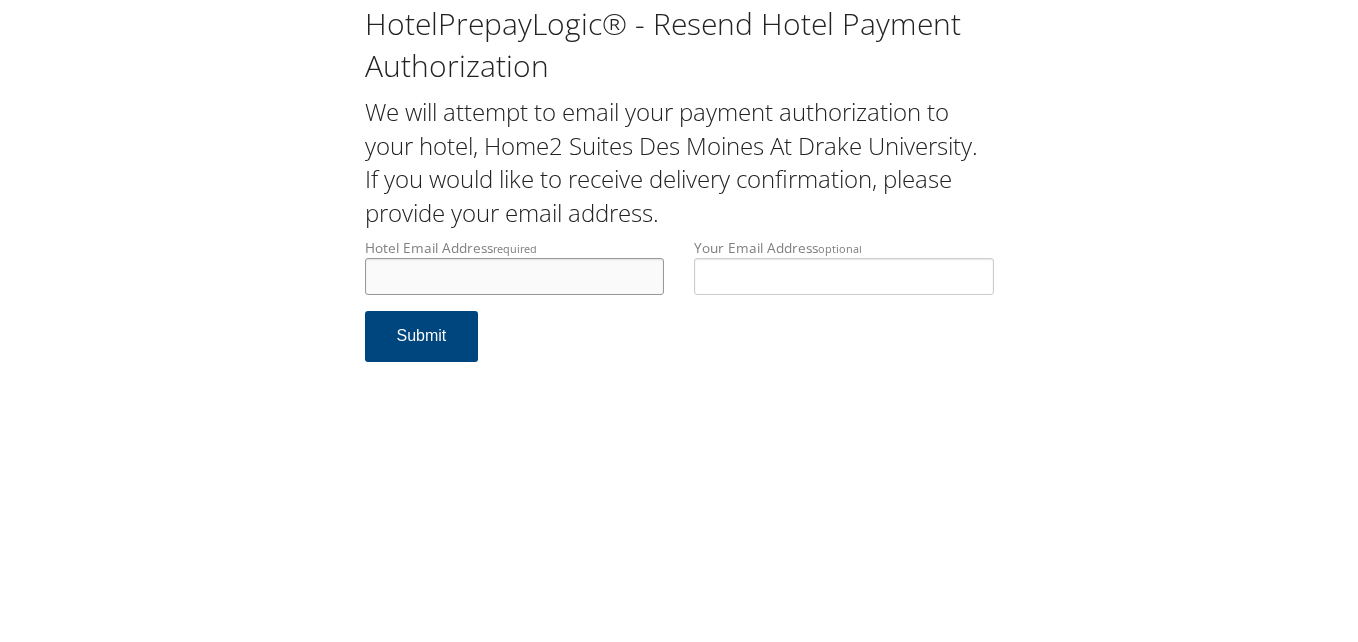 click on "Hotel Email Address  required" at bounding box center (515, 276) 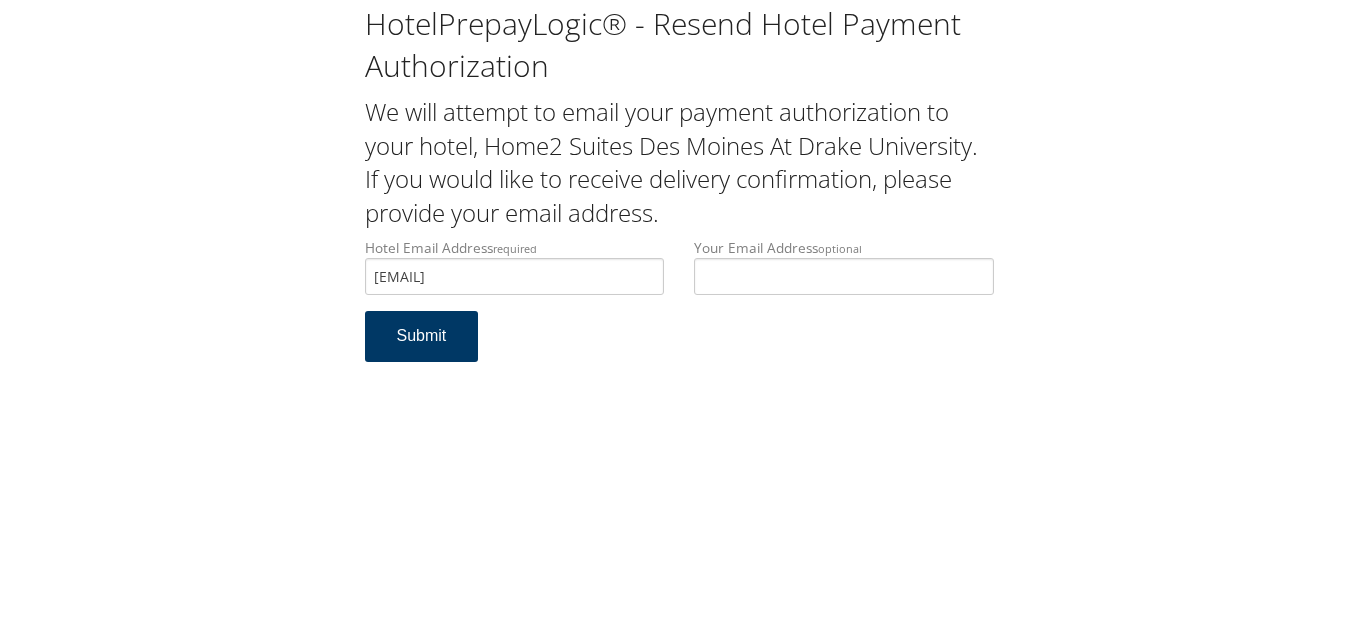 click on "Submit" at bounding box center [422, 336] 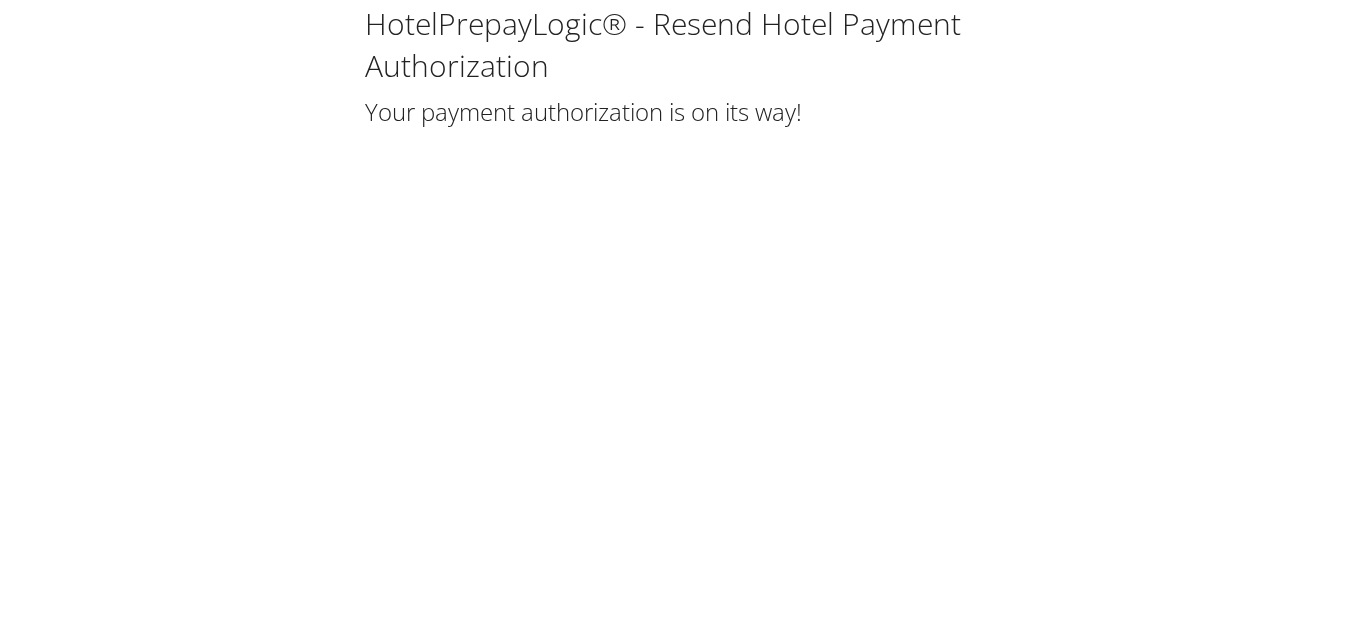 scroll, scrollTop: 0, scrollLeft: 0, axis: both 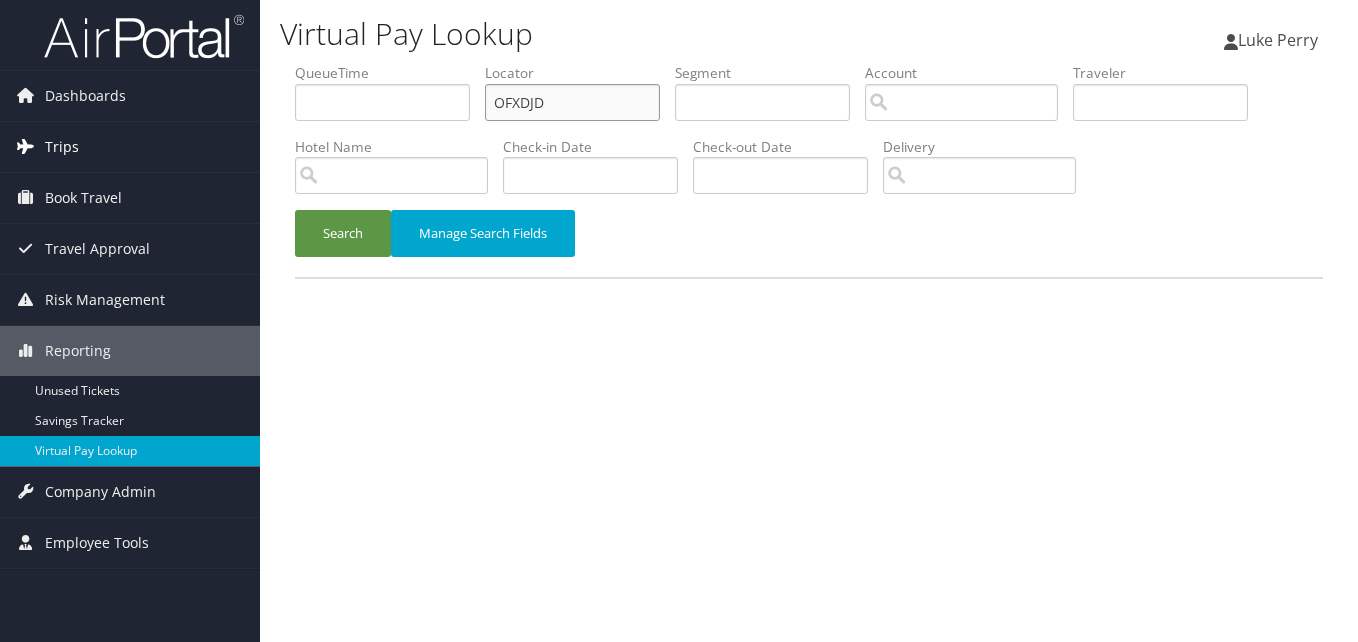 drag, startPoint x: 570, startPoint y: 108, endPoint x: 213, endPoint y: 169, distance: 362.17398 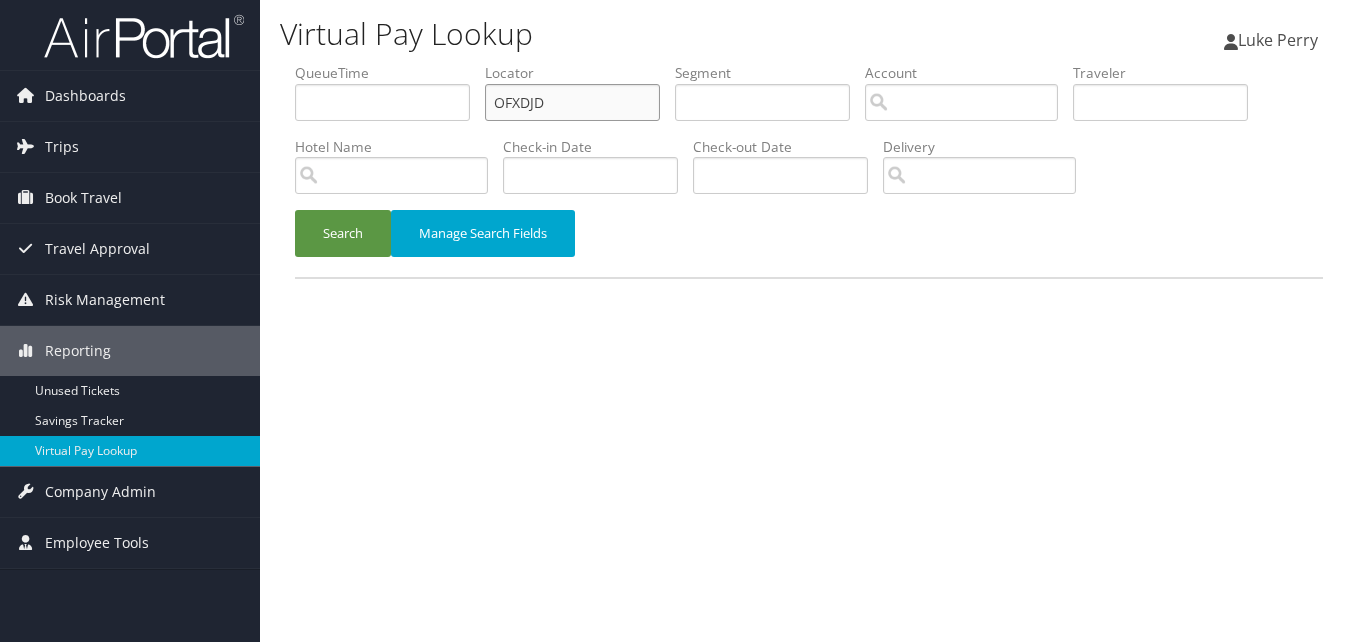 paste on "CGSMQK" 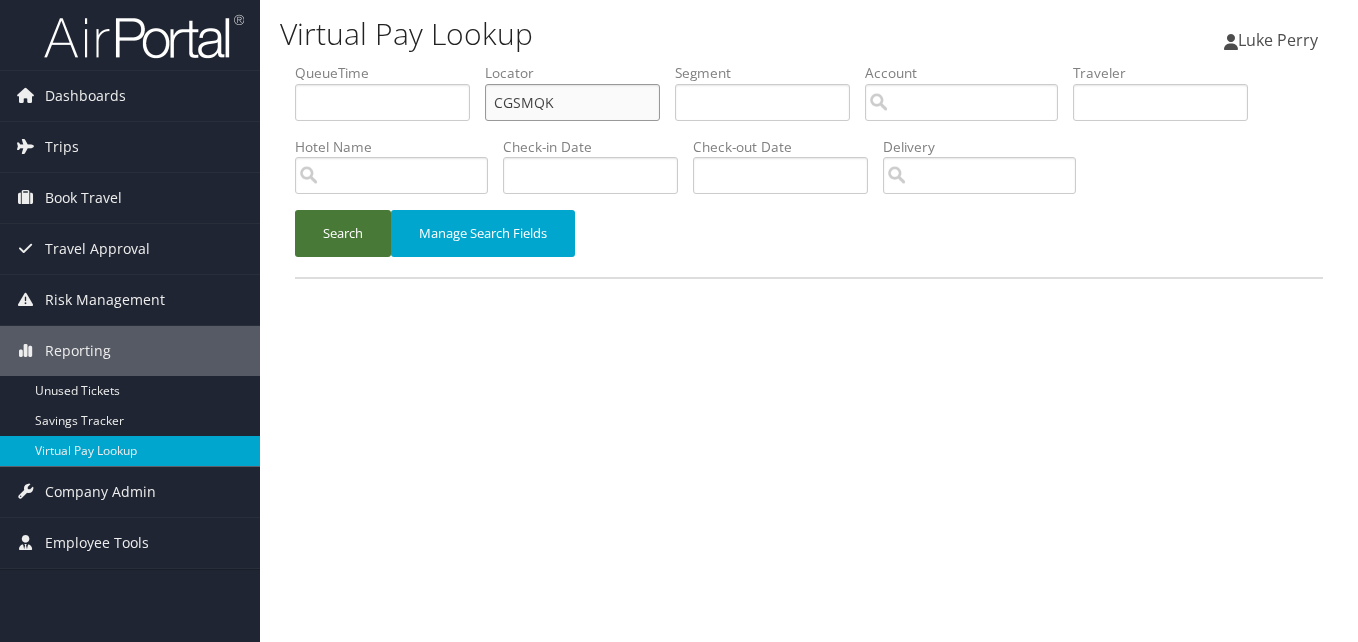 type on "CGSMQK" 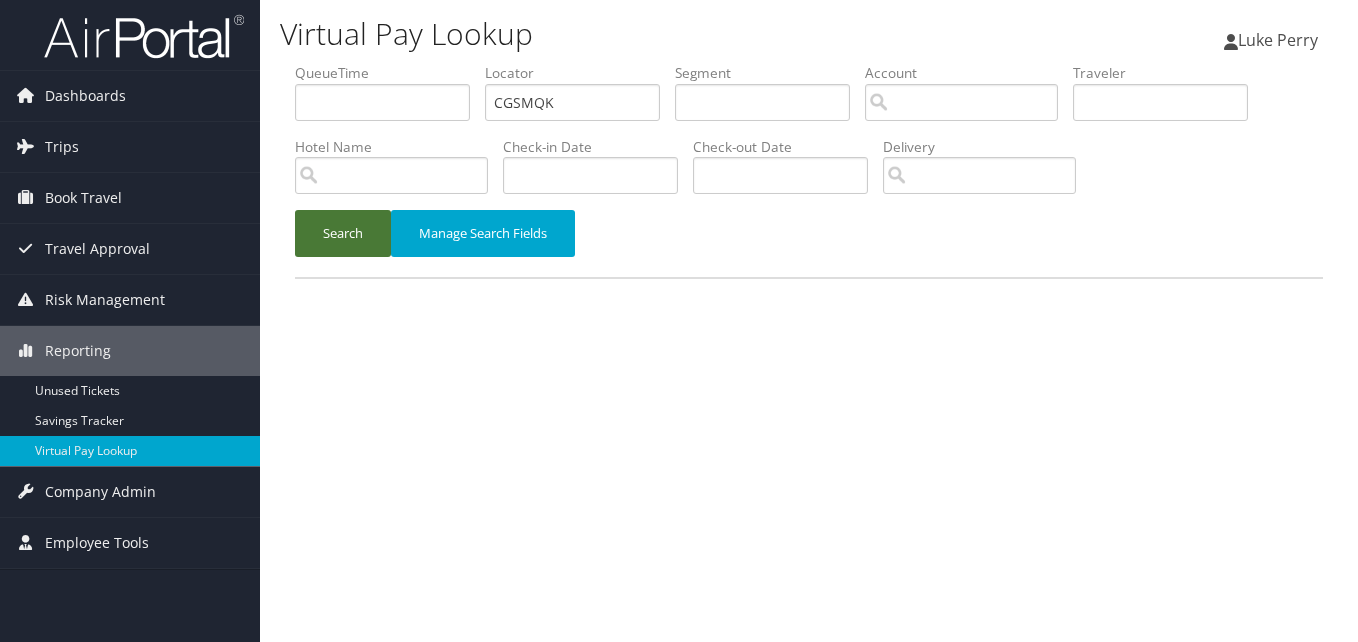 click on "Search" at bounding box center [343, 233] 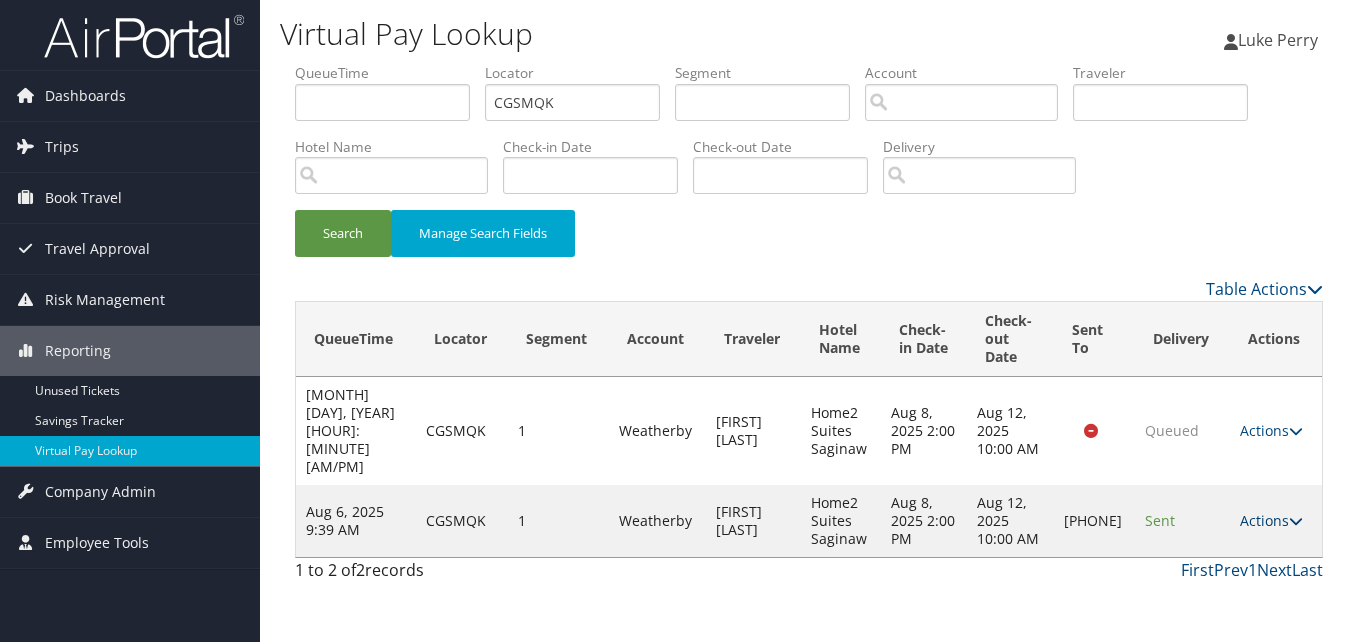 click on "Actions" at bounding box center [1271, 520] 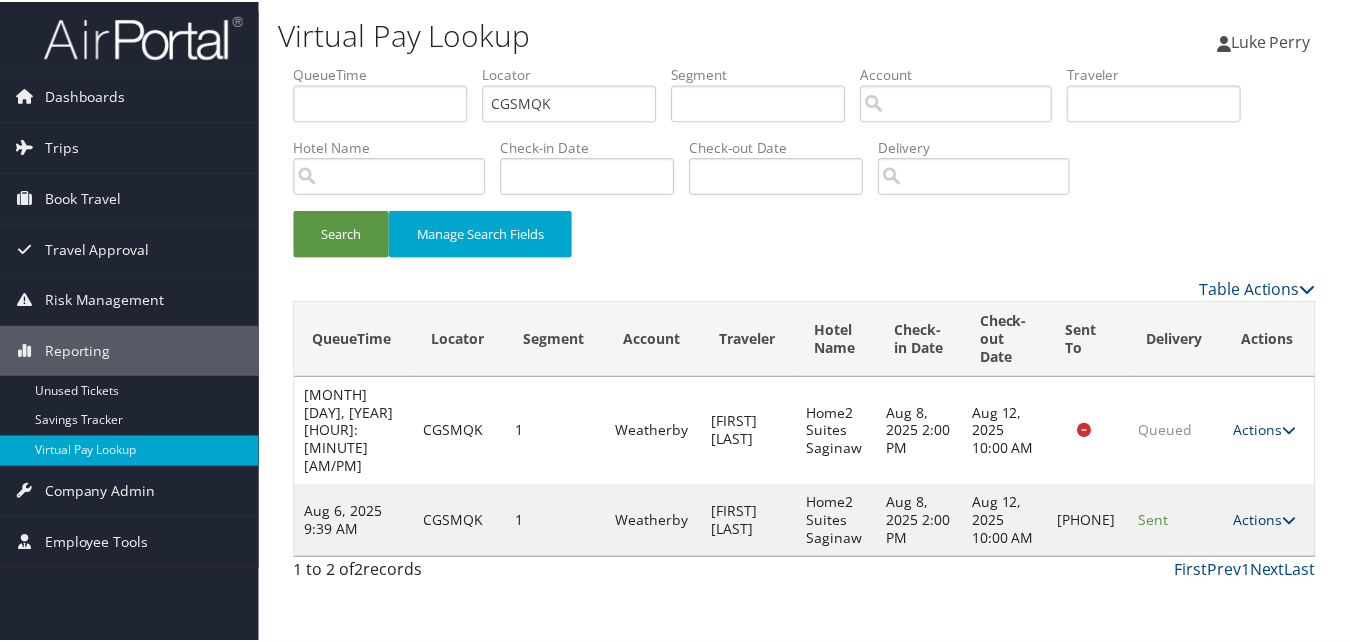 scroll, scrollTop: 1, scrollLeft: 0, axis: vertical 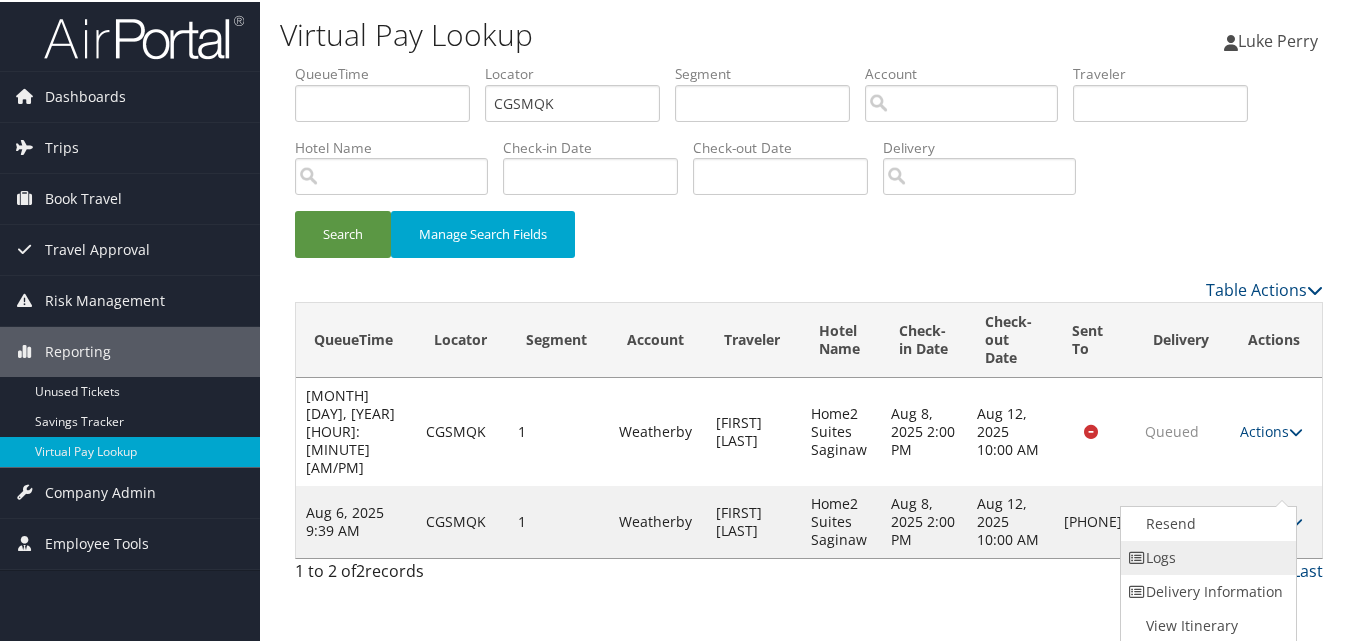 click on "Logs" at bounding box center [1206, 556] 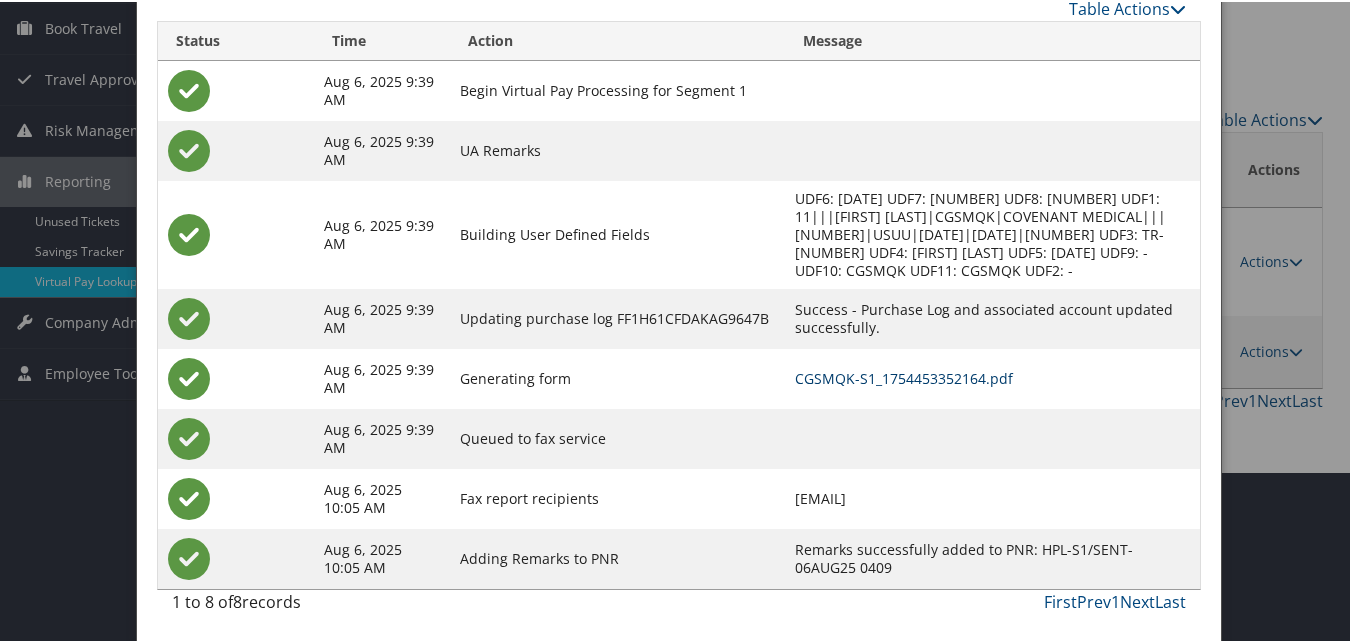 scroll, scrollTop: 172, scrollLeft: 0, axis: vertical 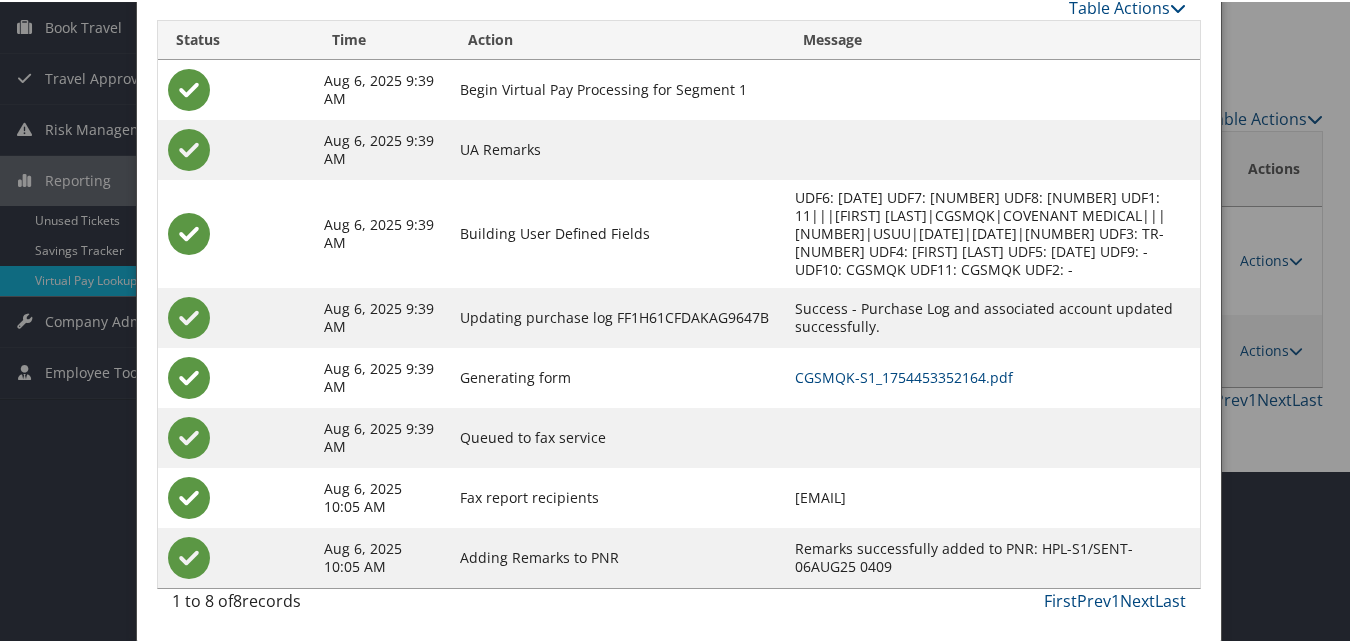 click on "CGSMQK-S1_1754453352164.pdf" at bounding box center (992, 376) 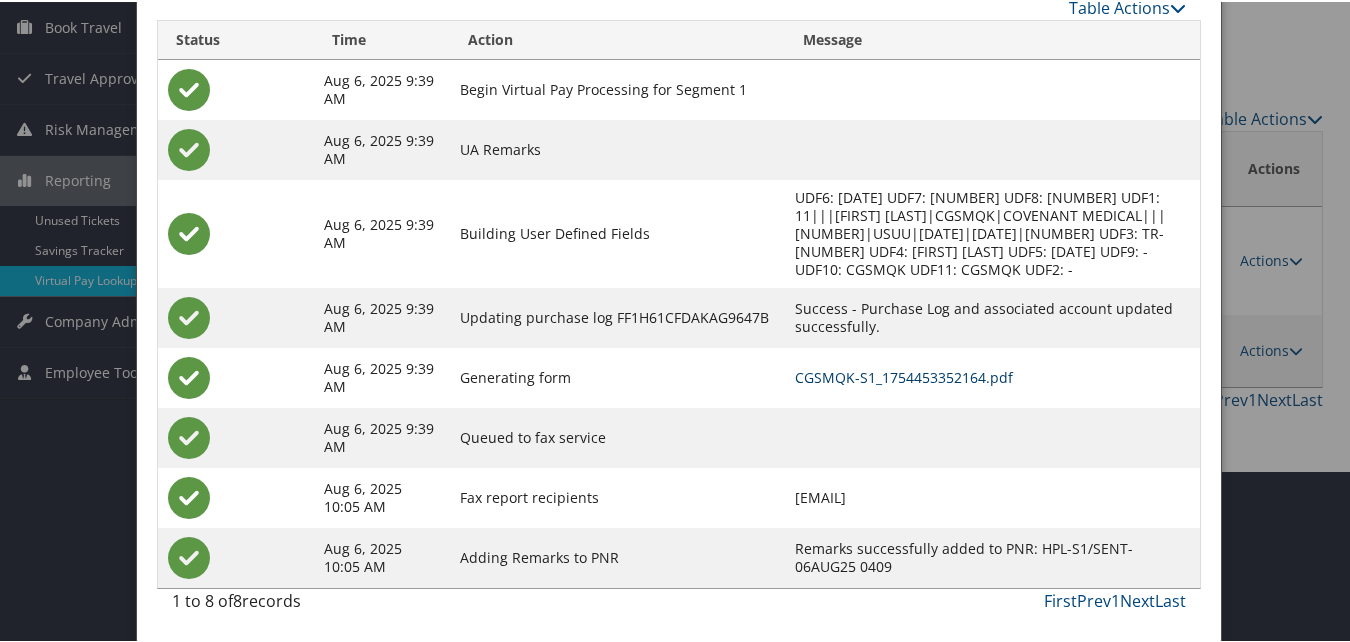 click on "CGSMQK-S1_1754453352164.pdf" at bounding box center (904, 375) 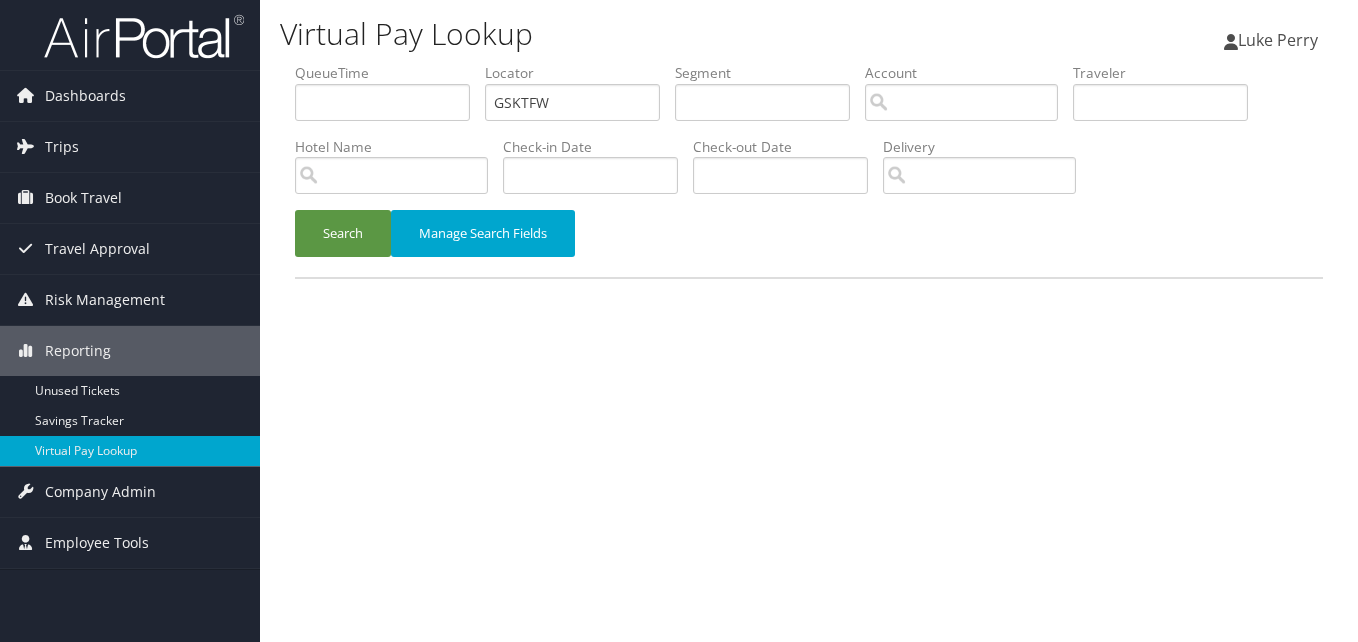 scroll, scrollTop: 0, scrollLeft: 0, axis: both 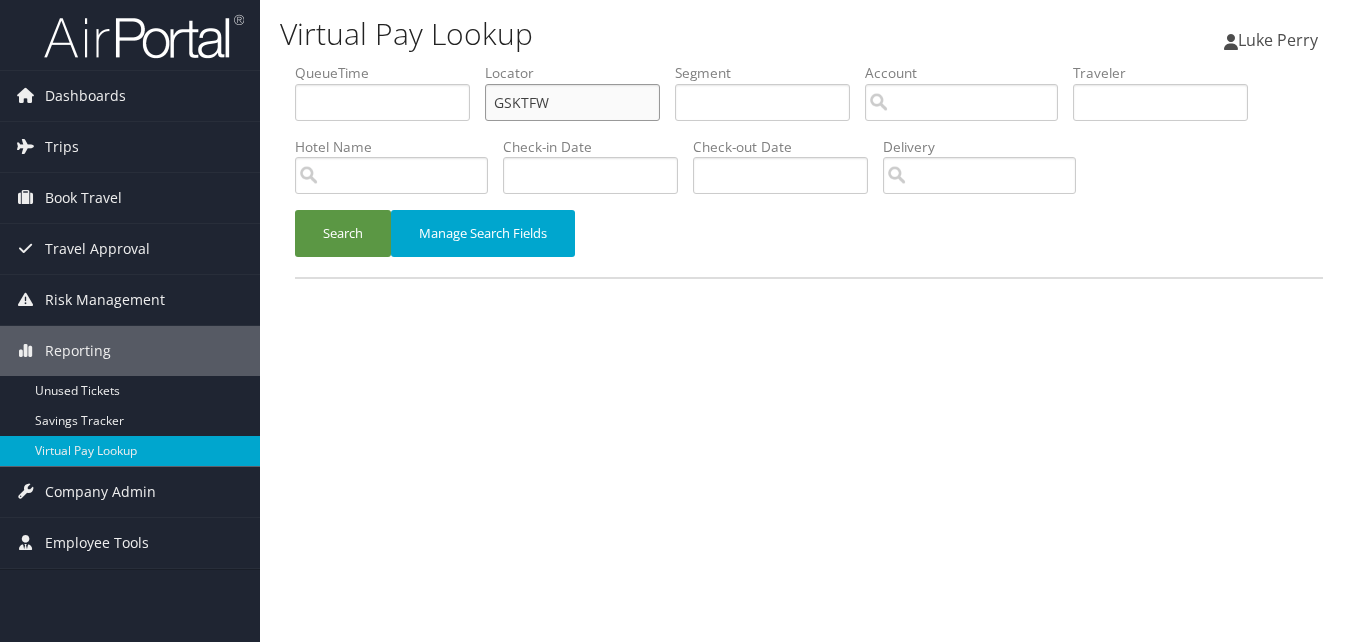 drag, startPoint x: 570, startPoint y: 115, endPoint x: 436, endPoint y: 135, distance: 135.48431 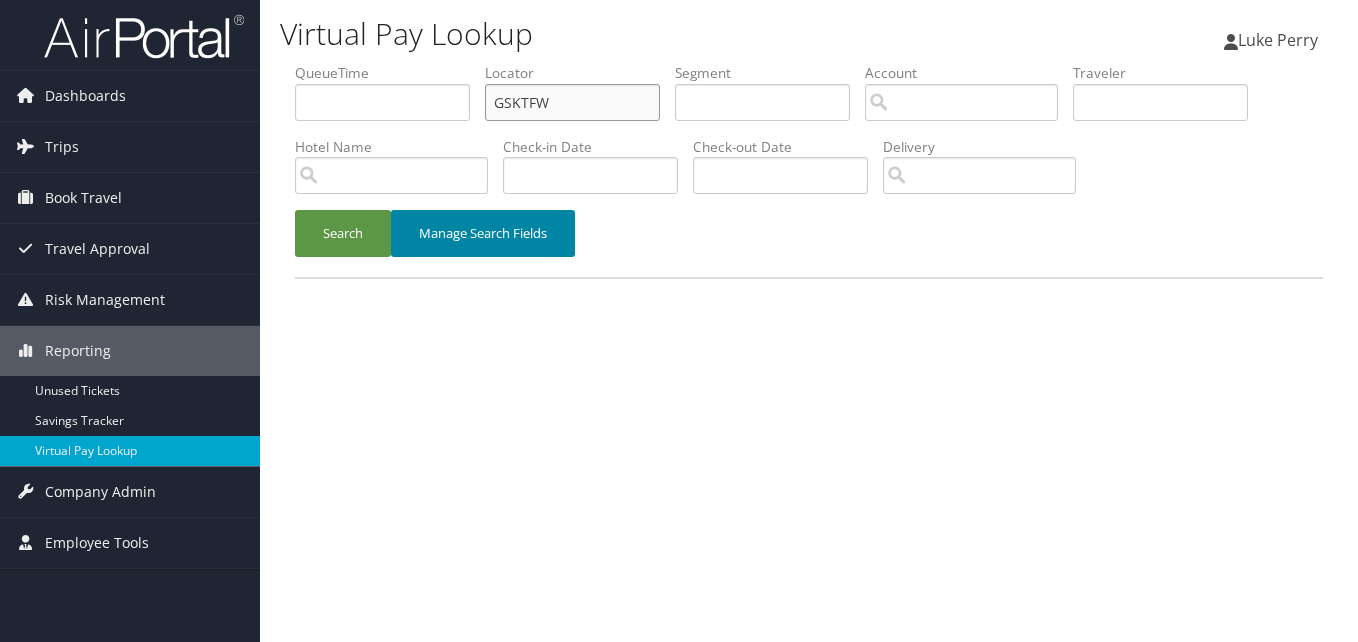 paste on "CDBPNL" 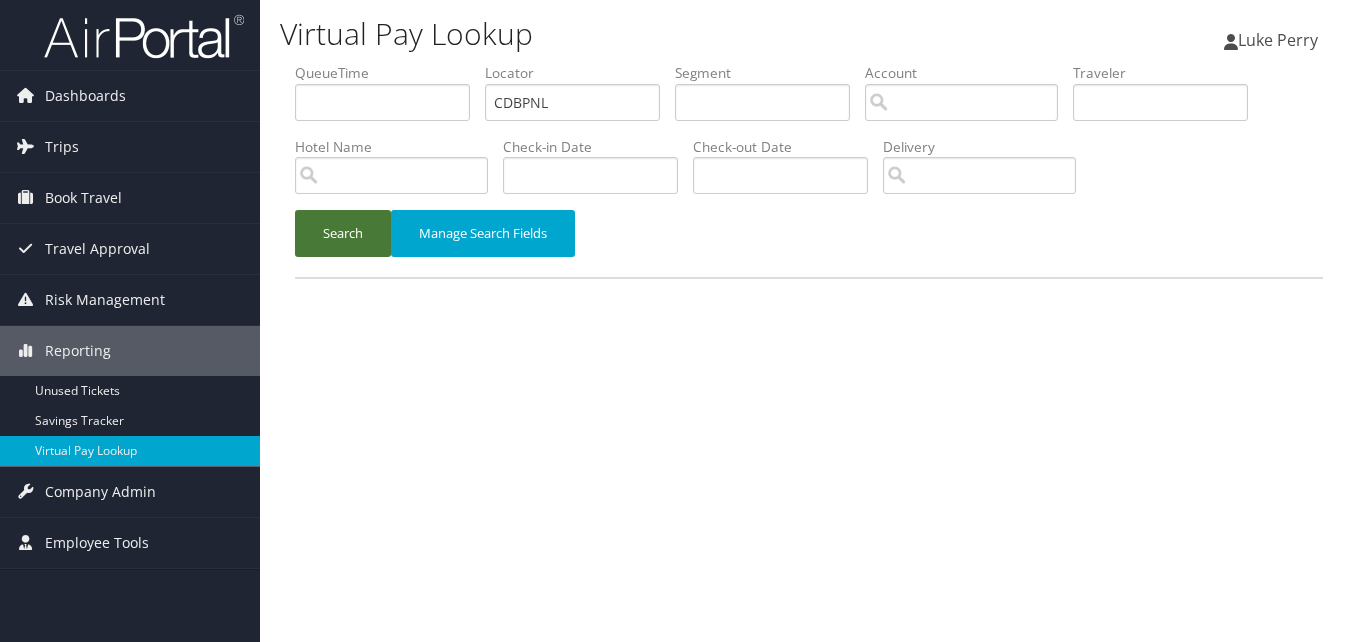 click on "Search" at bounding box center (343, 233) 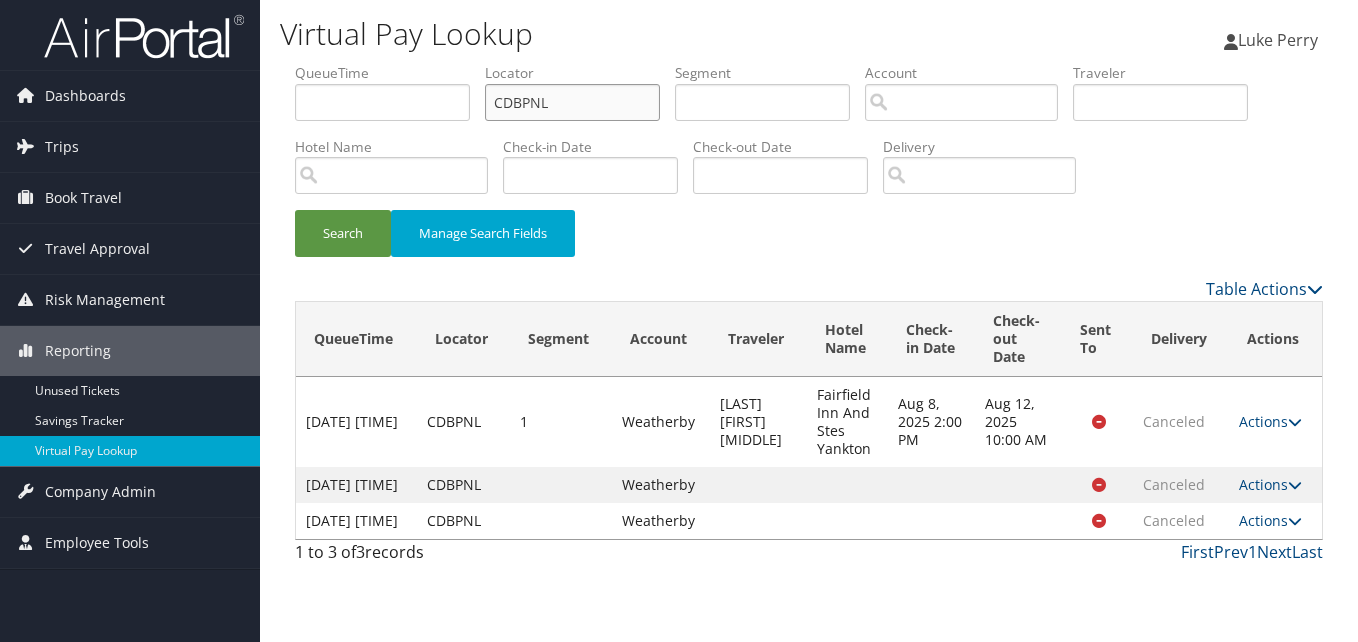 drag, startPoint x: 483, startPoint y: 108, endPoint x: 451, endPoint y: 110, distance: 32.06244 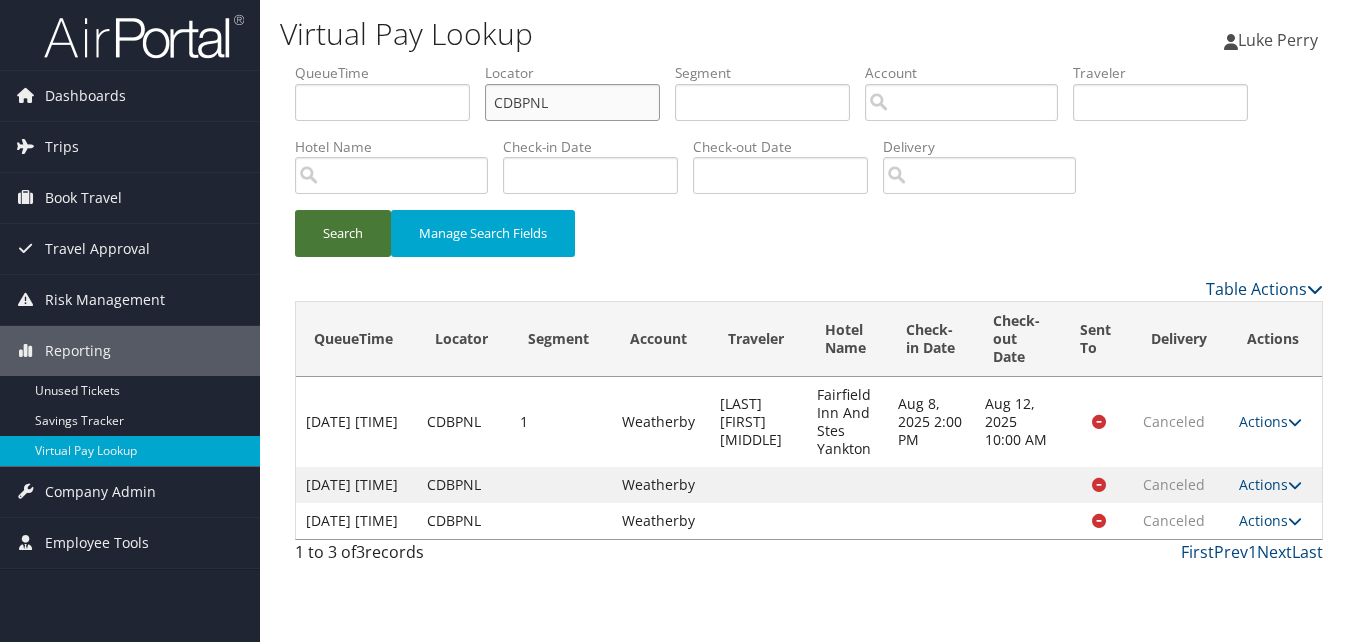 paste on "GCGXAJ" 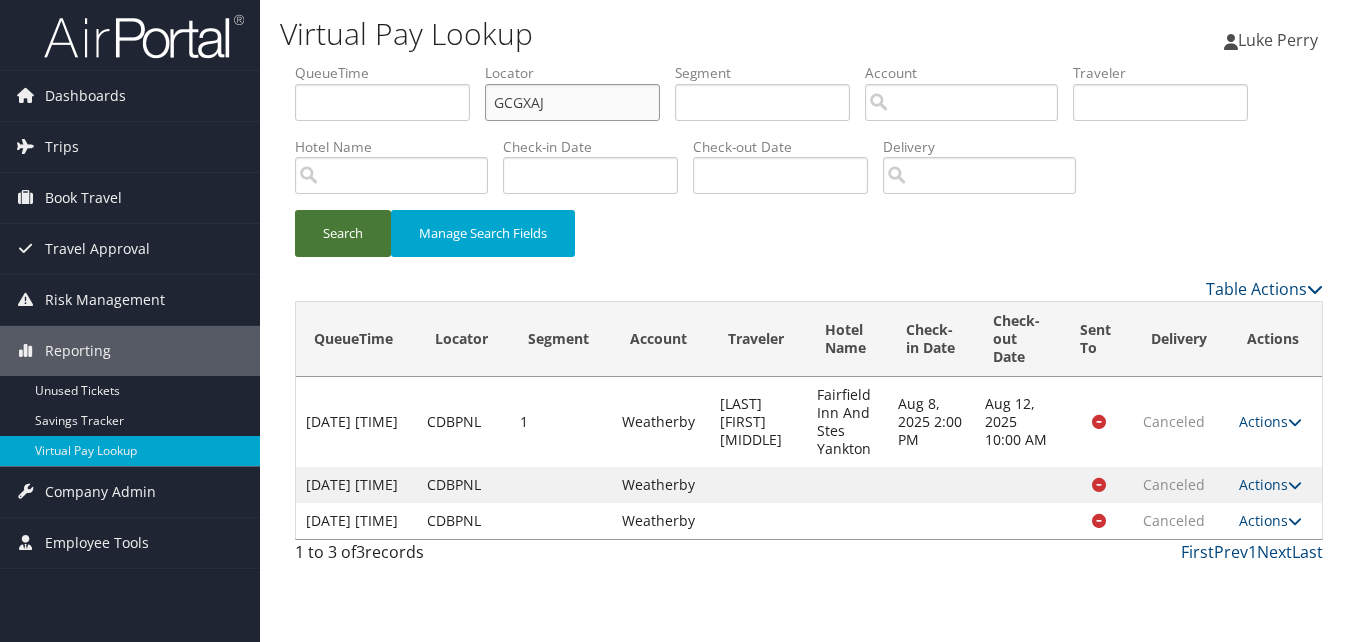 type on "GCGXAJ" 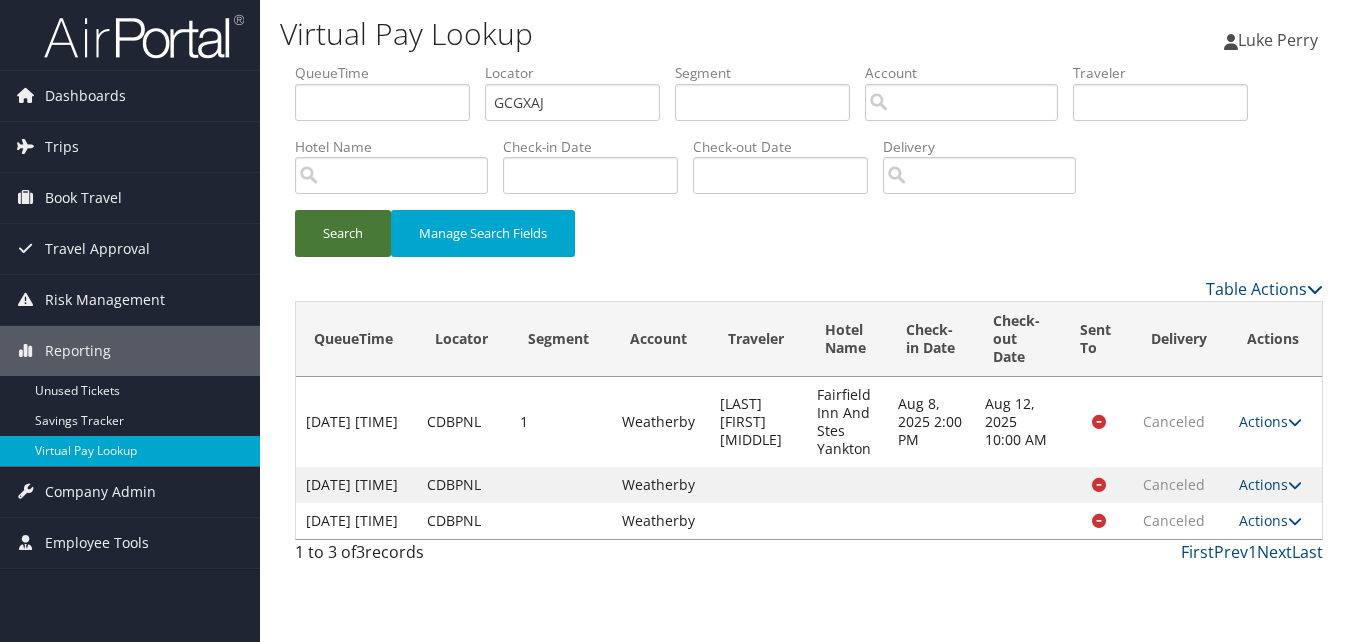 click on "Search" at bounding box center (343, 233) 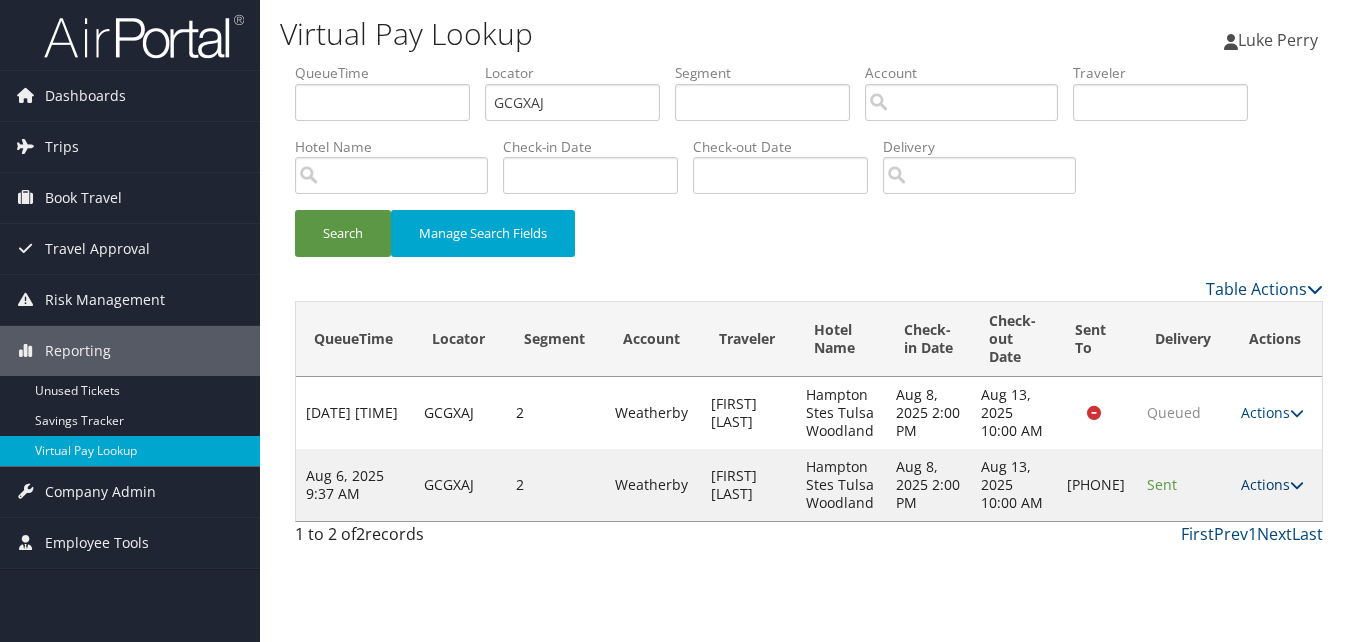 click on "Actions" at bounding box center [1272, 484] 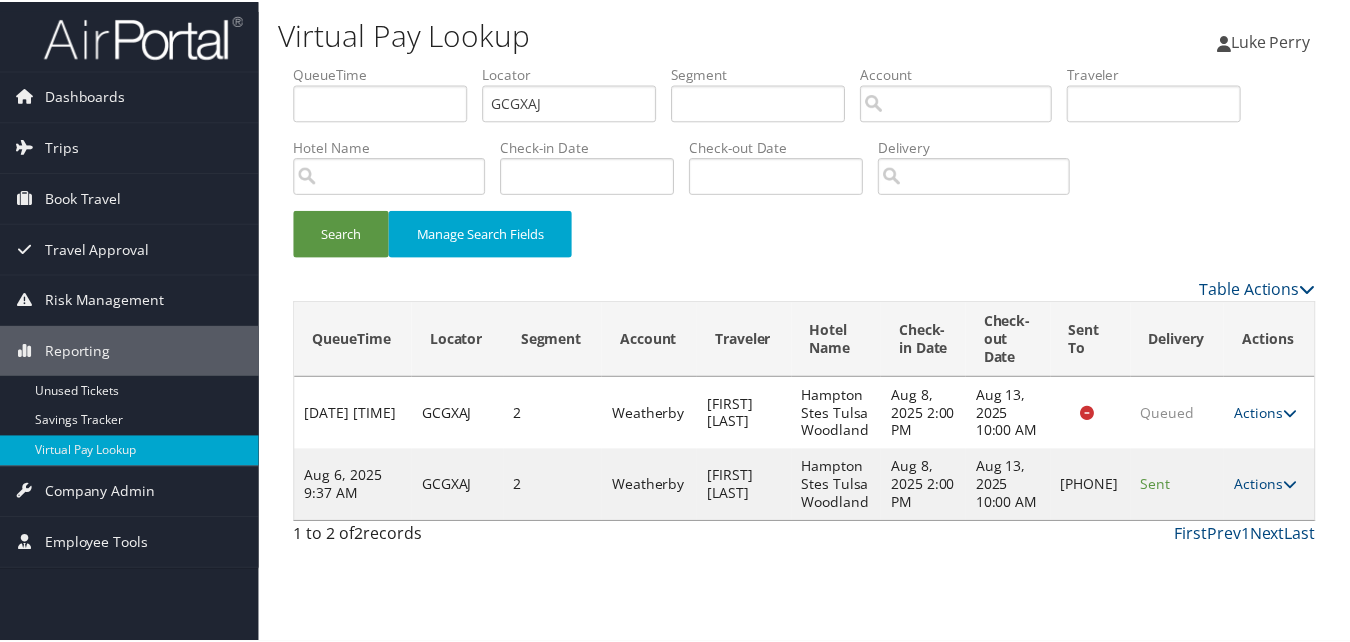 scroll, scrollTop: 1, scrollLeft: 0, axis: vertical 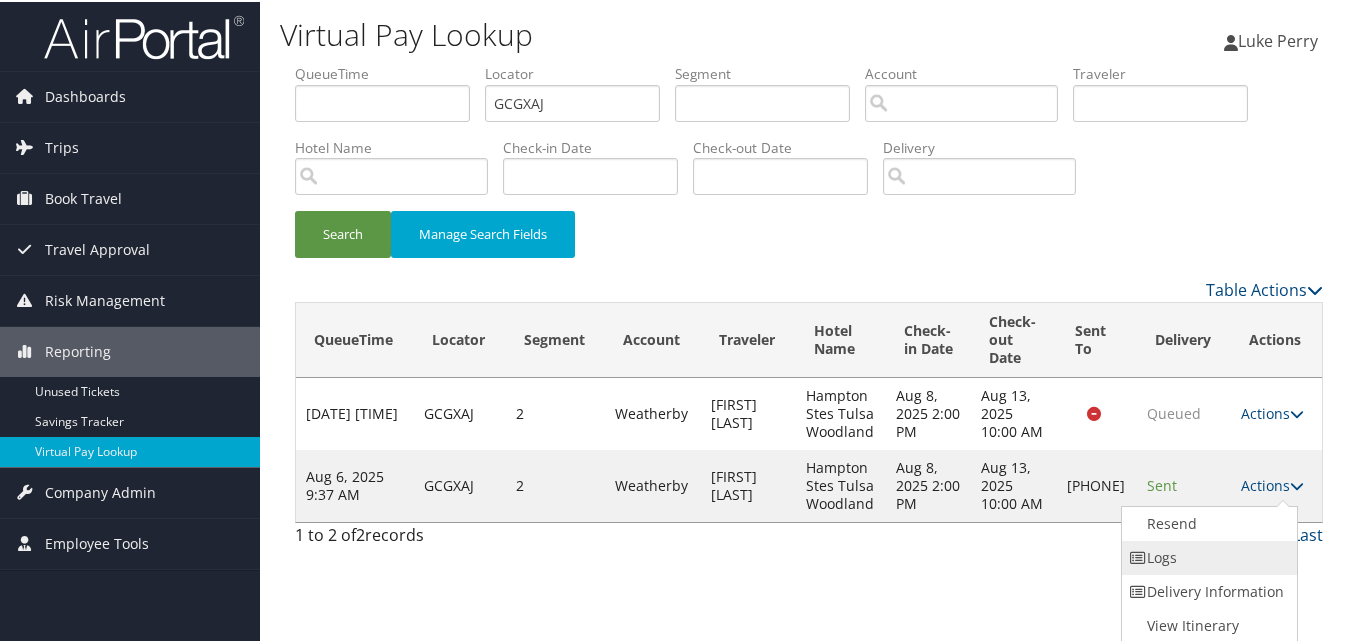 click on "Logs" at bounding box center (1207, 556) 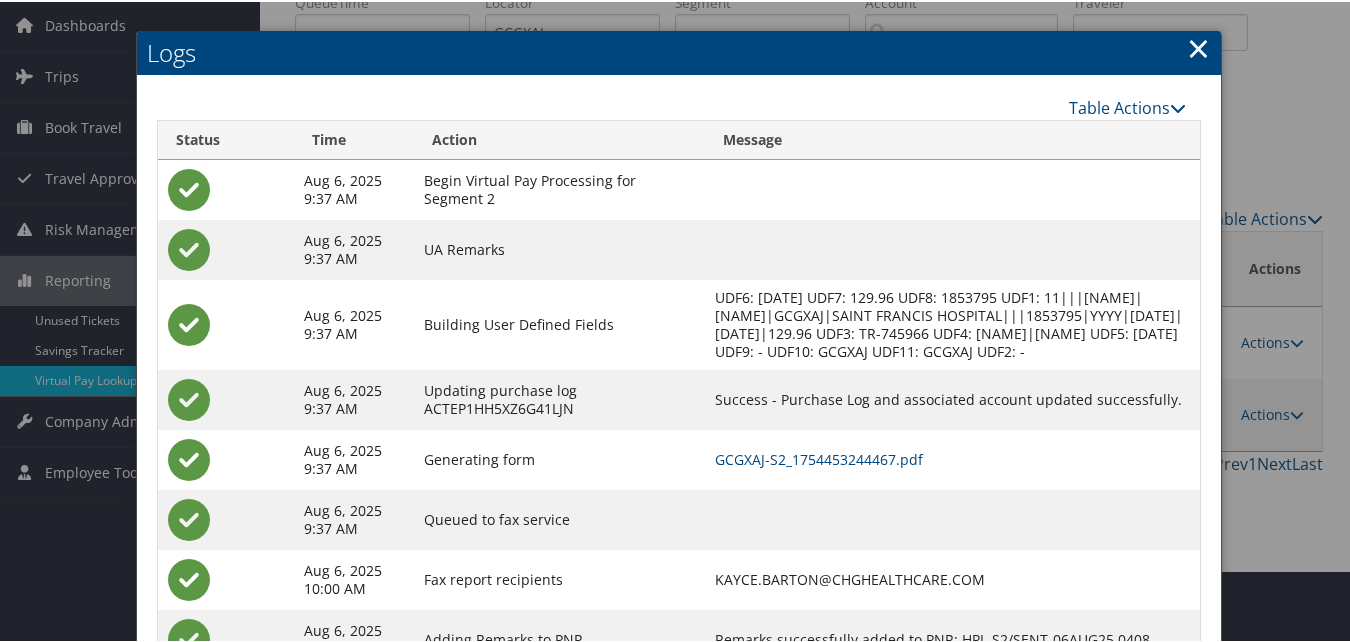 scroll, scrollTop: 154, scrollLeft: 0, axis: vertical 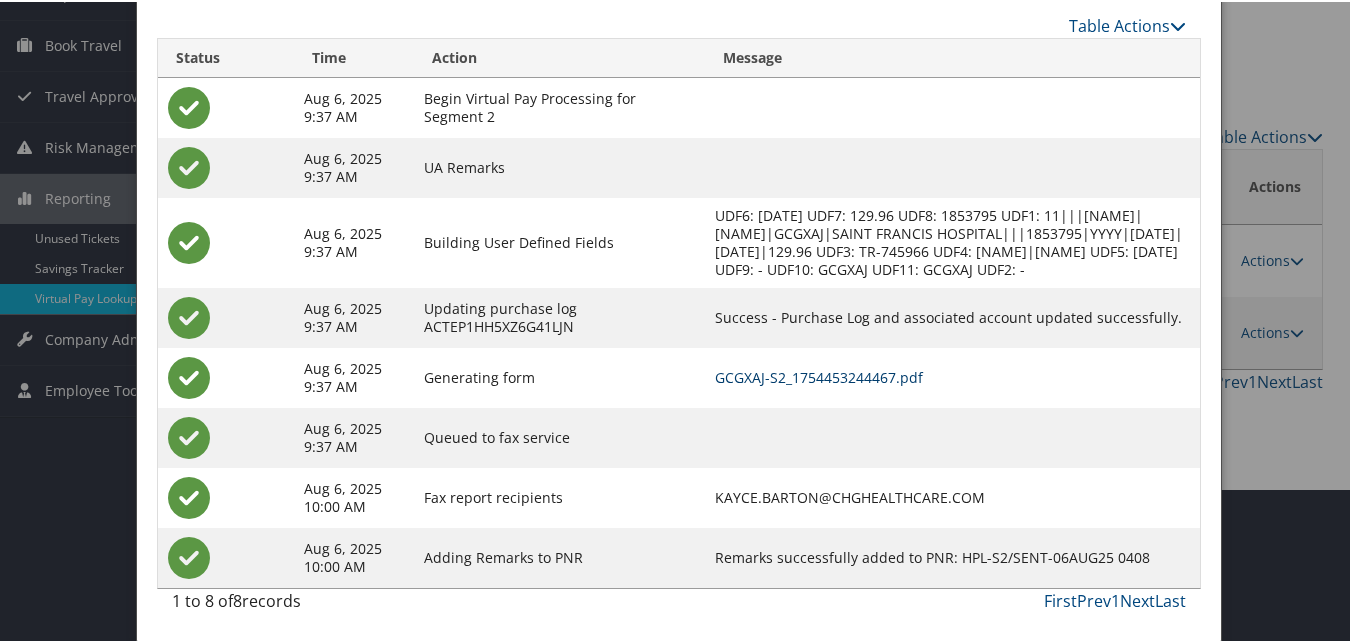 click on "GCGXAJ-S2_1754453244467.pdf" at bounding box center (819, 375) 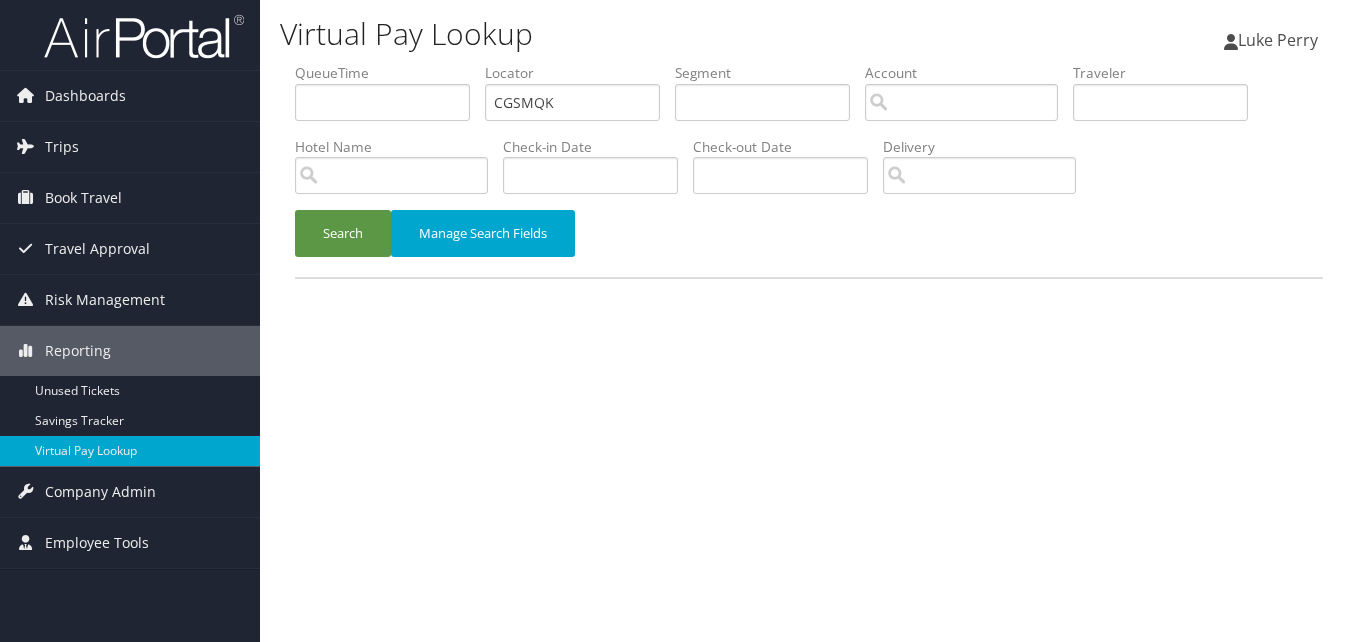 scroll, scrollTop: 0, scrollLeft: 0, axis: both 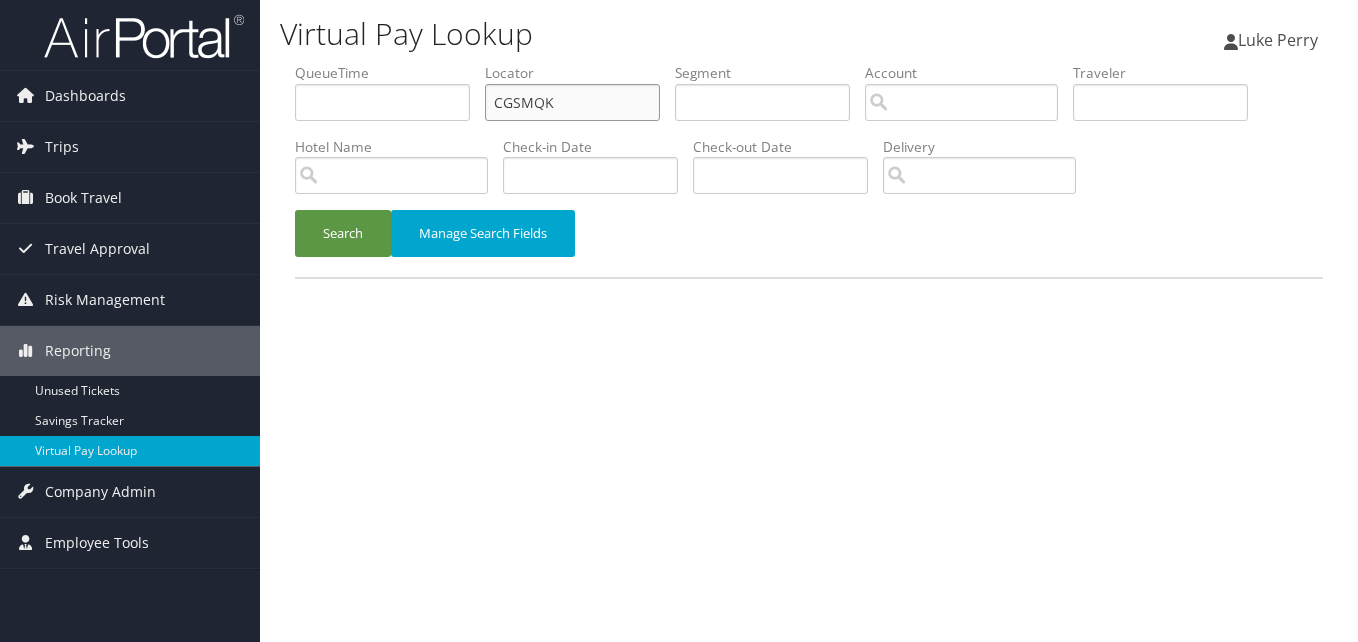 drag, startPoint x: 628, startPoint y: 109, endPoint x: 370, endPoint y: 110, distance: 258.00195 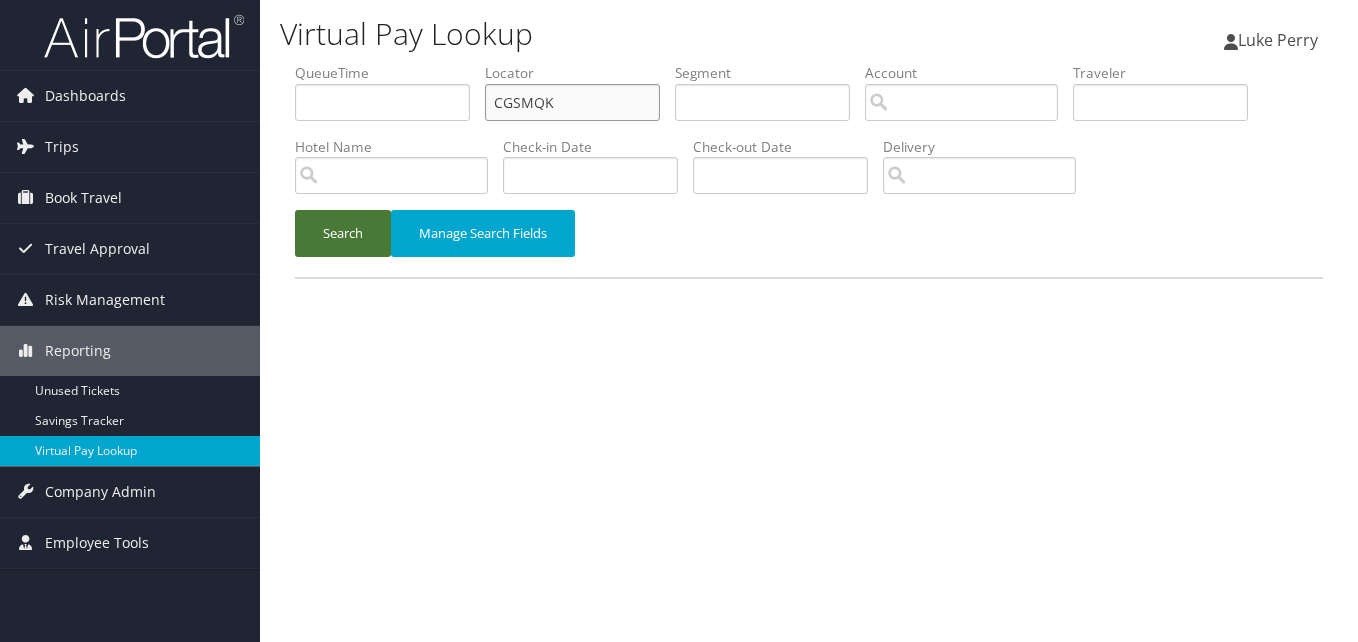 paste on "YIXPNO" 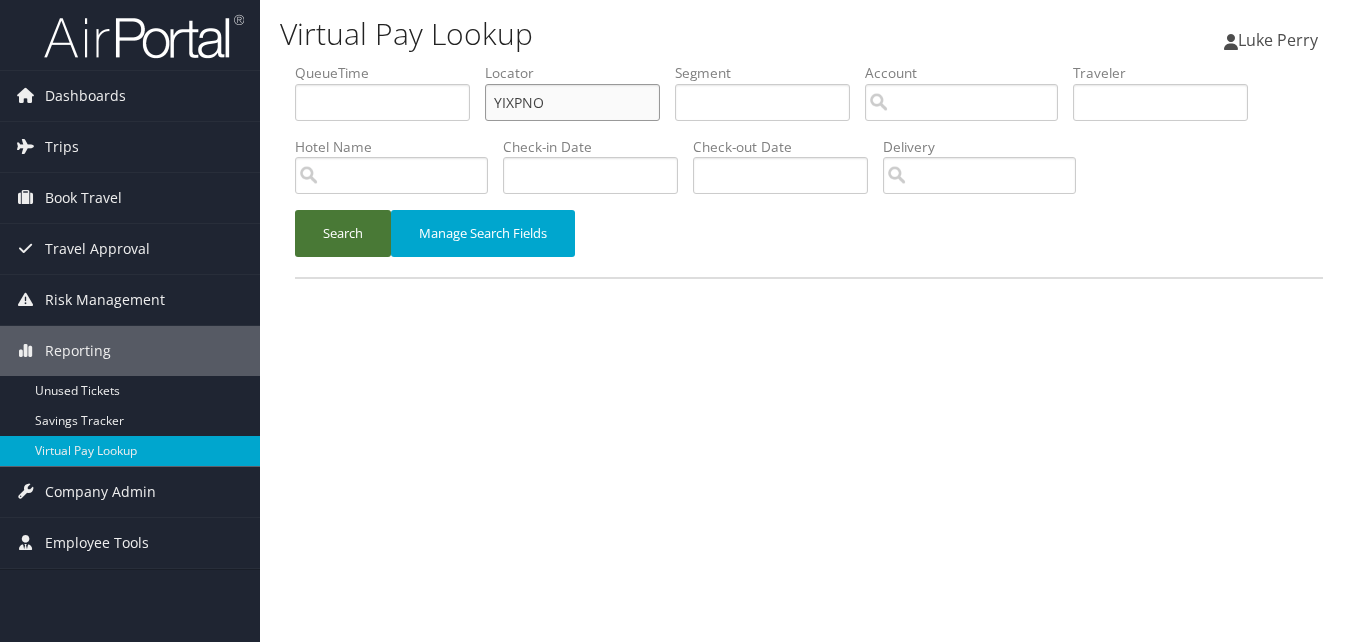 type on "YIXPNO" 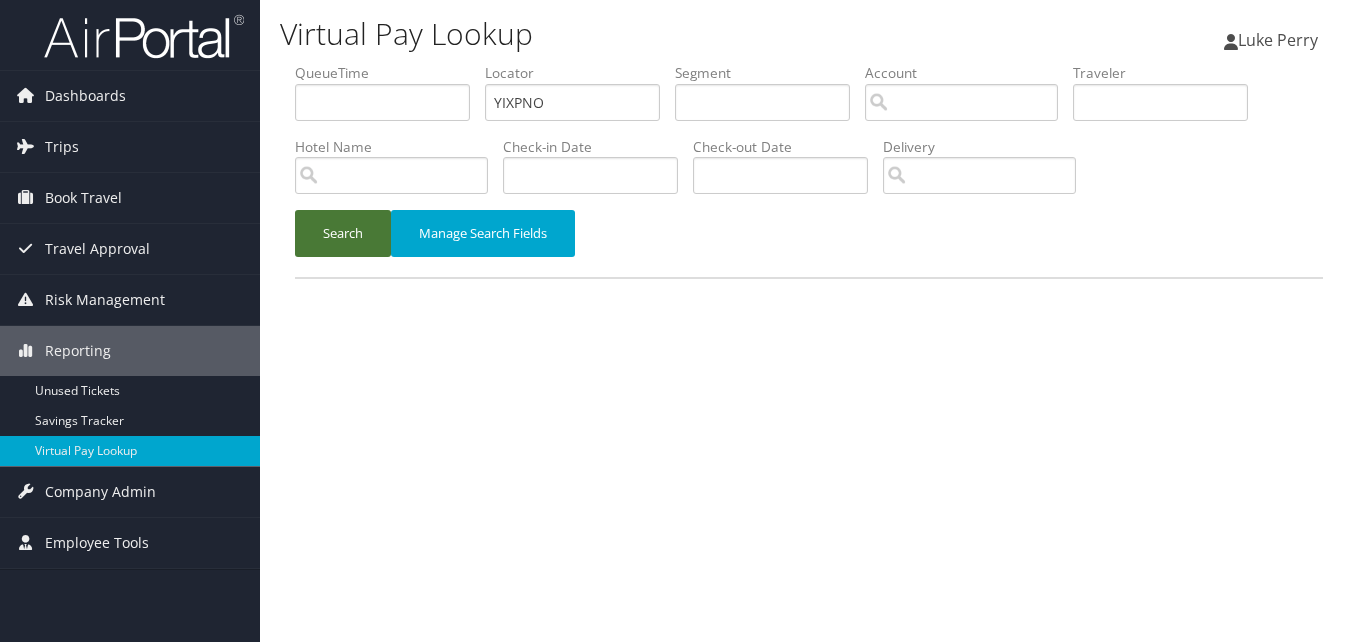 click on "Search" at bounding box center (343, 233) 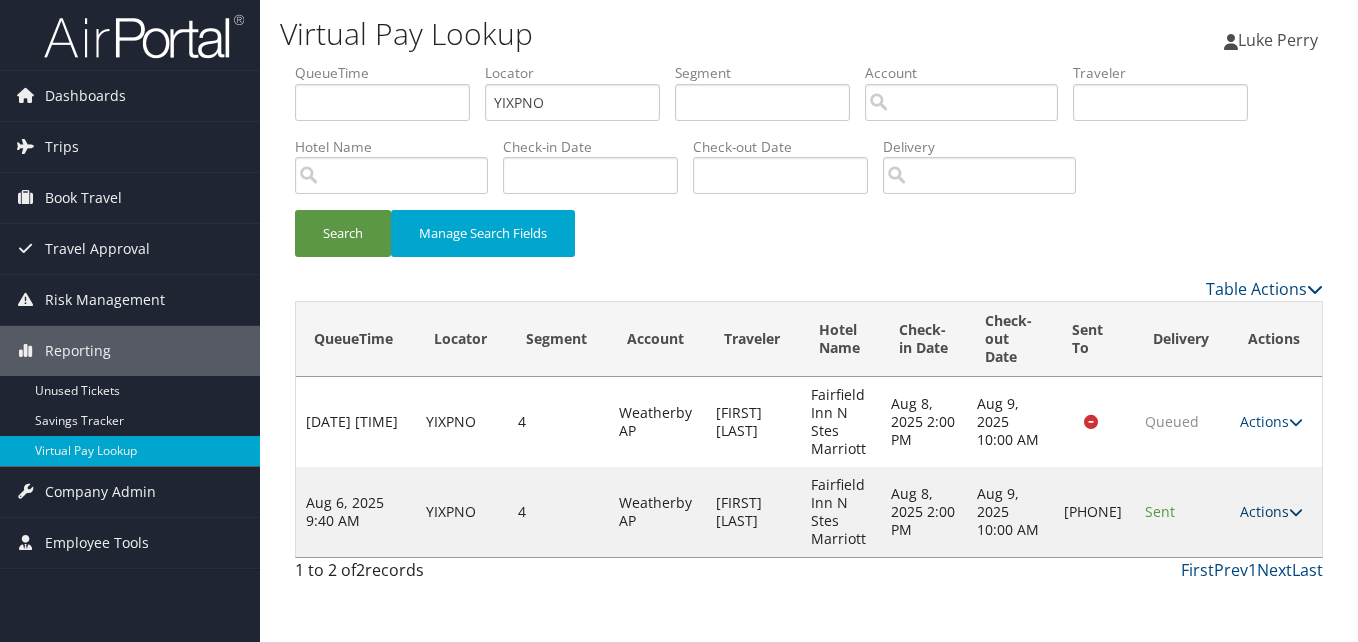 click on "Actions" at bounding box center [1271, 511] 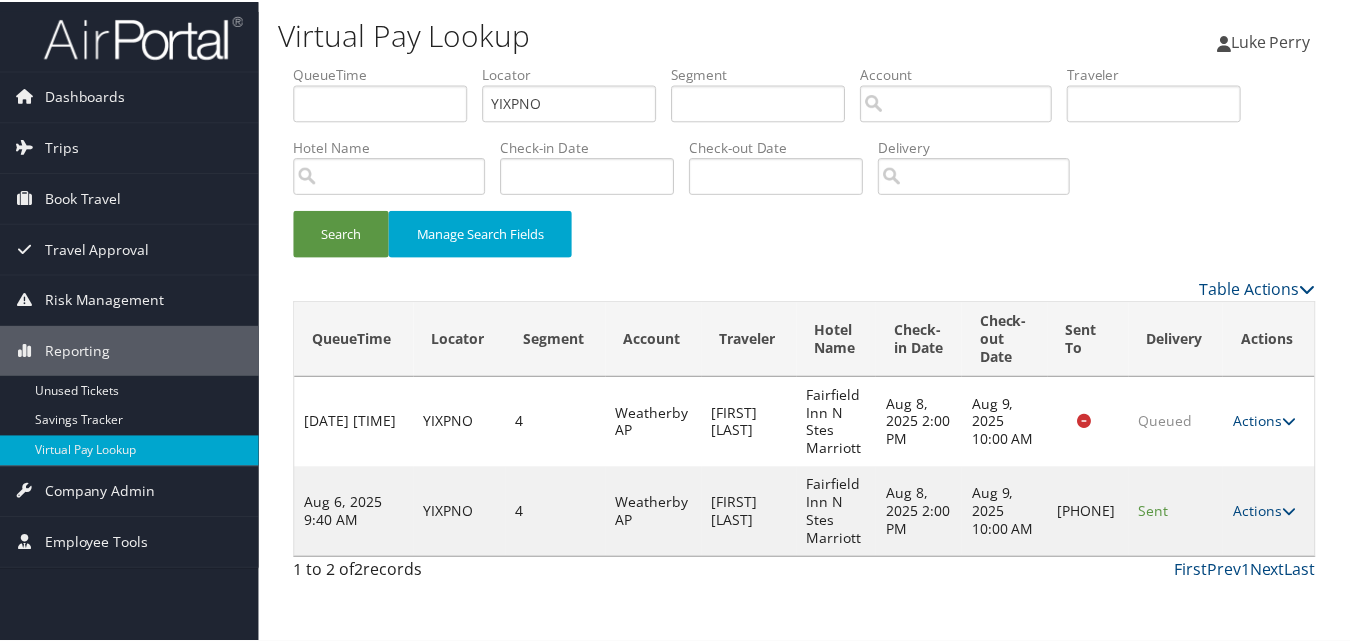 scroll, scrollTop: 19, scrollLeft: 0, axis: vertical 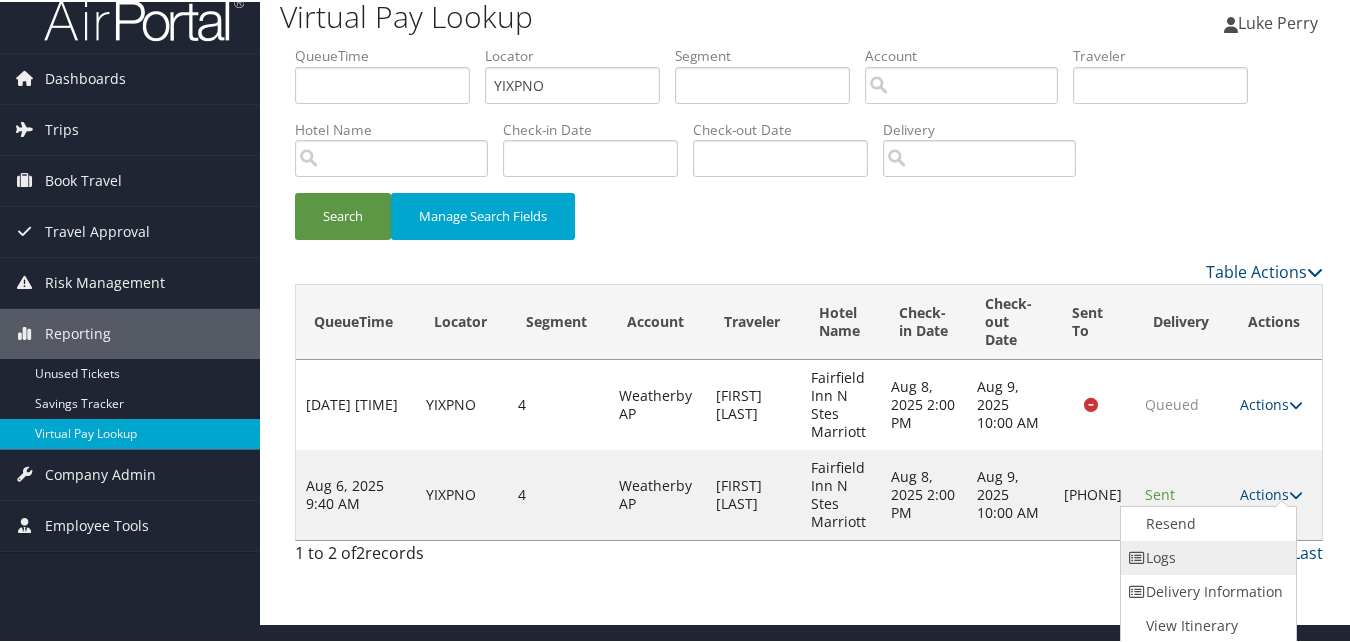 click at bounding box center (1138, 556) 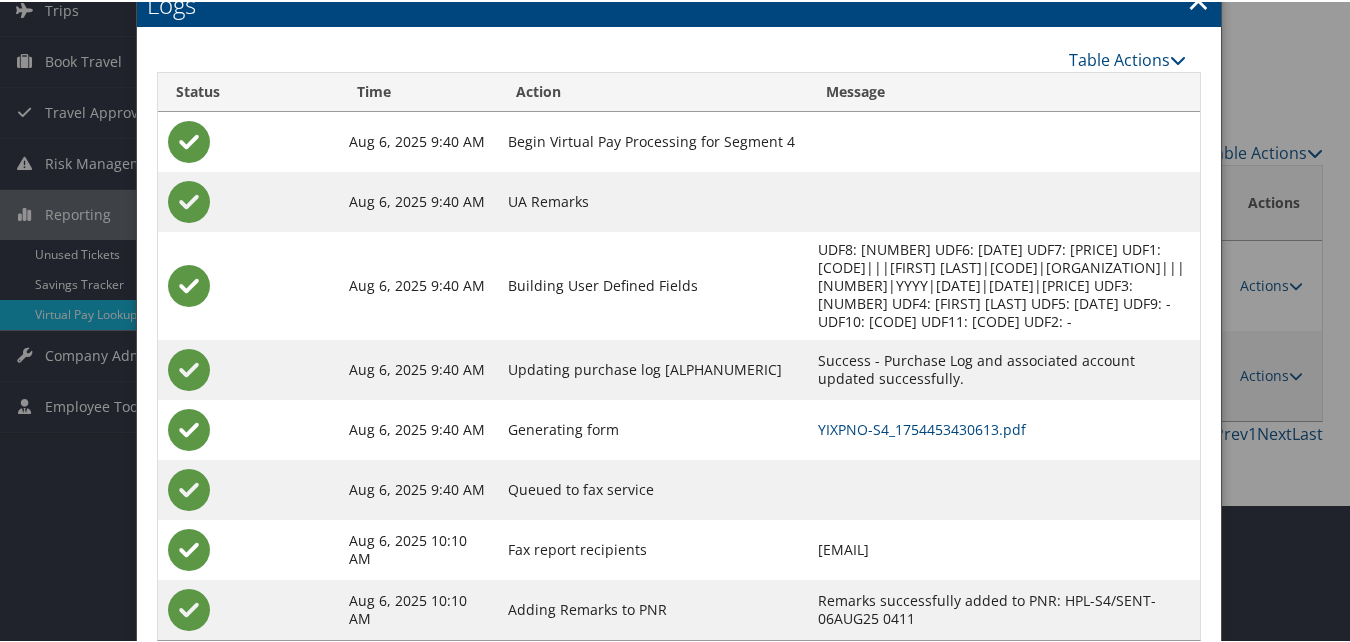 scroll, scrollTop: 190, scrollLeft: 0, axis: vertical 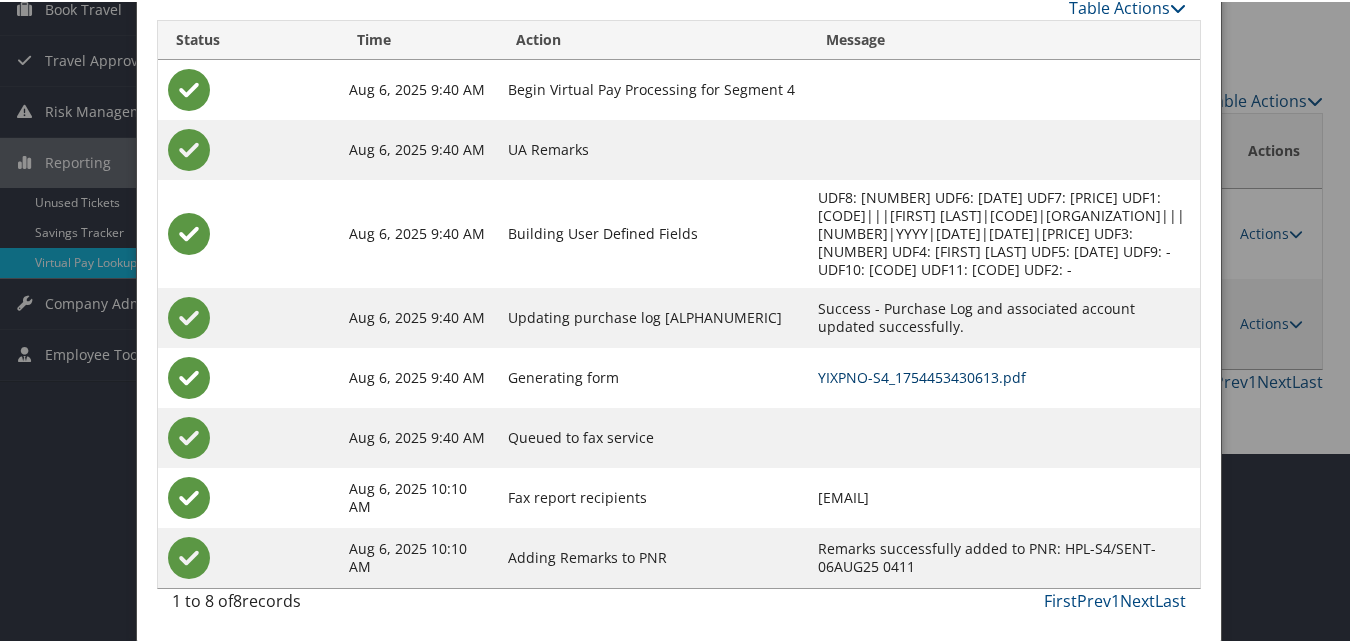 click on "YIXPNO-S4_1754453430613.pdf" at bounding box center (922, 375) 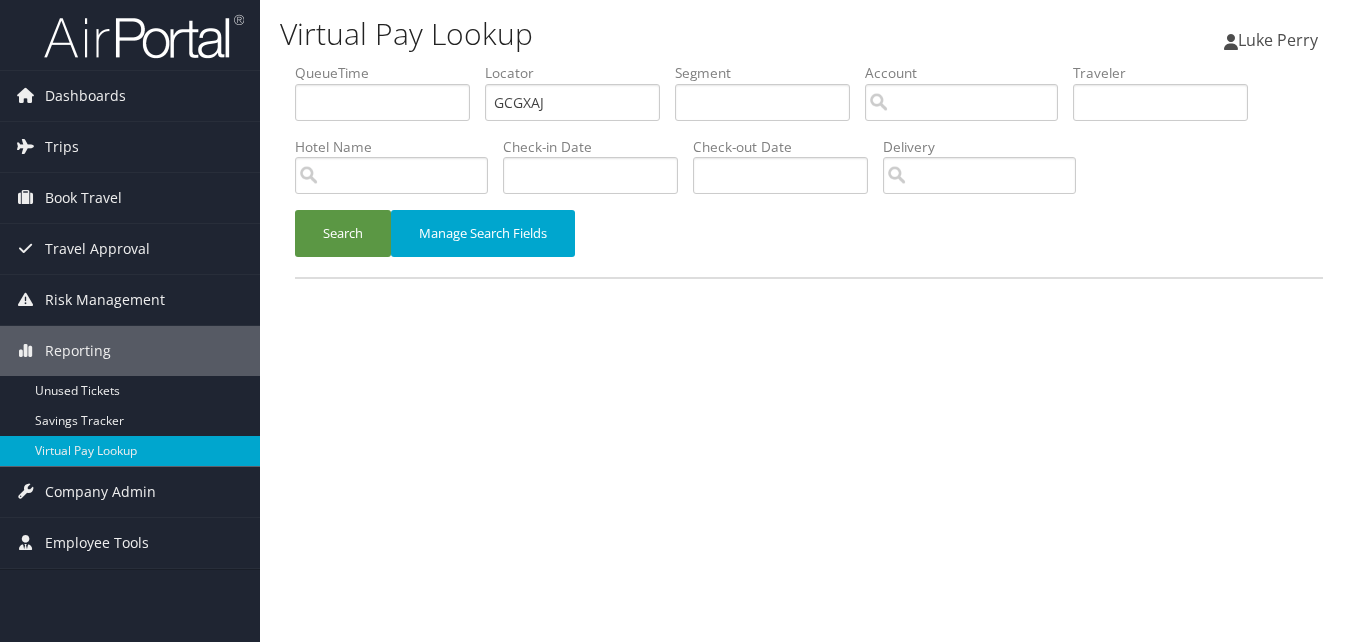 scroll, scrollTop: 0, scrollLeft: 0, axis: both 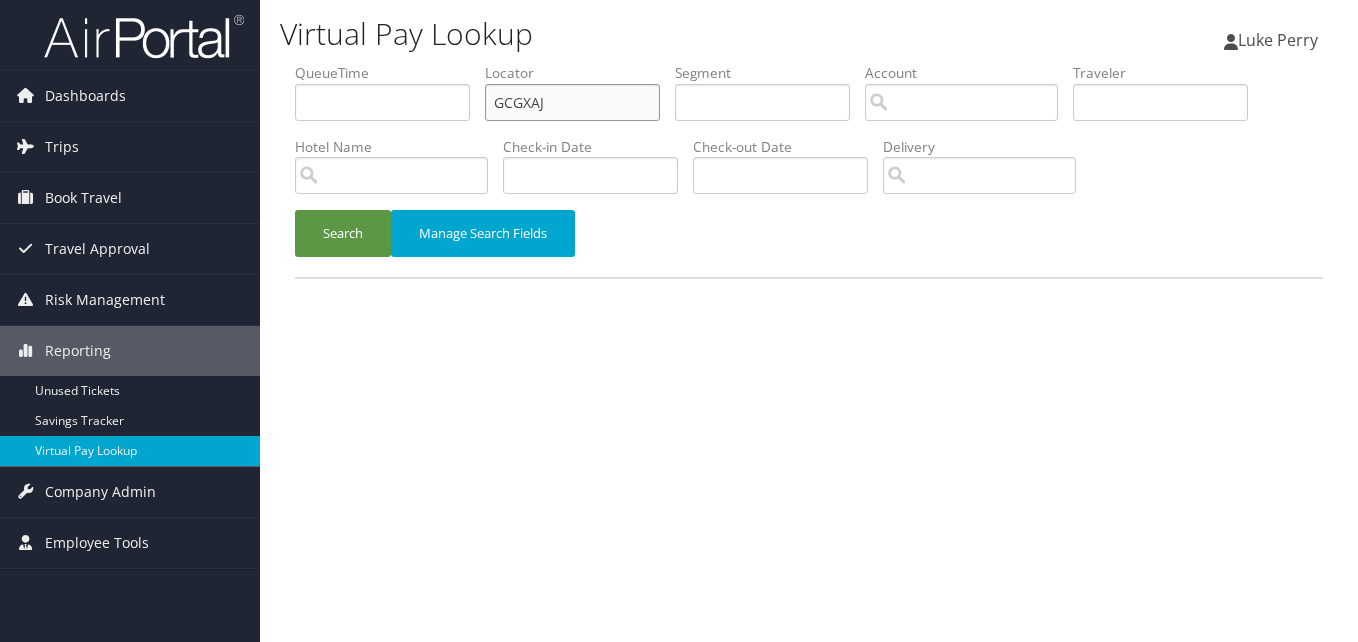 drag, startPoint x: 591, startPoint y: 105, endPoint x: 310, endPoint y: 154, distance: 285.24023 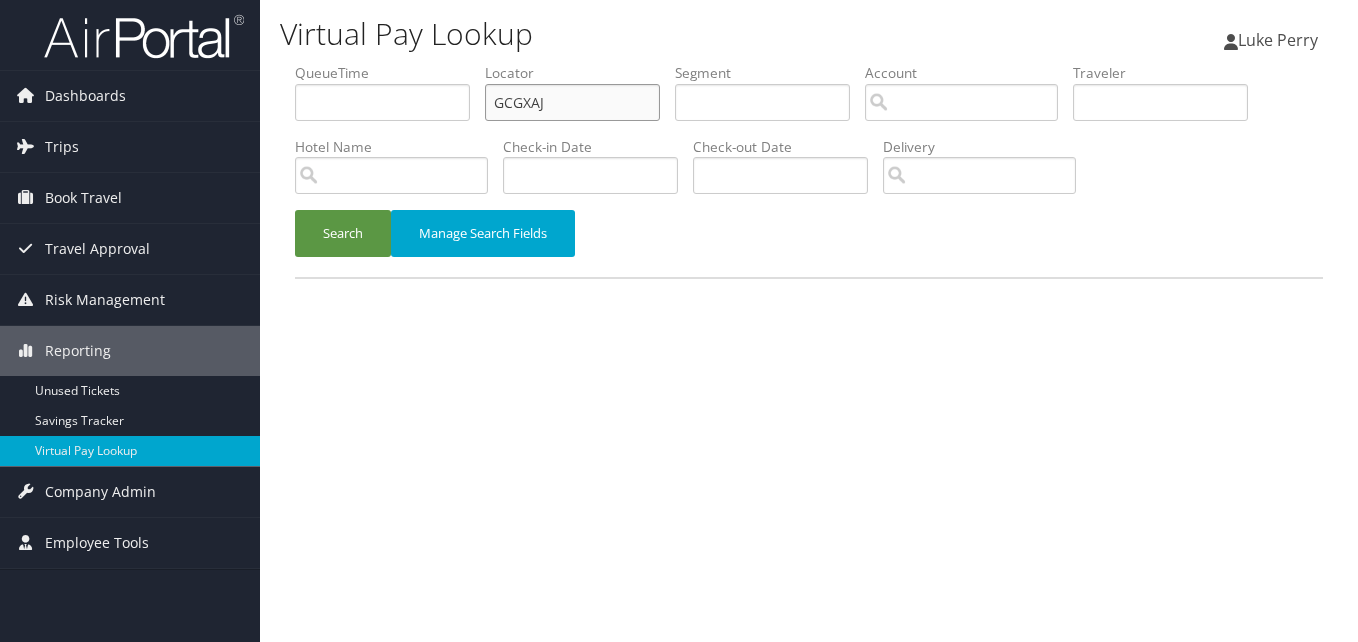 click on "QueueTime Locator GCGXAJ Segment Account Traveler Hotel Name Check-in Date Check-out Date Delivery" at bounding box center [809, 63] 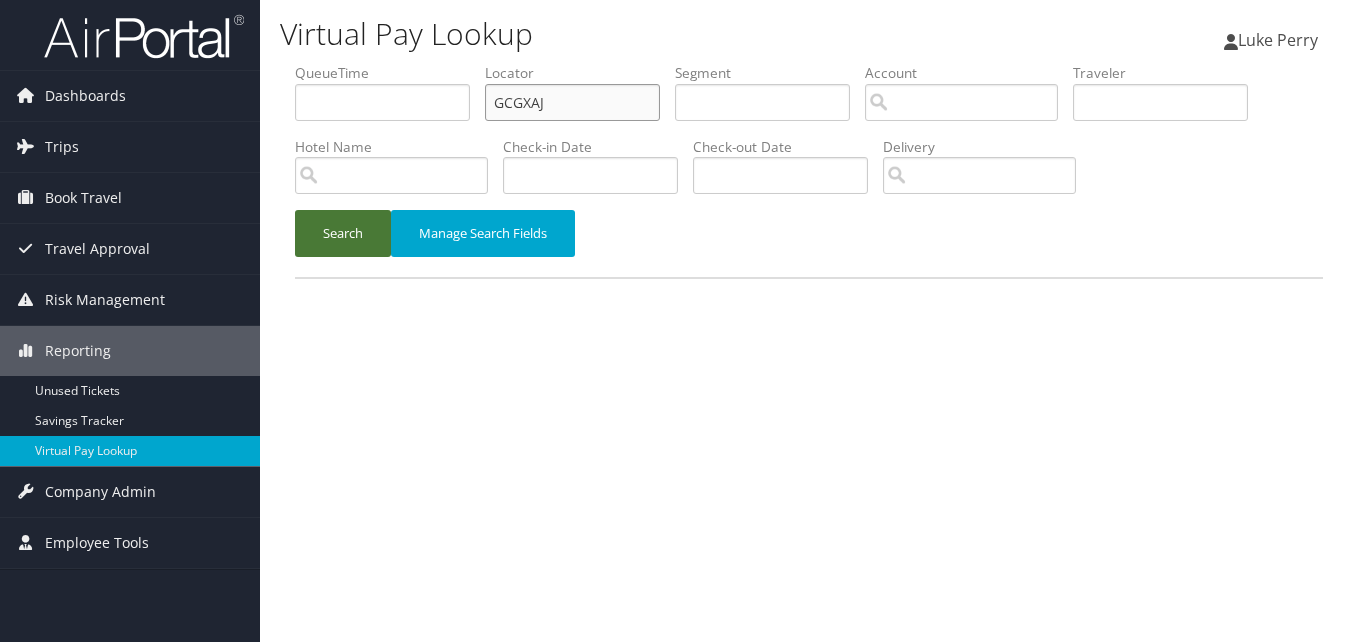 paste on "MDWKCO" 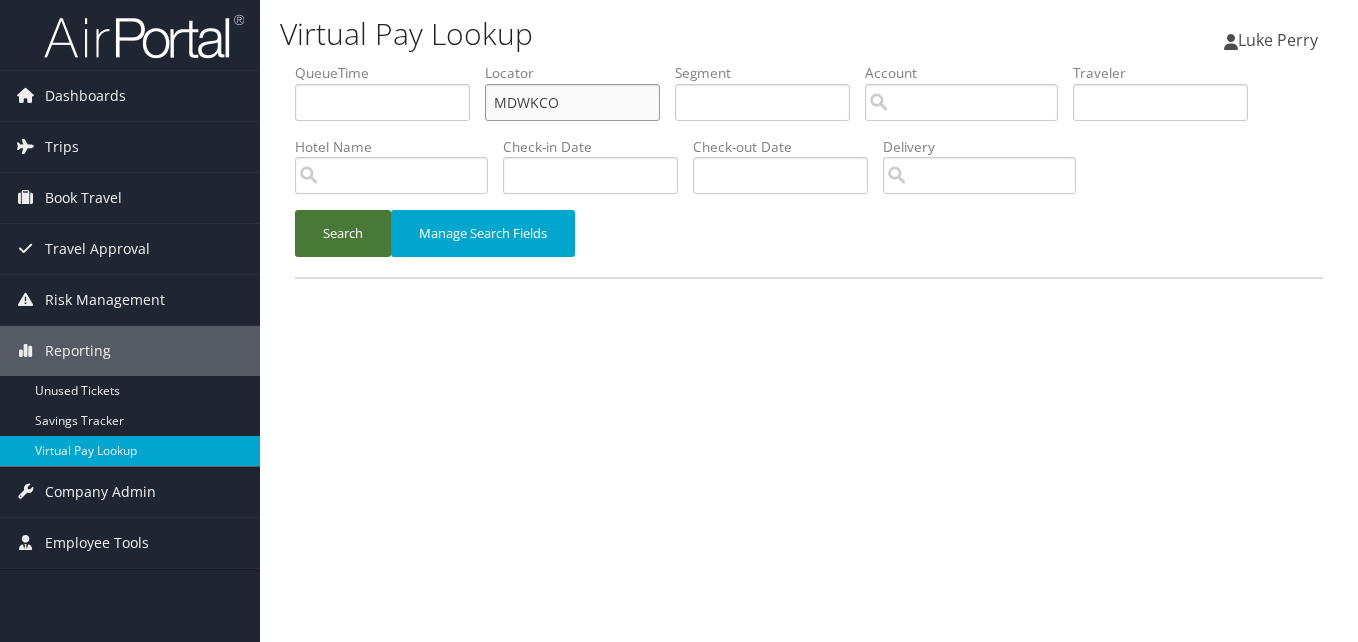 type on "MDWKCO" 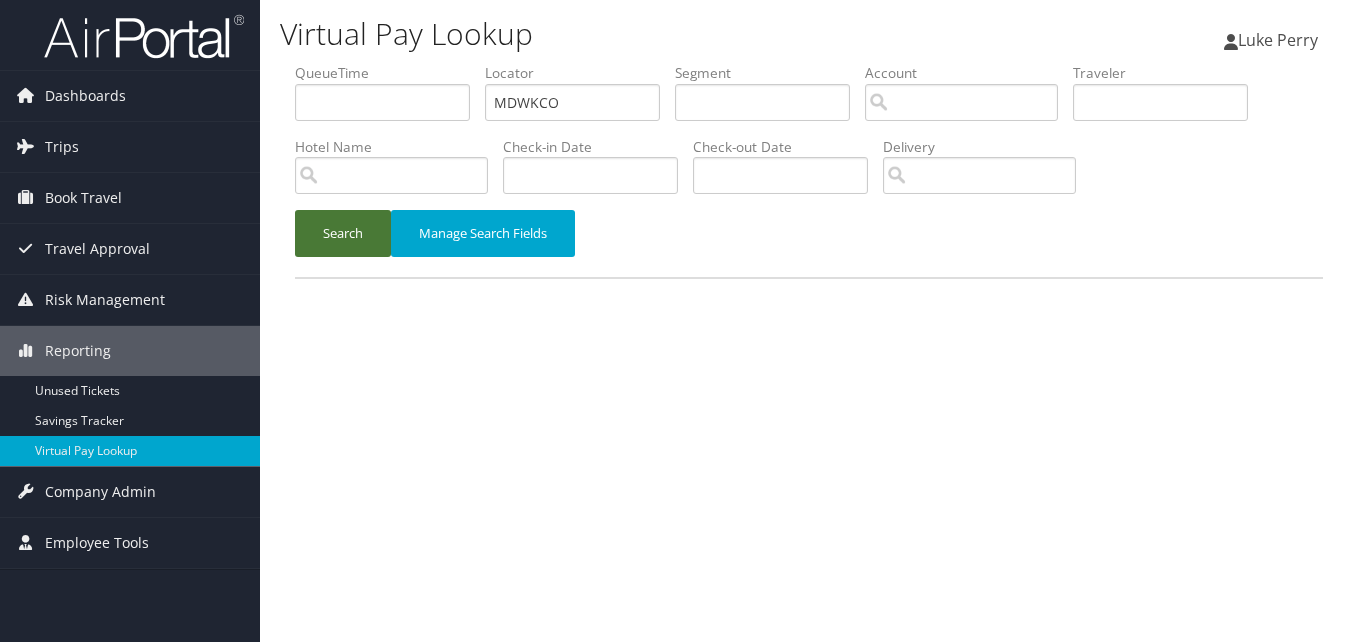 click on "Search" at bounding box center [343, 233] 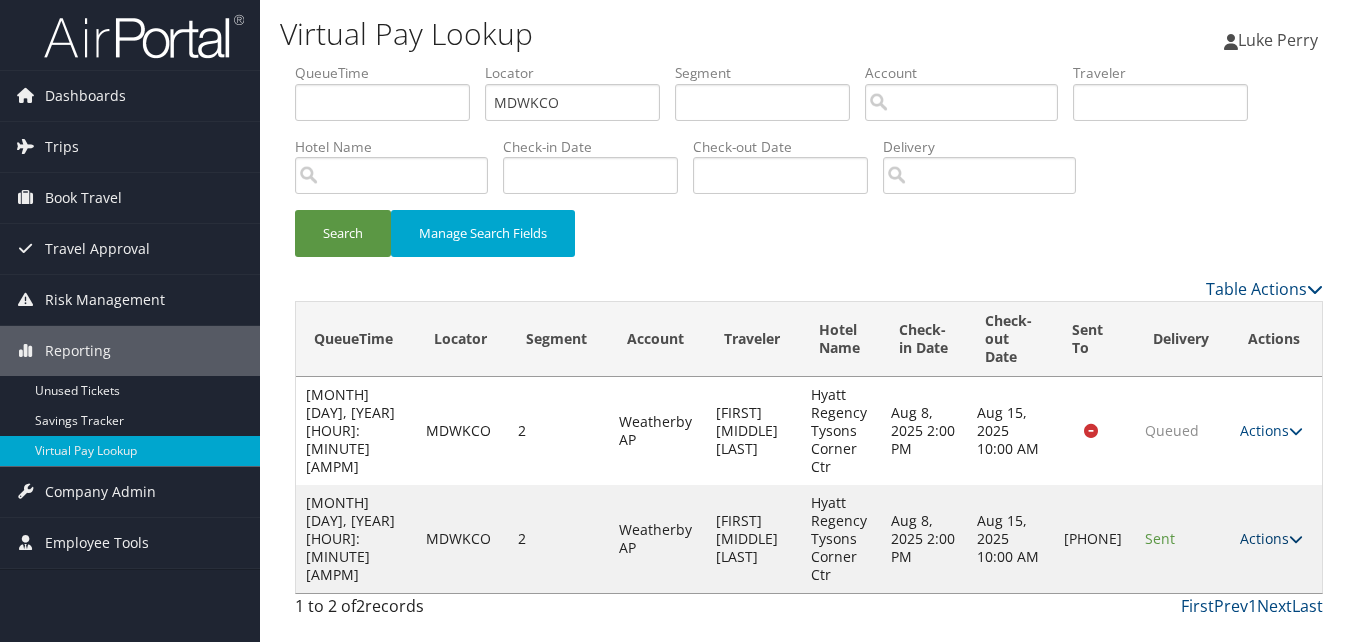 click on "Actions" at bounding box center [1271, 538] 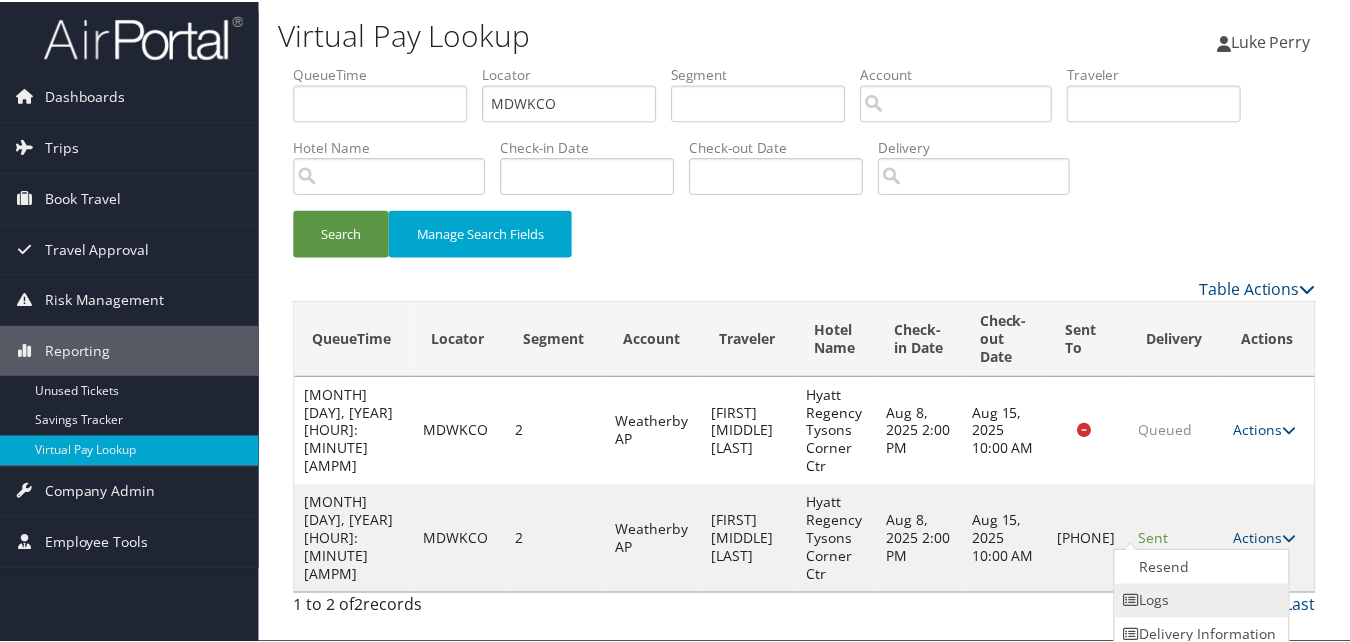 scroll, scrollTop: 46, scrollLeft: 0, axis: vertical 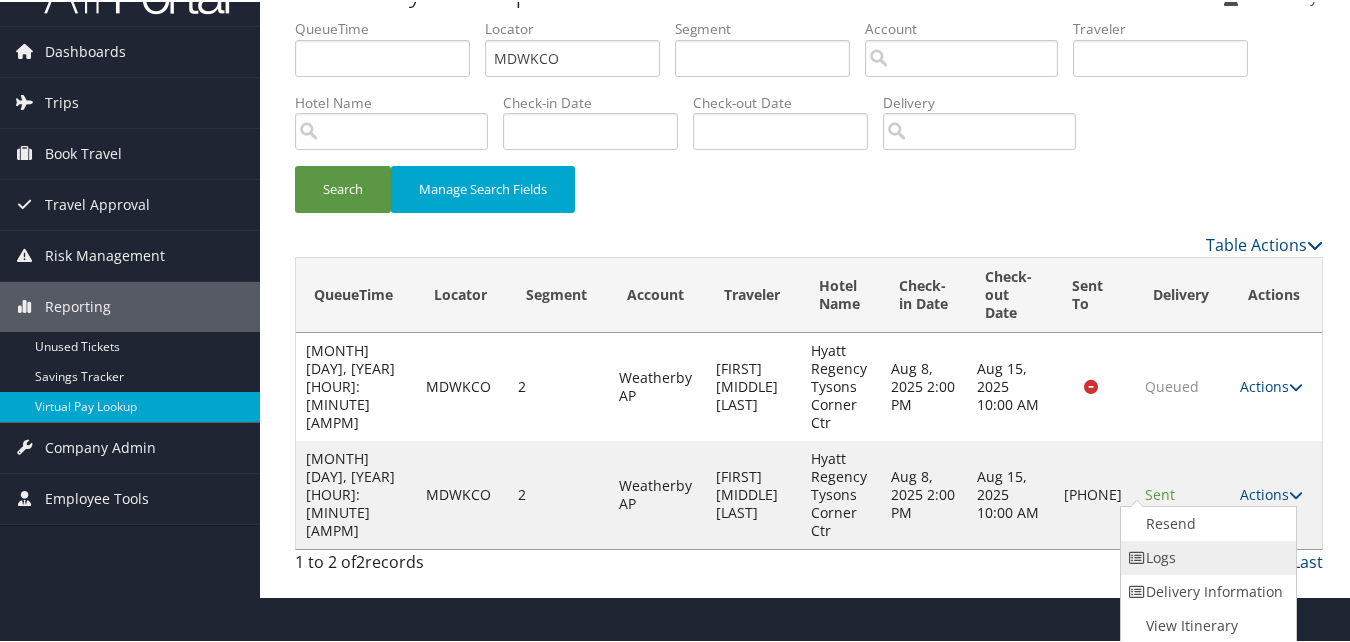 click on "Logs" at bounding box center (1206, 556) 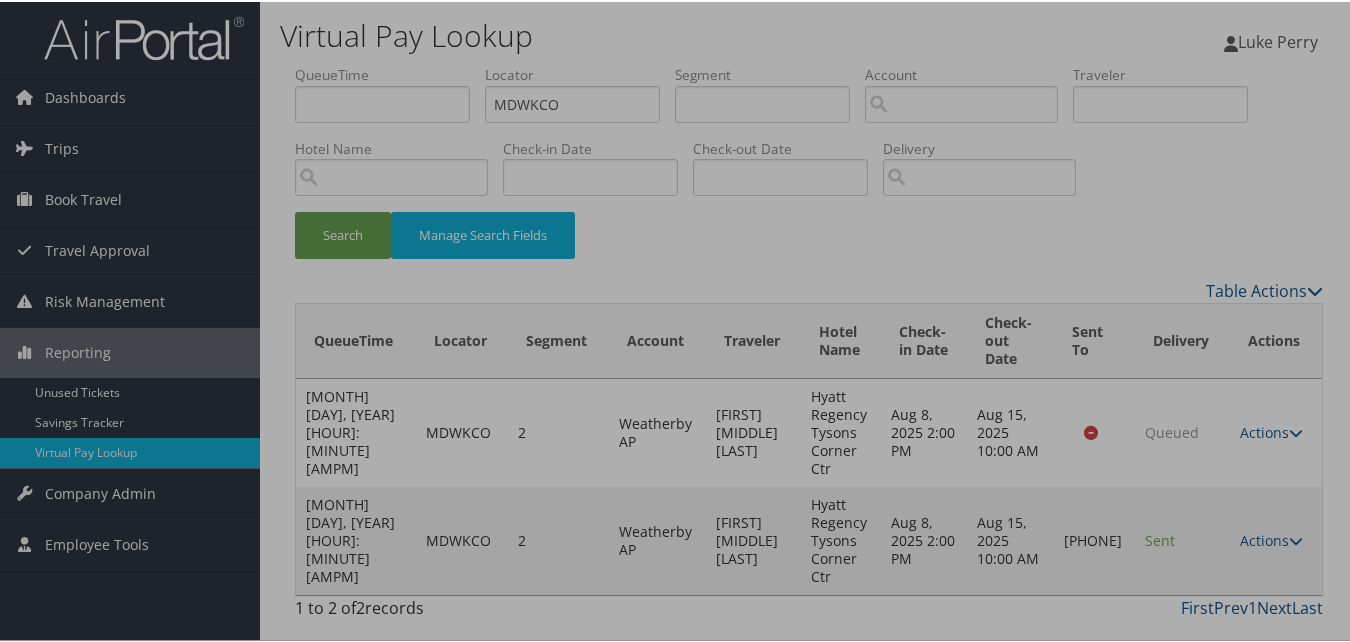 scroll, scrollTop: 0, scrollLeft: 0, axis: both 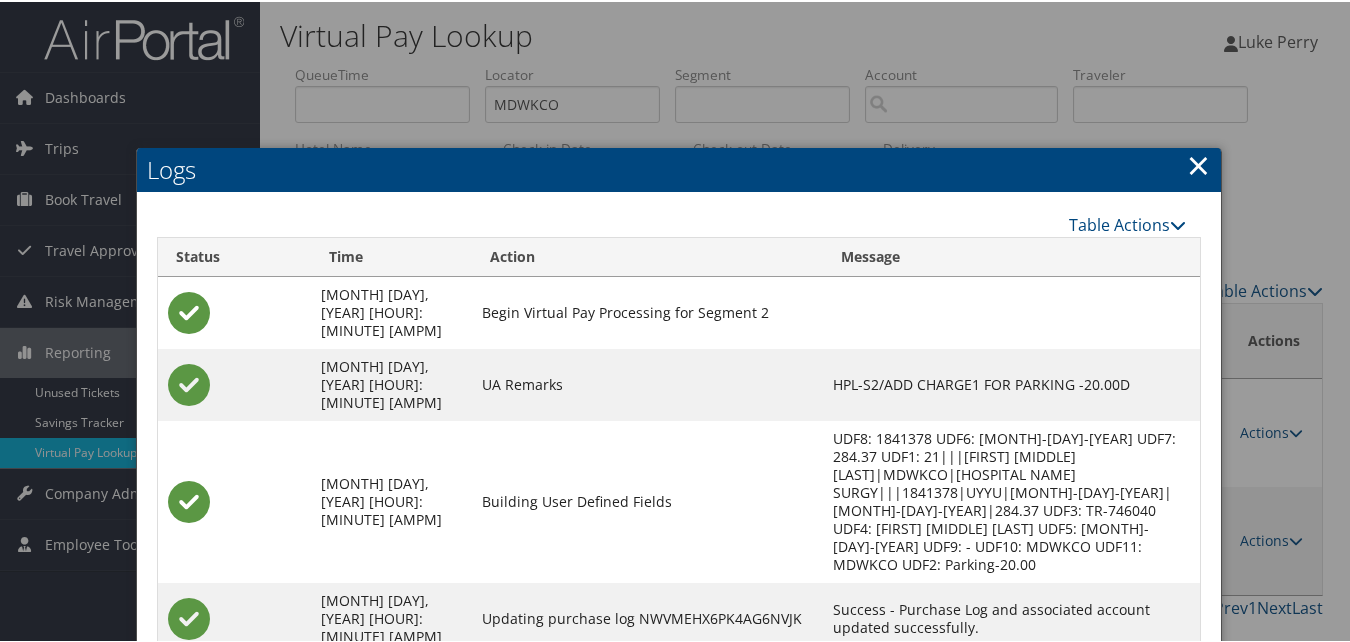 click on "MDWKCO-S2_1754453283588.pdf" at bounding box center [944, 688] 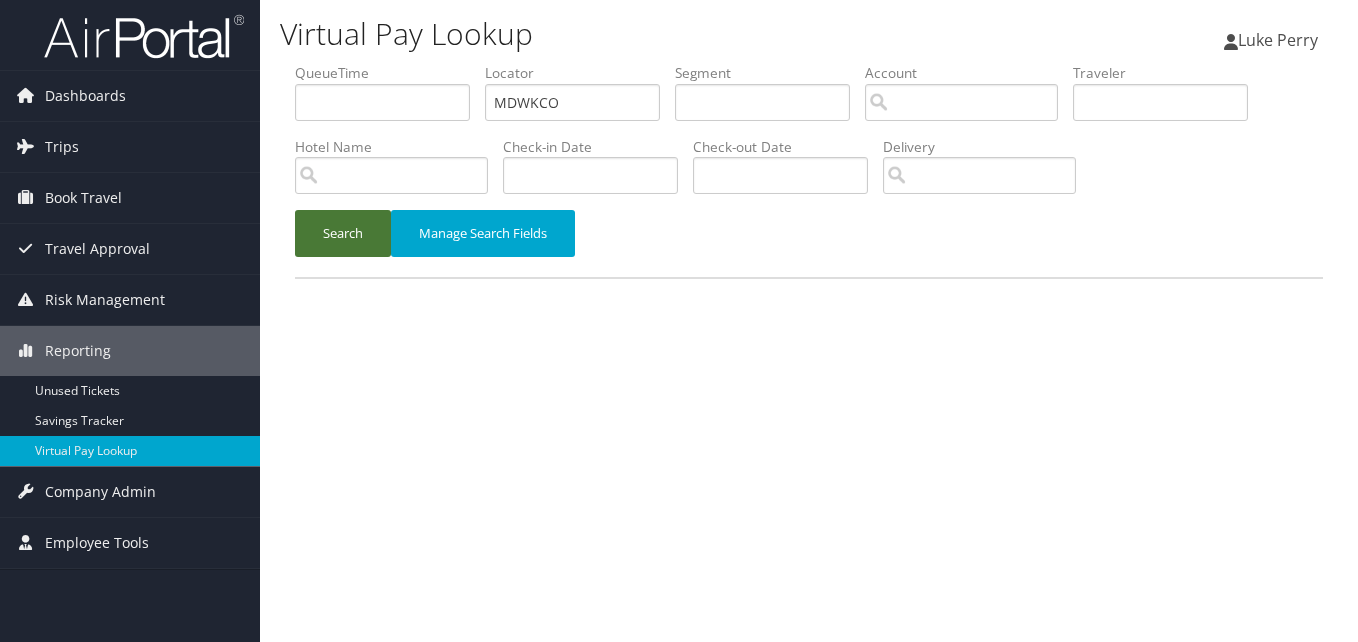 scroll, scrollTop: 0, scrollLeft: 0, axis: both 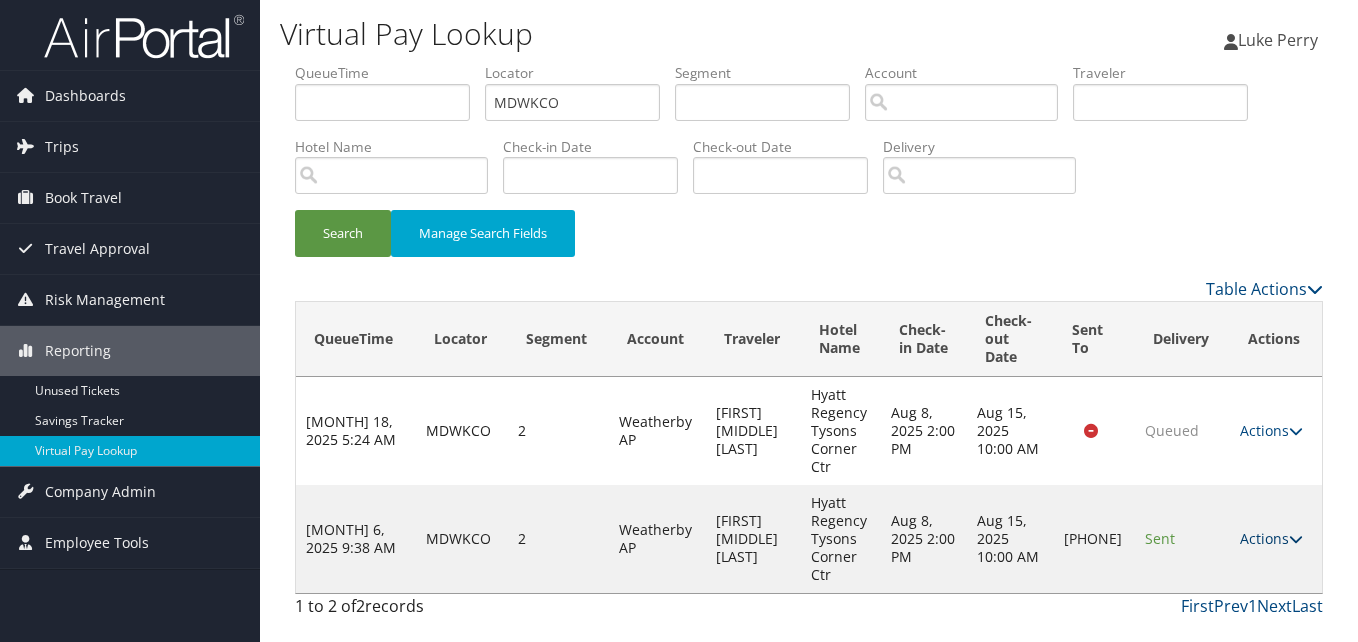 click on "Actions" at bounding box center [1271, 538] 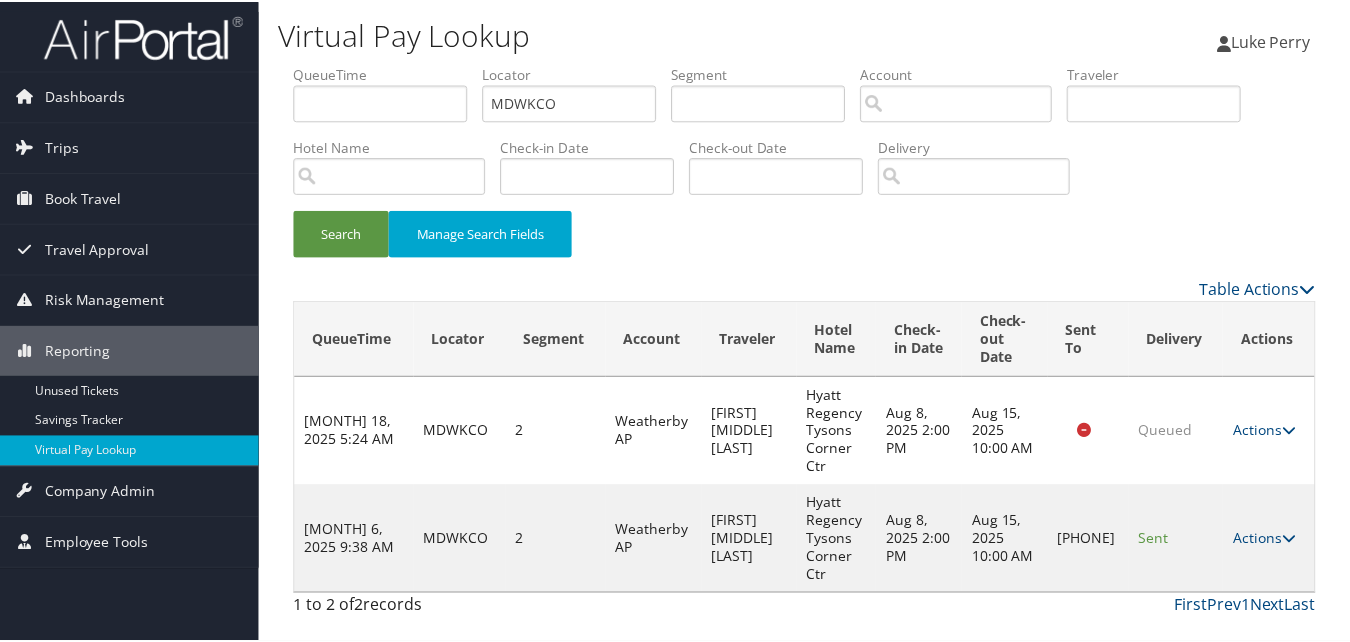 scroll, scrollTop: 46, scrollLeft: 0, axis: vertical 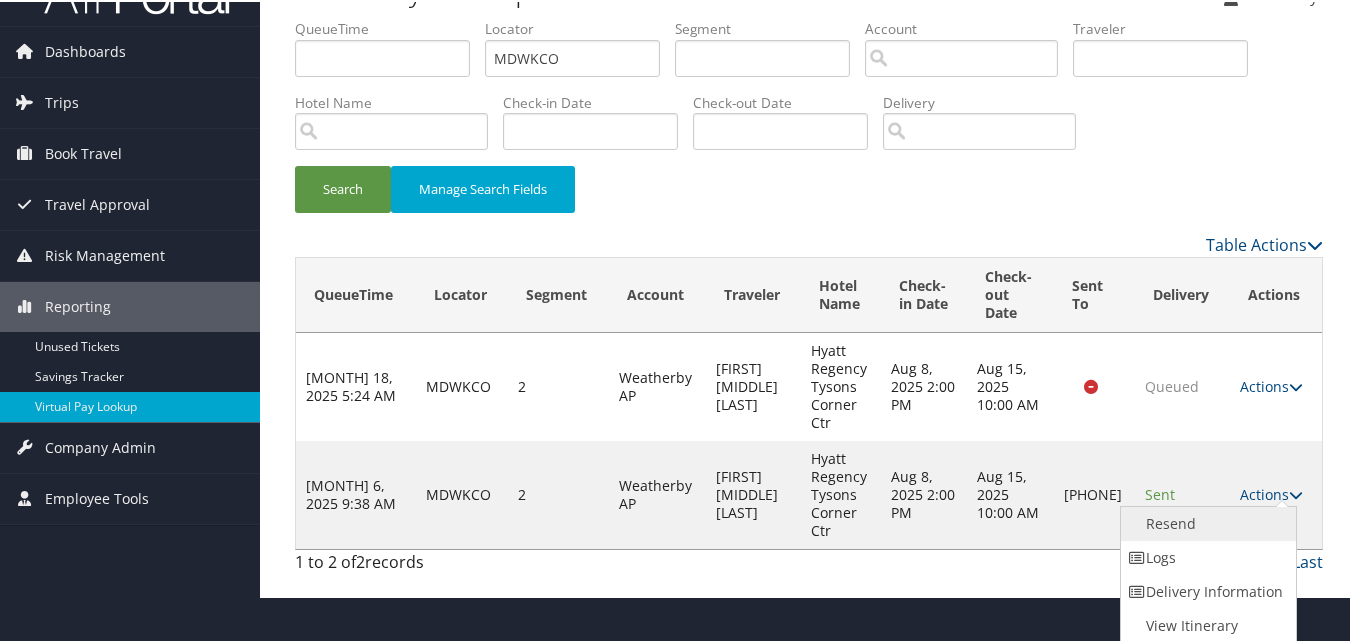 click on "Resend" at bounding box center (1206, 522) 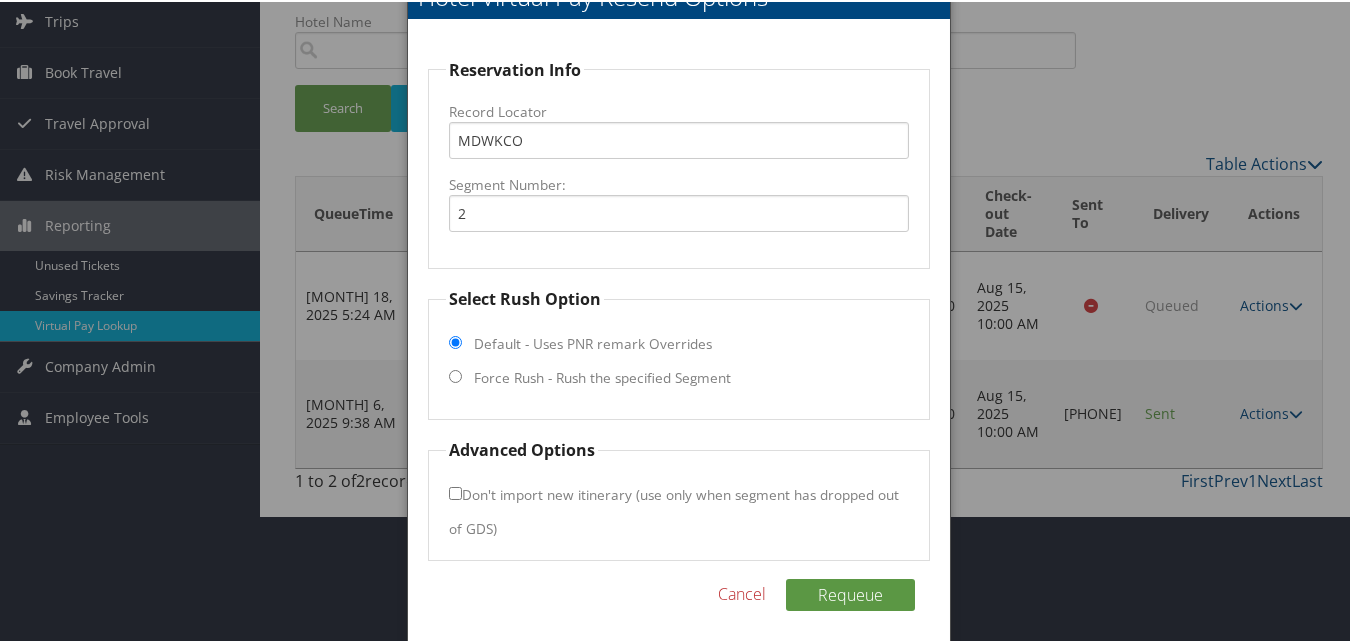 scroll, scrollTop: 135, scrollLeft: 0, axis: vertical 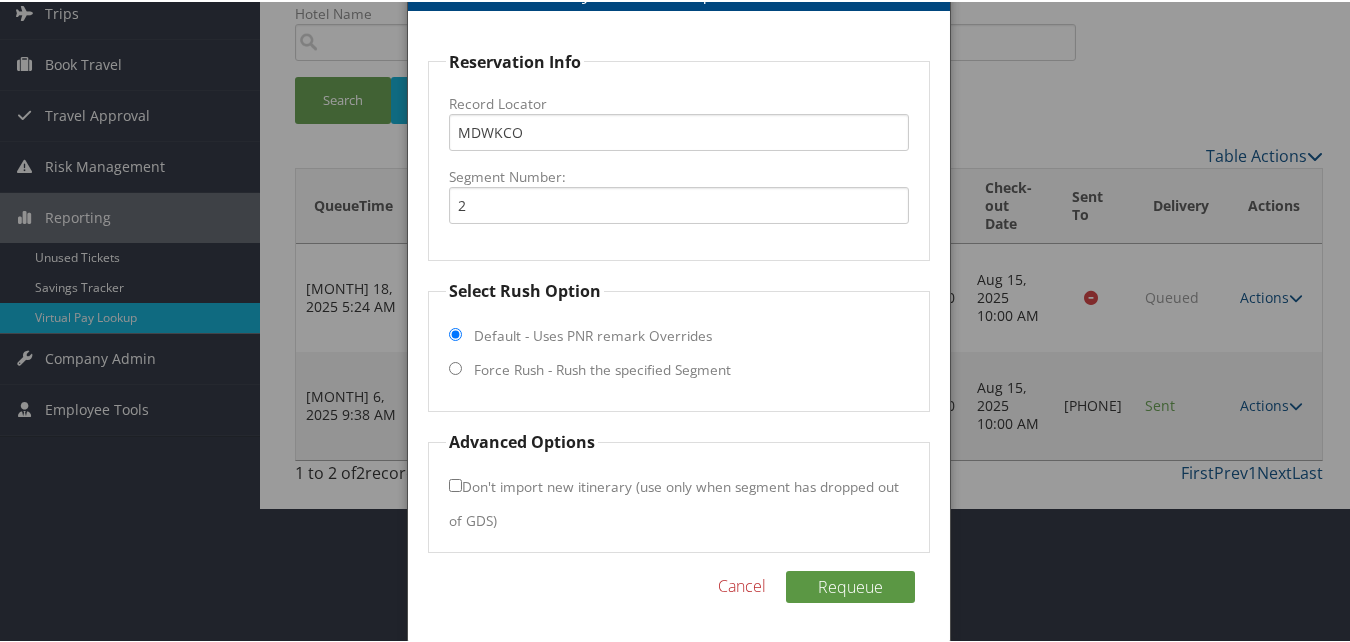click on "Select Rush Option
Default - Uses PNR remark Overrides
Force Rush - Rush the specified Segment" at bounding box center [678, 343] 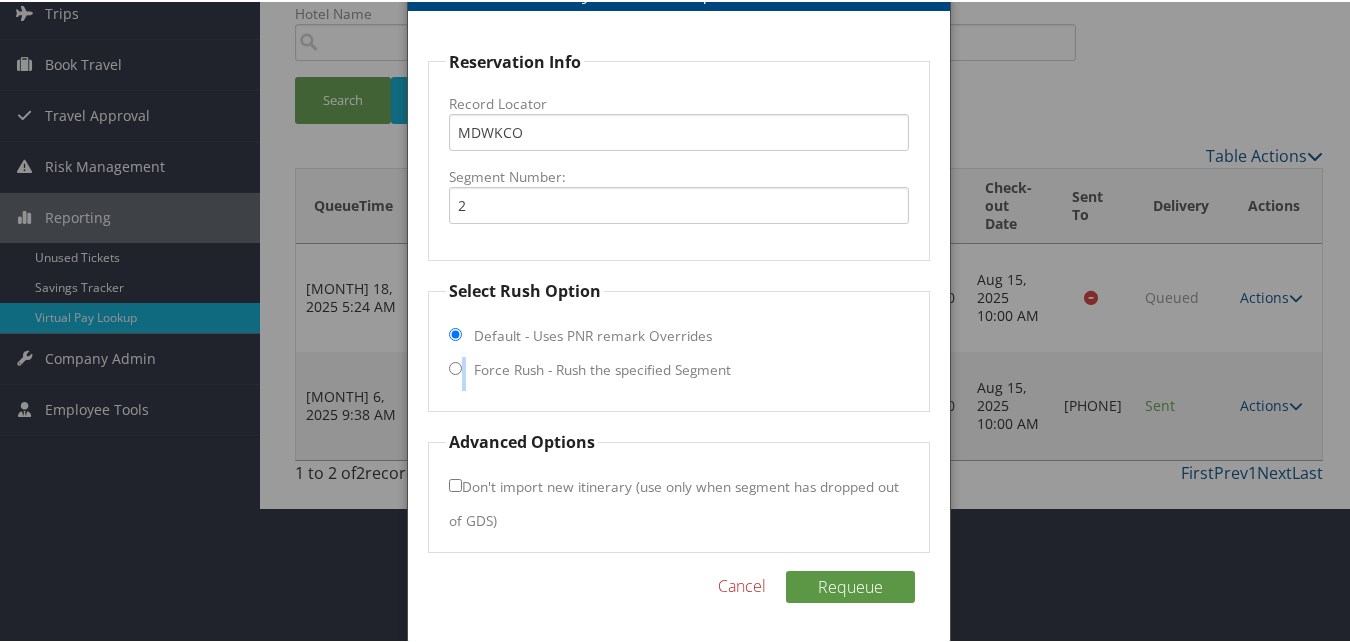 click on "Select Rush Option
Default - Uses PNR remark Overrides
Force Rush - Rush the specified Segment" at bounding box center (678, 343) 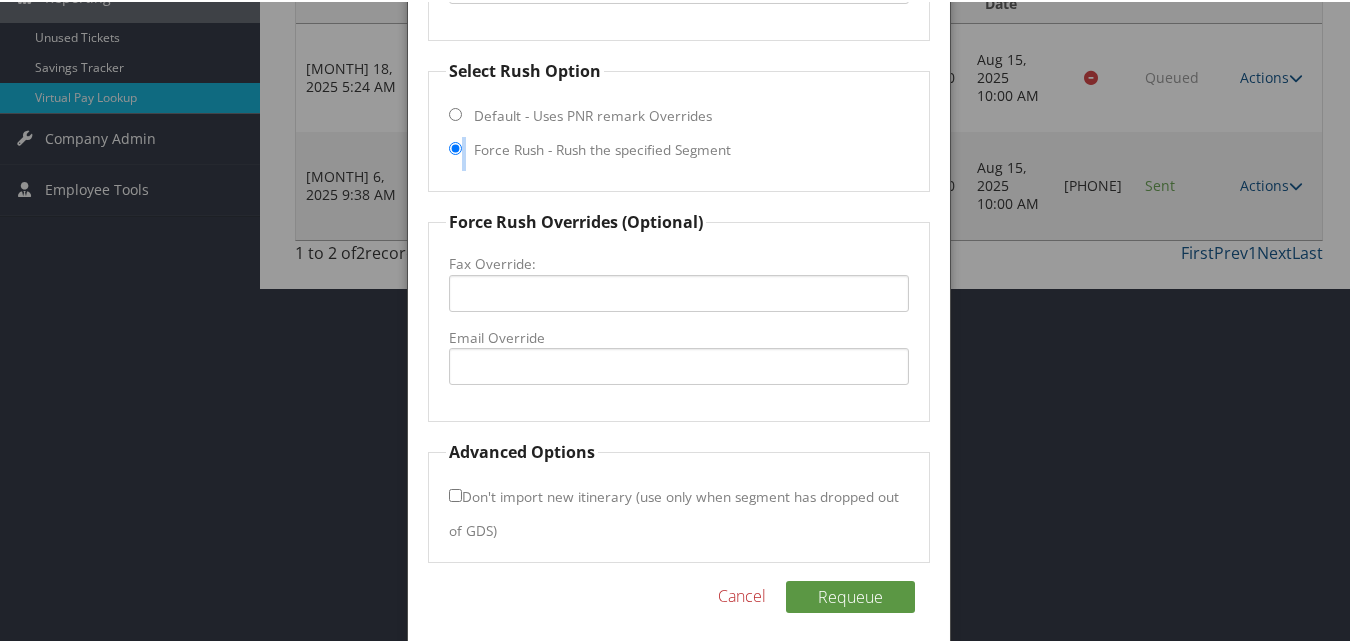 scroll, scrollTop: 365, scrollLeft: 0, axis: vertical 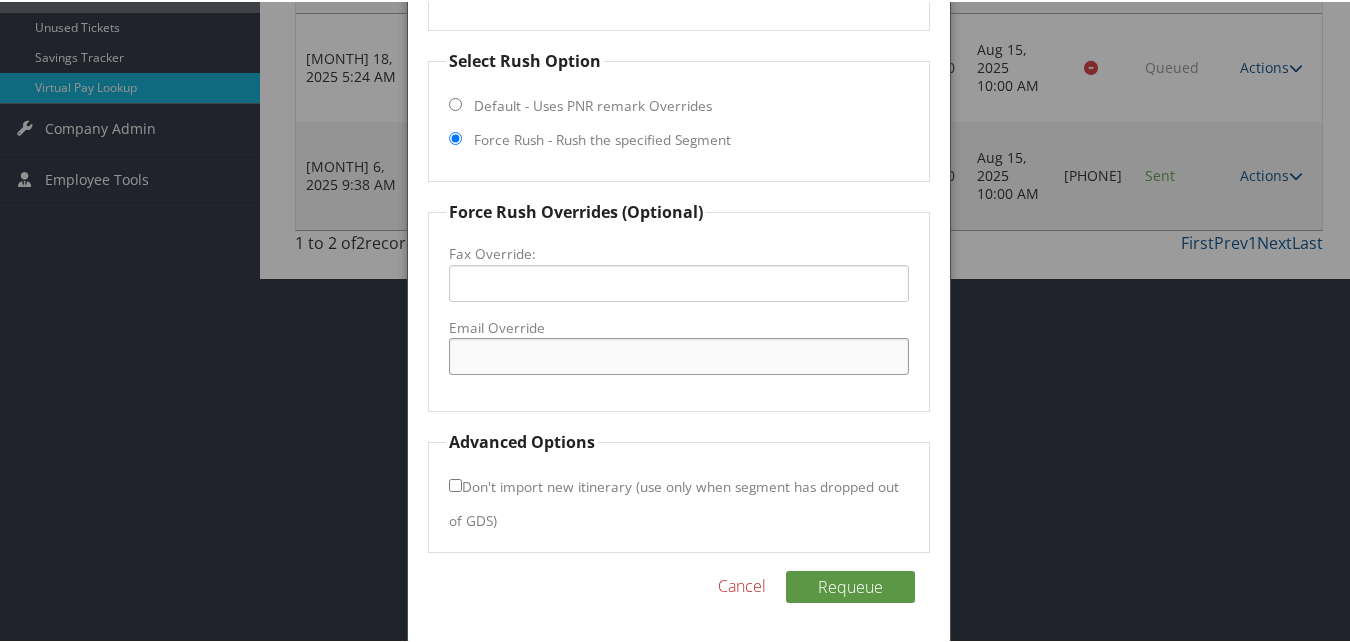 click on "Email Override" at bounding box center [678, 354] 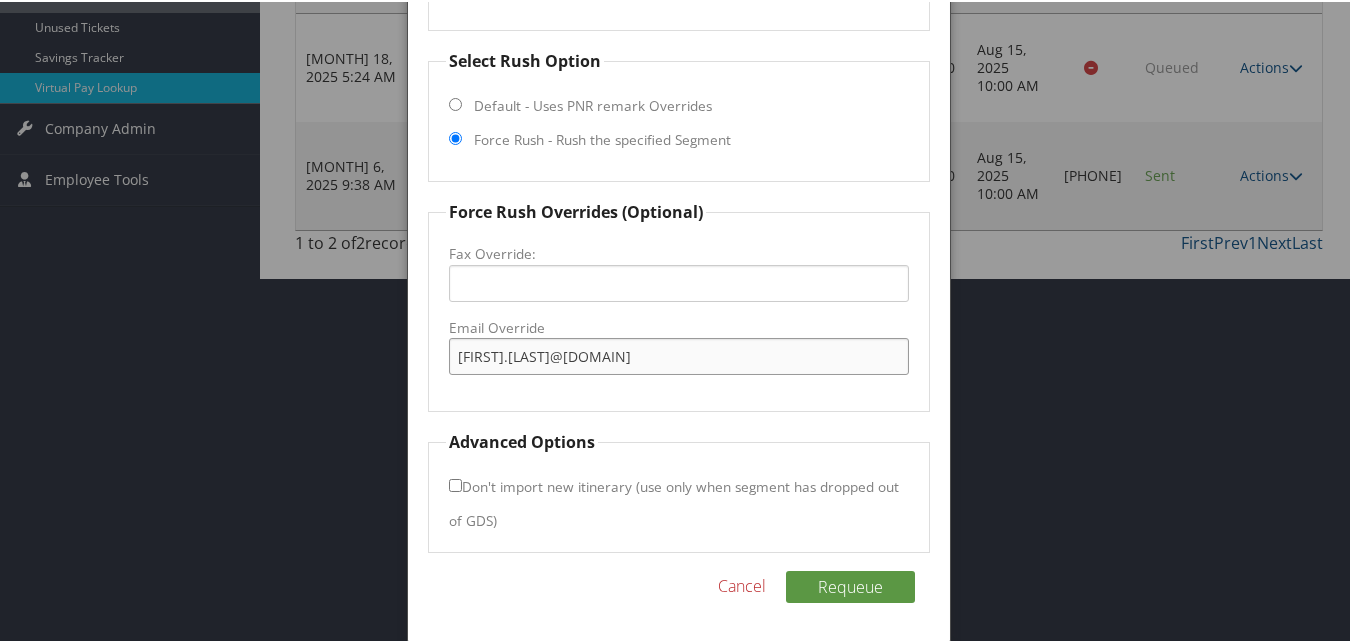 type on "annie.donovan@hyatt.com" 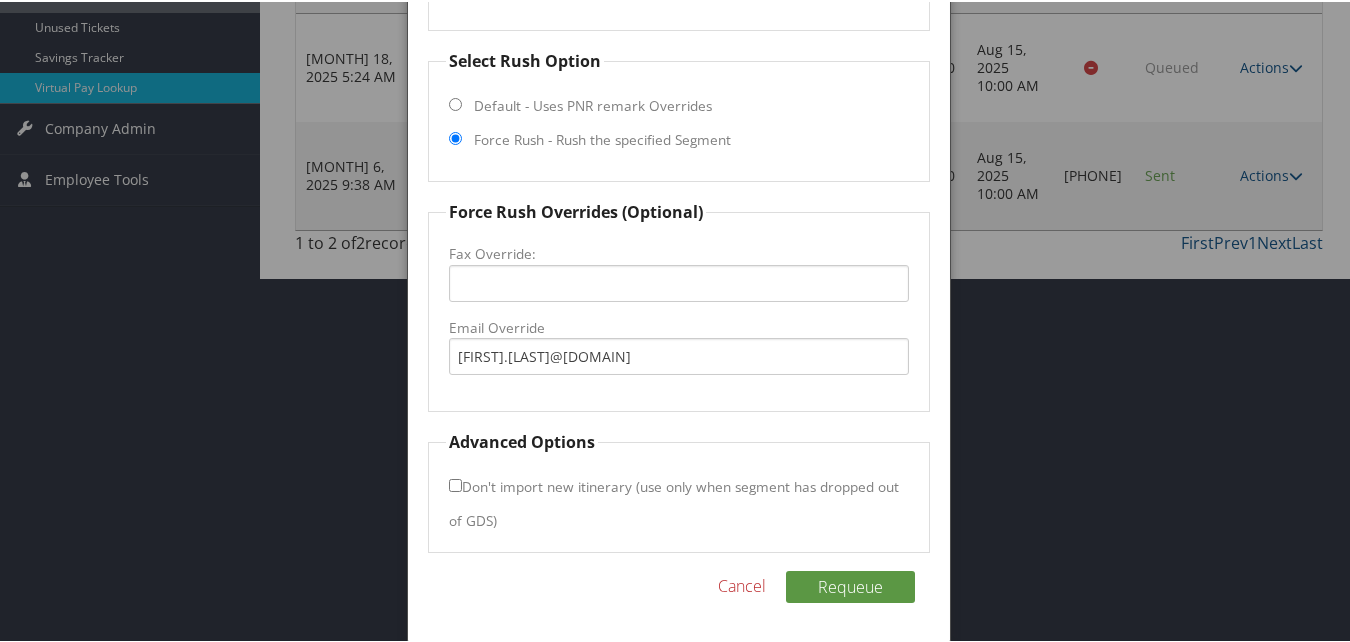 click on "Don't import new itinerary (use only when segment has dropped out of GDS)" at bounding box center (455, 483) 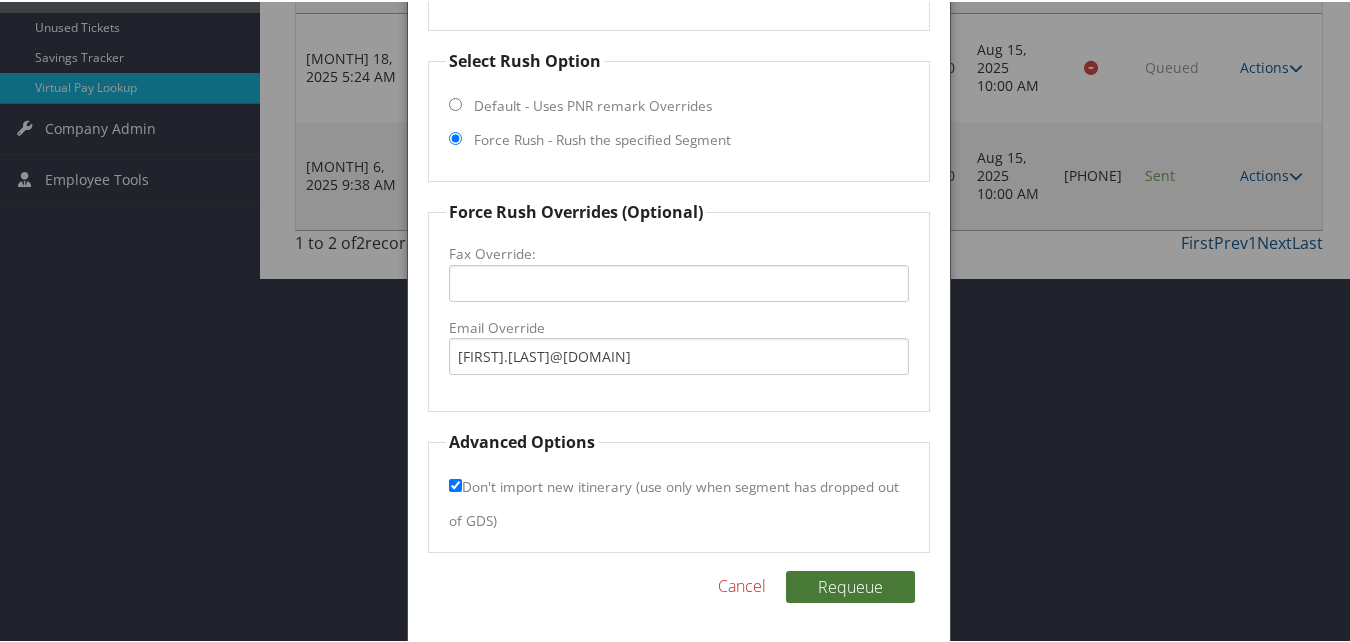 click on "Requeue" at bounding box center (850, 585) 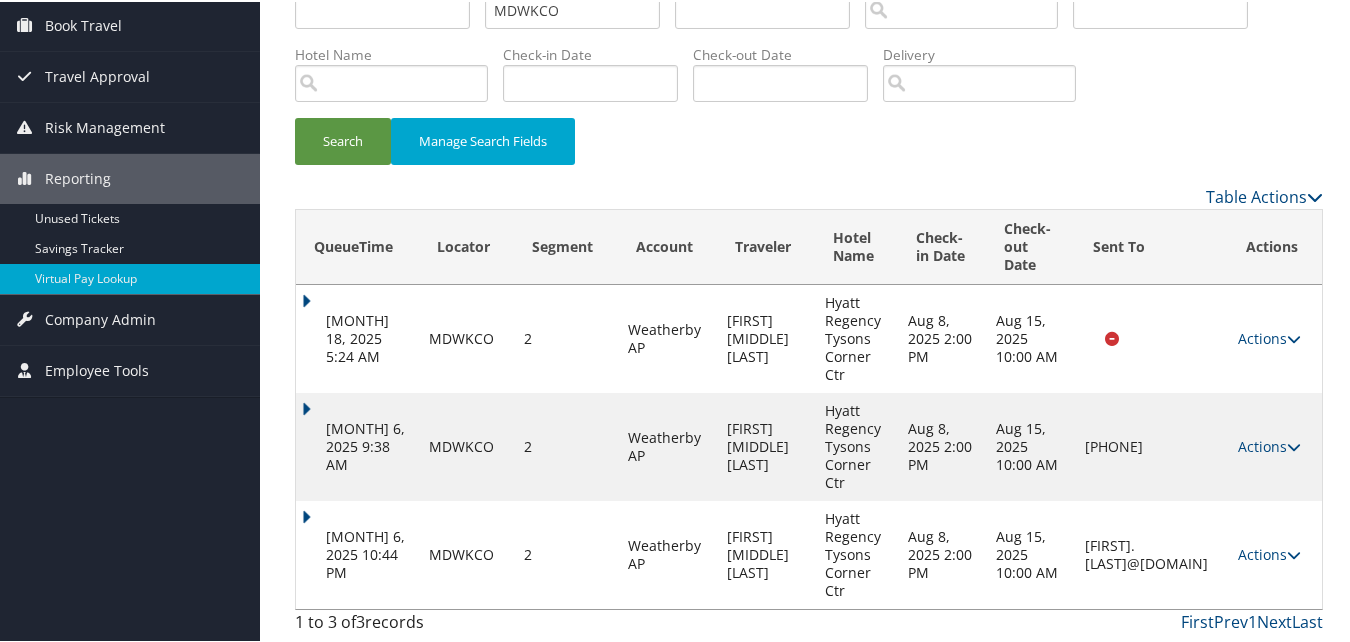 scroll, scrollTop: 174, scrollLeft: 0, axis: vertical 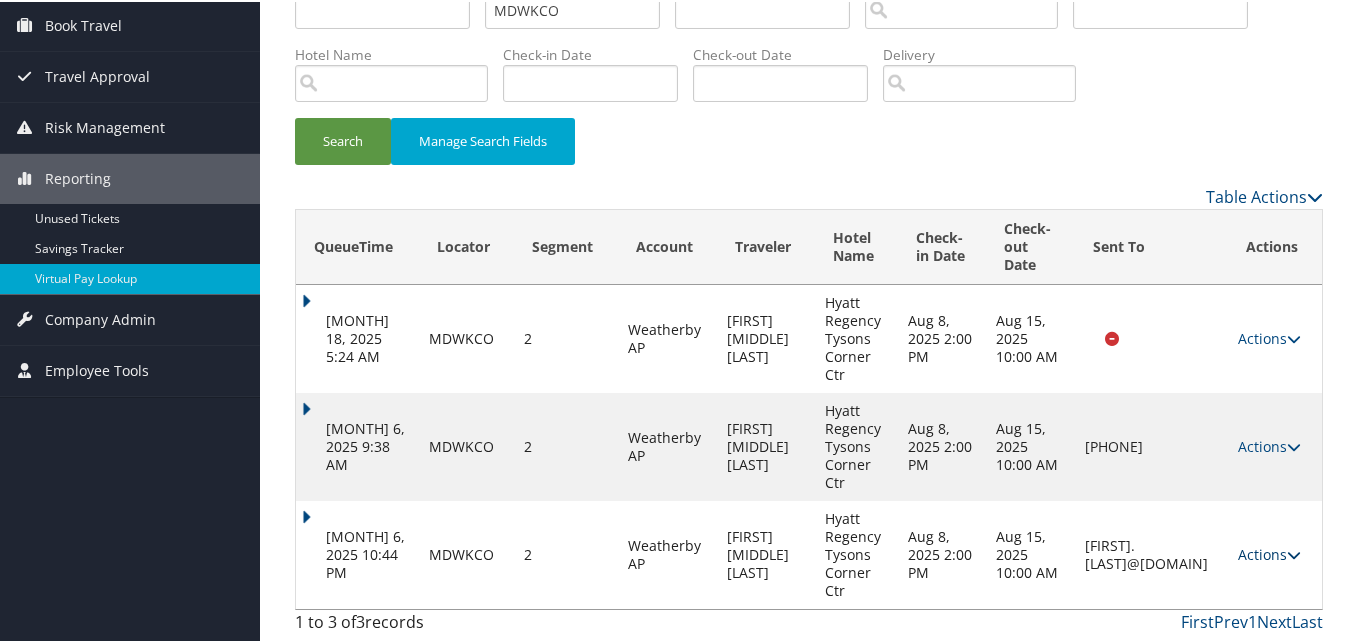click on "Actions" at bounding box center (1269, 552) 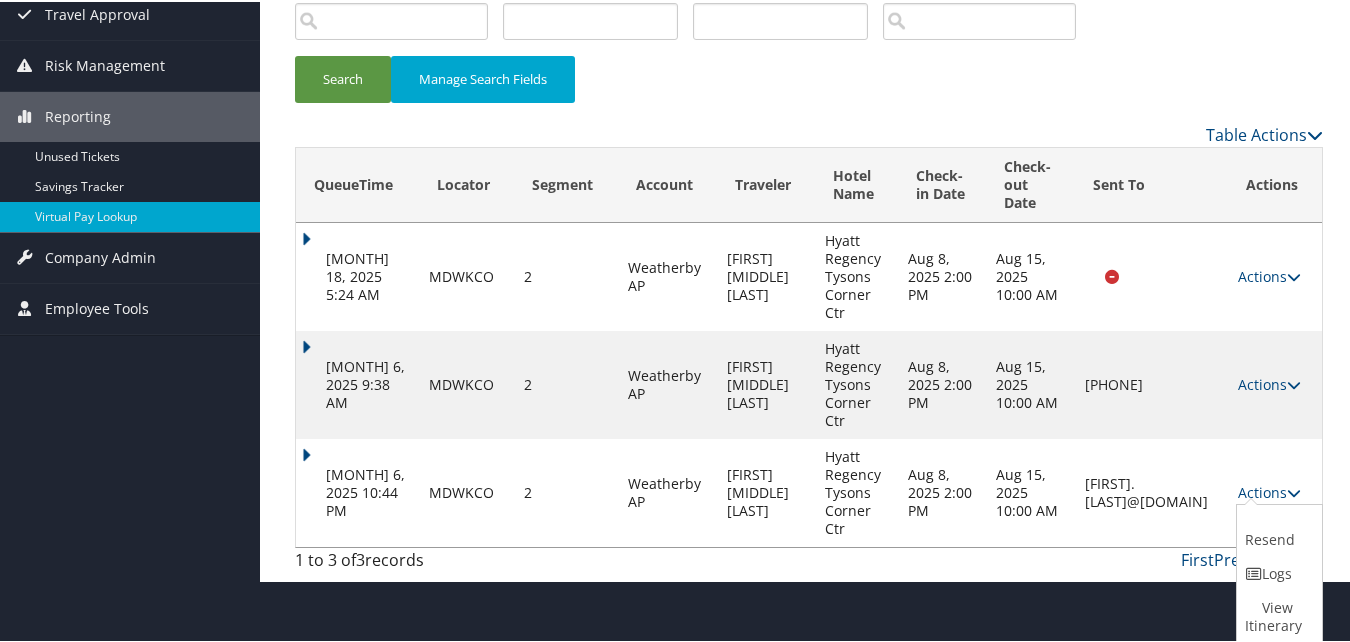 scroll, scrollTop: 156, scrollLeft: 0, axis: vertical 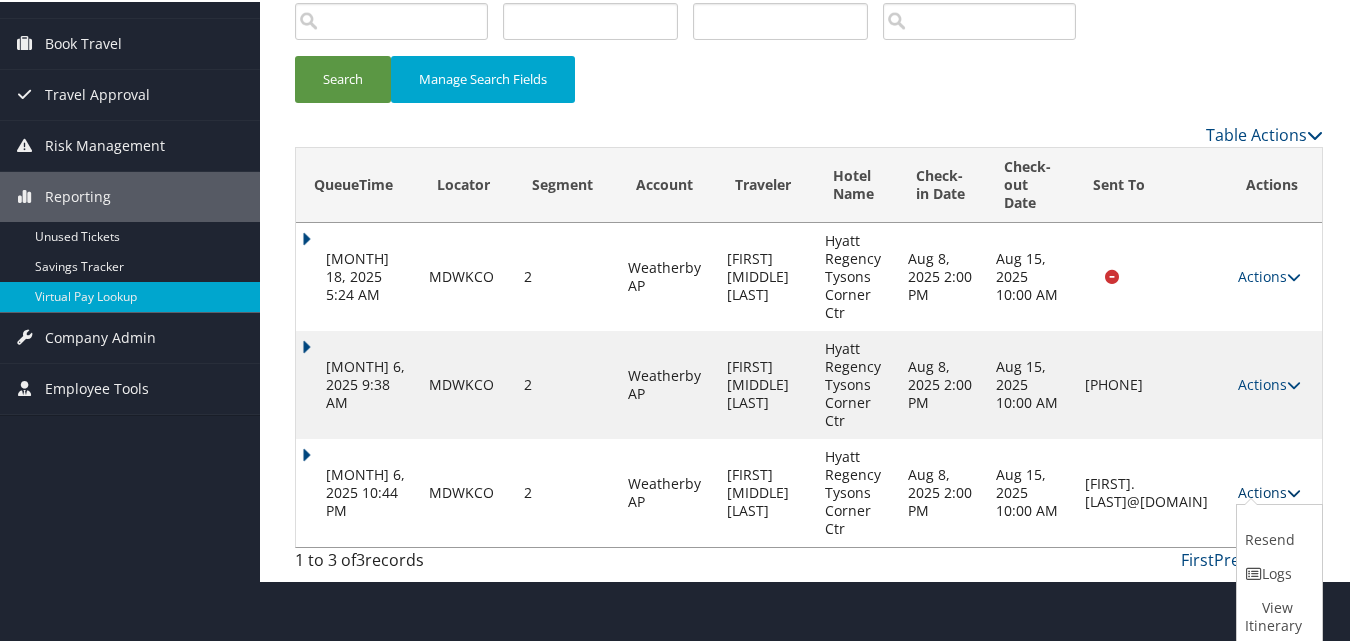 click on "Actions" at bounding box center (1269, 490) 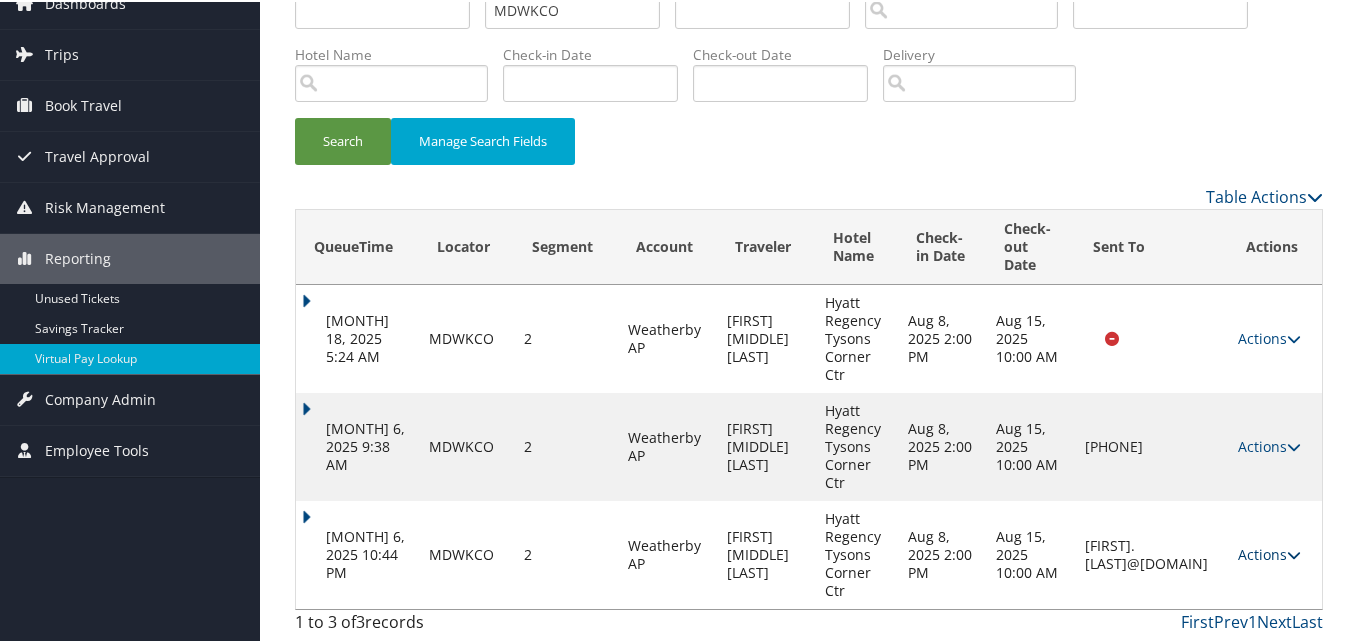 scroll, scrollTop: 94, scrollLeft: 0, axis: vertical 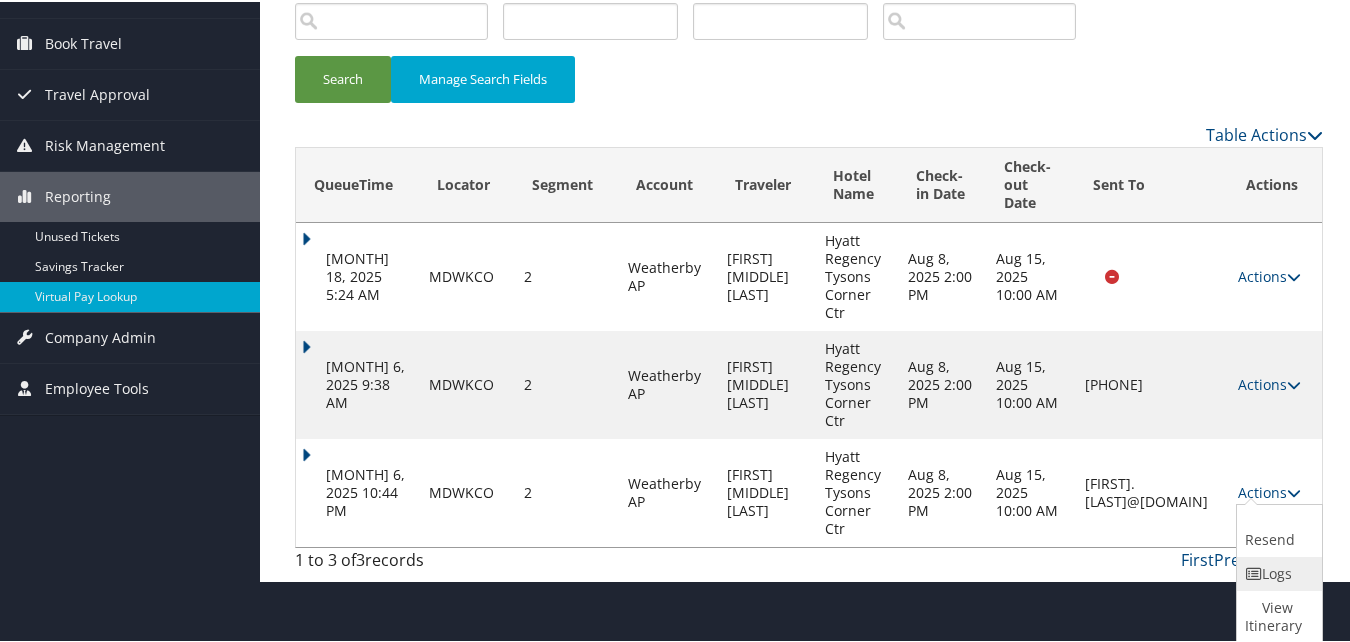 click on "Logs" at bounding box center [1277, 572] 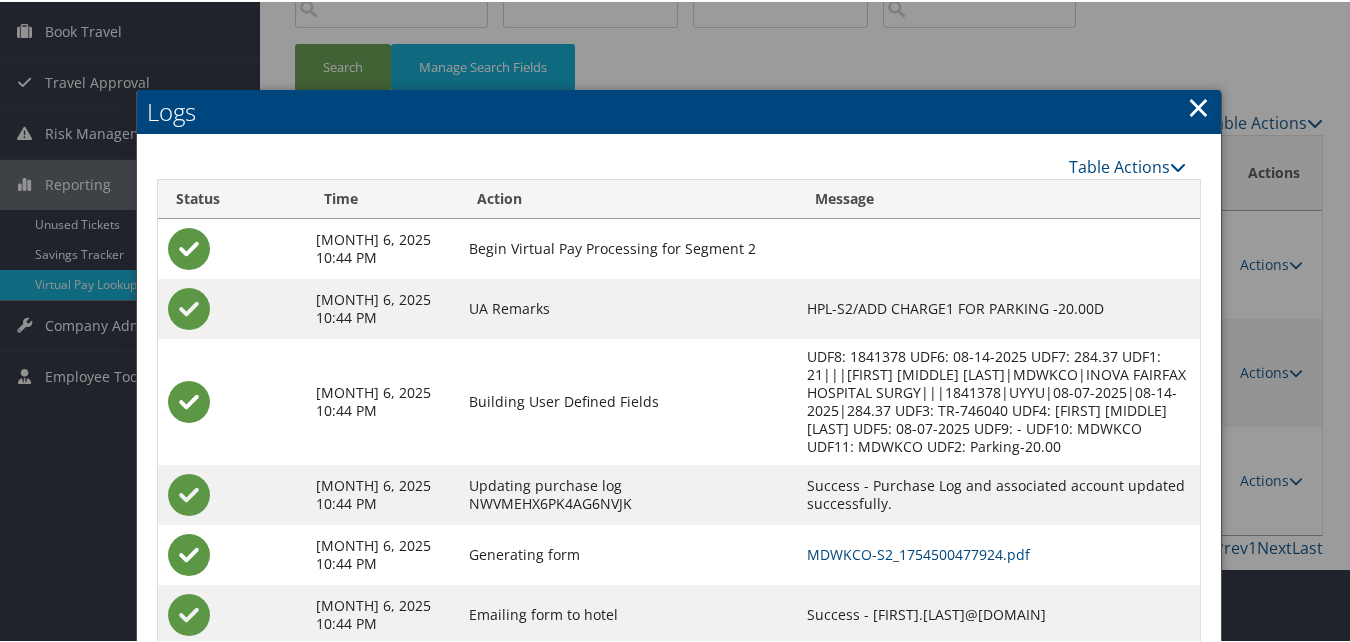scroll, scrollTop: 285, scrollLeft: 0, axis: vertical 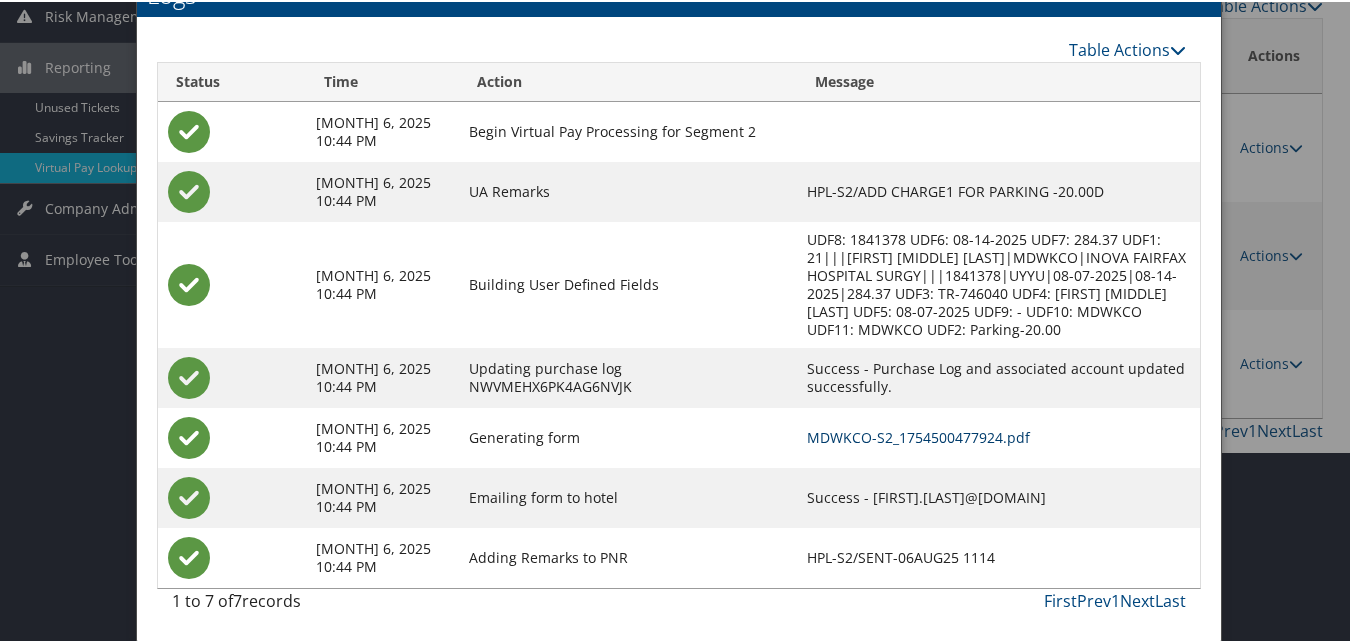 click on "MDWKCO-S2_1754500477924.pdf" at bounding box center [918, 435] 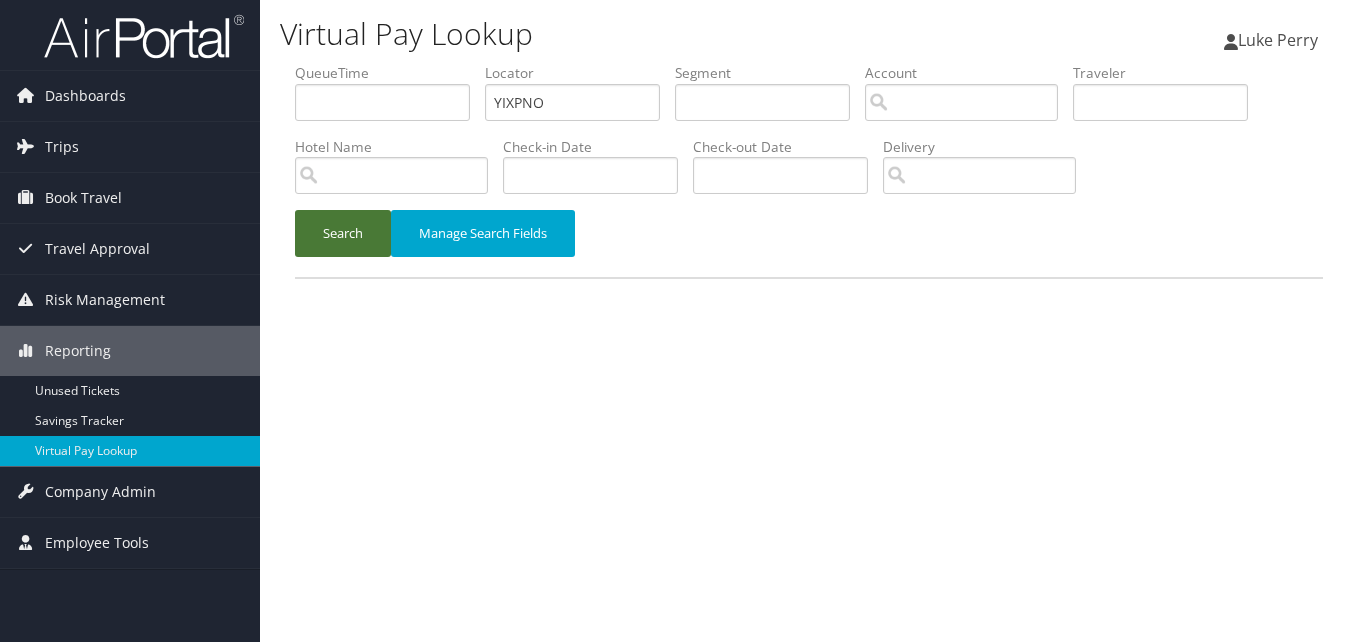 scroll, scrollTop: 0, scrollLeft: 0, axis: both 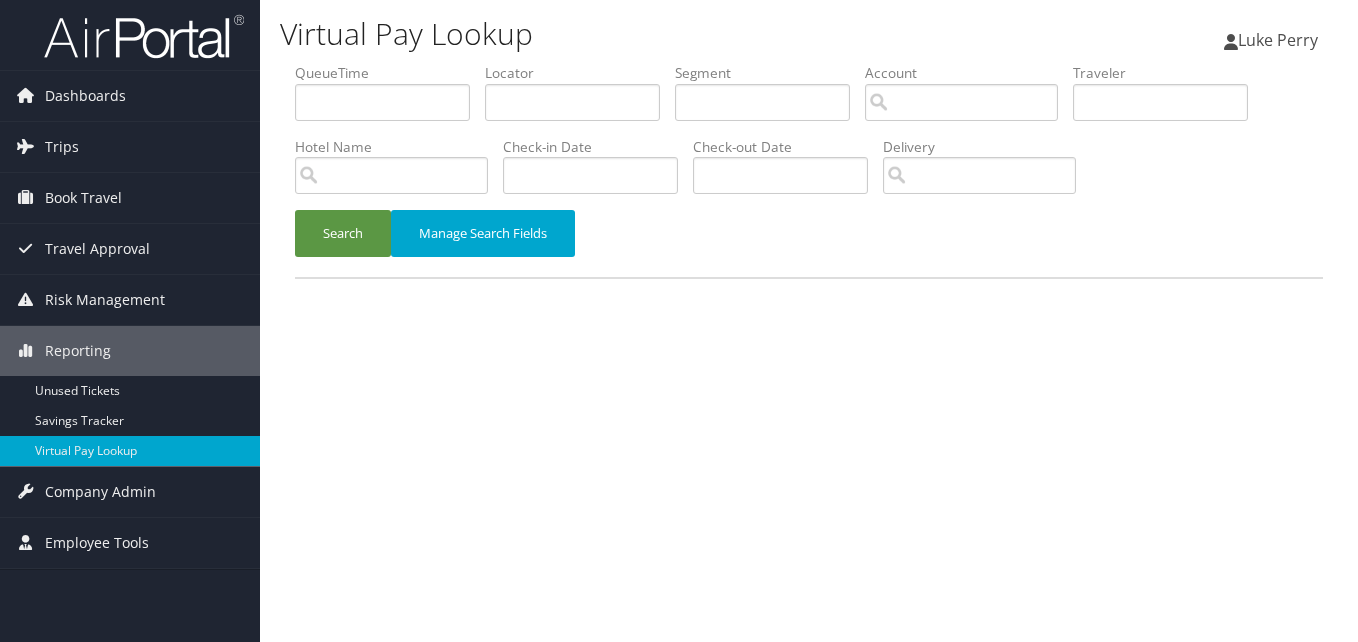 click on "Locator" at bounding box center [580, 73] 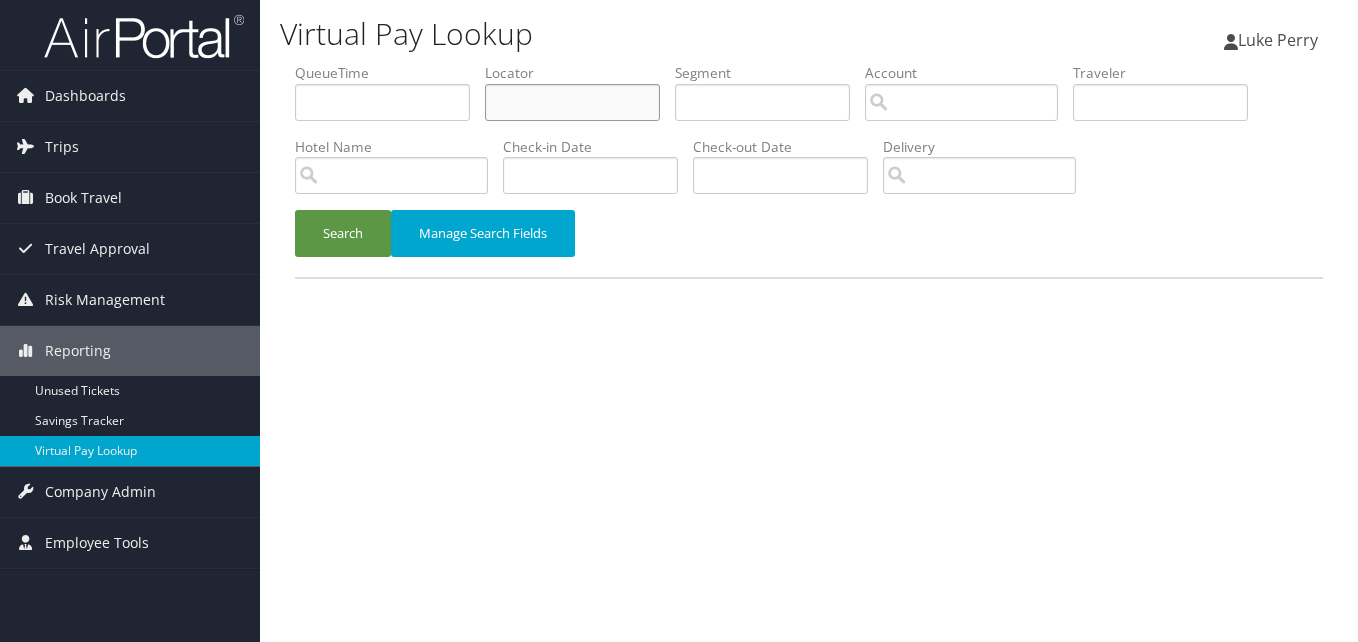 click at bounding box center (572, 102) 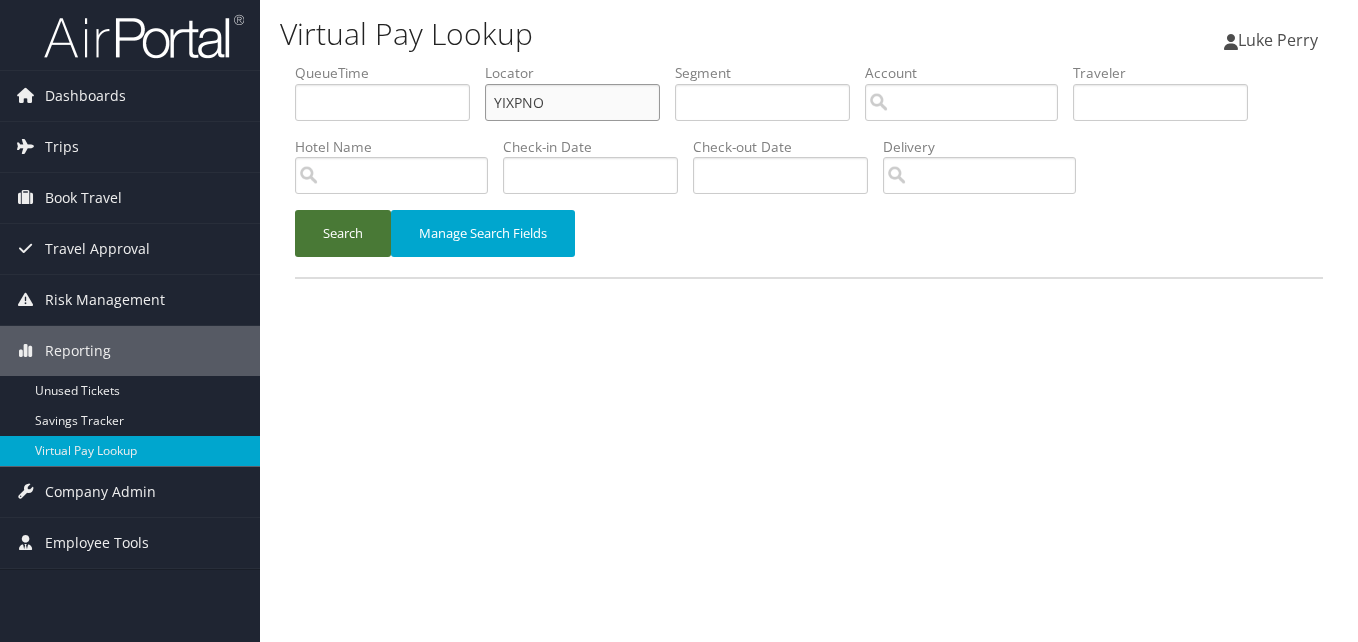 type on "YIXPNO" 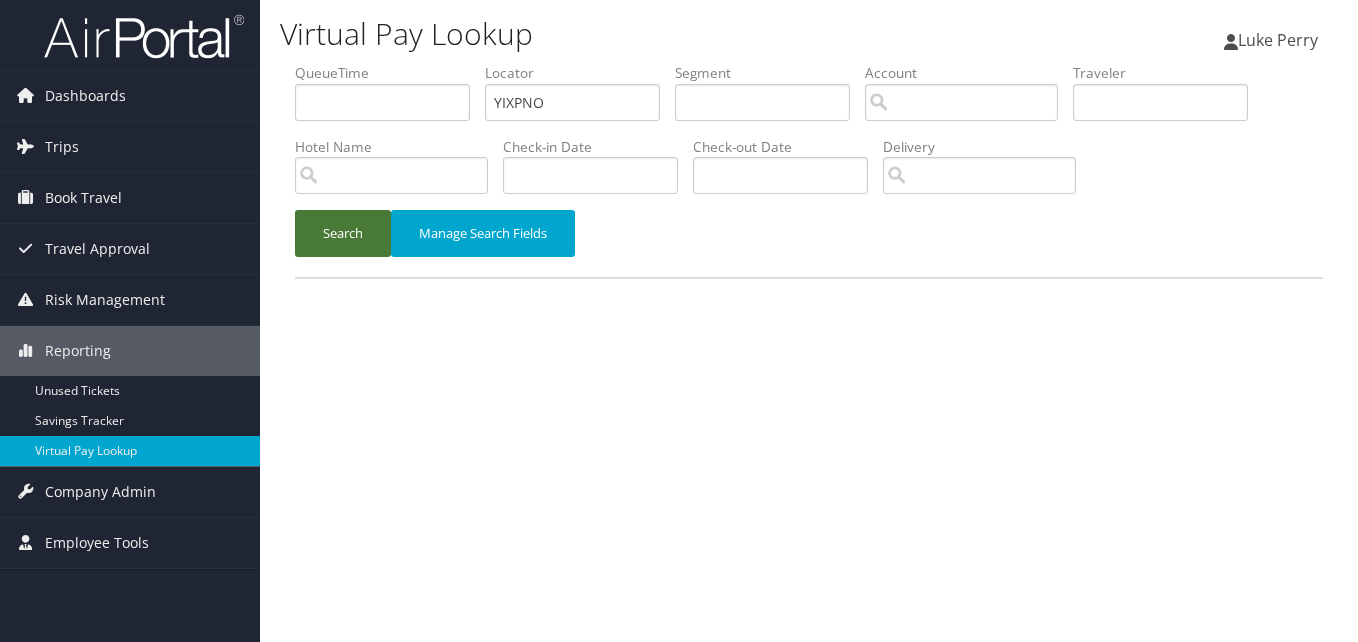 click on "Search" at bounding box center (343, 233) 